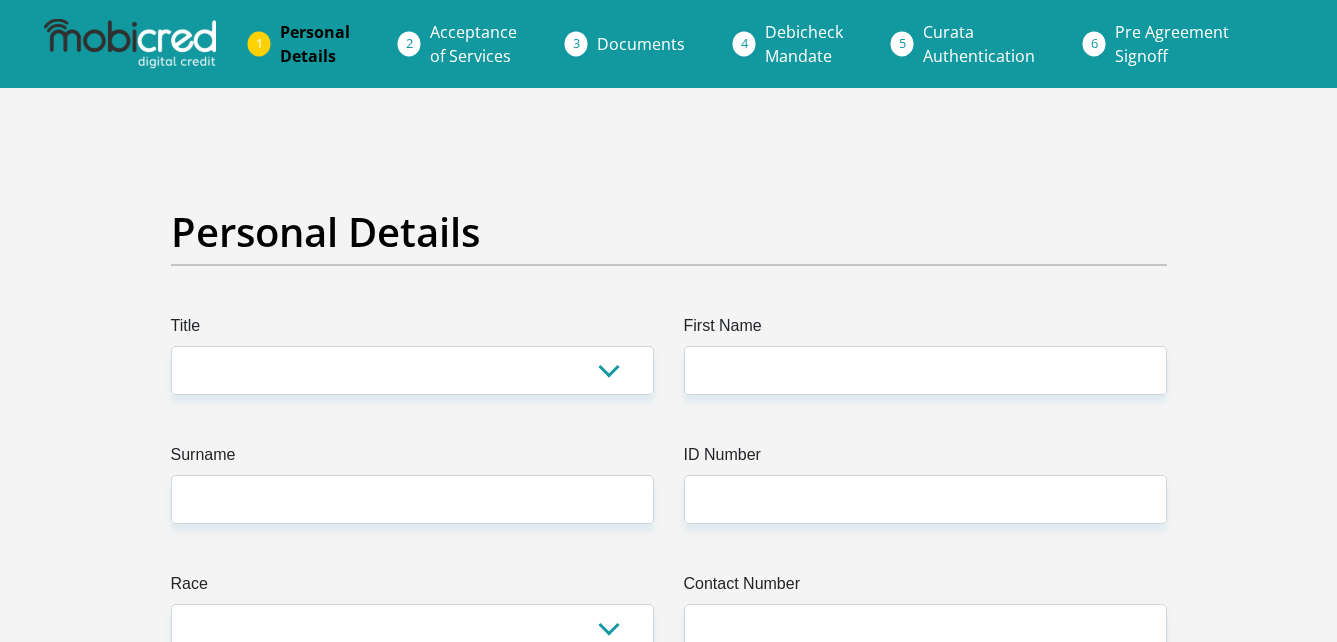 scroll, scrollTop: 0, scrollLeft: 0, axis: both 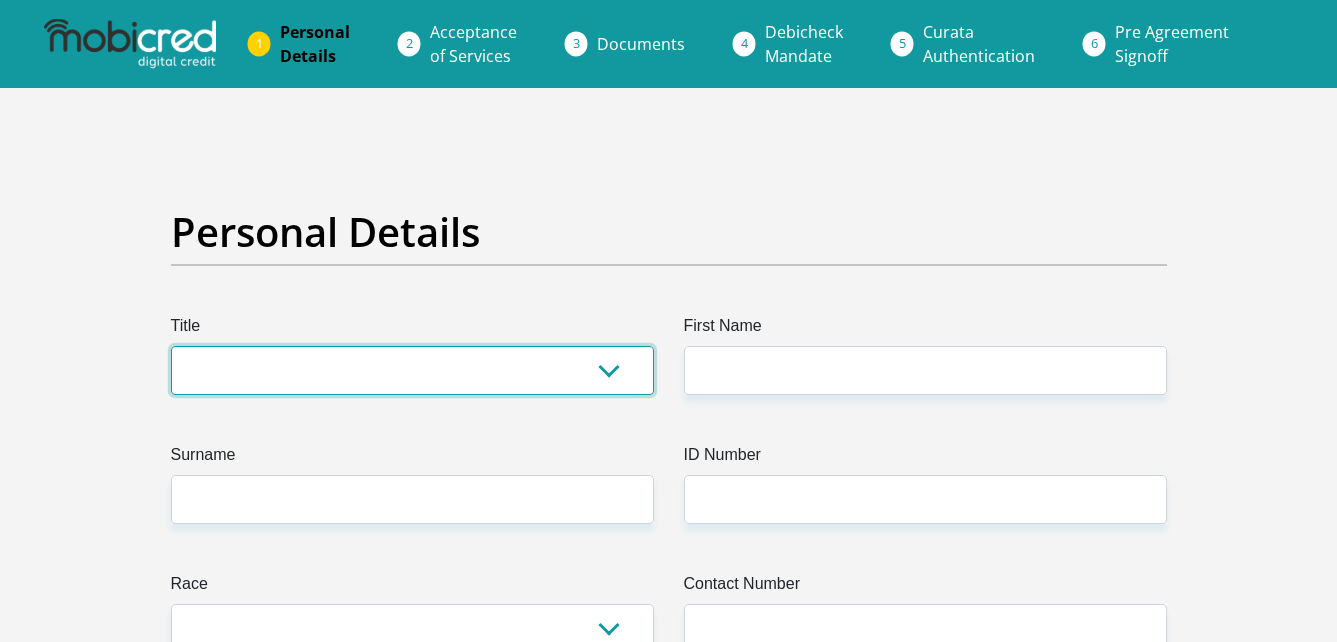 click on "Mr
Ms
Mrs
Dr
Other" at bounding box center [412, 370] 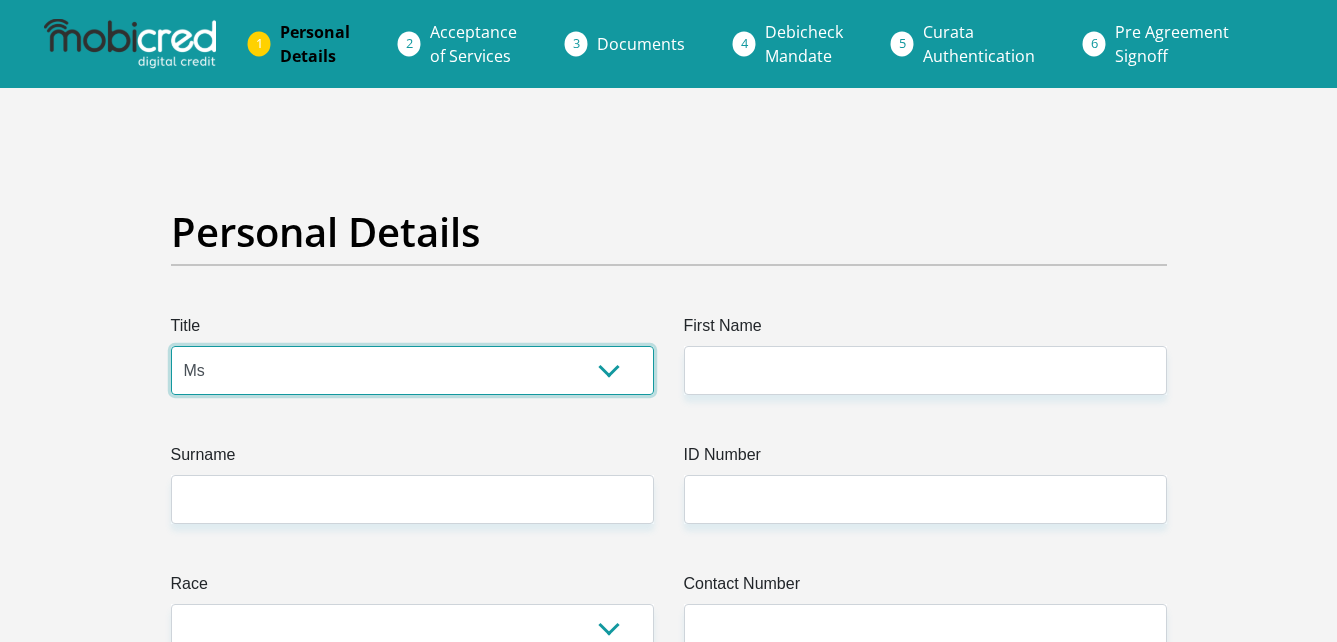 click on "Mr
Ms
Mrs
Dr
Other" at bounding box center (412, 370) 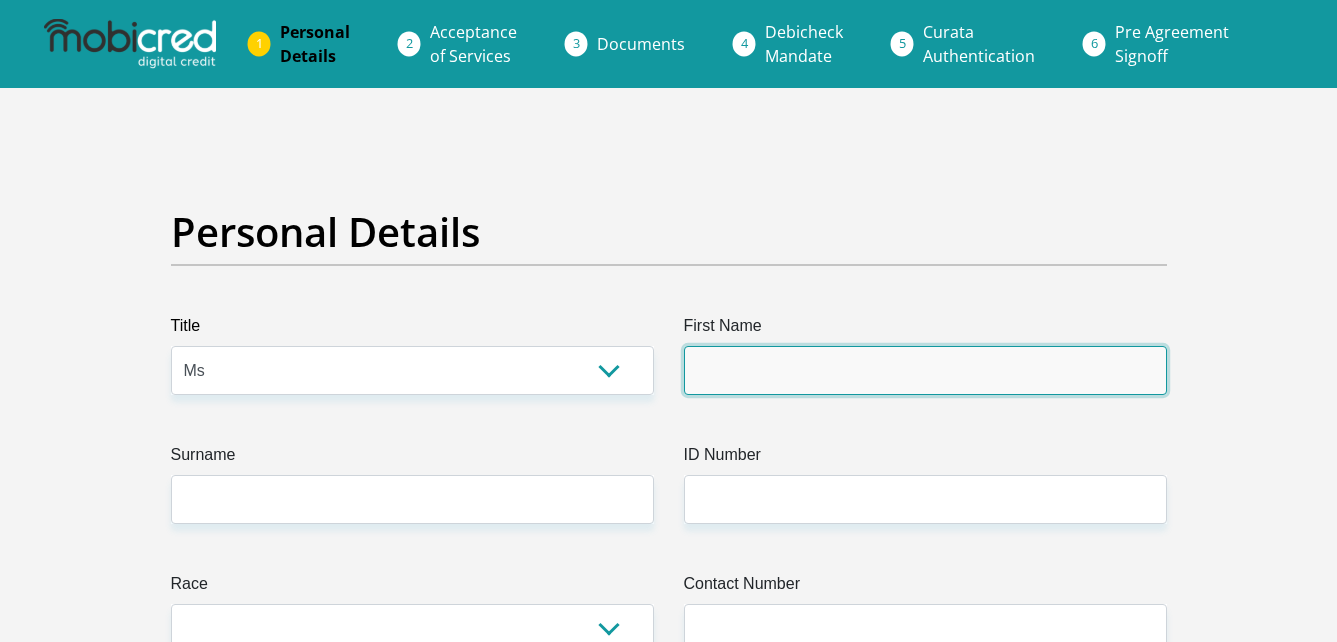 click on "First Name" at bounding box center (925, 370) 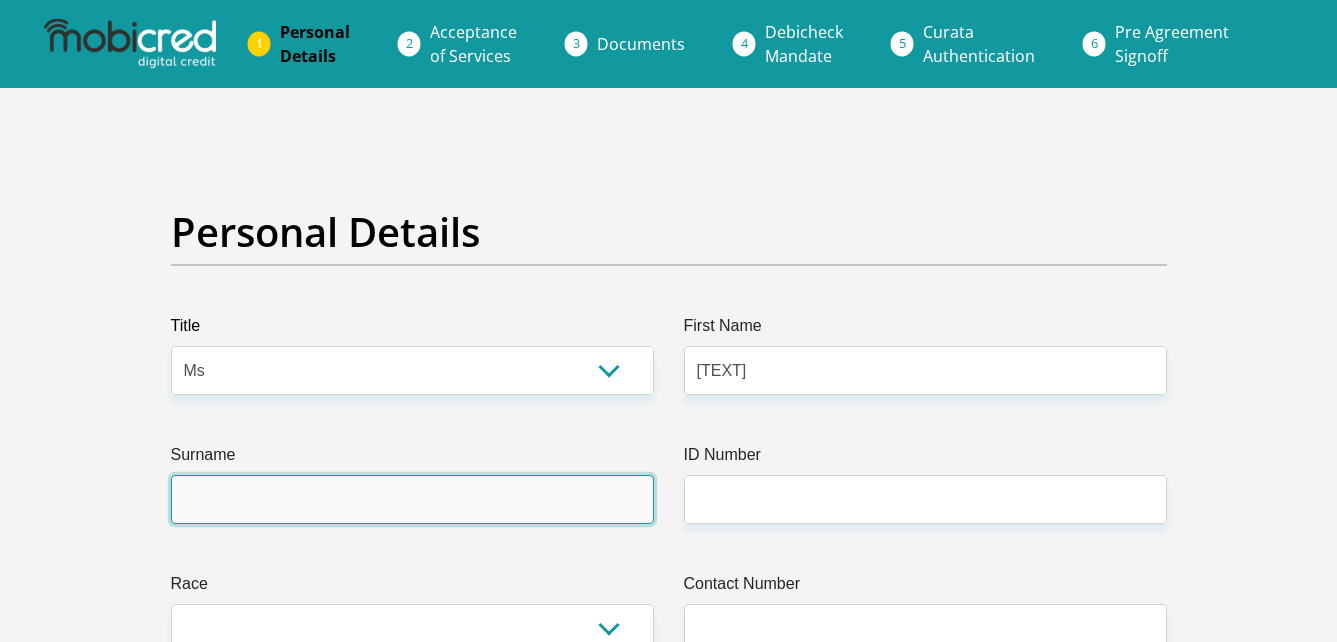 type on "mathere" 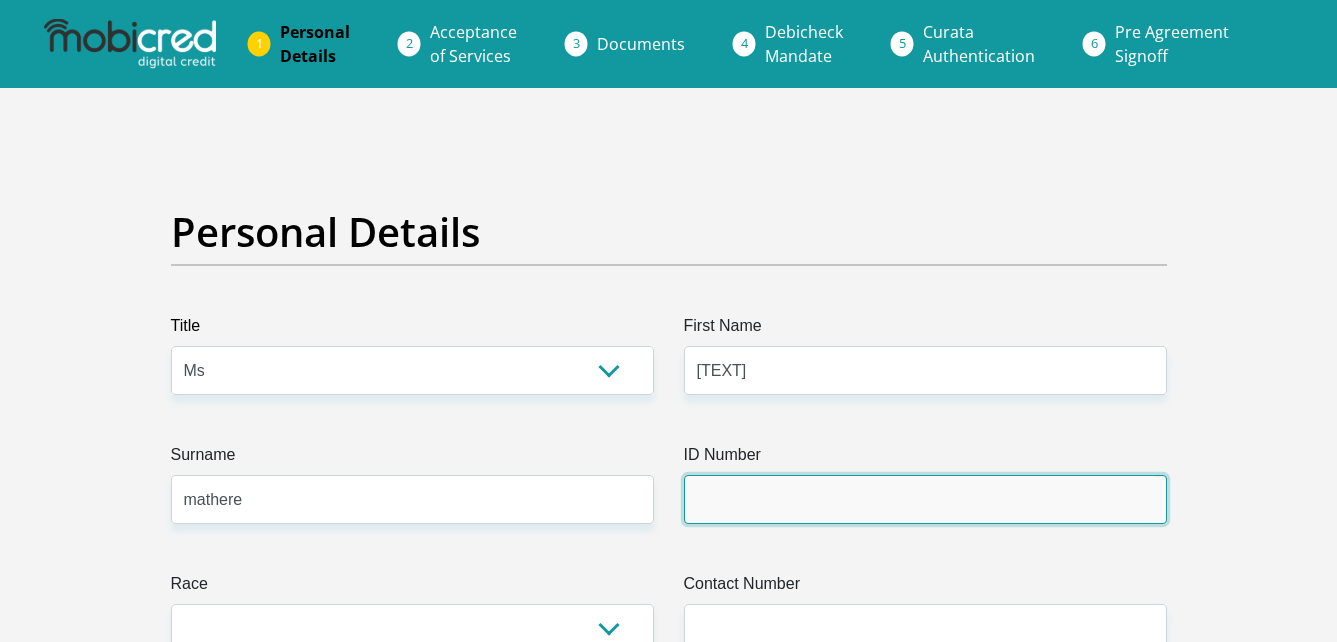 type on "mahlatse" 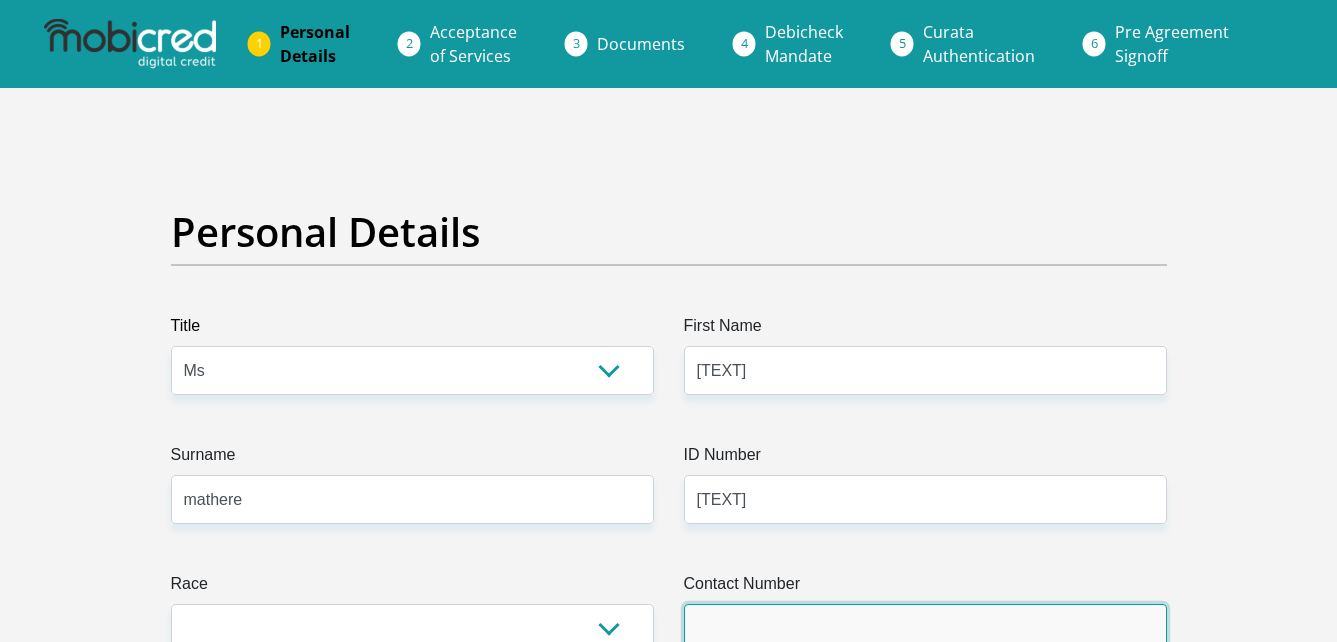 type on "0737115048" 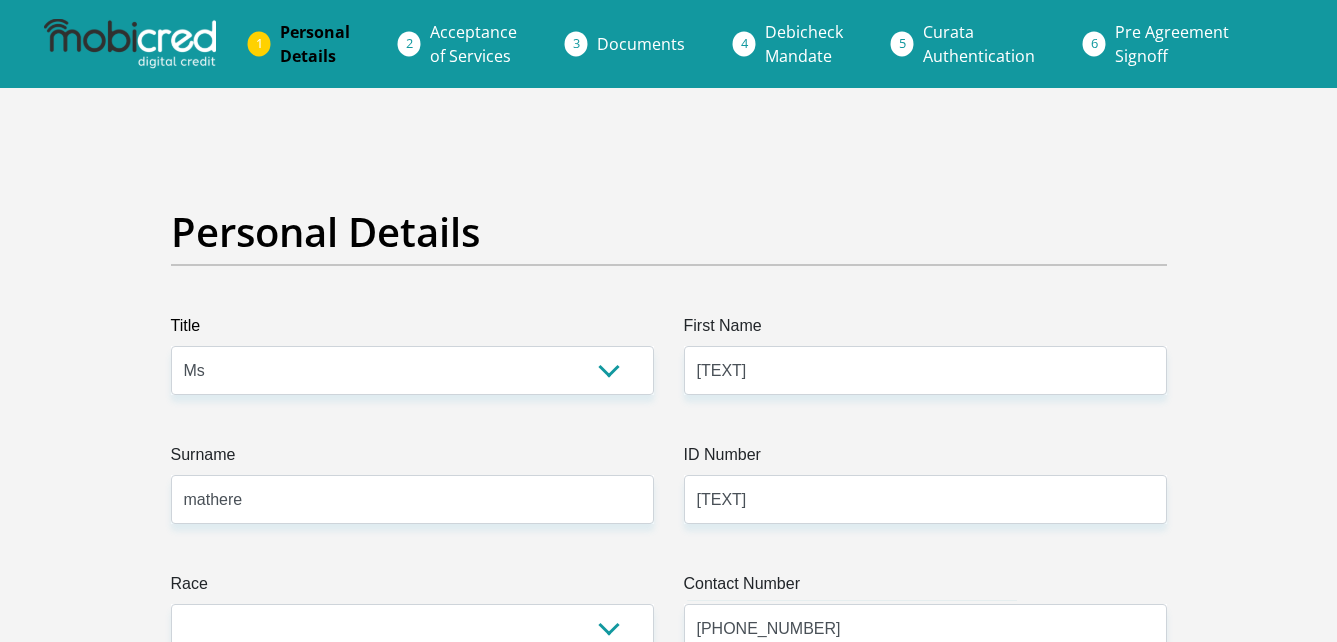 select on "ZAF" 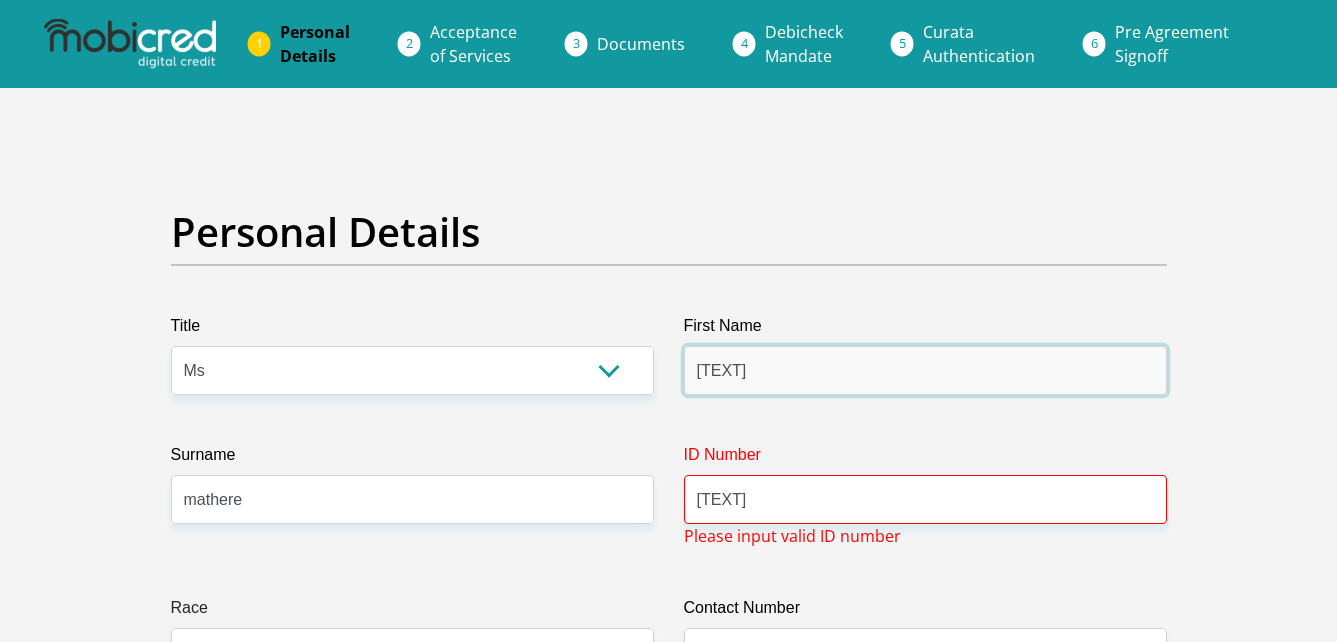 type on "brineth" 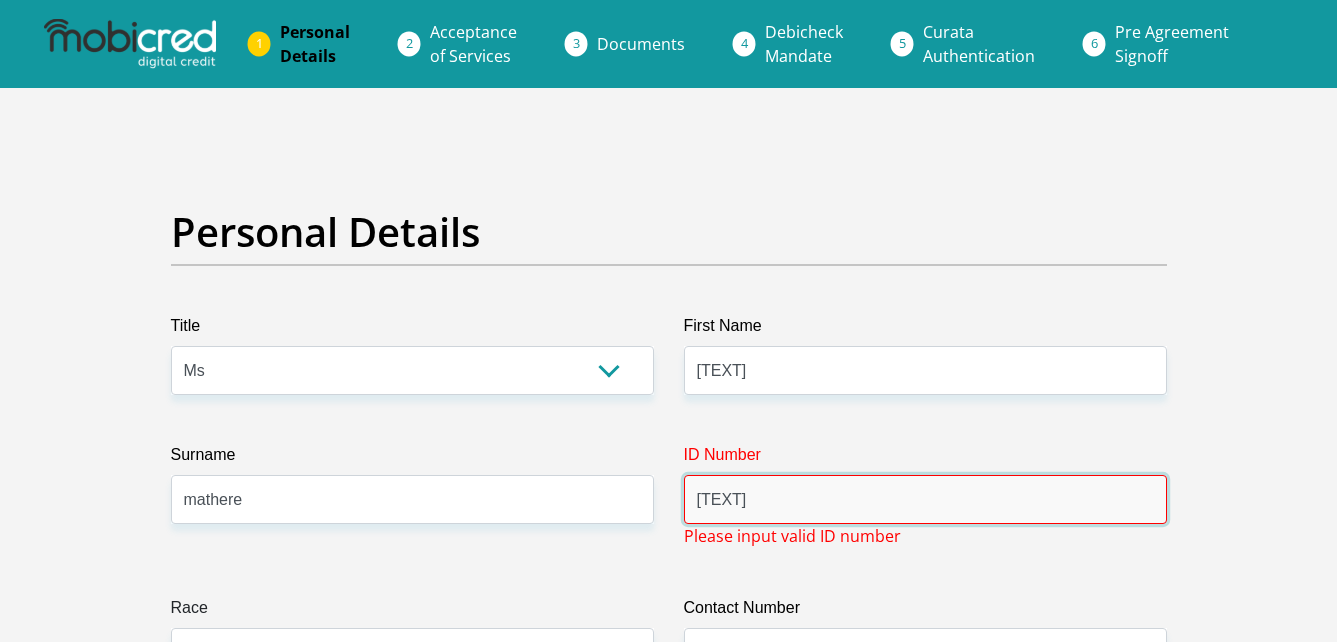 click on "mahlatse" at bounding box center (925, 499) 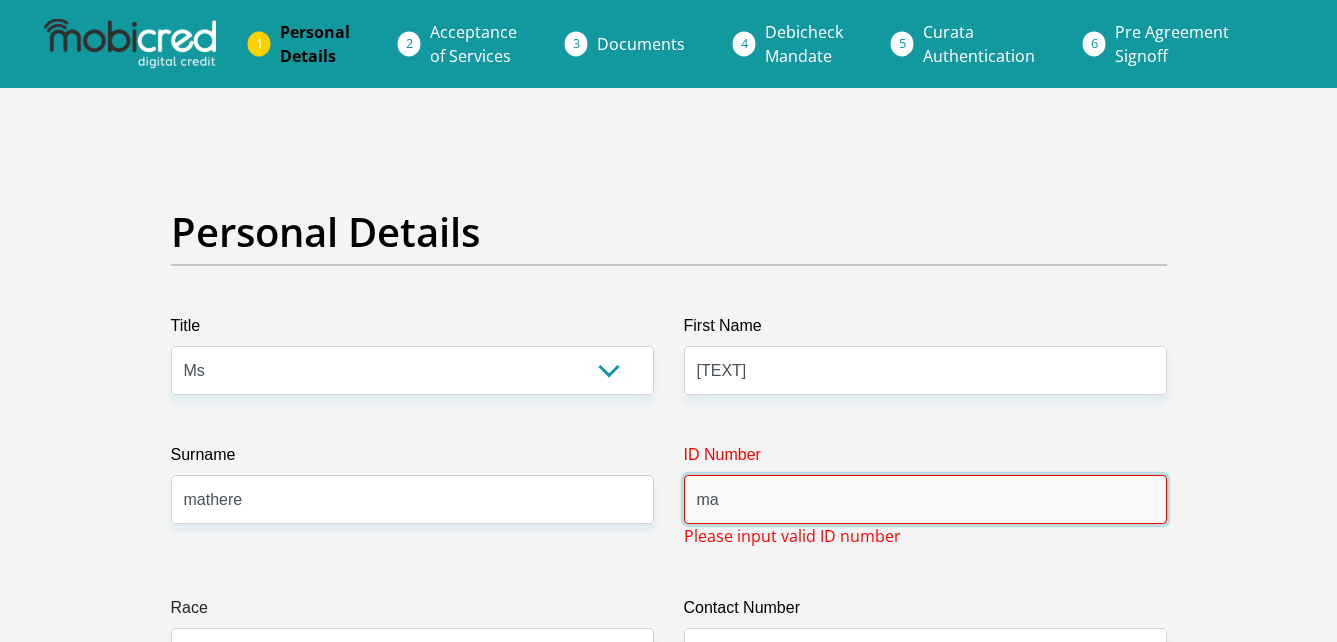 type on "m" 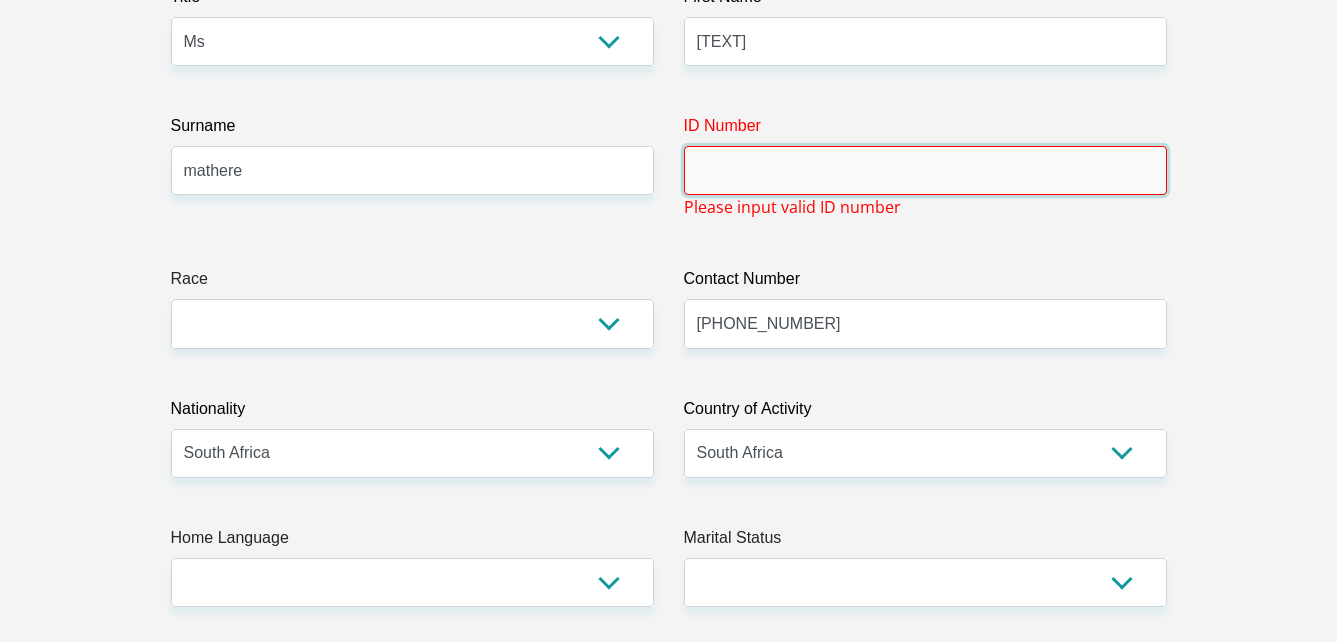 scroll, scrollTop: 331, scrollLeft: 0, axis: vertical 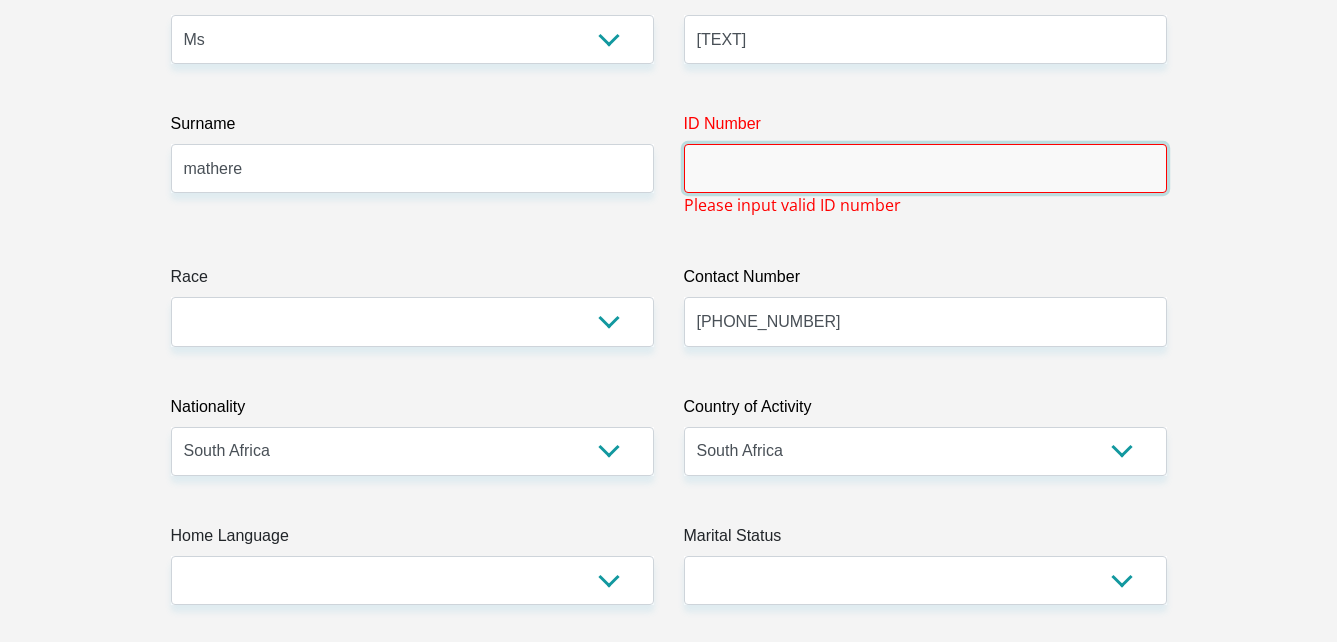 click on "ID Number" at bounding box center (925, 168) 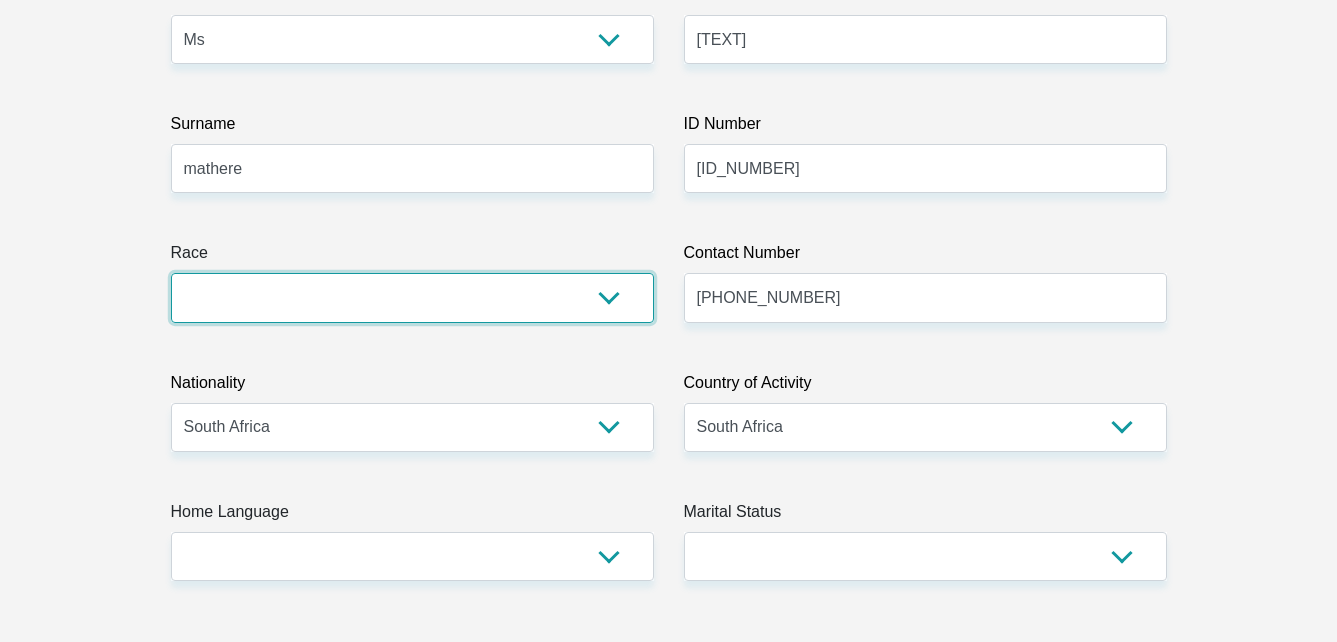 click on "Black
Coloured
Indian
White
Other" at bounding box center [412, 297] 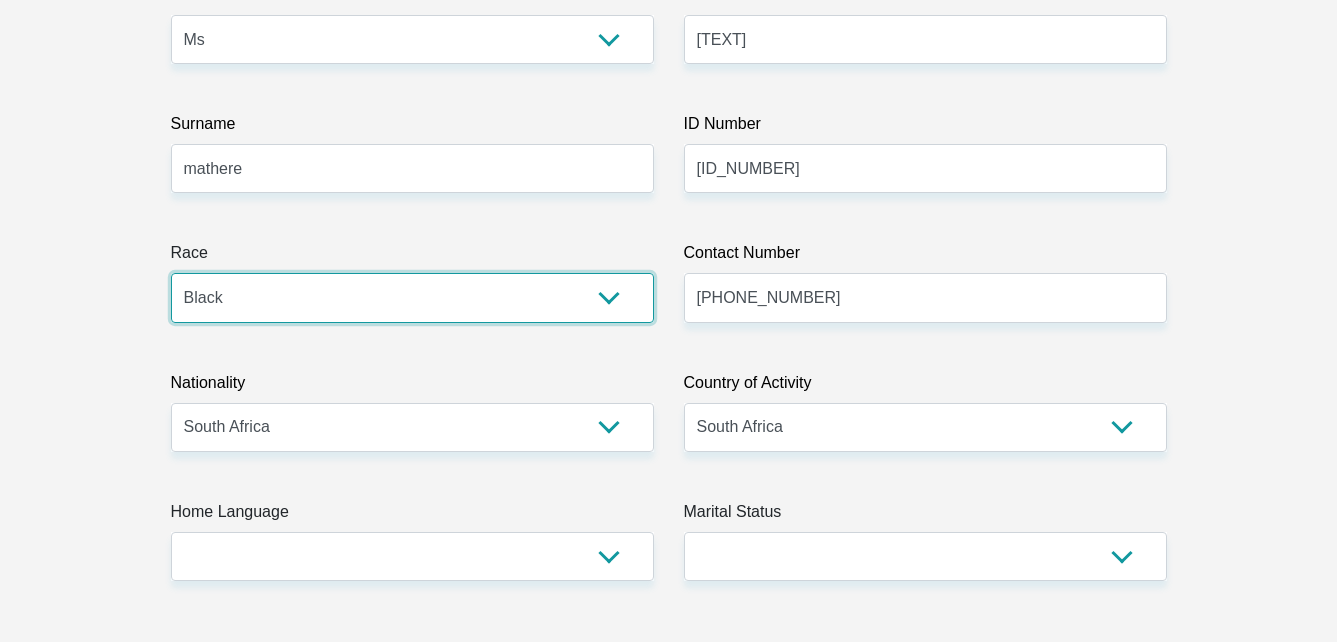 click on "Black
Coloured
Indian
White
Other" at bounding box center [412, 297] 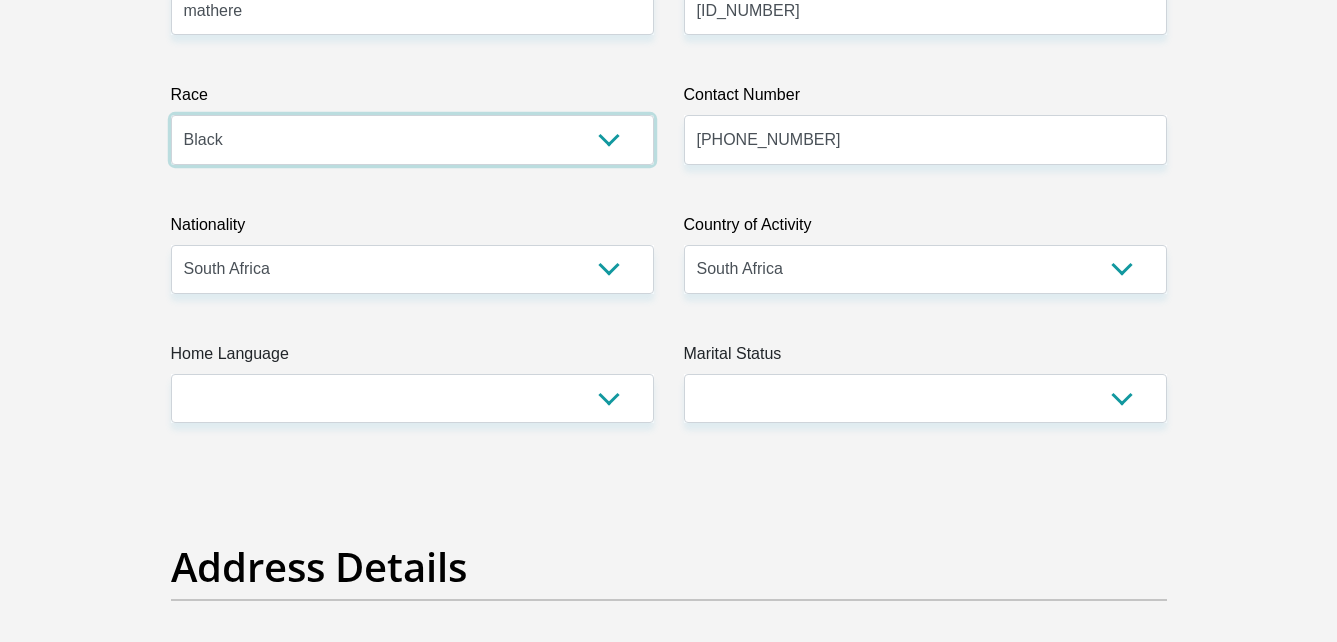 scroll, scrollTop: 492, scrollLeft: 0, axis: vertical 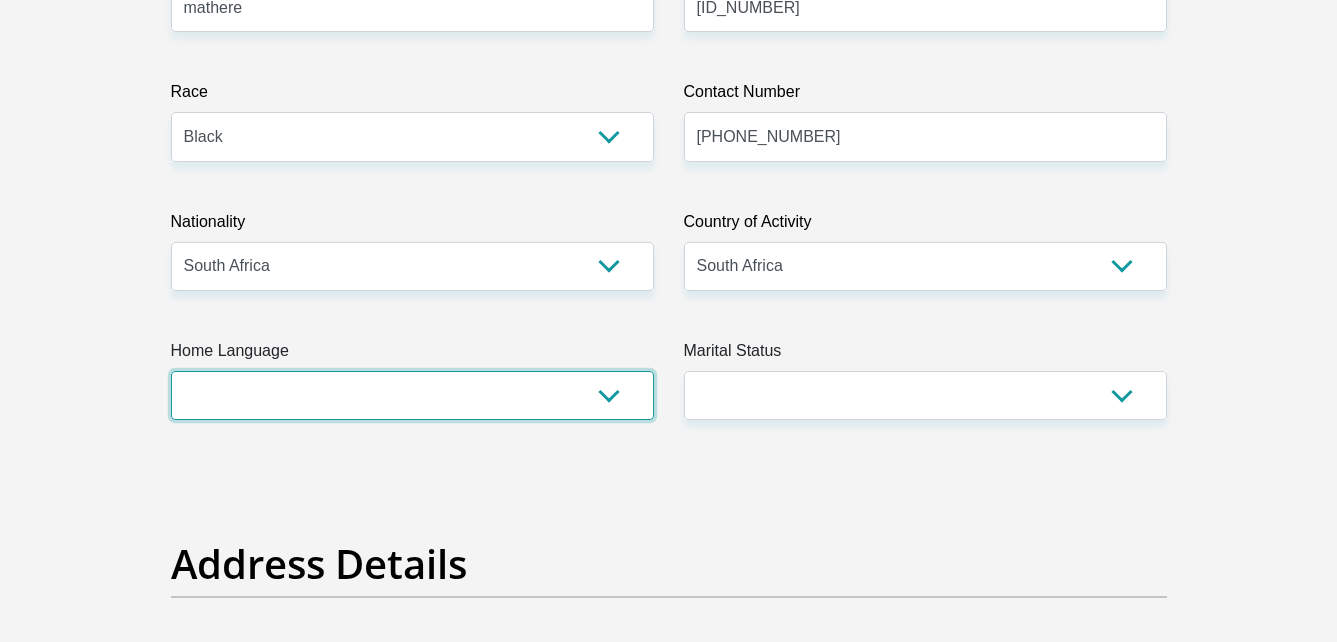 click on "Afrikaans
English
Sepedi
South Ndebele
Southern Sotho
Swati
Tsonga
Tswana
Venda
Xhosa
Zulu
Other" at bounding box center [412, 395] 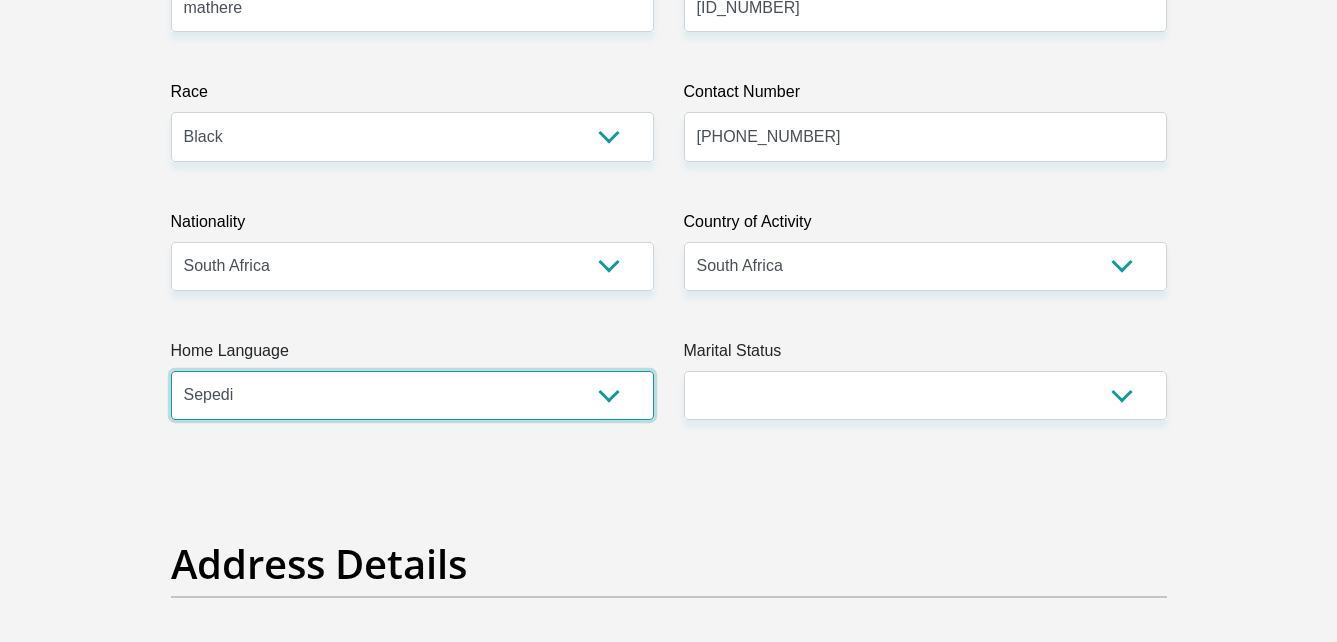 click on "Afrikaans
English
Sepedi
South Ndebele
Southern Sotho
Swati
Tsonga
Tswana
Venda
Xhosa
Zulu
Other" at bounding box center [412, 395] 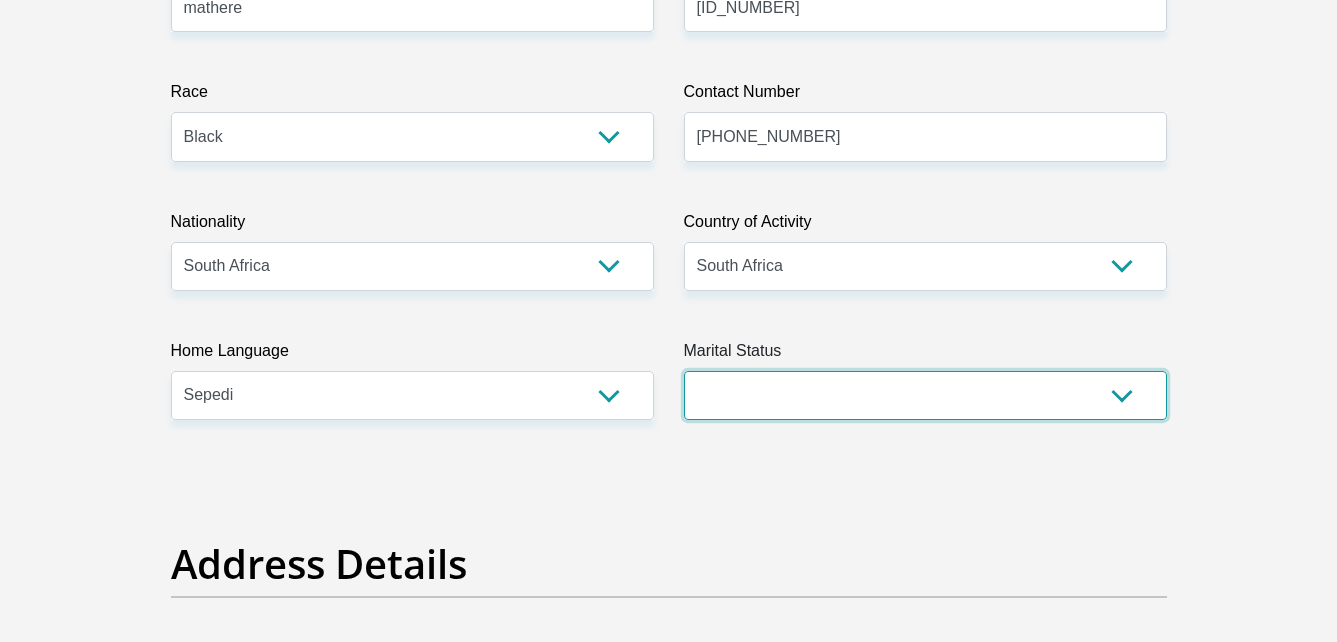 click on "Married ANC
Single
Divorced
Widowed
Married COP or Customary Law" at bounding box center (925, 395) 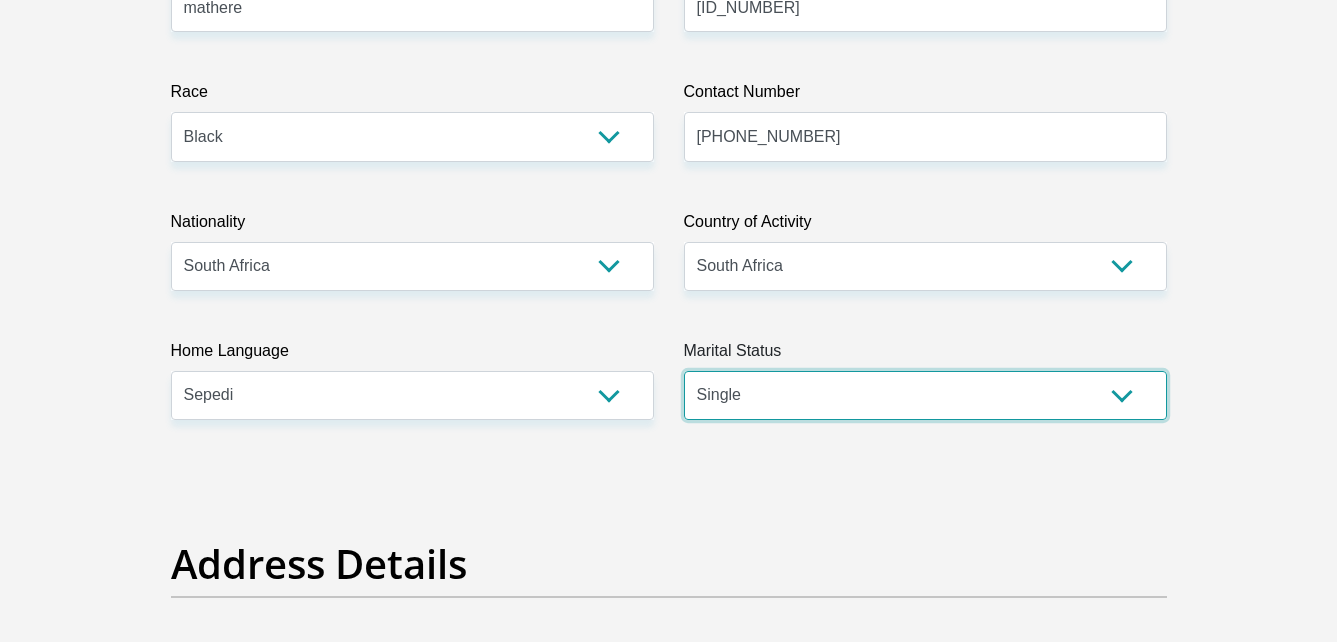 click on "Married ANC
Single
Divorced
Widowed
Married COP or Customary Law" at bounding box center [925, 395] 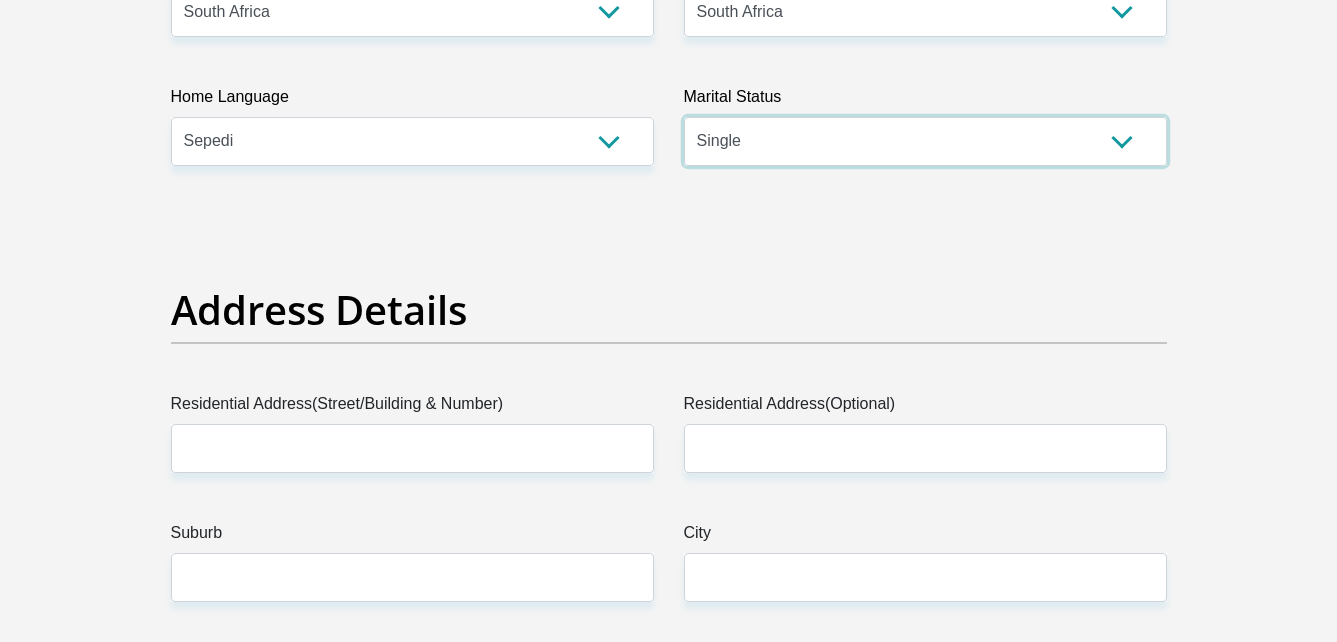 scroll, scrollTop: 752, scrollLeft: 0, axis: vertical 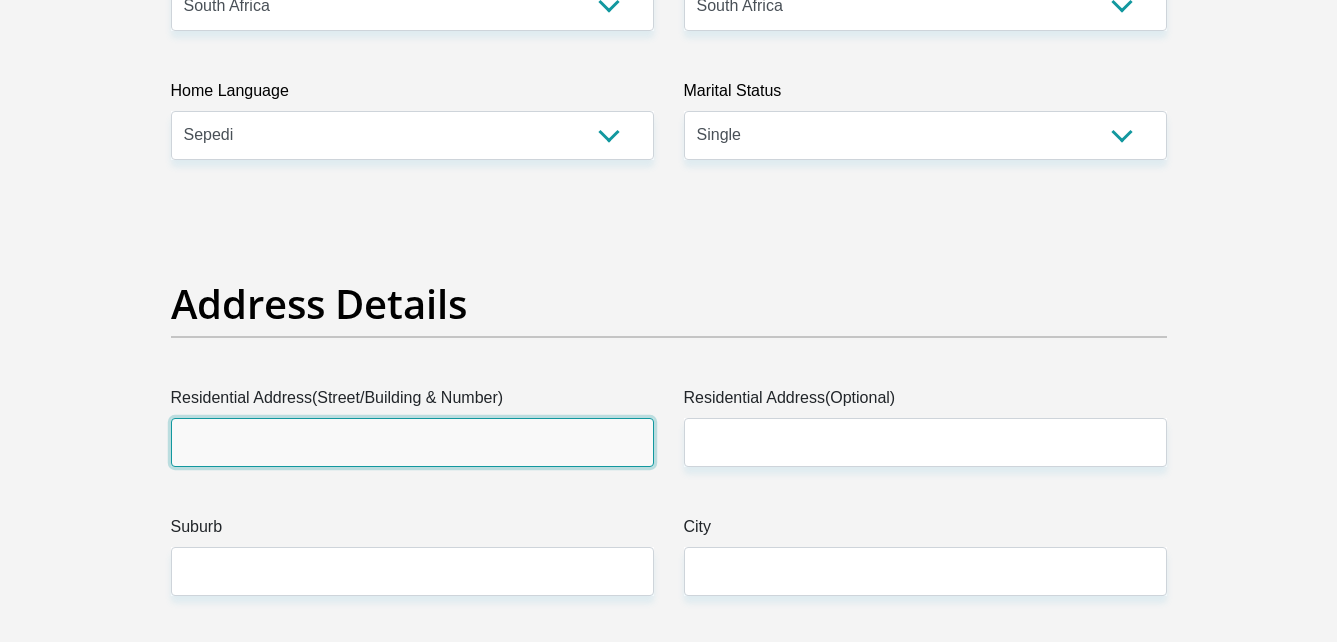 click on "Residential Address(Street/Building & Number)" at bounding box center (412, 442) 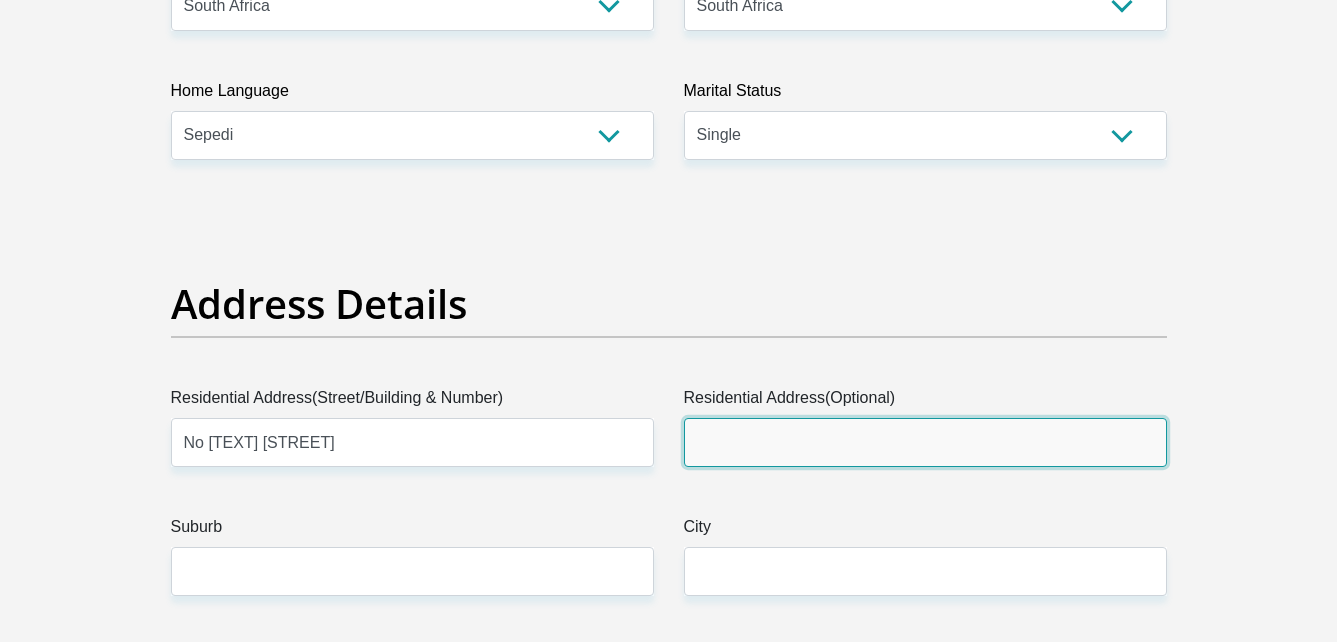 type on "446 fos" 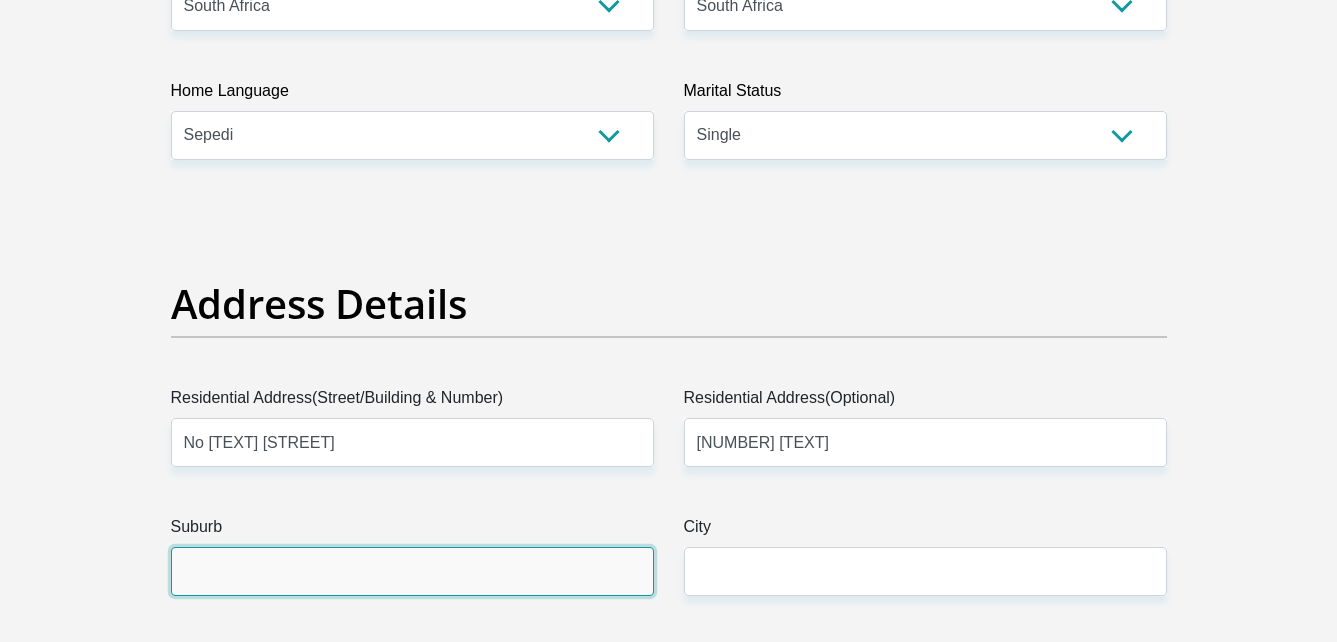 type on "Phalaborwa" 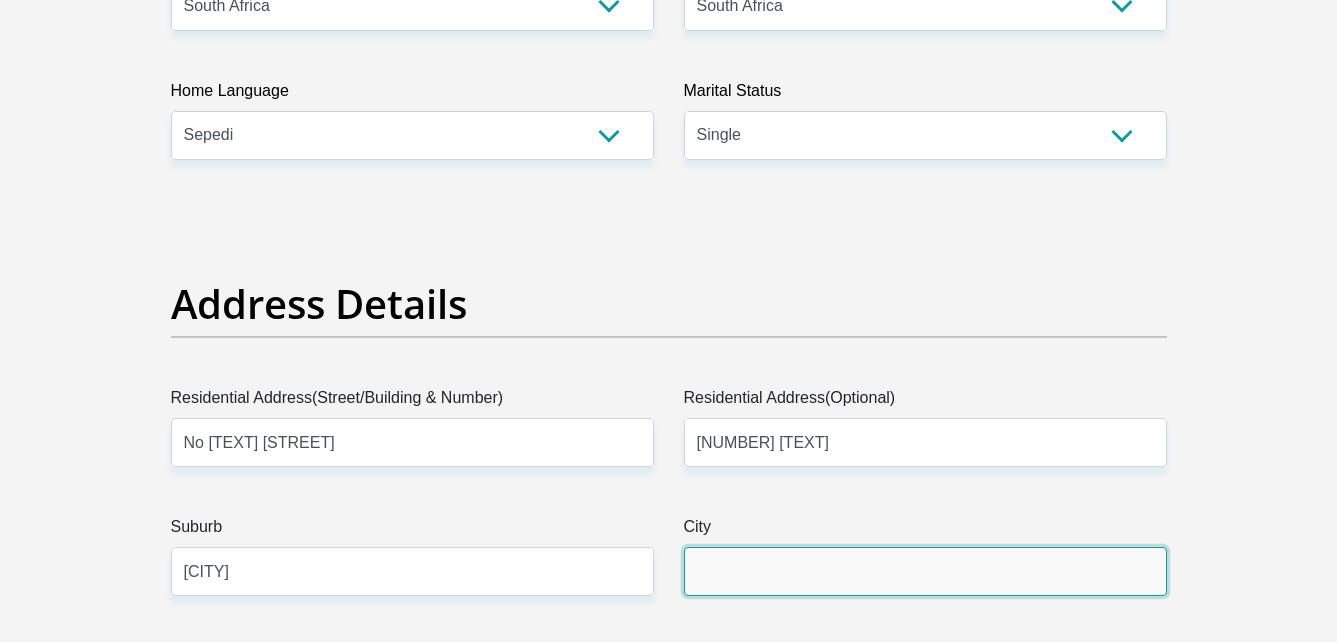 type on "Phalaborwa" 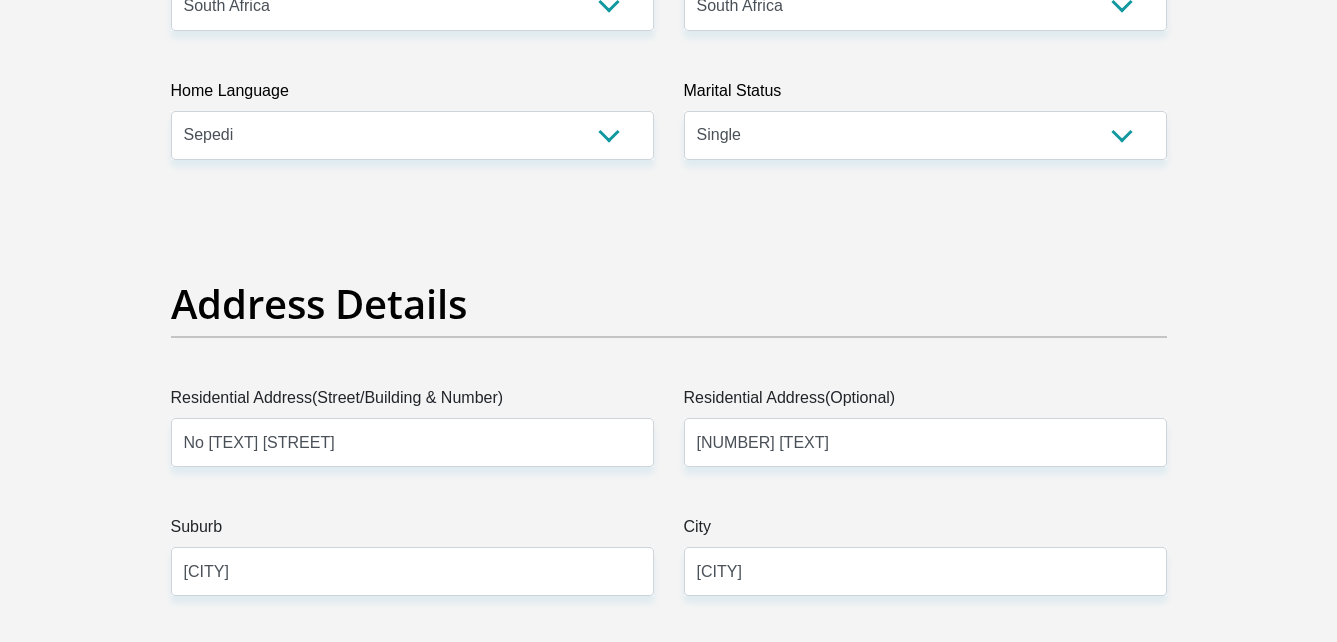 type on "1391" 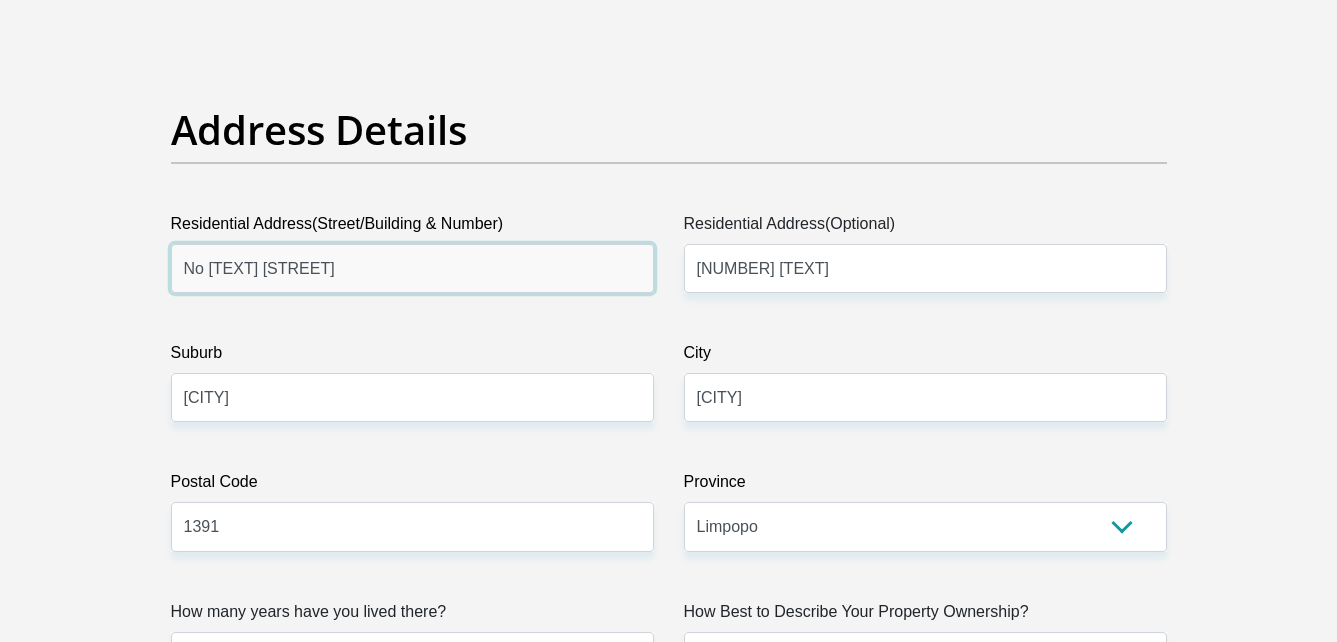 scroll, scrollTop: 940, scrollLeft: 0, axis: vertical 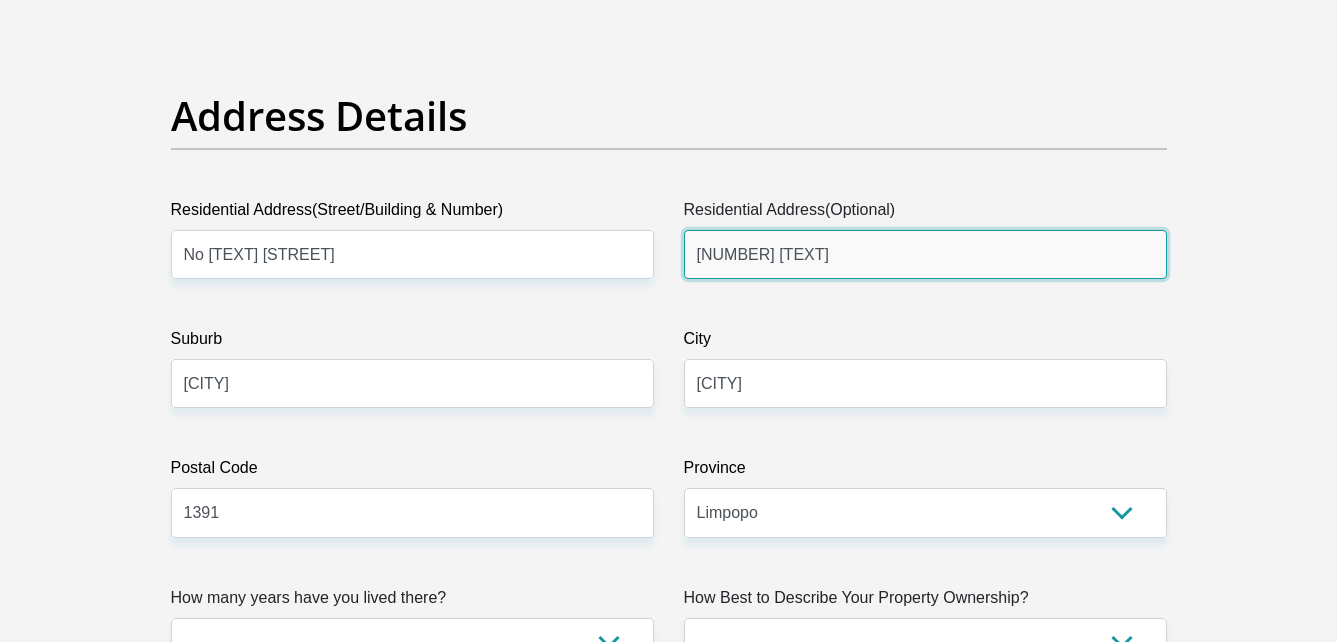 click on "446 fos" at bounding box center [925, 254] 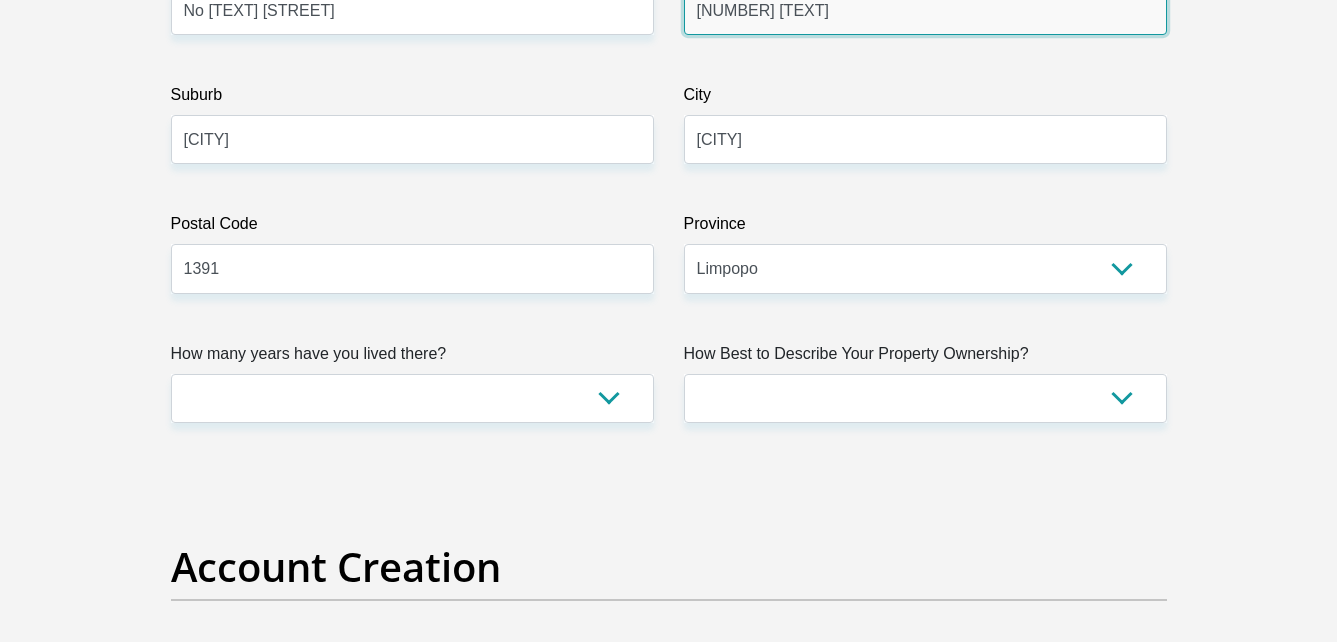 scroll, scrollTop: 1187, scrollLeft: 0, axis: vertical 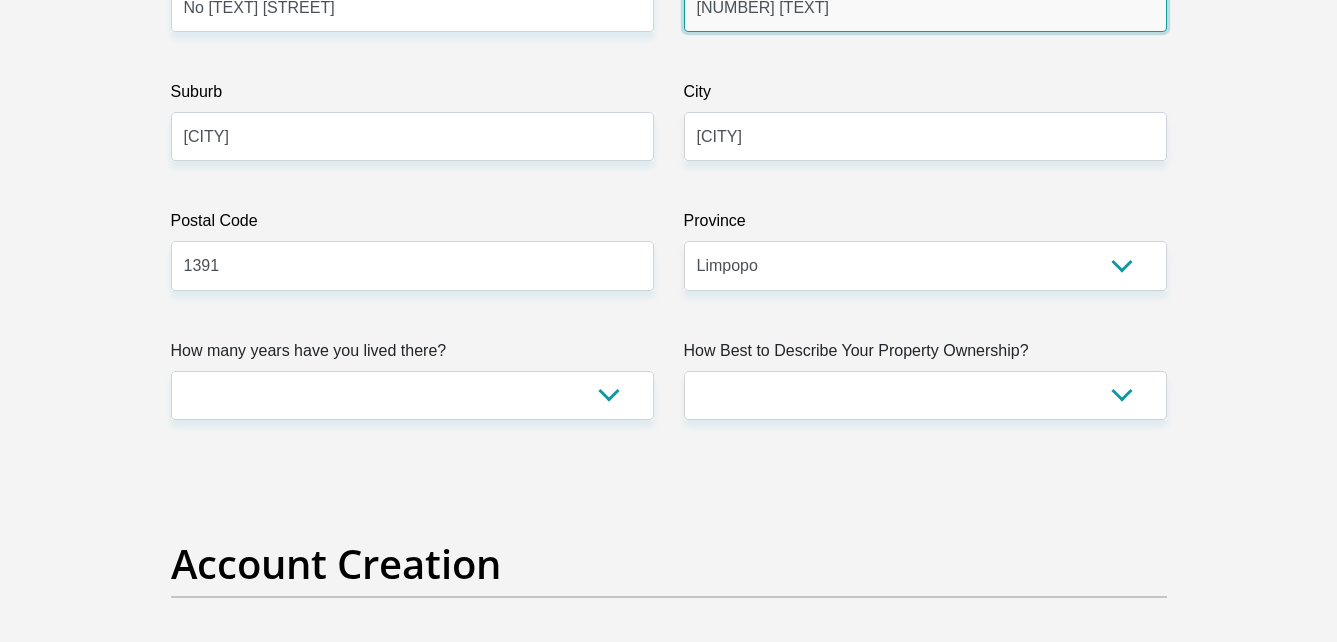 type on "446 foskor" 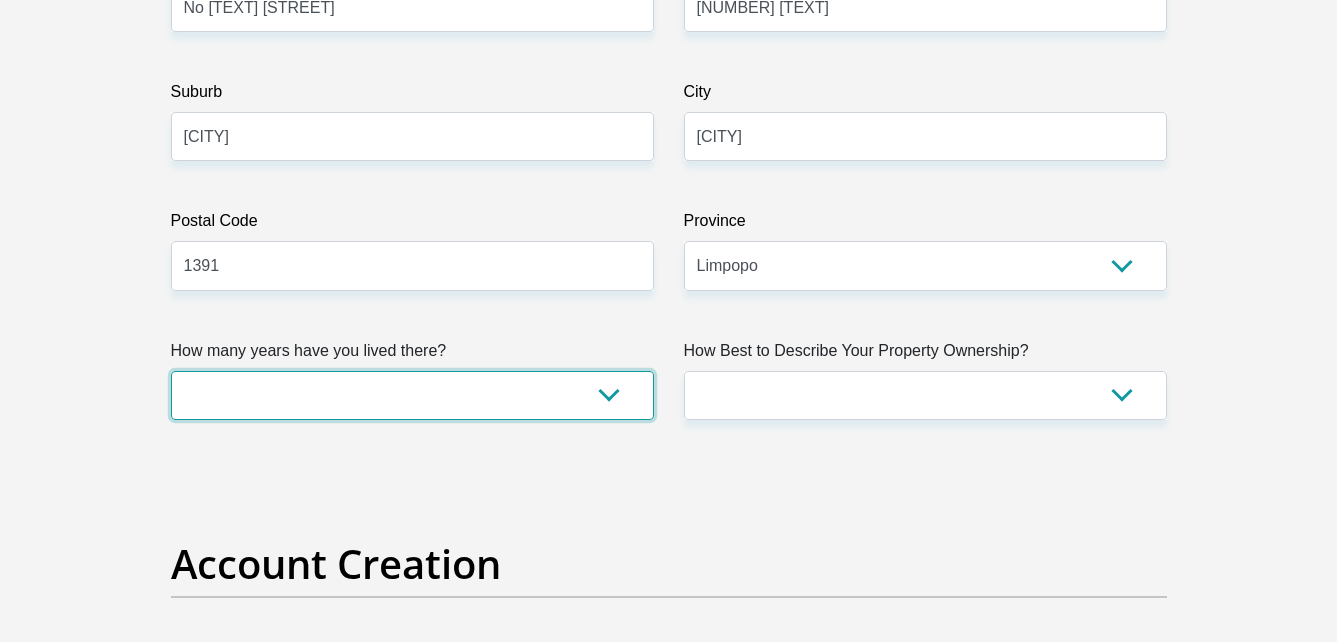 click on "less than 1 year
1-3 years
3-5 years
5+ years" at bounding box center [412, 395] 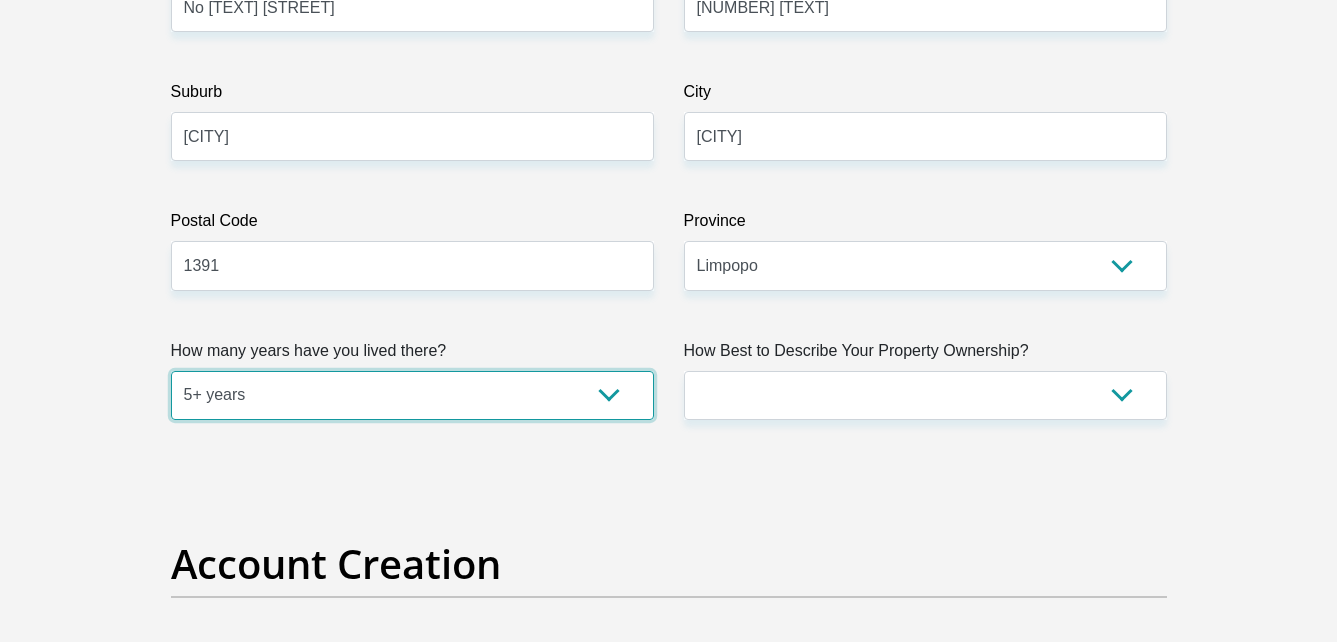 click on "less than 1 year
1-3 years
3-5 years
5+ years" at bounding box center (412, 395) 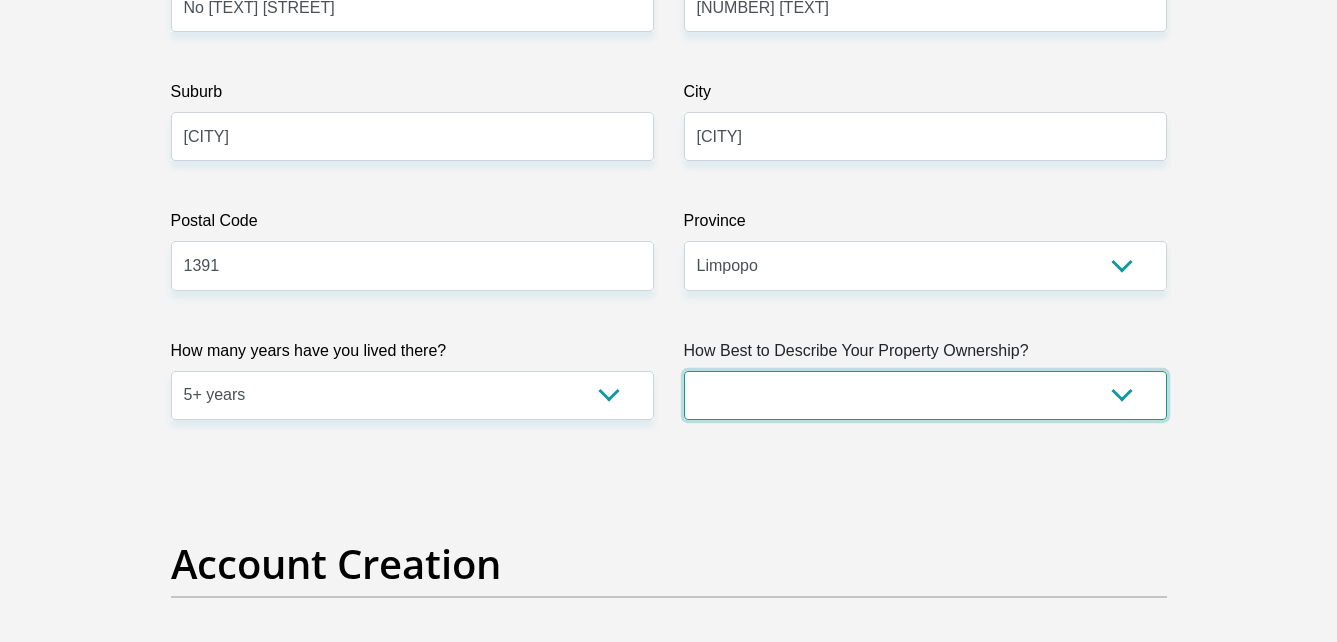 click on "Owned
Rented
Family Owned
Company Dwelling" at bounding box center [925, 395] 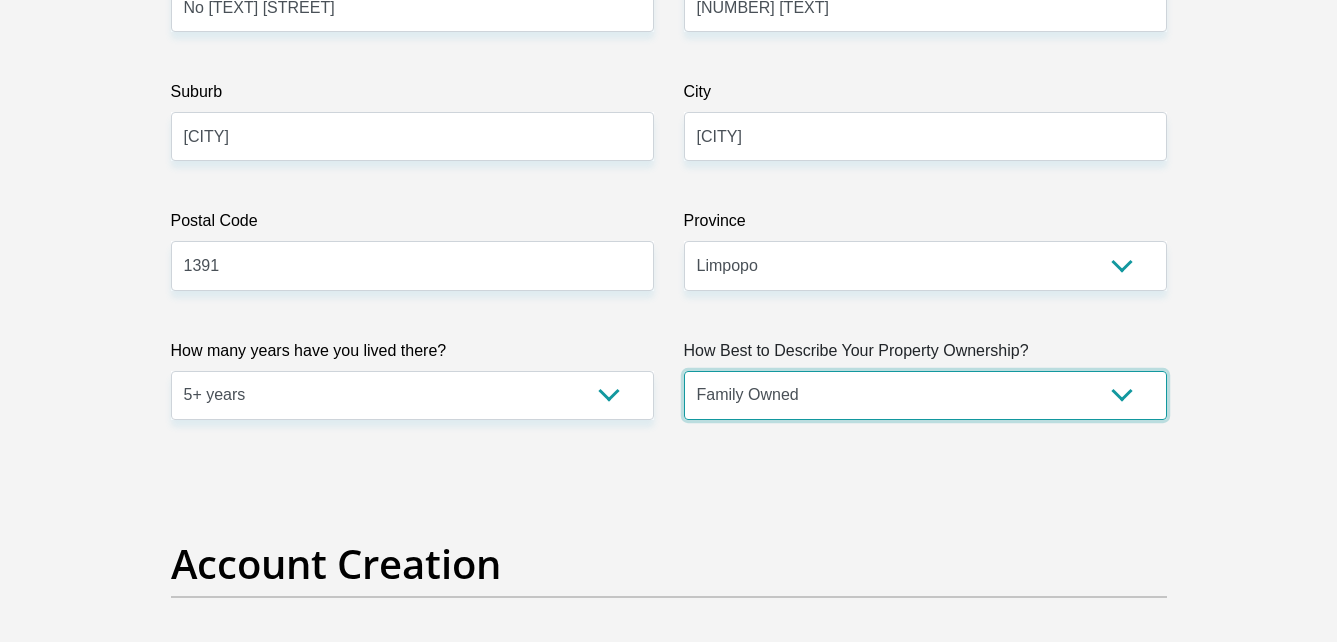 click on "Owned
Rented
Family Owned
Company Dwelling" at bounding box center (925, 395) 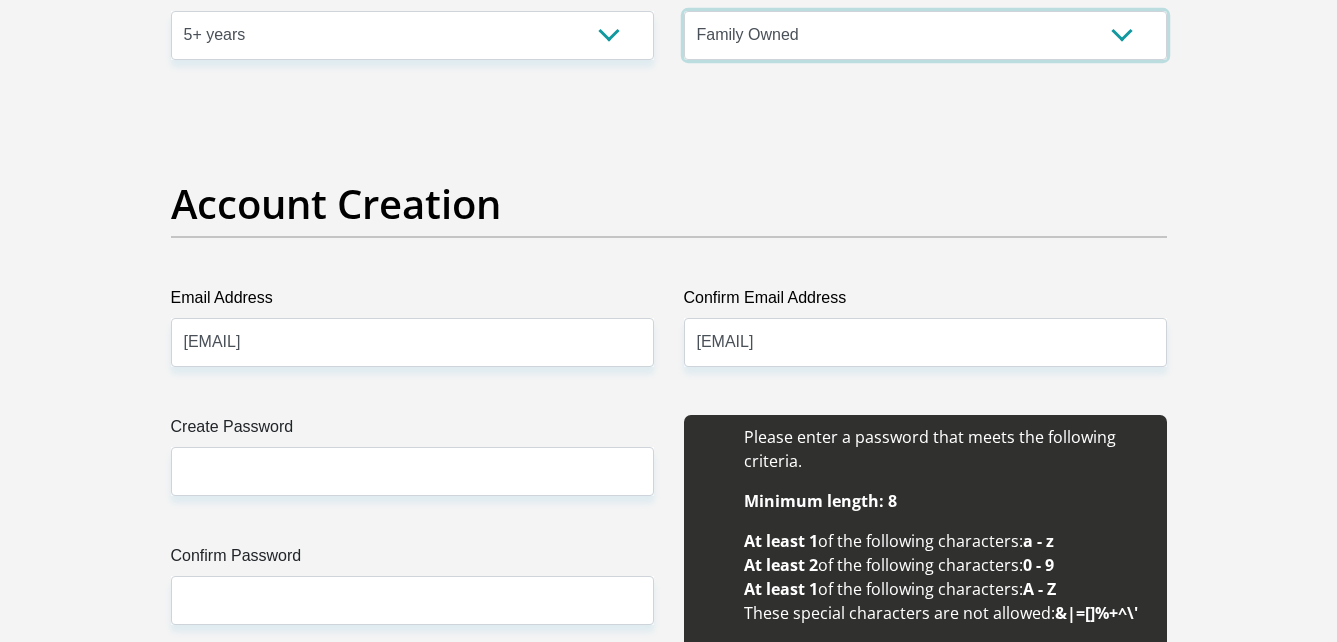 scroll, scrollTop: 1549, scrollLeft: 0, axis: vertical 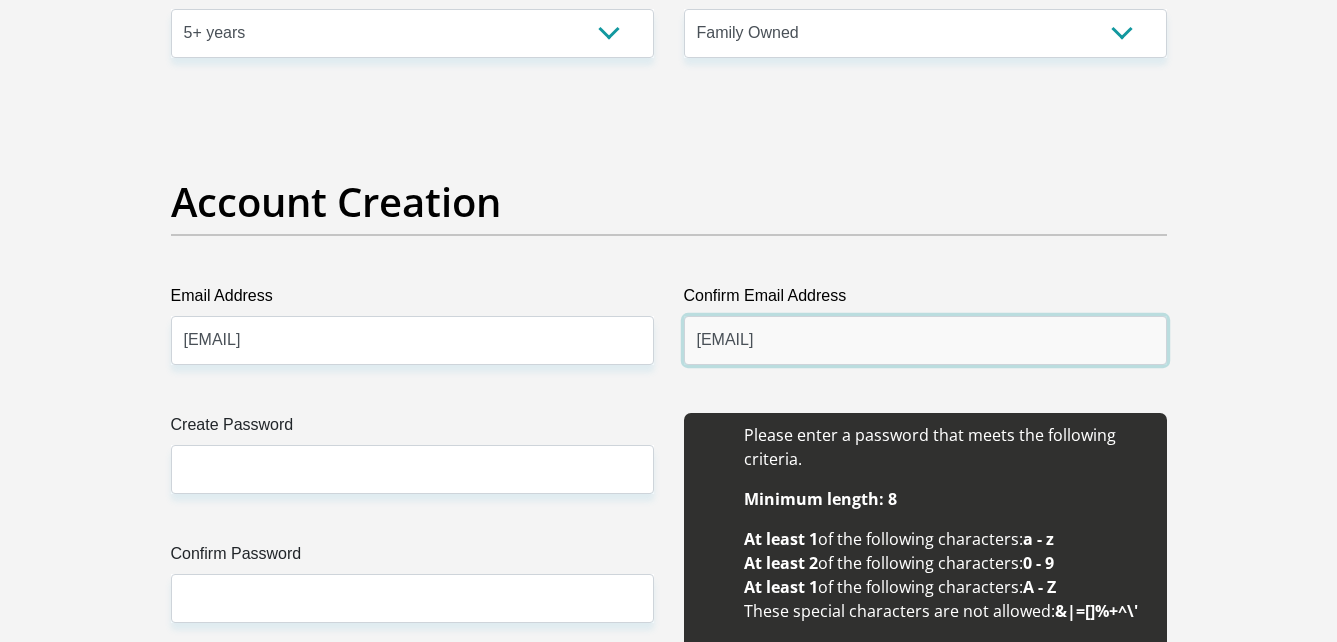 click on "matheremahlatse@gmail.com" at bounding box center (925, 340) 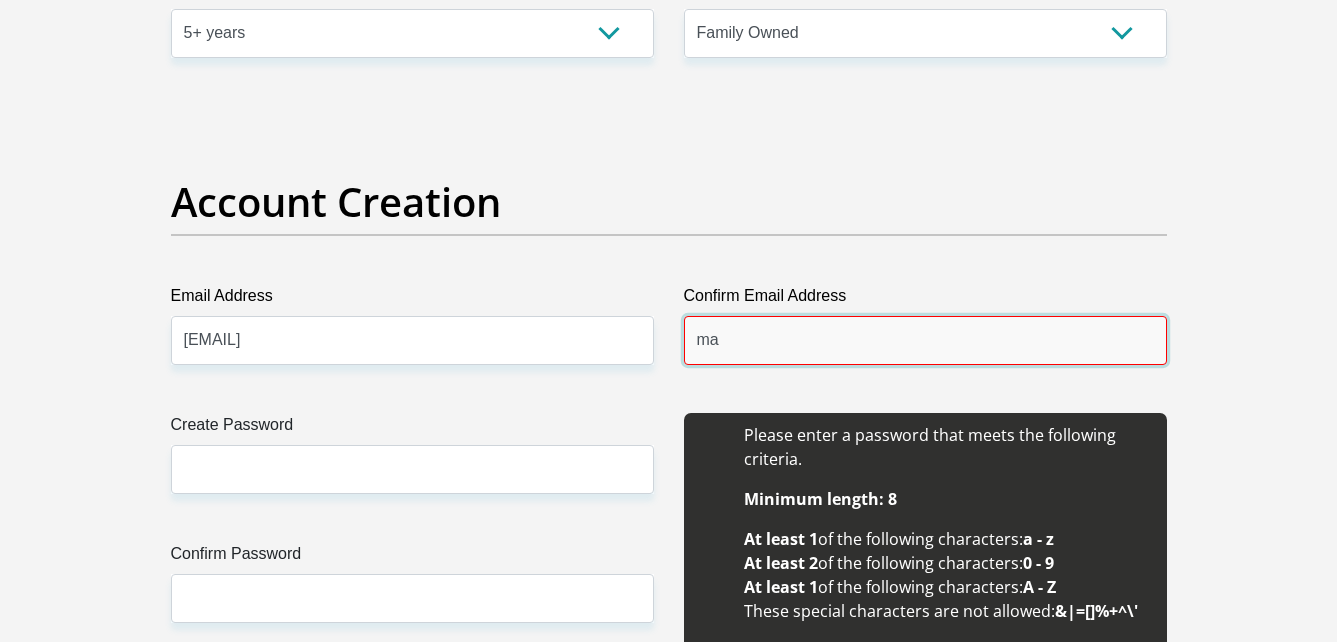 type on "m" 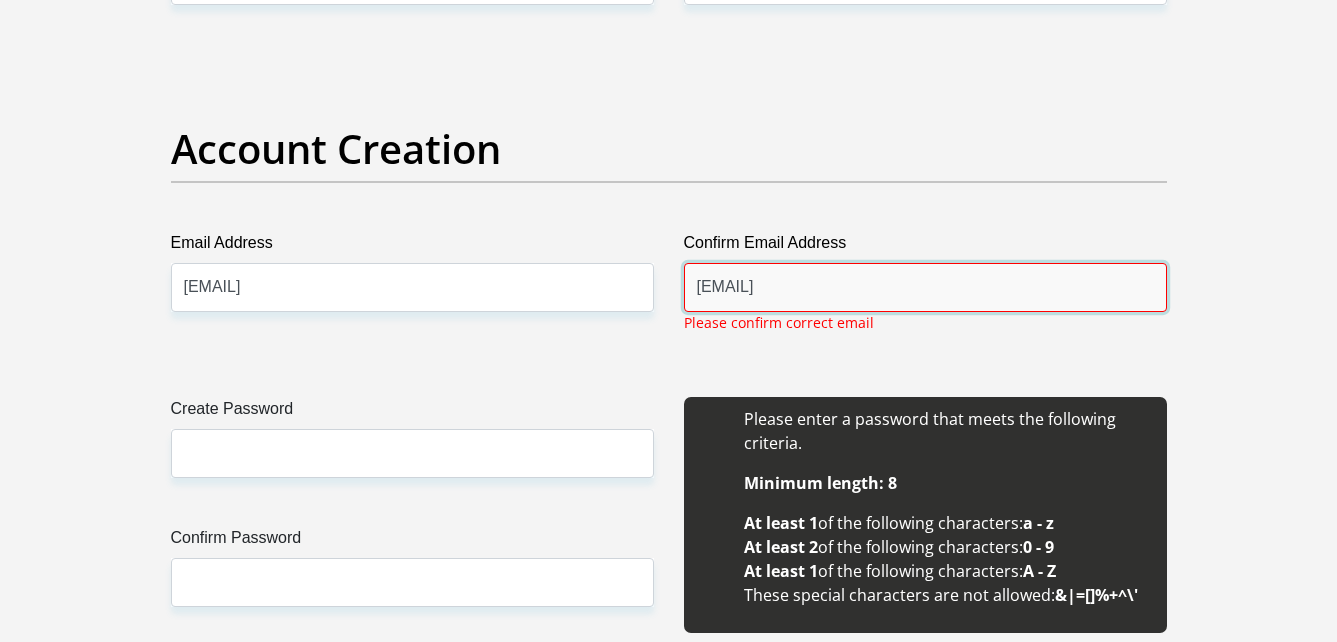 scroll, scrollTop: 1603, scrollLeft: 0, axis: vertical 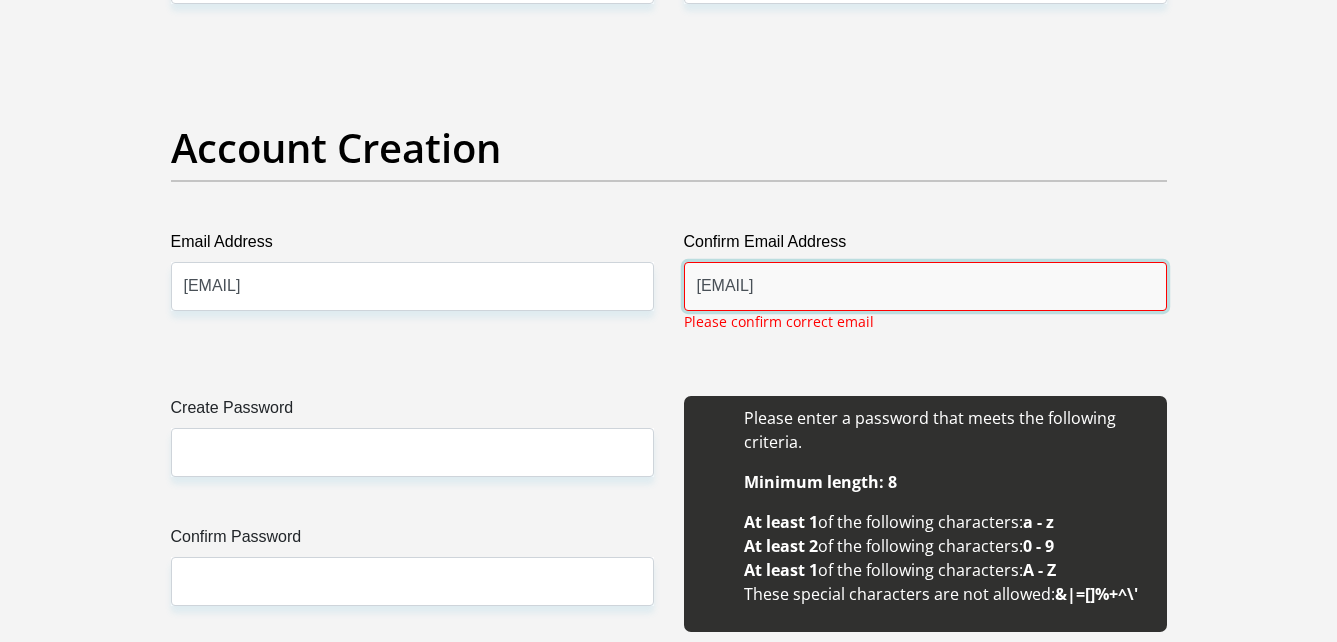 type on "selelomathere@gmail.com" 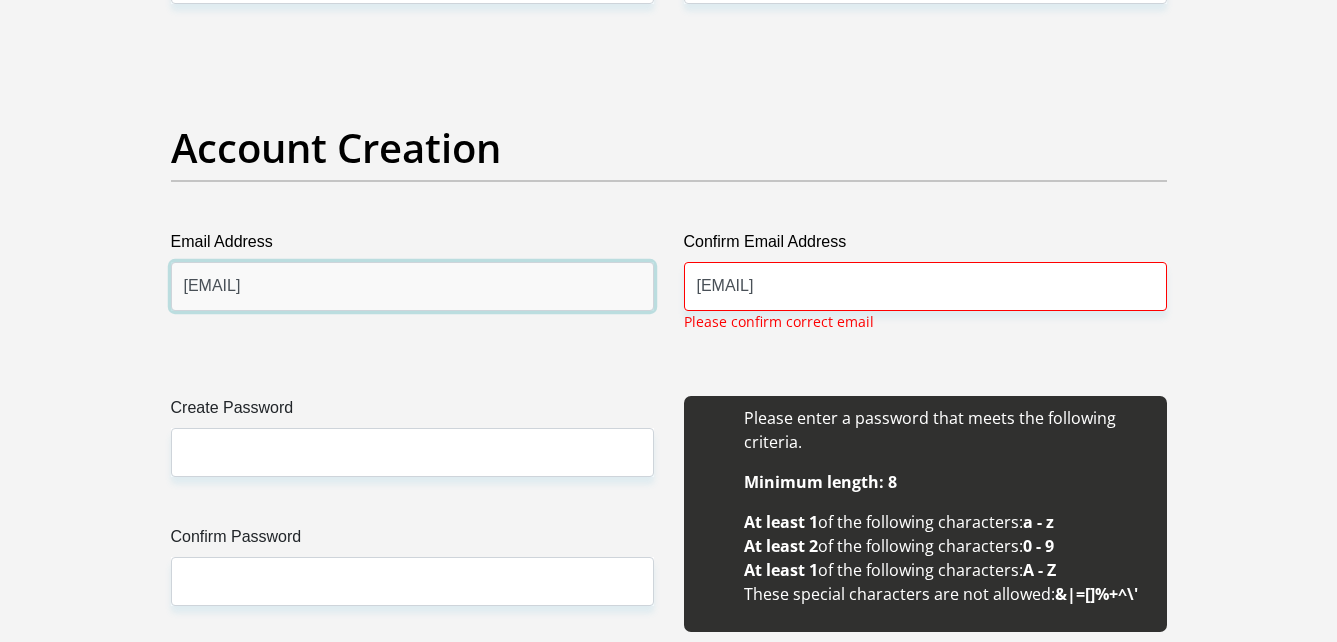 click on "matheremahlatse@gmail.com" at bounding box center (412, 286) 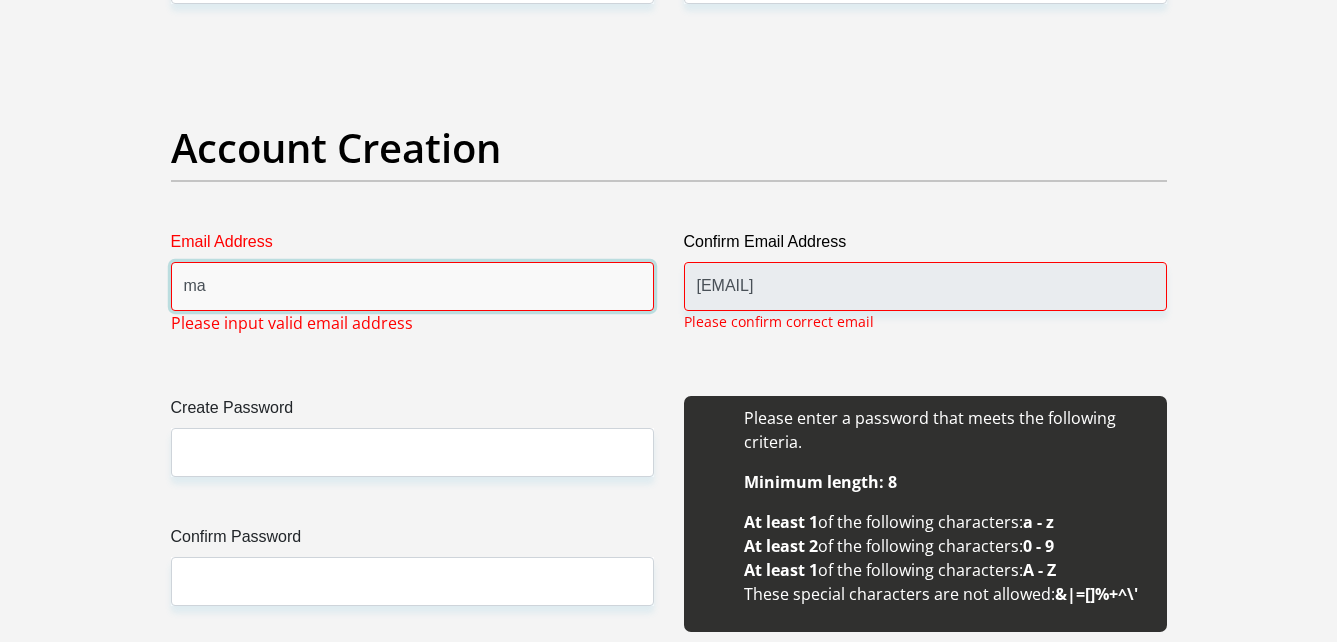 type on "m" 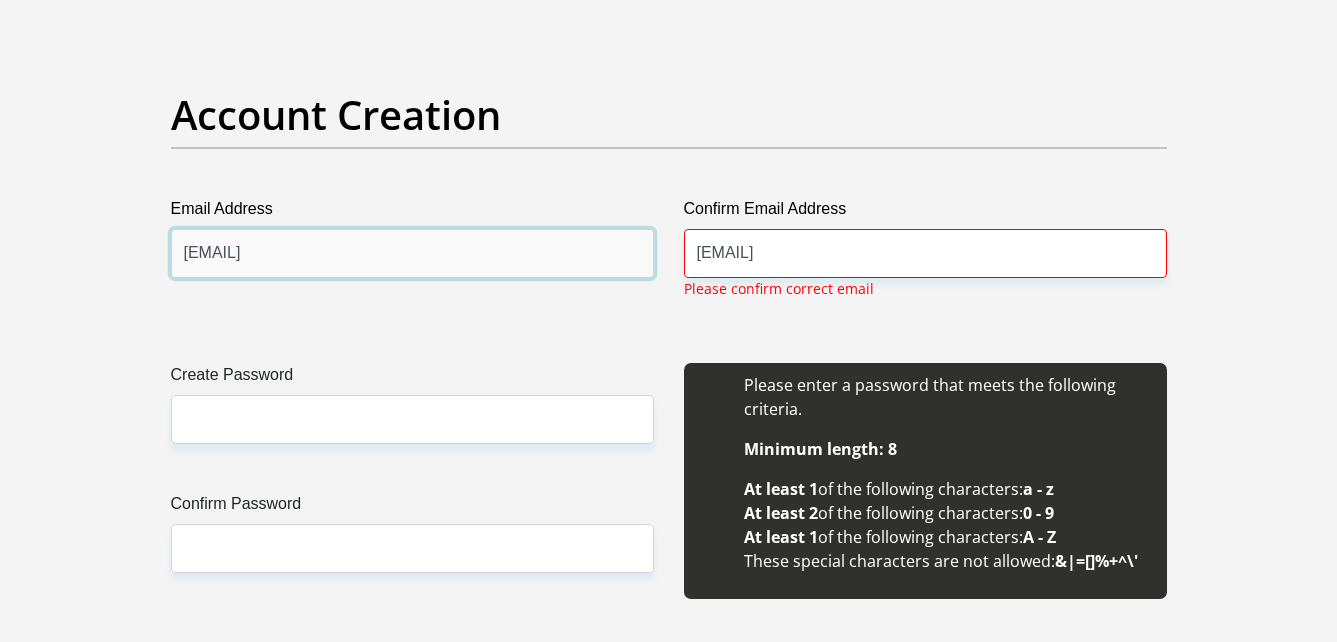 scroll, scrollTop: 1637, scrollLeft: 0, axis: vertical 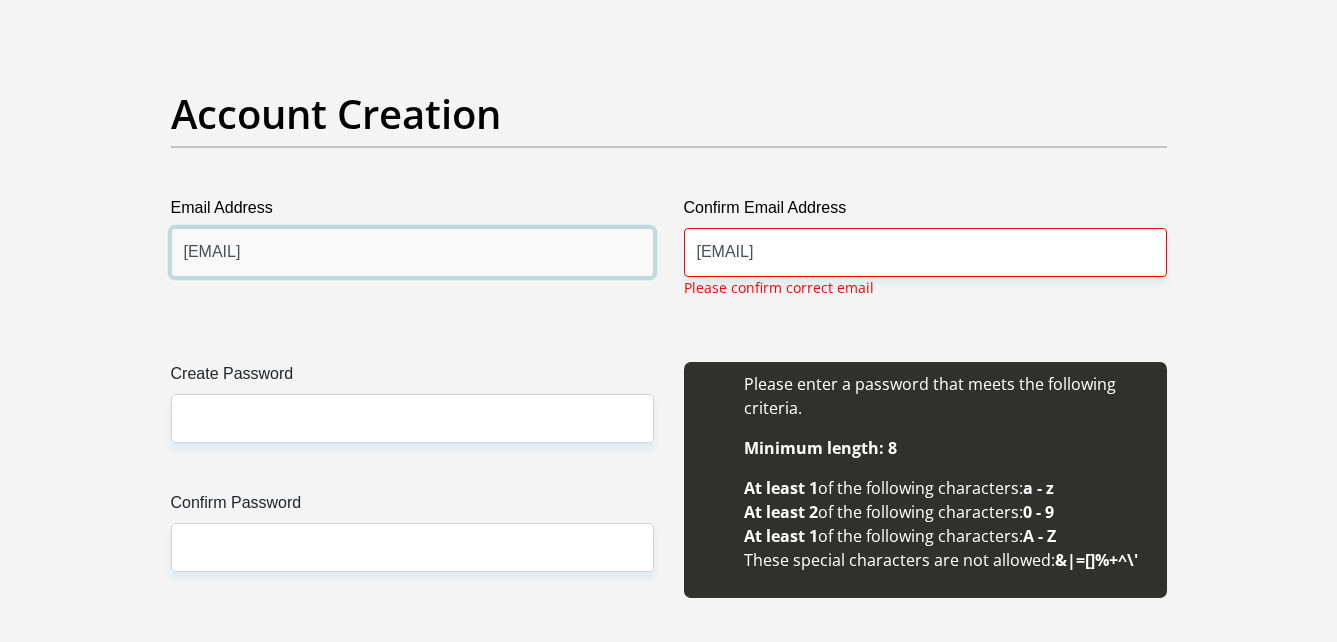 type on "selelomathere@gmail.com" 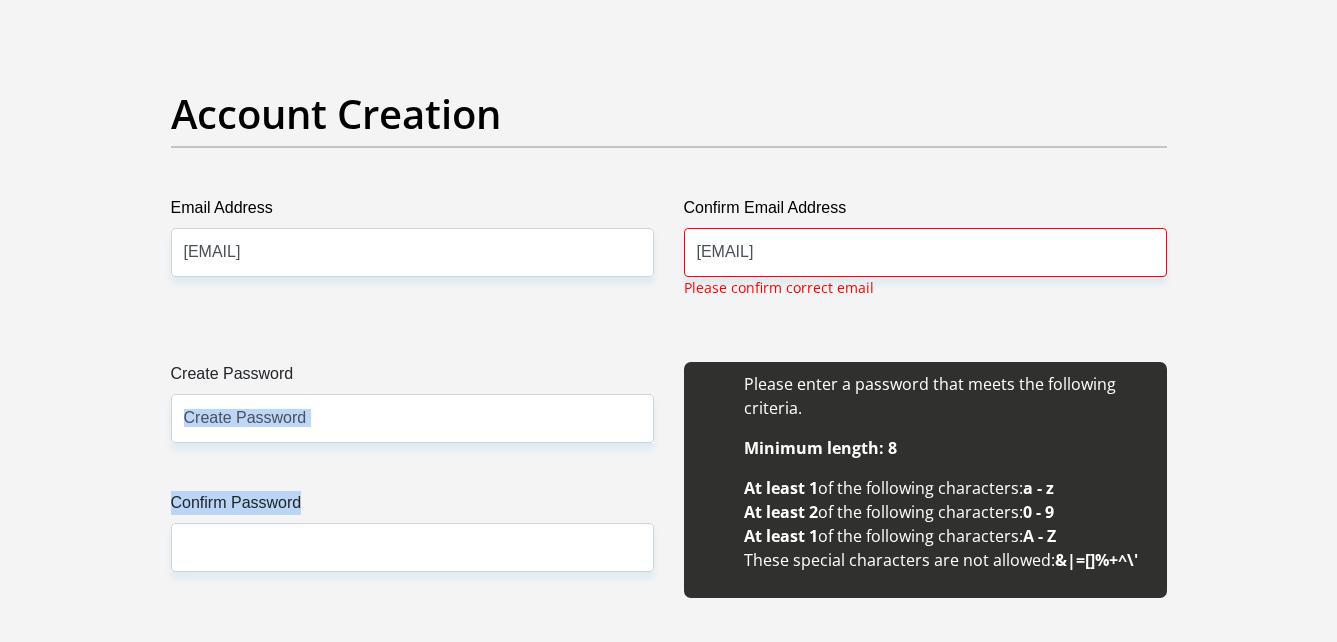 drag, startPoint x: 343, startPoint y: 449, endPoint x: 346, endPoint y: 431, distance: 18.248287 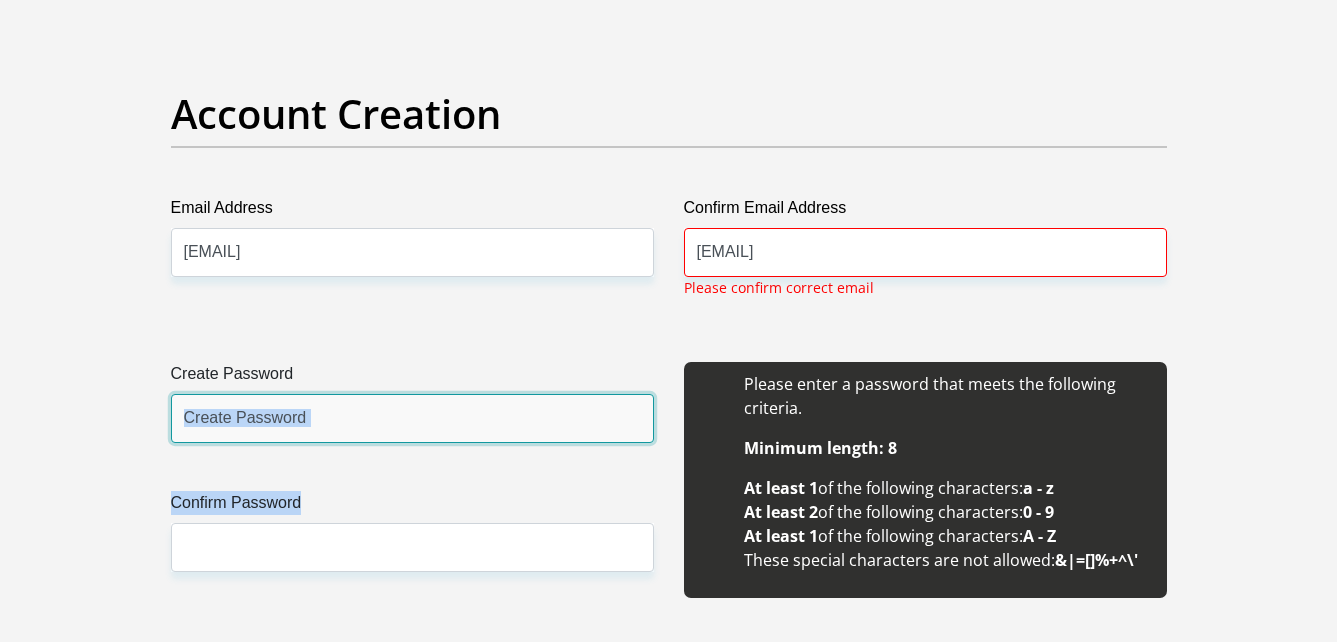 click on "Create Password" at bounding box center (412, 418) 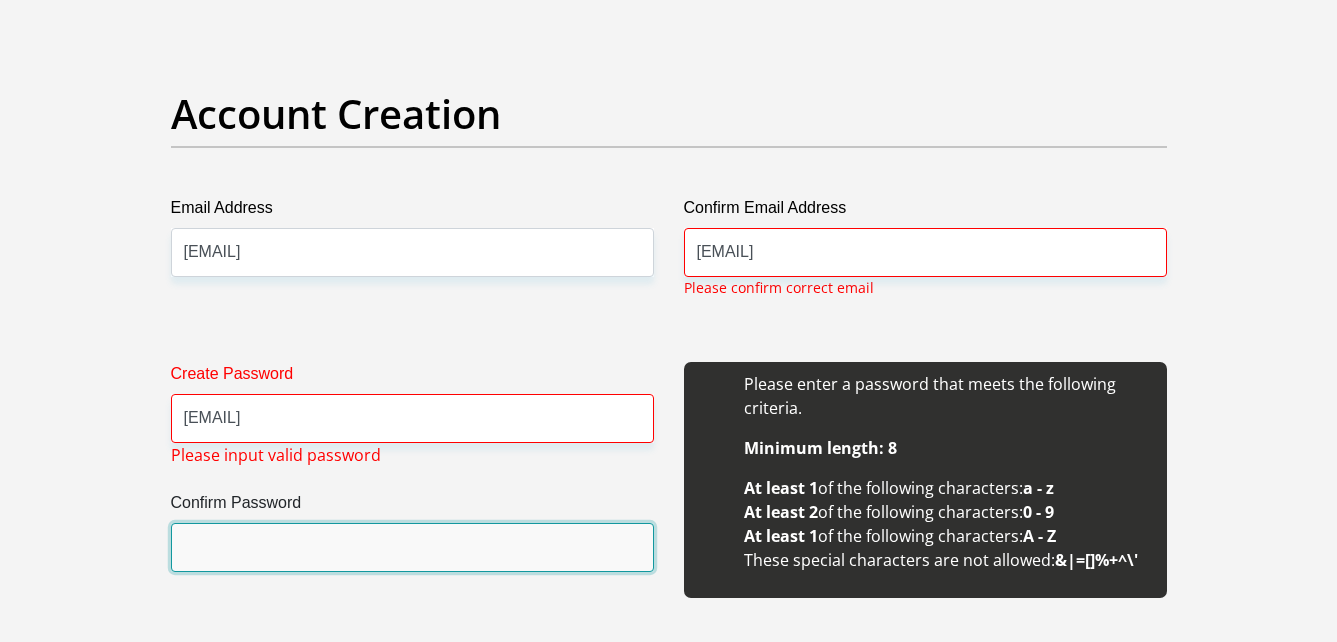 click on "Confirm Password" at bounding box center (412, 547) 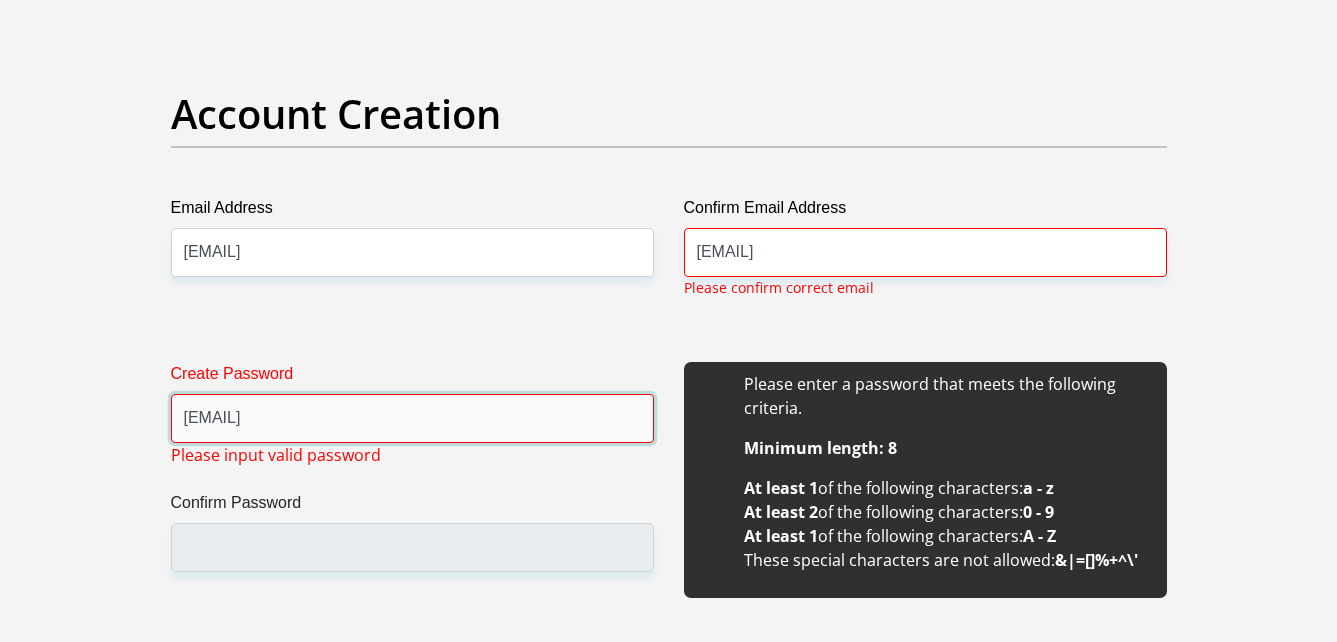 click on "mthere@1985" at bounding box center (412, 418) 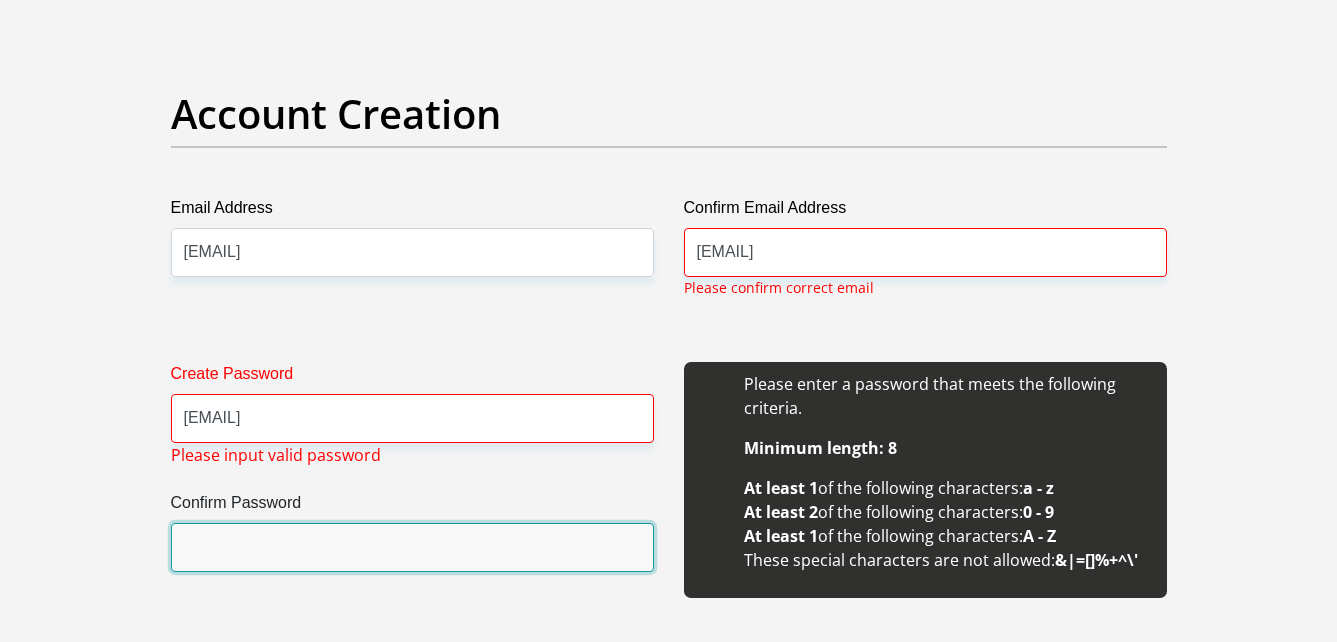 click on "Confirm Password" at bounding box center [412, 547] 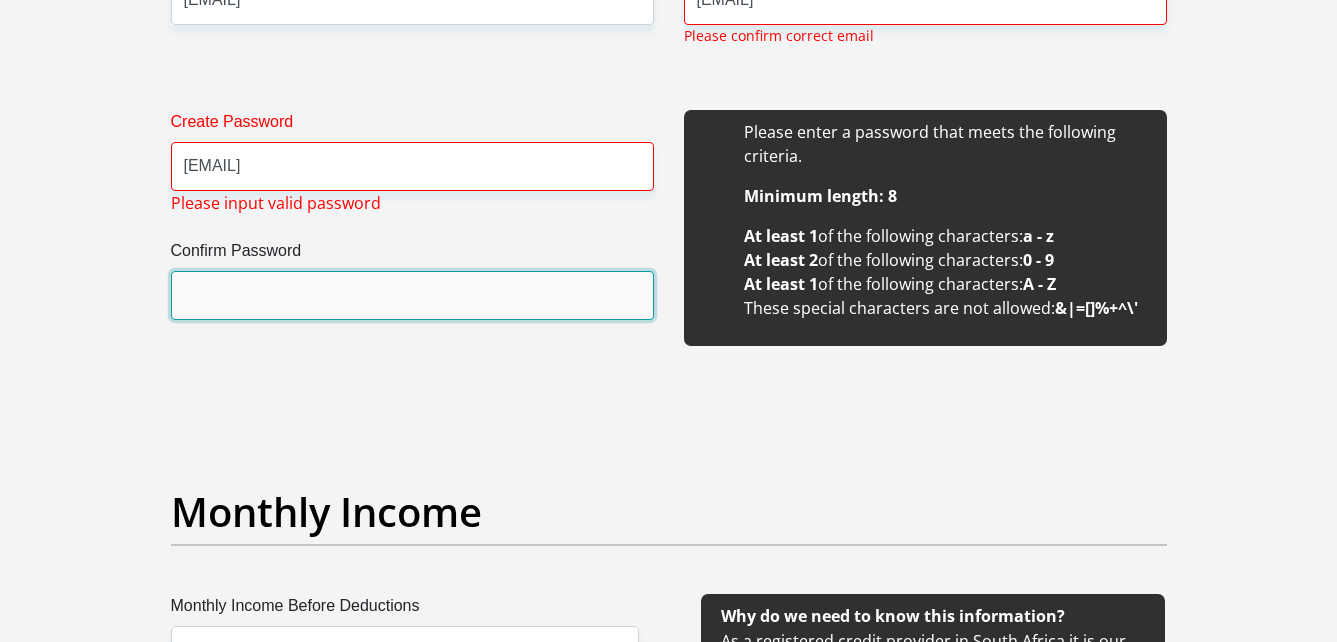 scroll, scrollTop: 1890, scrollLeft: 0, axis: vertical 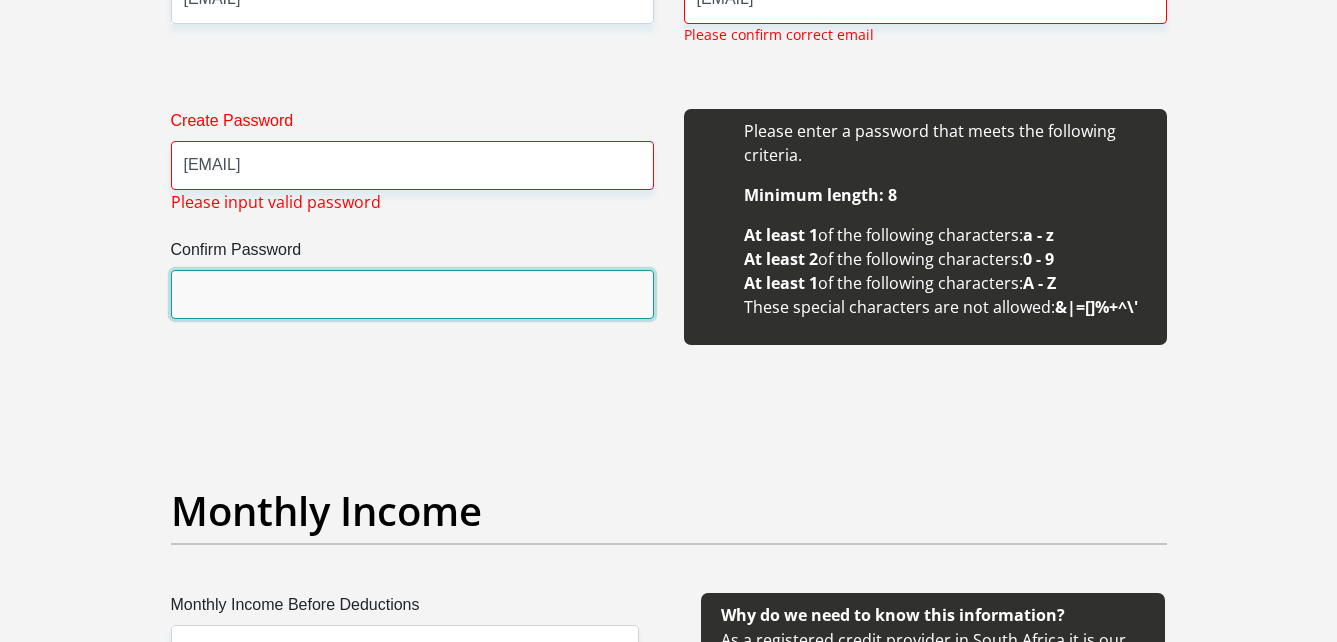 click on "Confirm Password" at bounding box center [412, 294] 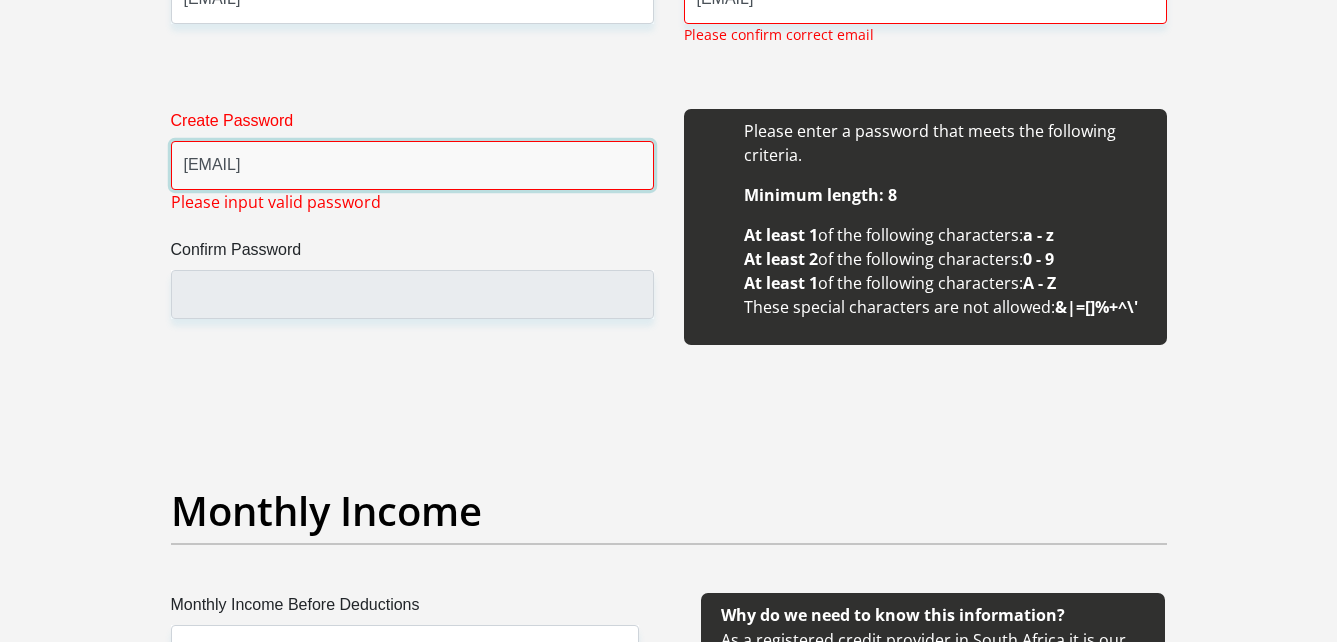 click on "mathere@1985" at bounding box center [412, 165] 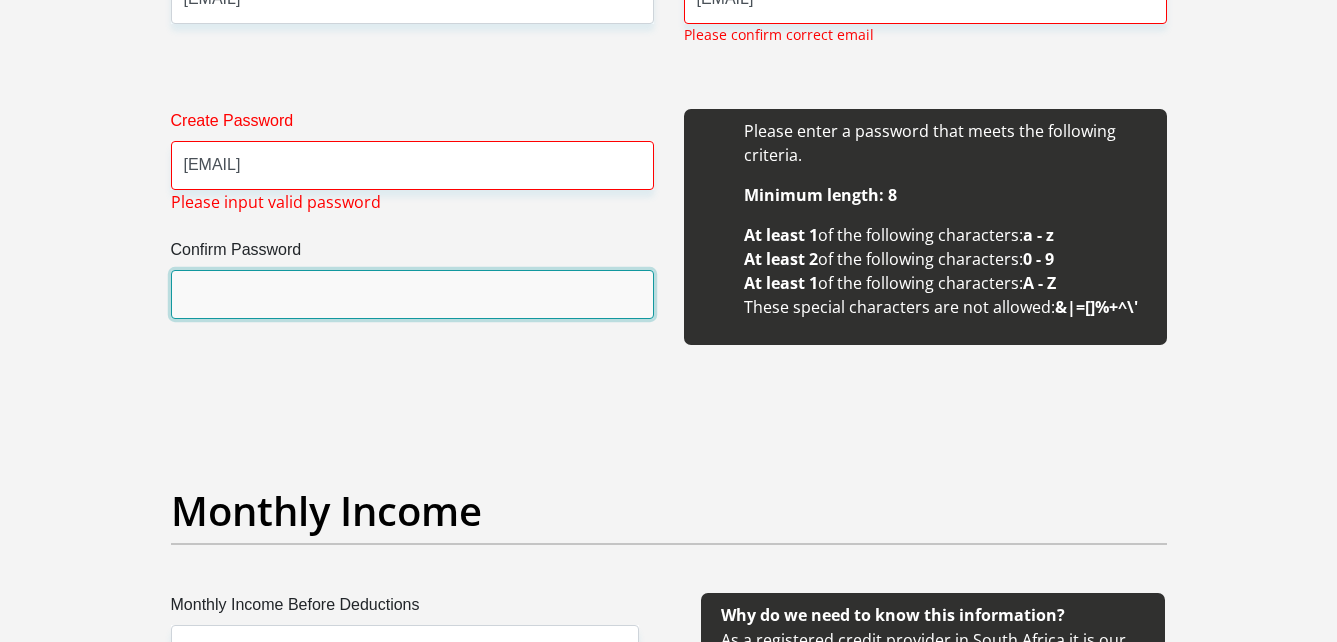 click on "Confirm Password" at bounding box center [412, 294] 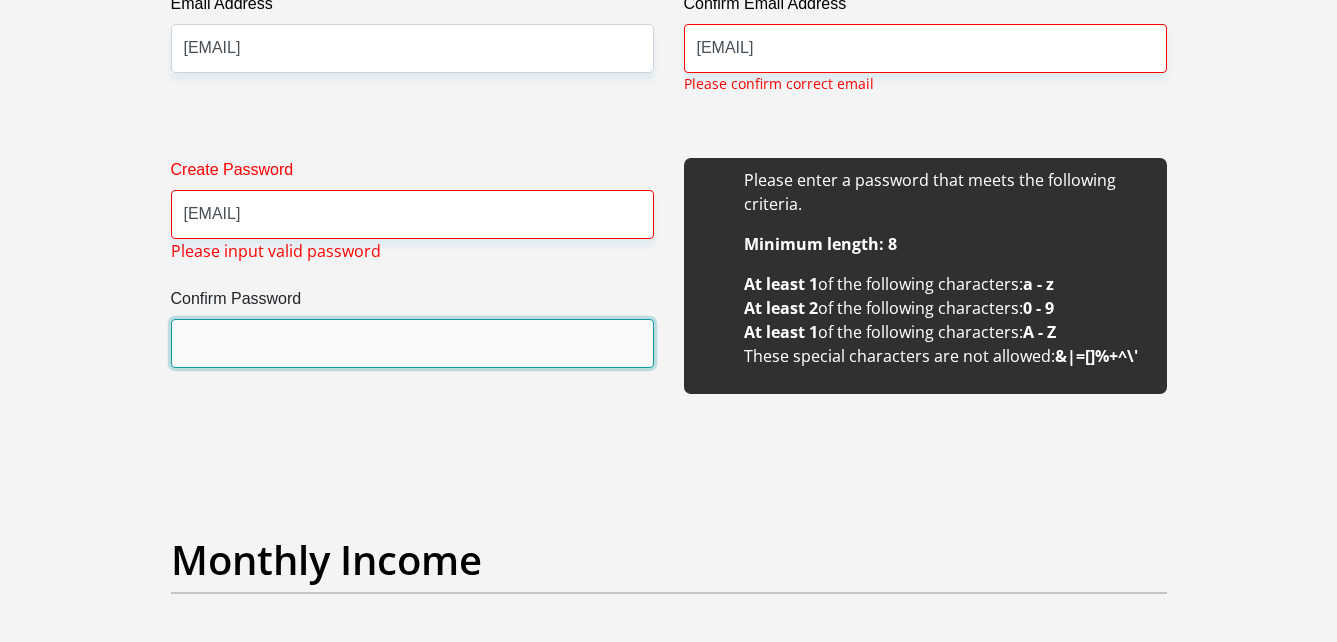 scroll, scrollTop: 1840, scrollLeft: 0, axis: vertical 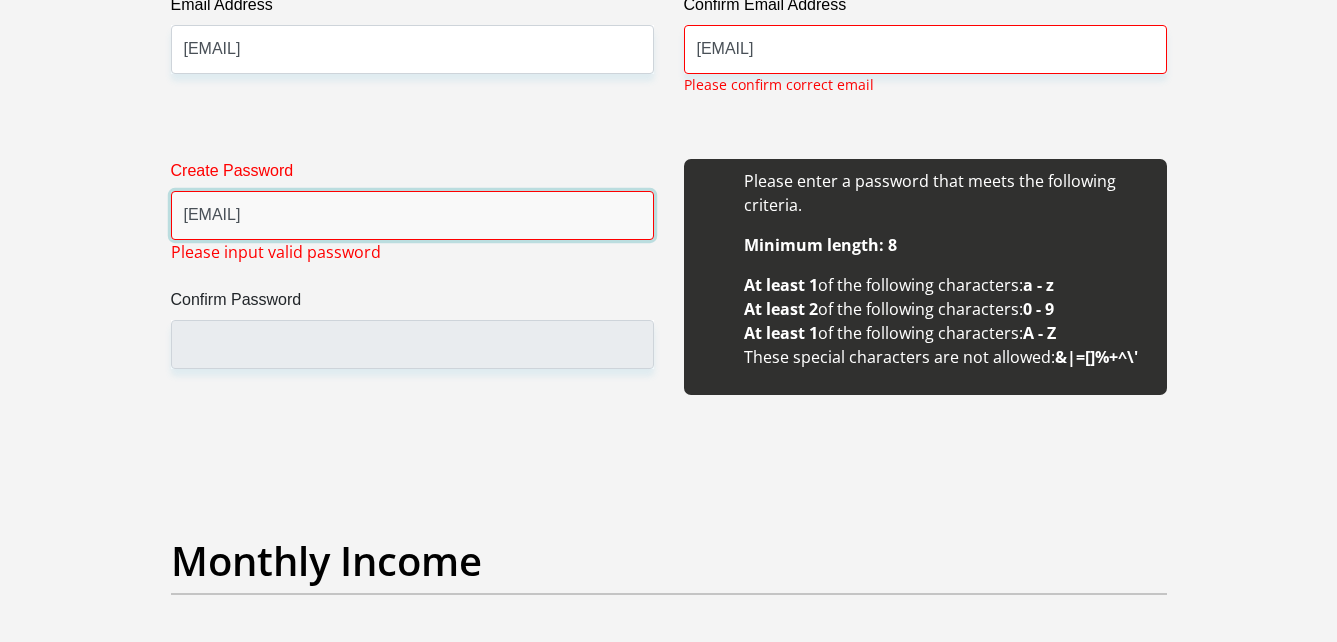 click on "mathere@1985" at bounding box center [412, 215] 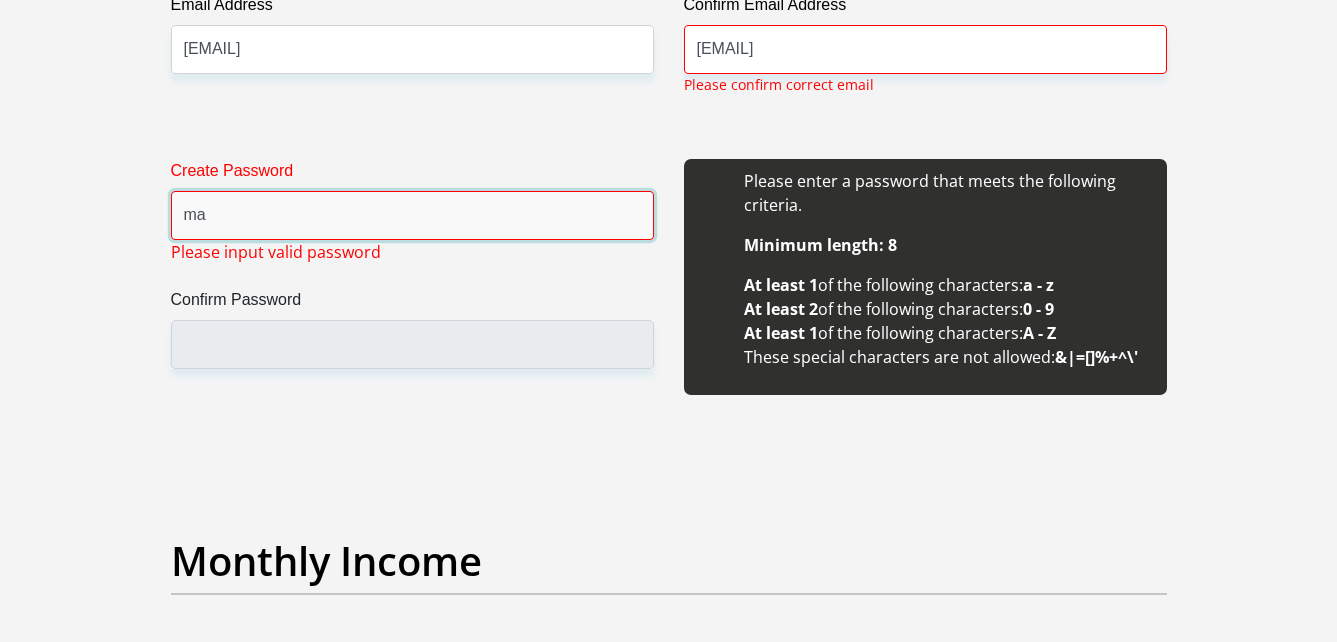 type on "m" 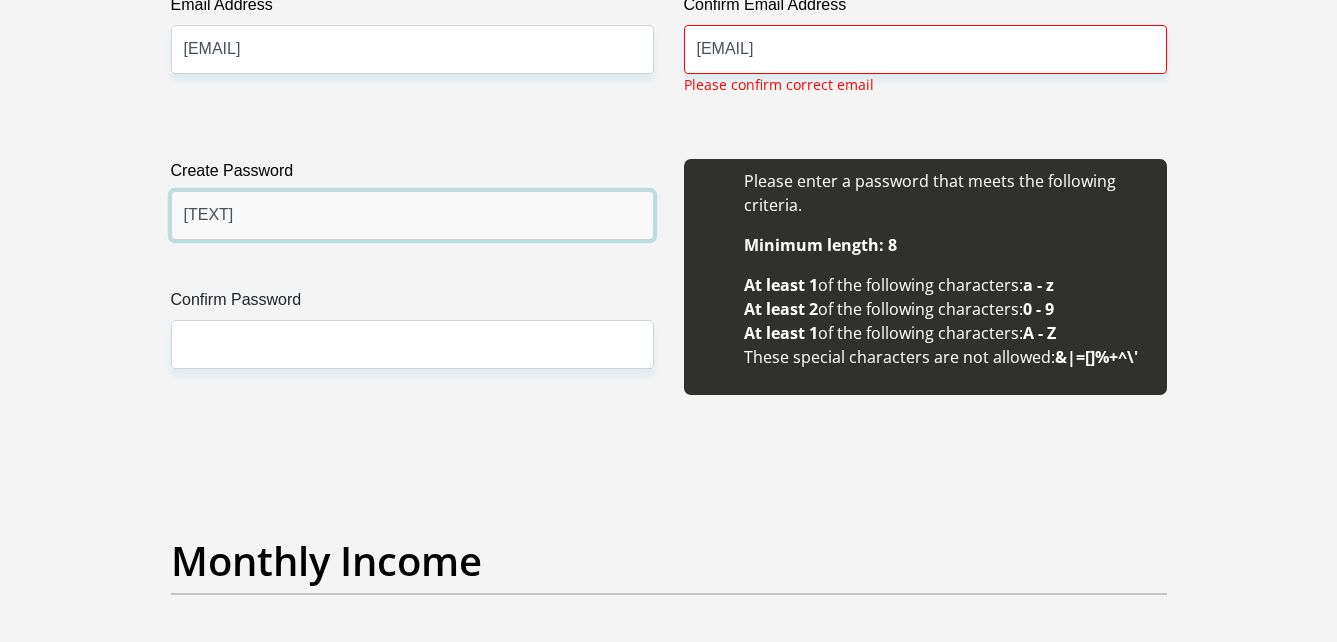 click on "Mahlatse@2002" at bounding box center [412, 215] 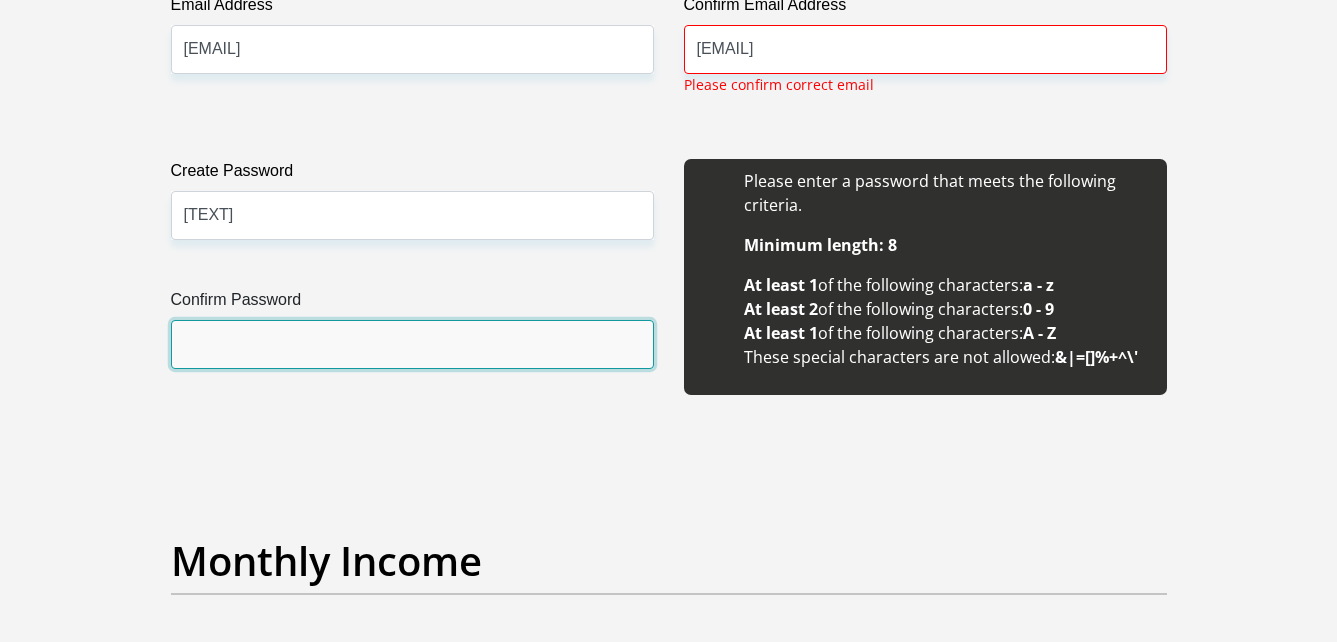 click on "Confirm Password" at bounding box center (412, 344) 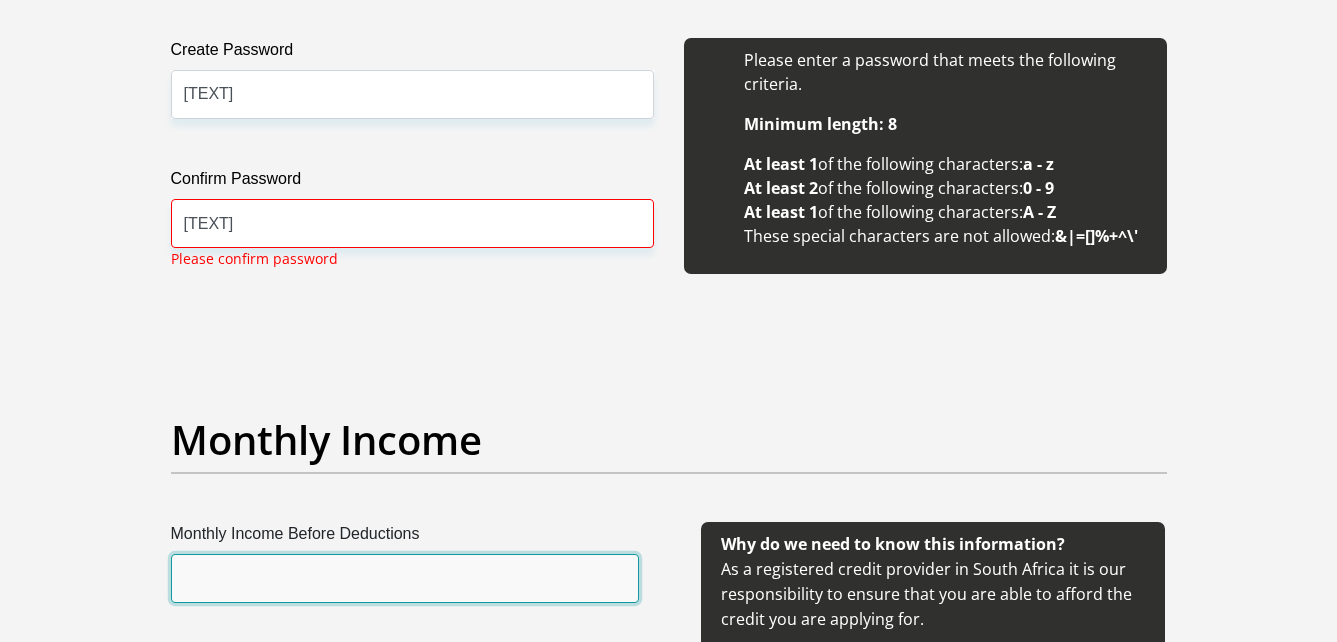 scroll, scrollTop: 1960, scrollLeft: 0, axis: vertical 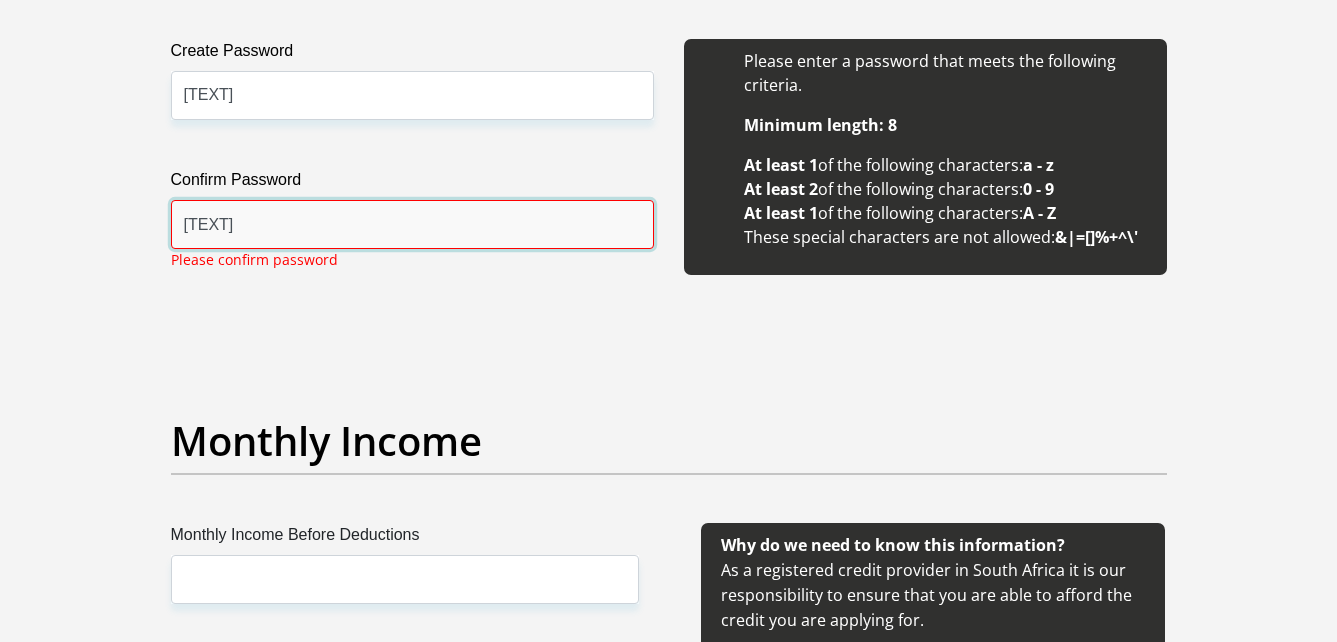 click on "Mahlatse@2002" at bounding box center (412, 224) 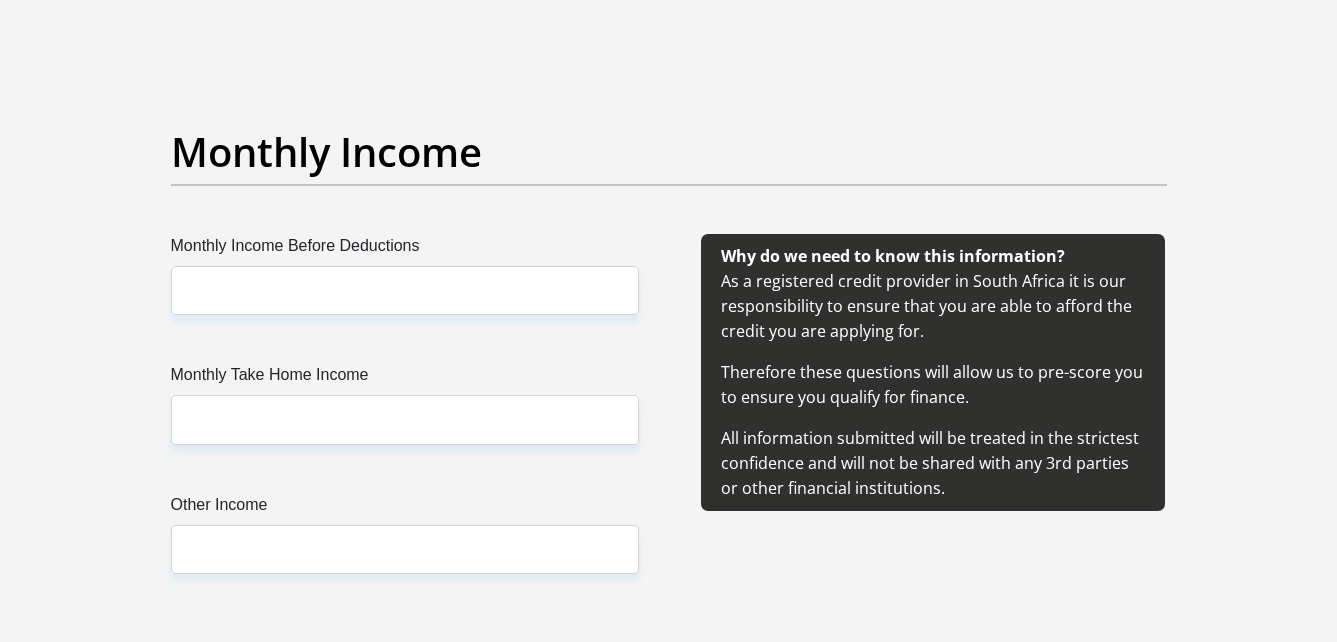 scroll, scrollTop: 2419, scrollLeft: 0, axis: vertical 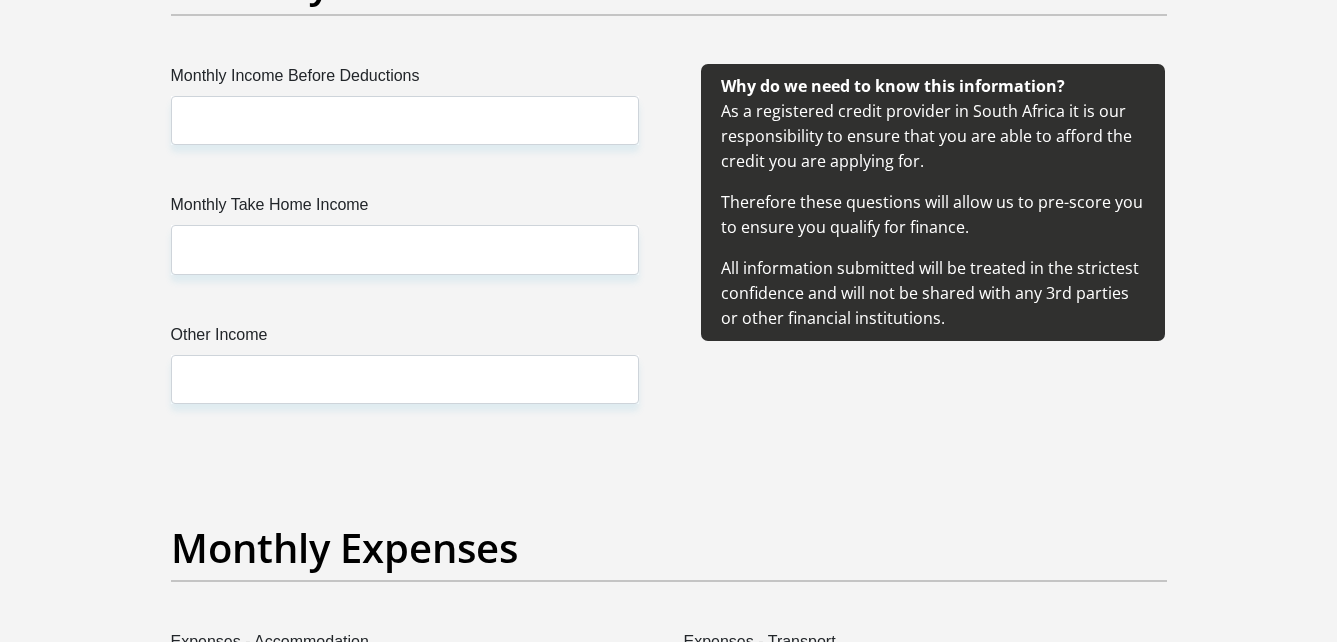 type on "Mahlatse@1985" 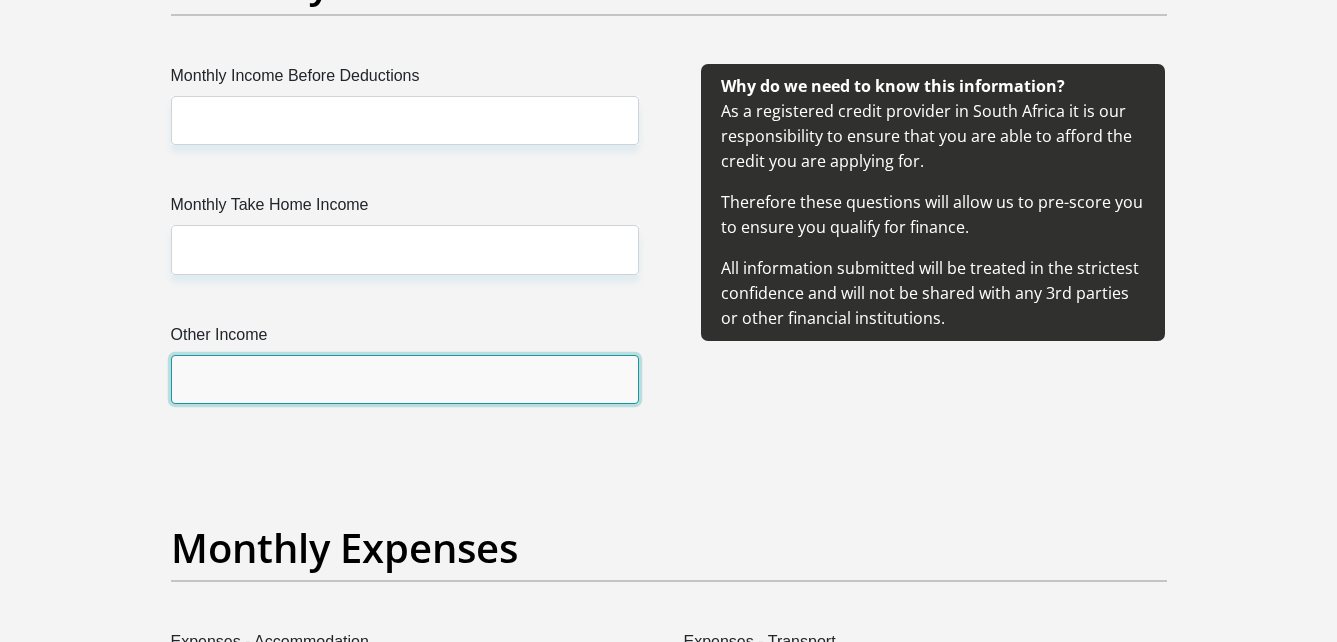 click on "Other Income" at bounding box center [405, 379] 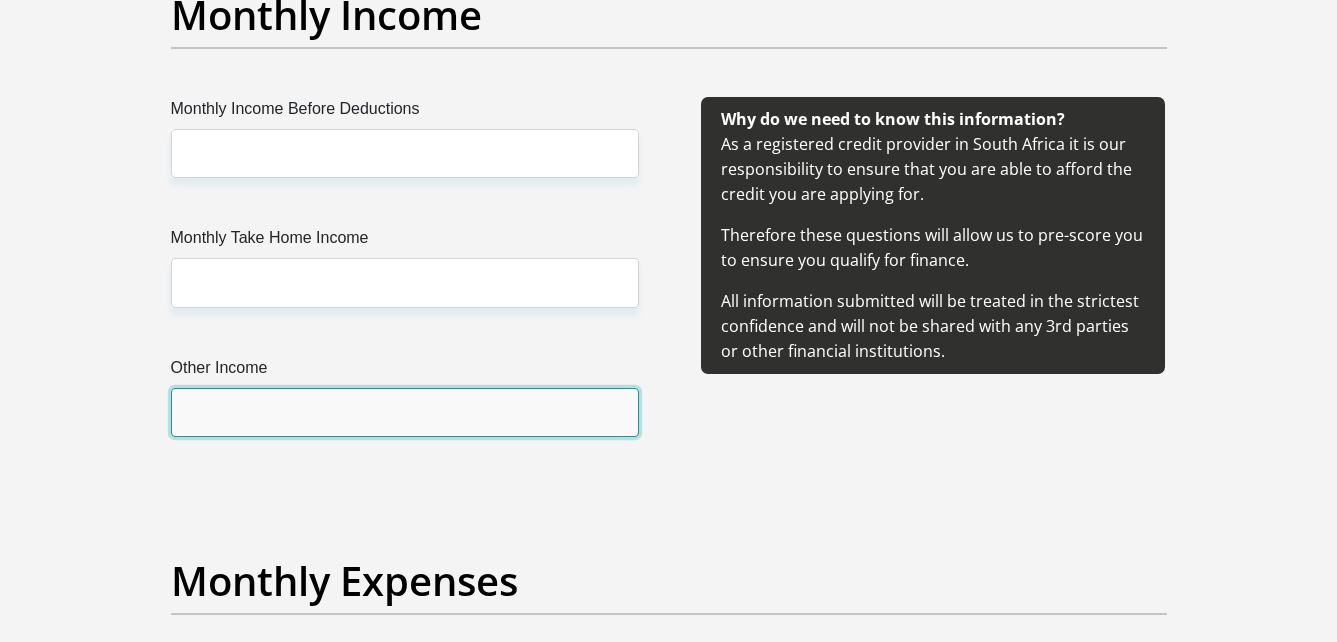 scroll, scrollTop: 2367, scrollLeft: 0, axis: vertical 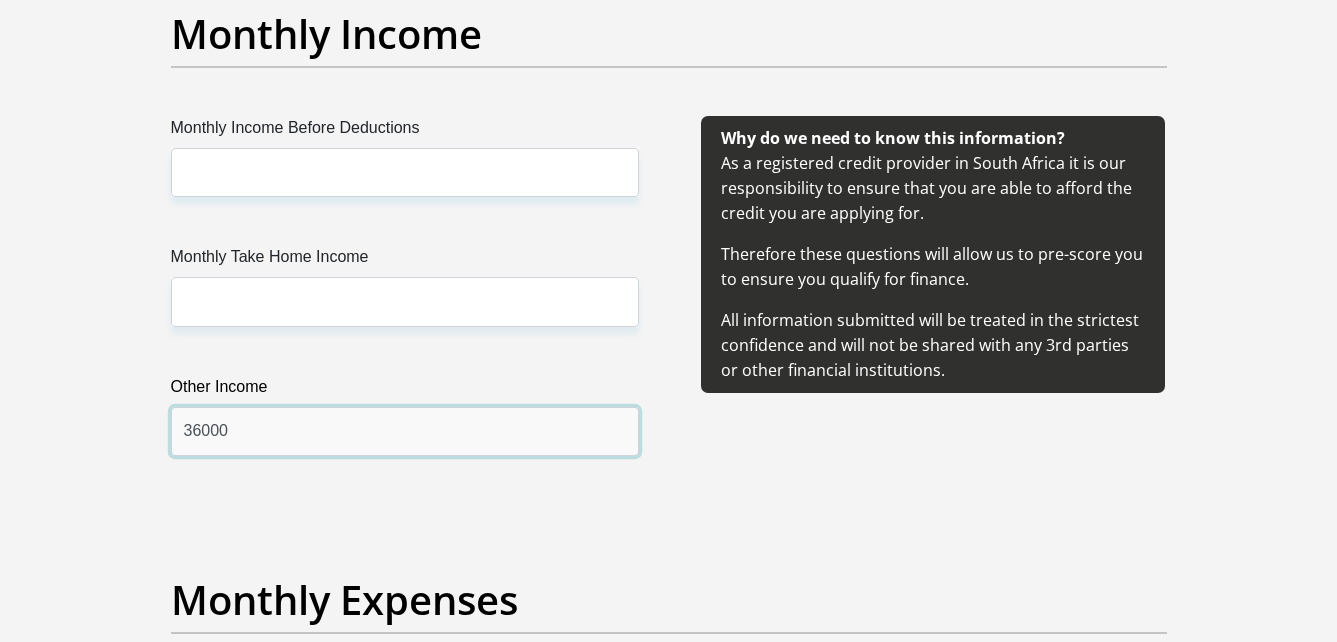 type on "36000" 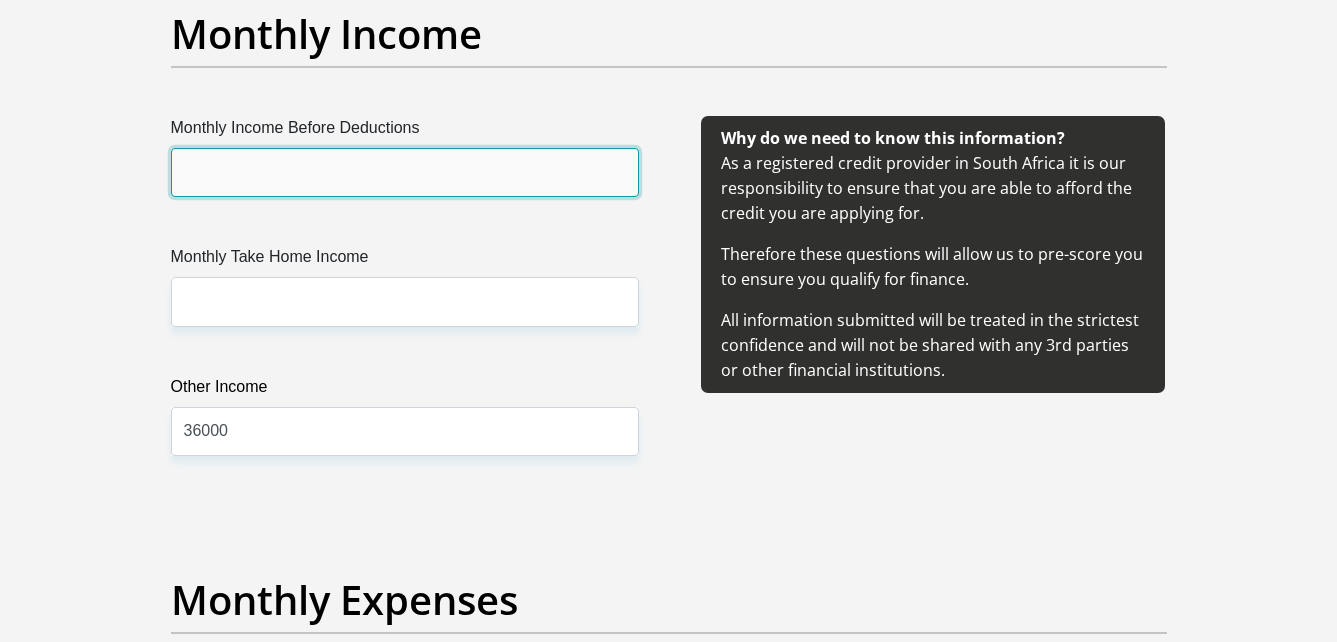 click on "Monthly Income Before Deductions" at bounding box center (405, 172) 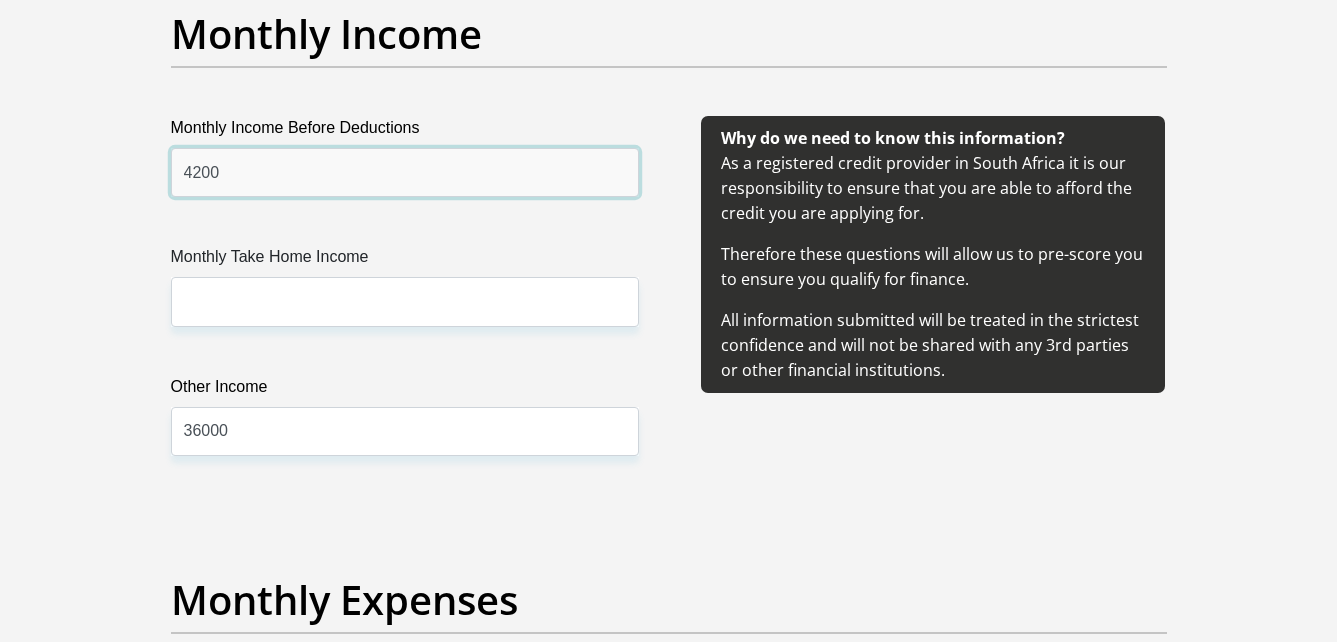 type on "4200" 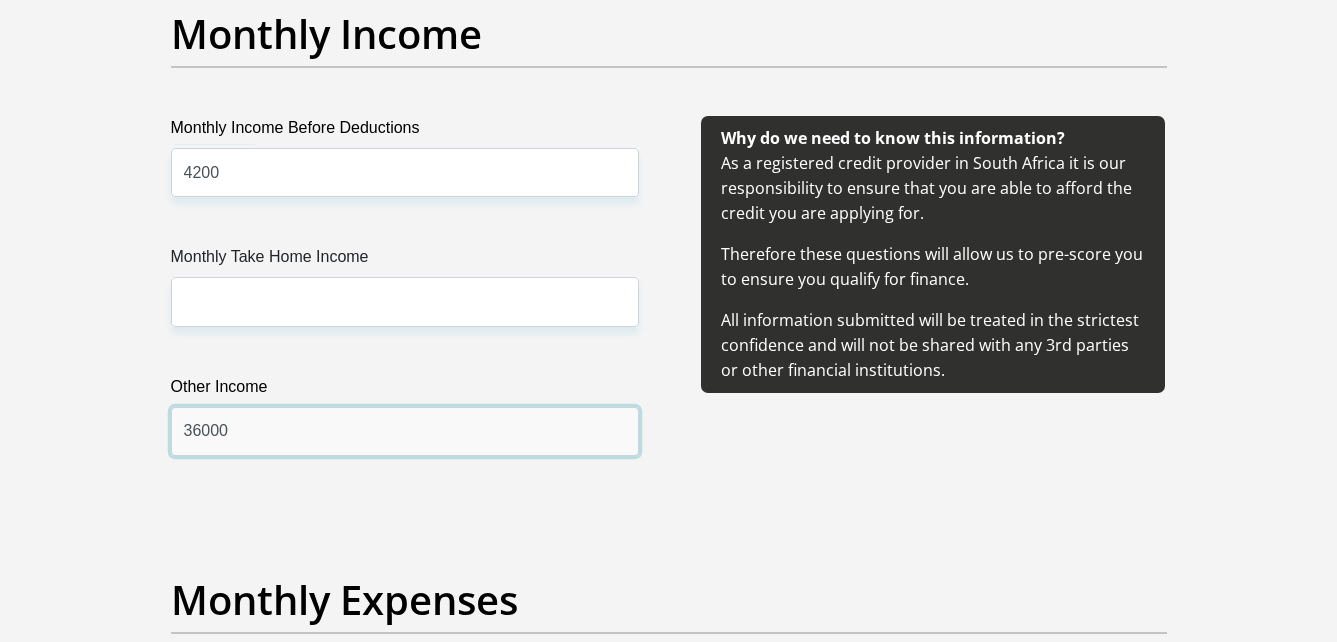 click on "36000" at bounding box center (405, 431) 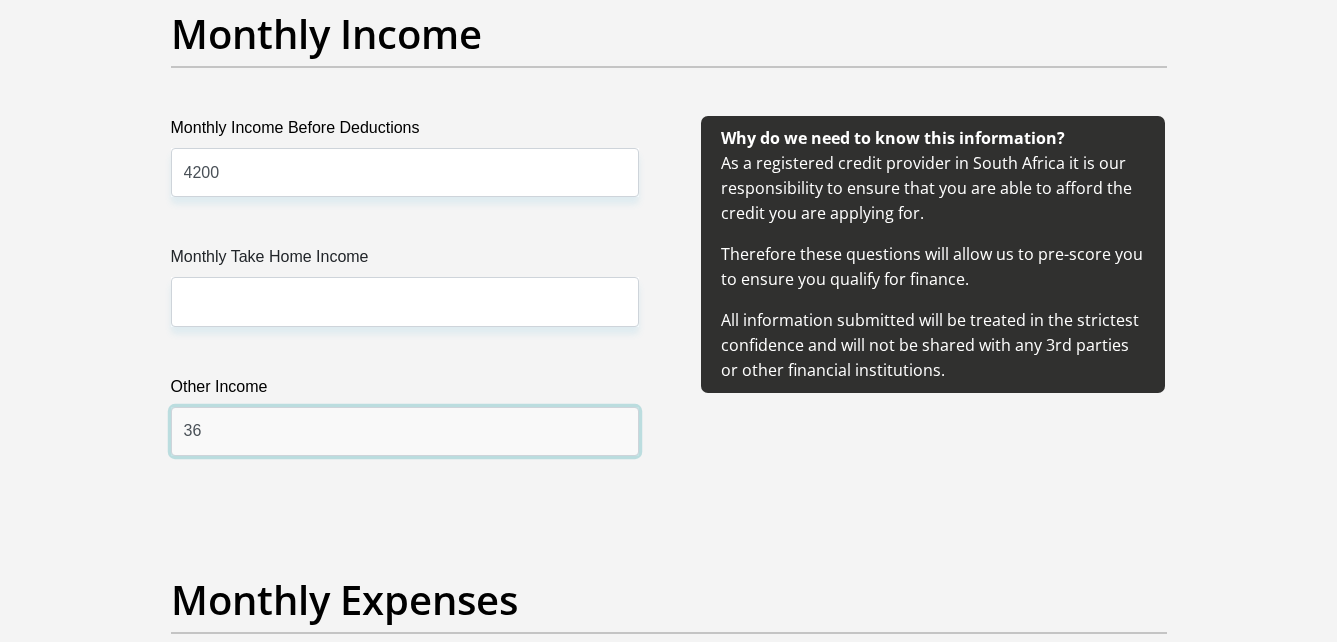 type on "3" 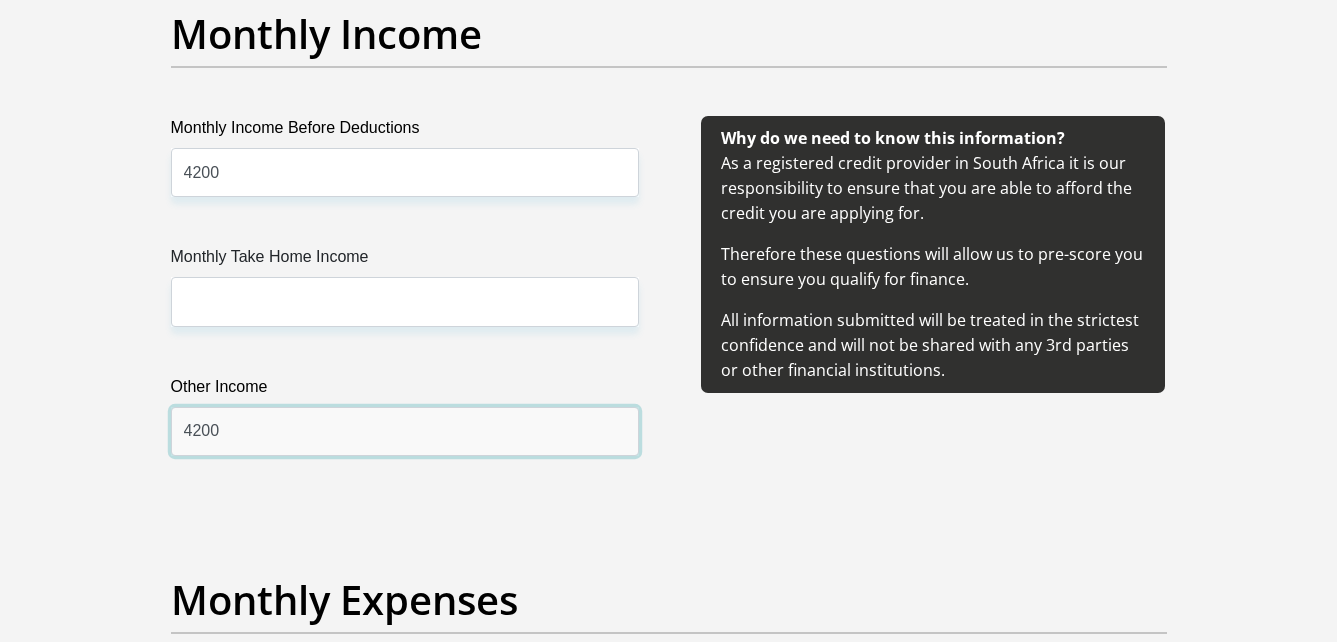 type on "4200" 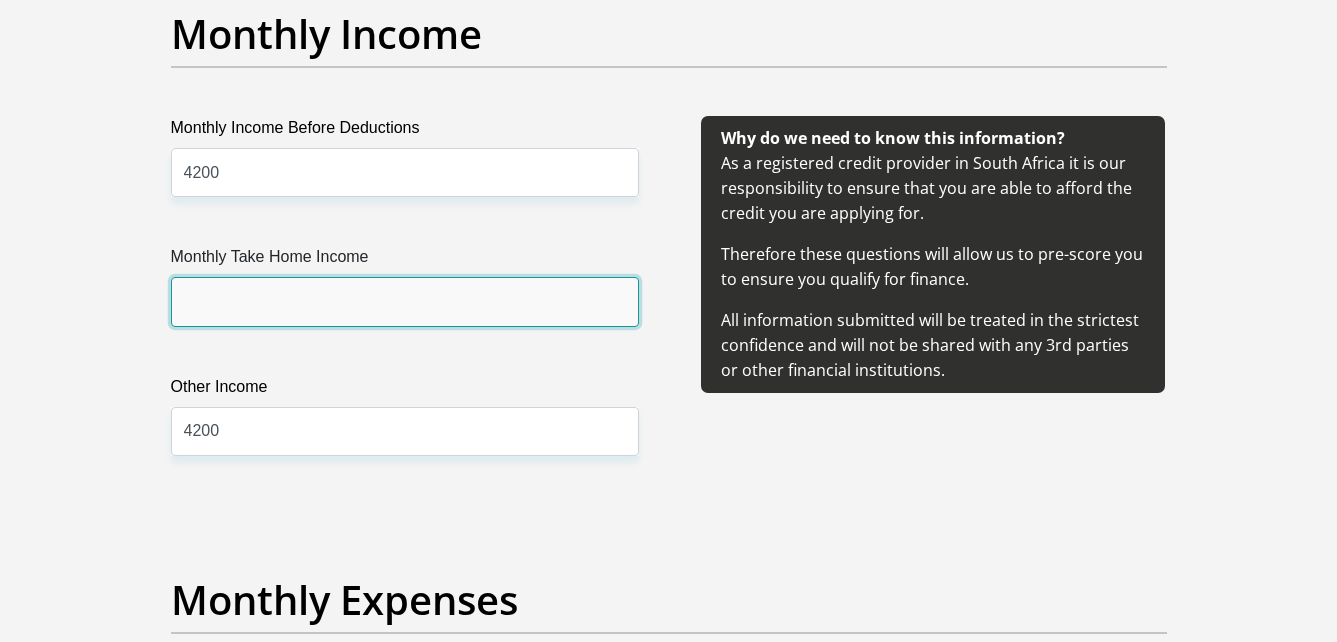 click on "Monthly Take Home Income" at bounding box center (405, 301) 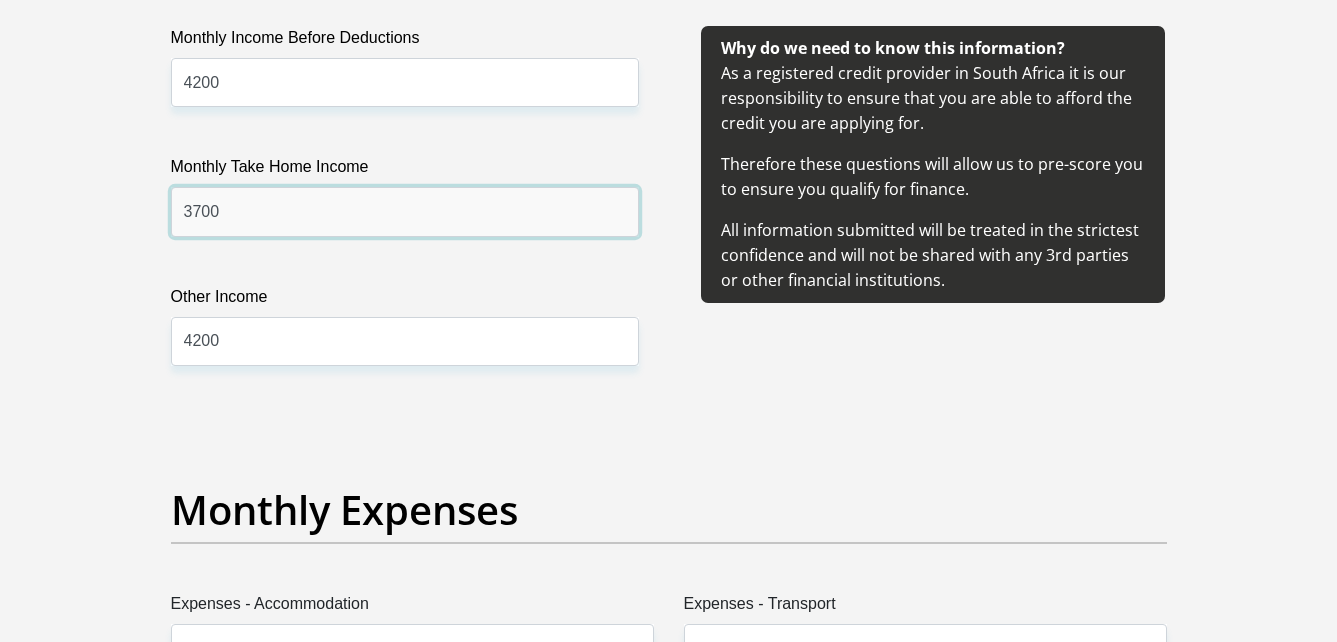 scroll, scrollTop: 2462, scrollLeft: 0, axis: vertical 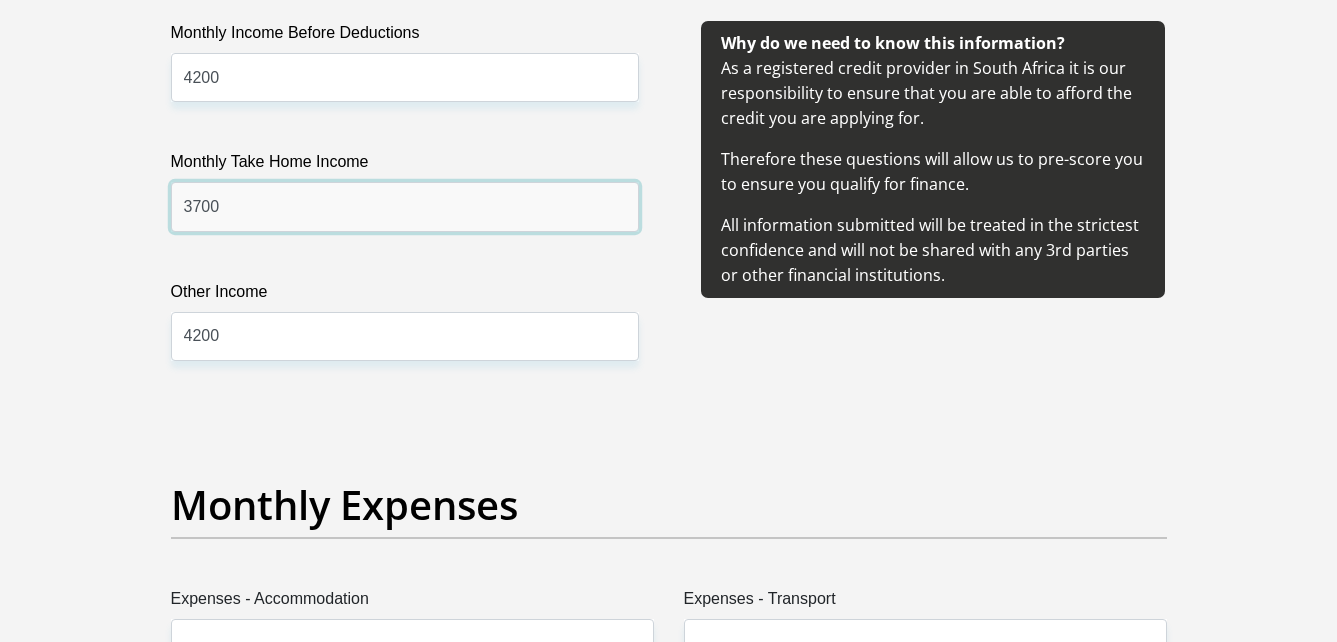 type on "3700" 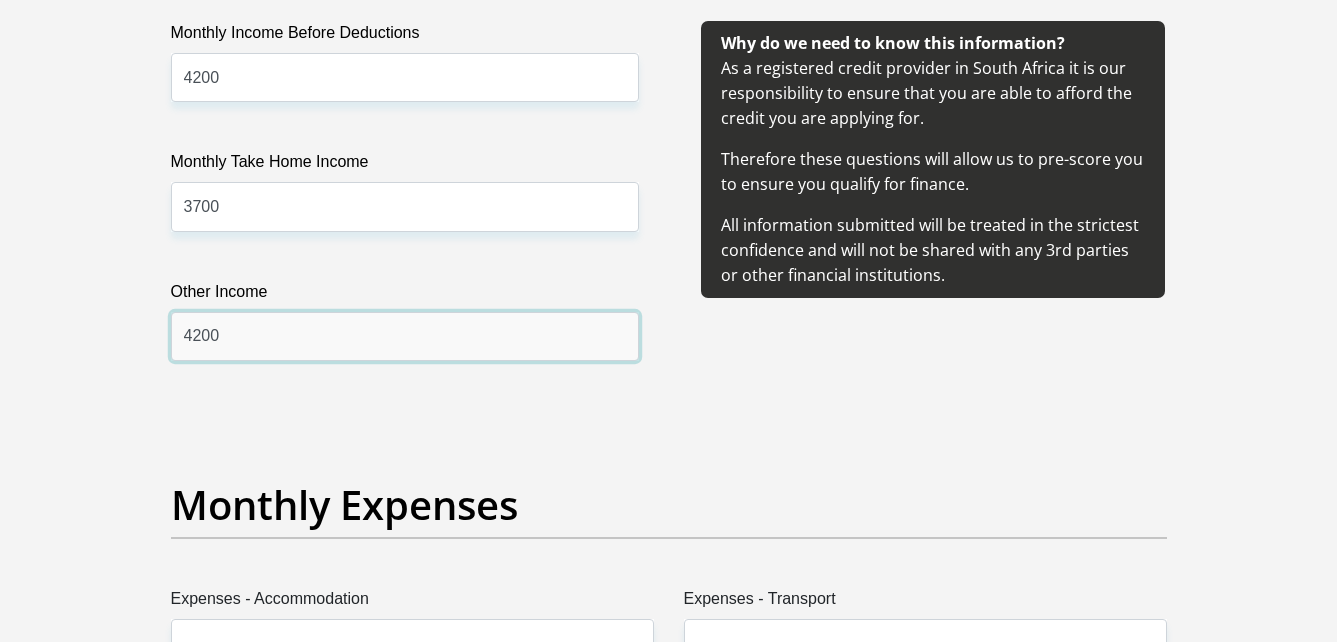 click on "4200" at bounding box center (405, 336) 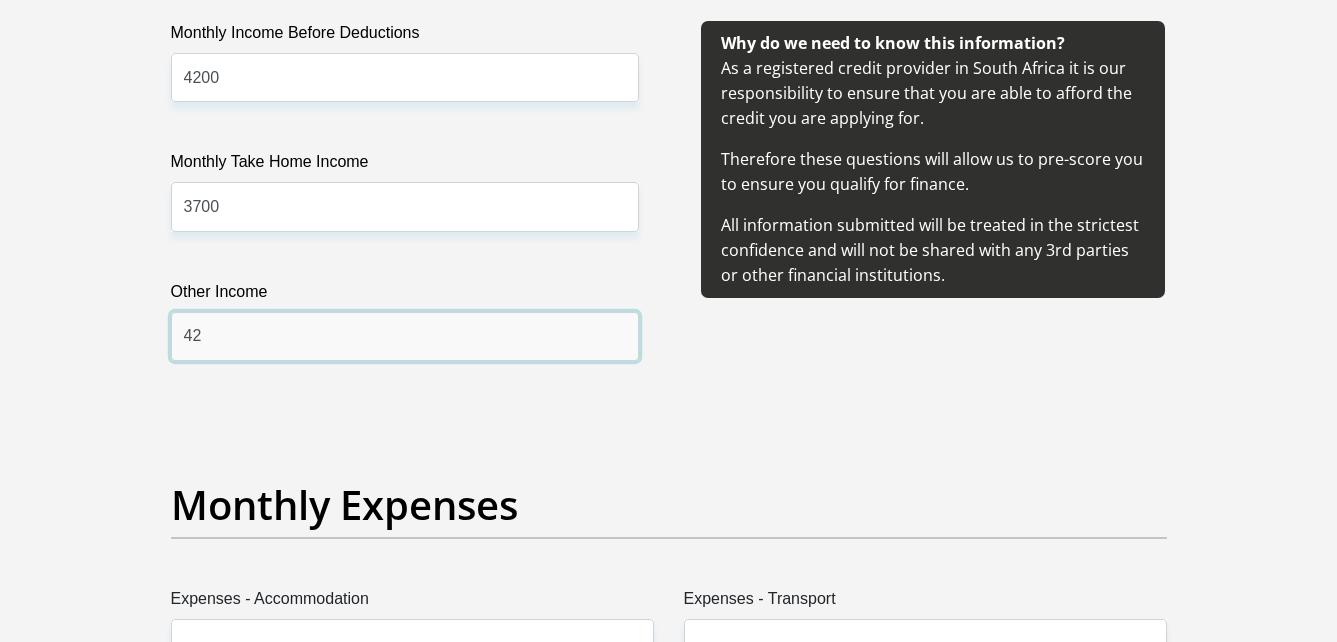 type on "4" 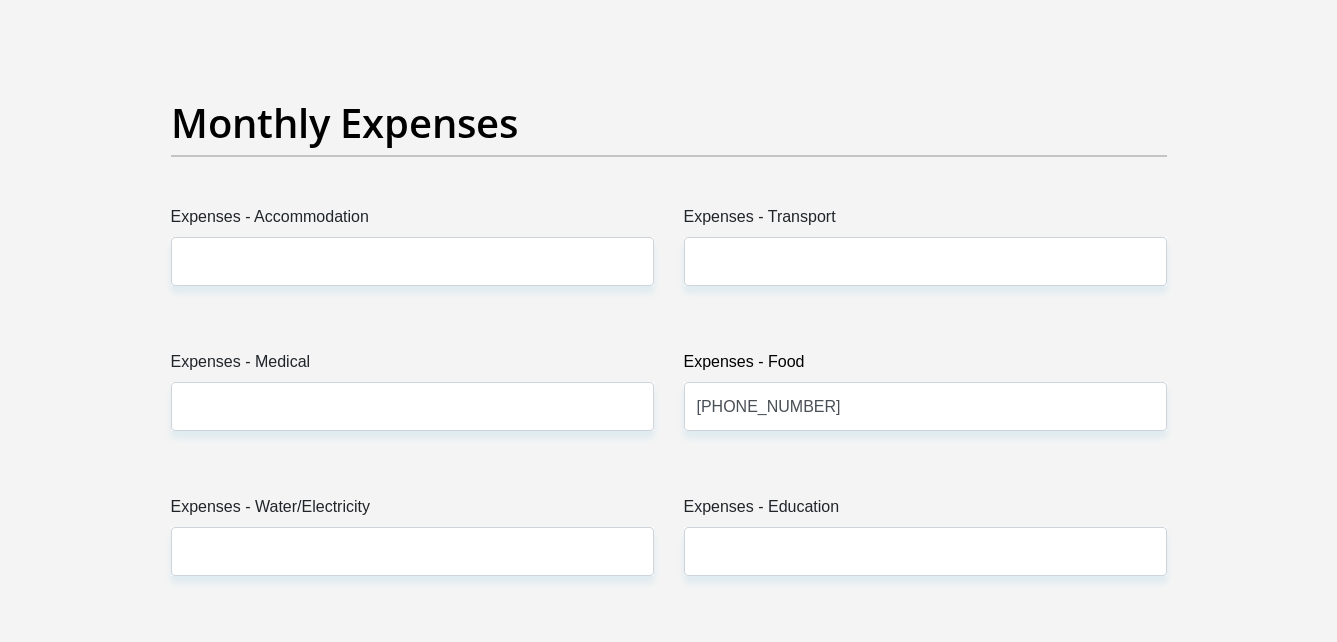 scroll, scrollTop: 2845, scrollLeft: 0, axis: vertical 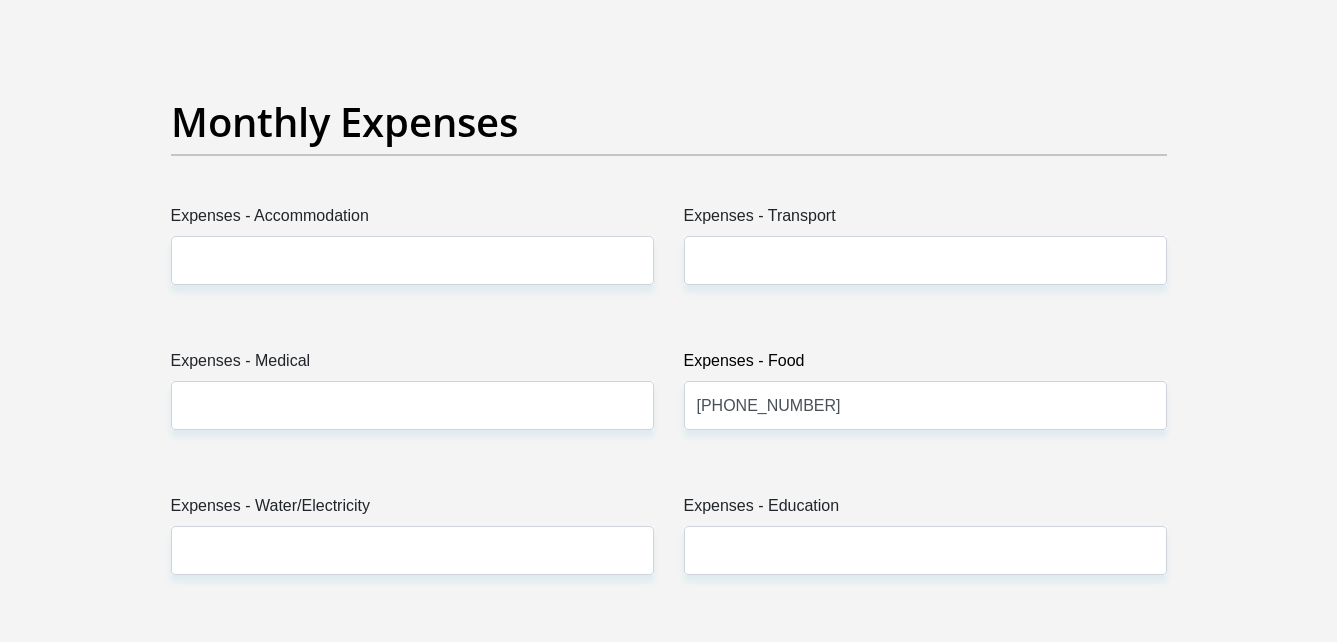 type on "550" 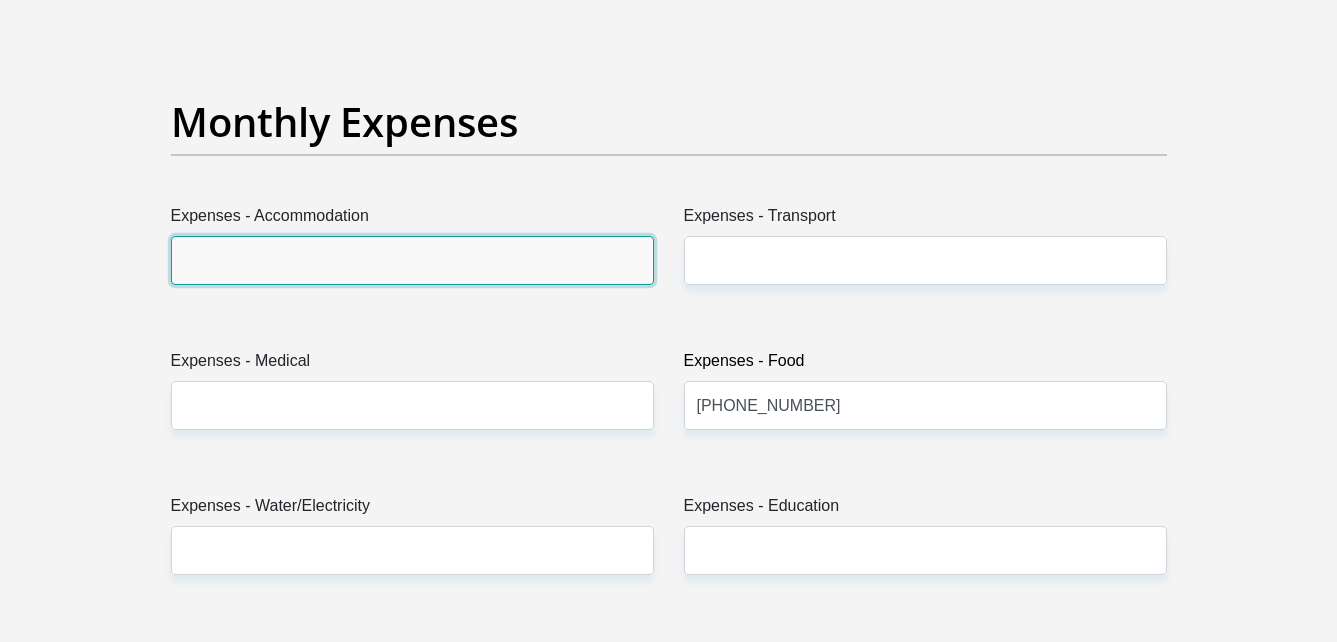 click on "Expenses - Accommodation" at bounding box center [412, 260] 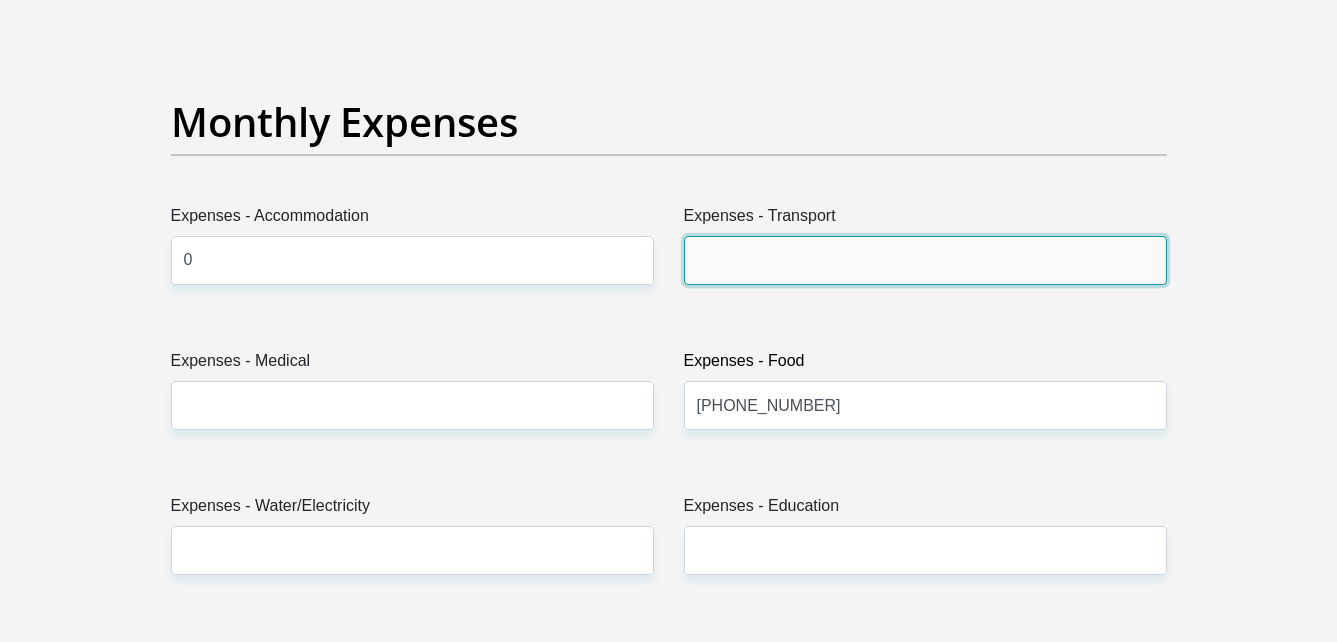 type on "0" 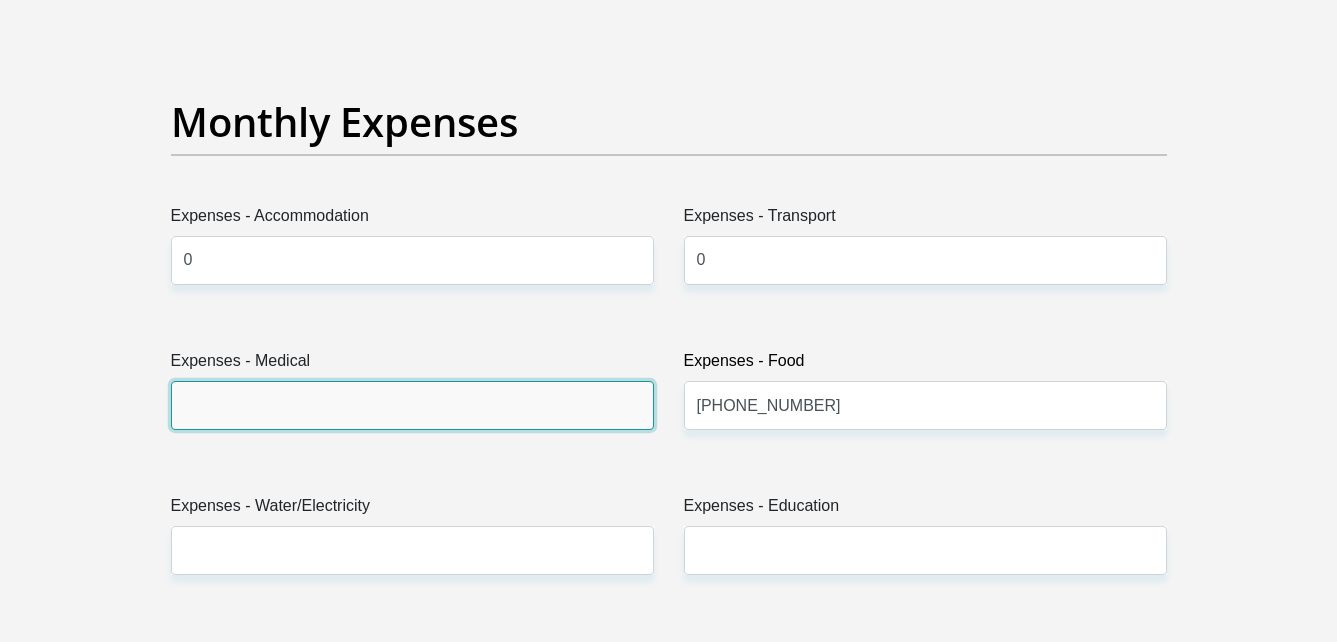type on "0" 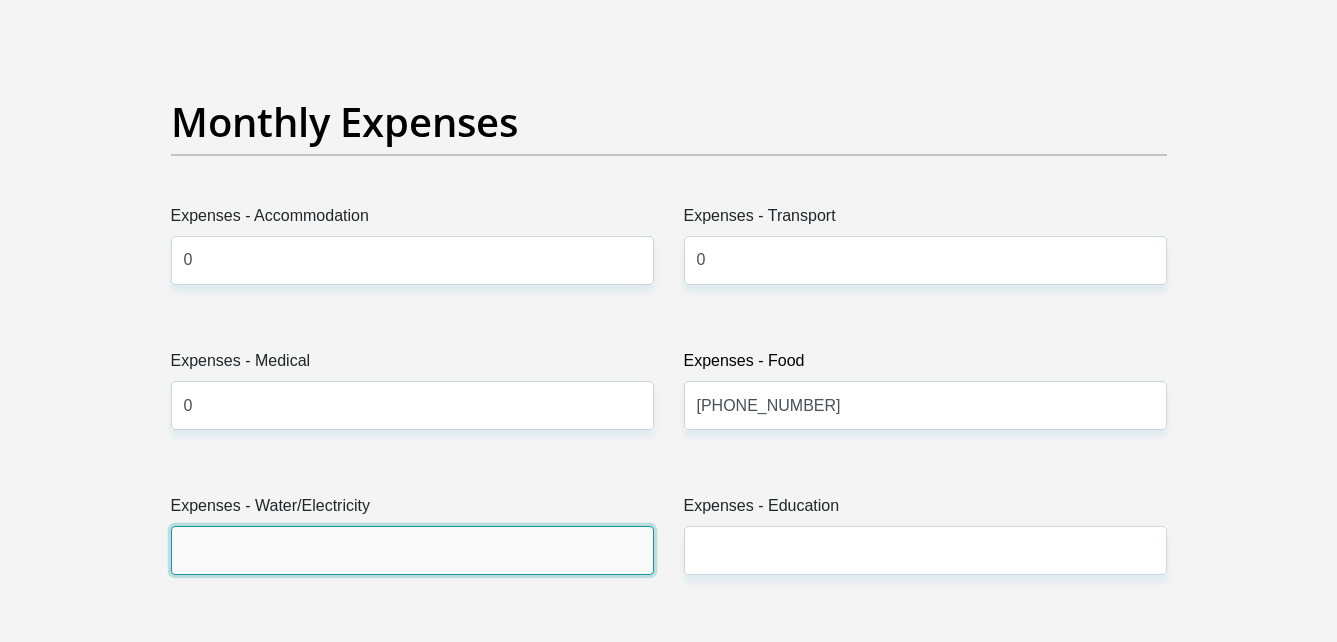 type on "0" 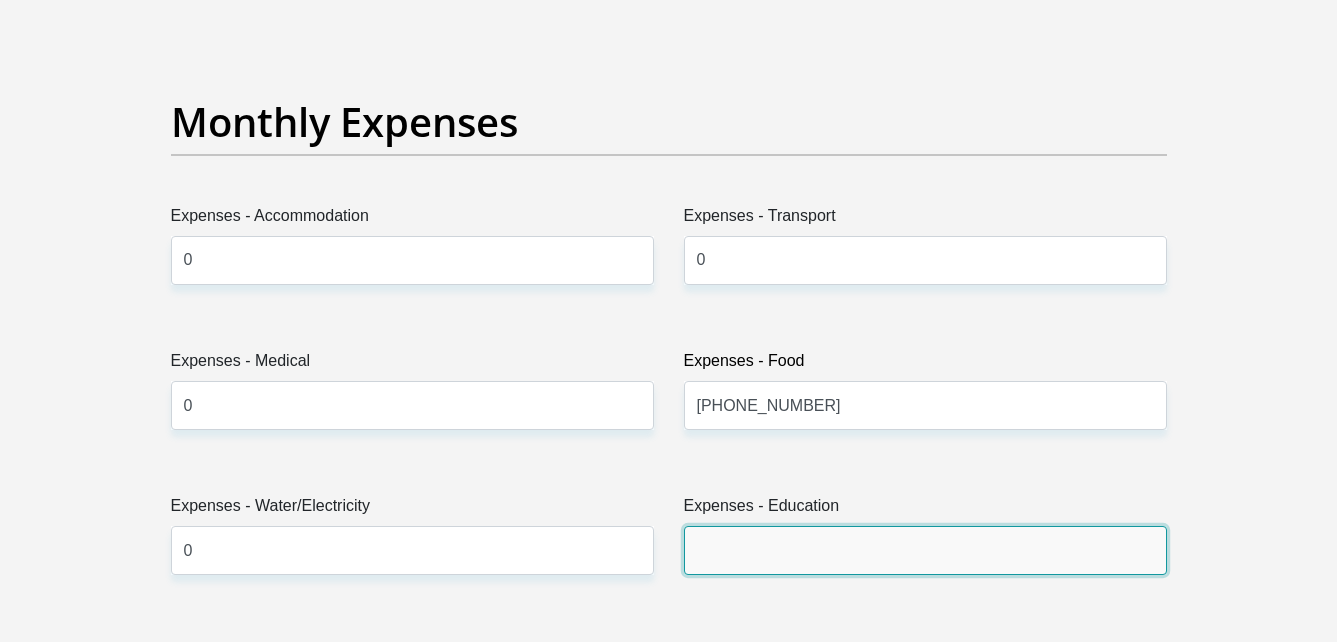 type on "0" 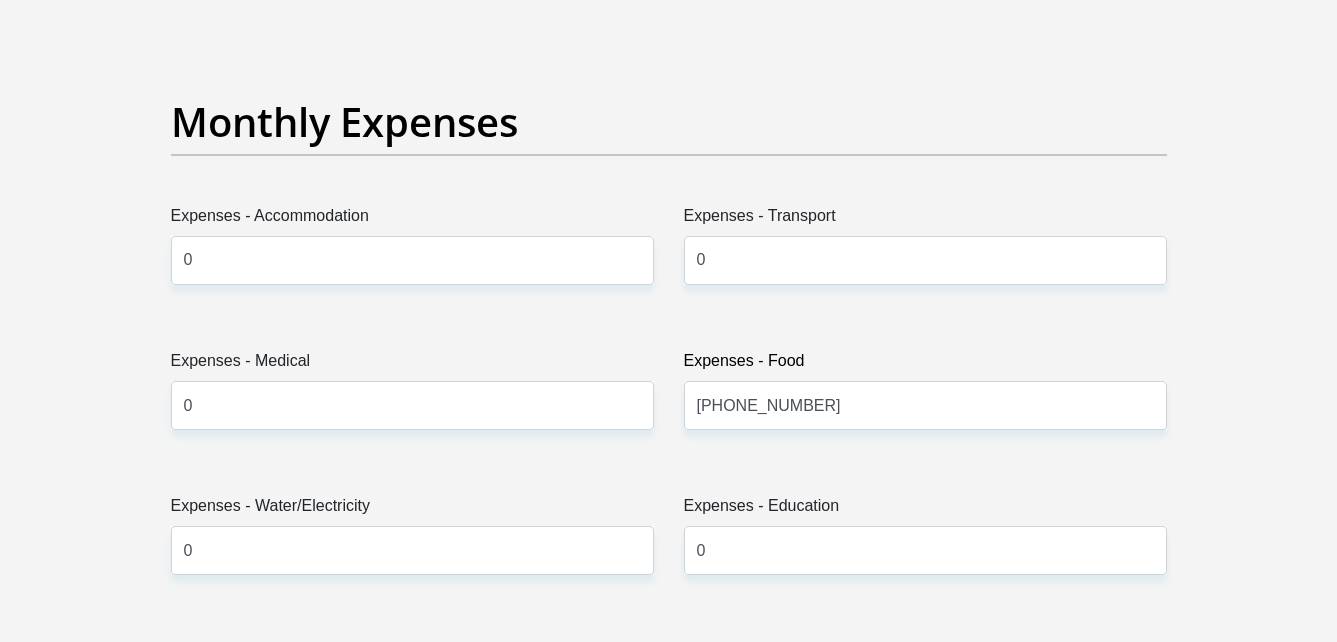 type on "0" 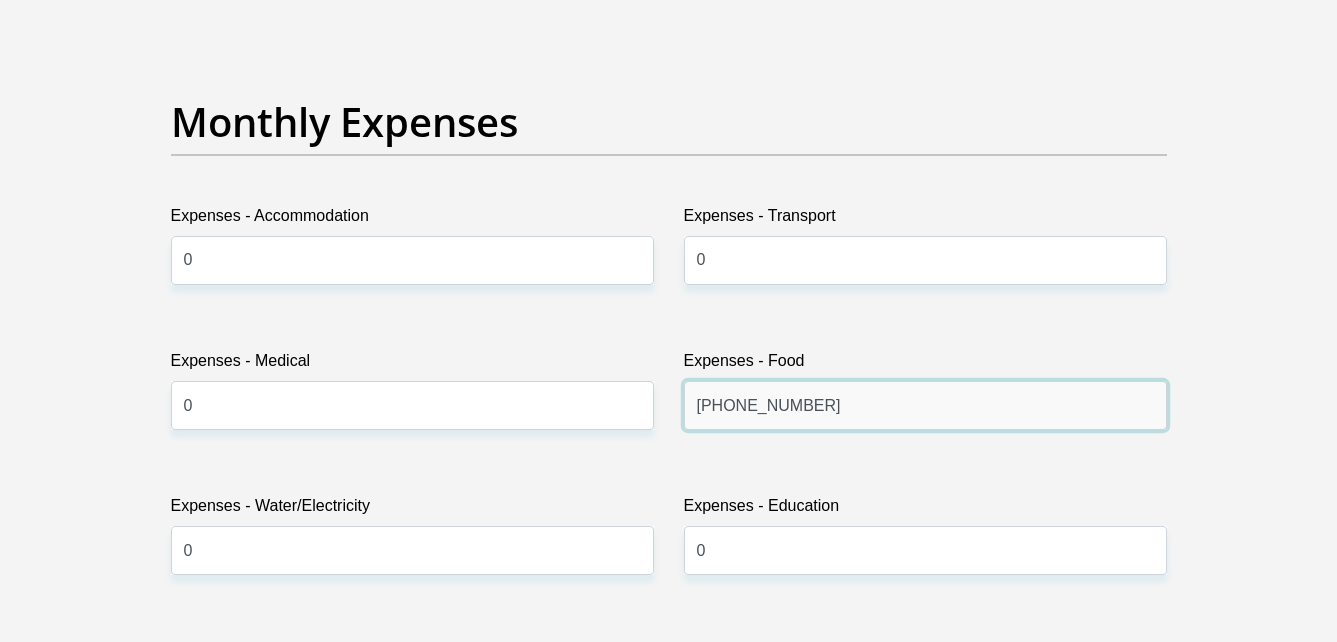 click on "4461391" at bounding box center (925, 405) 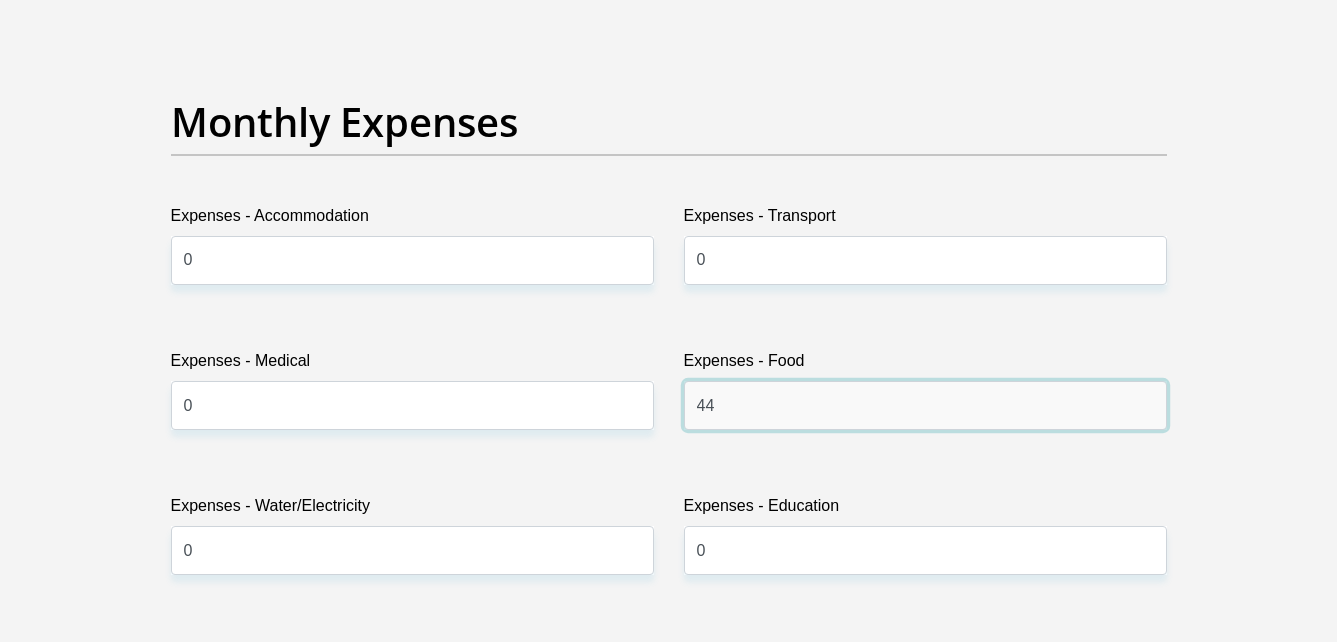 type on "4" 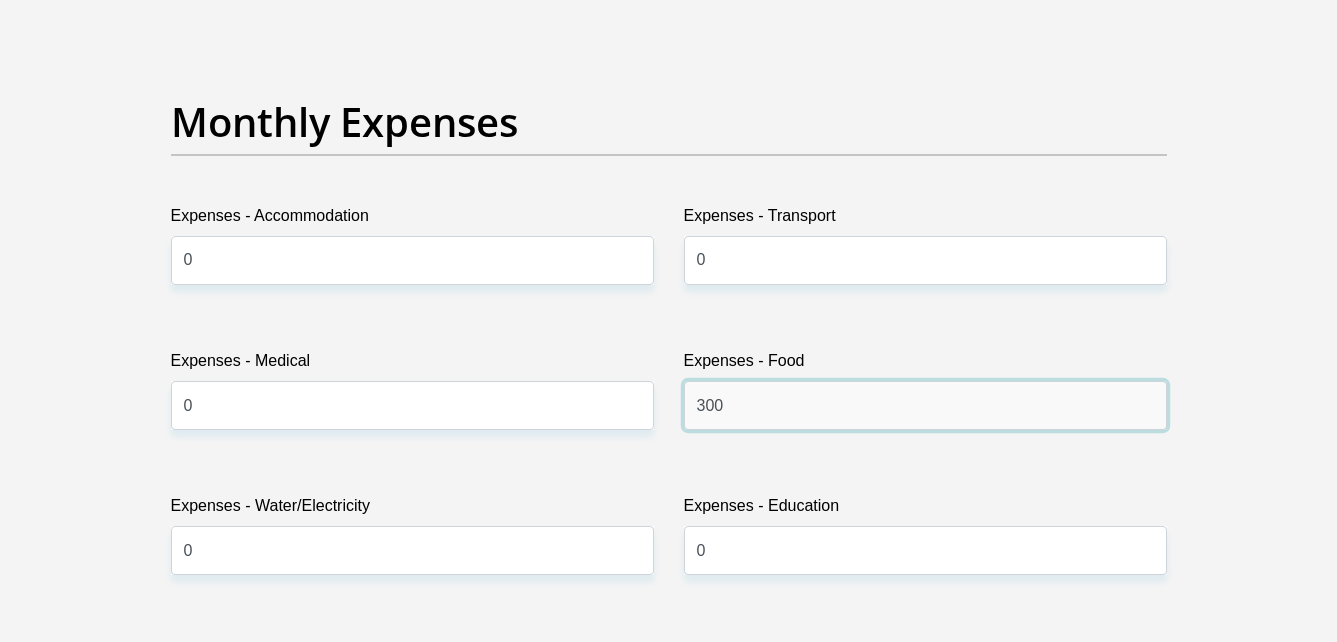 type on "300" 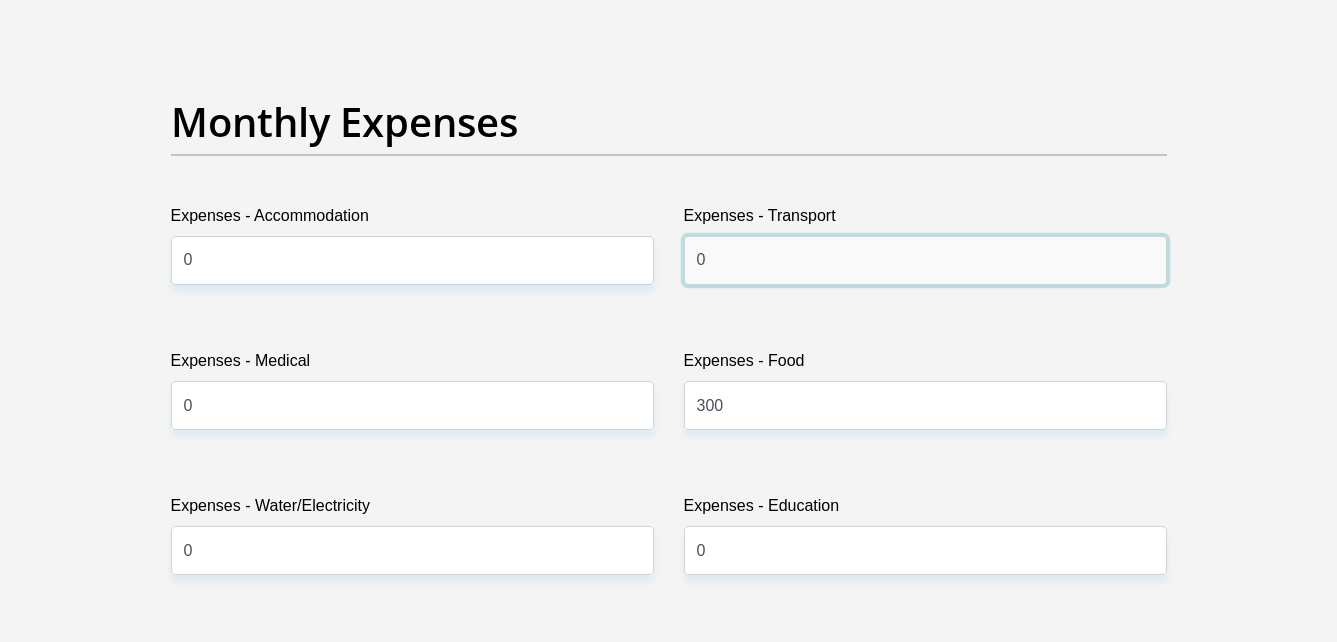 click on "0" at bounding box center [925, 260] 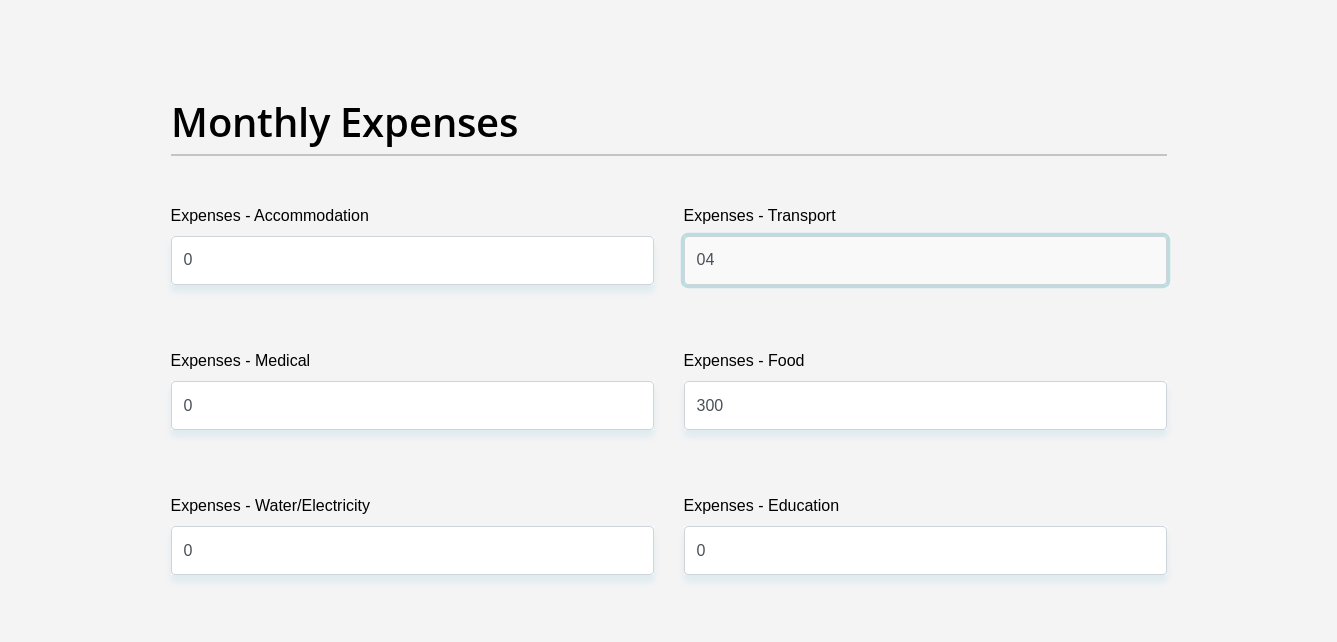 type on "0" 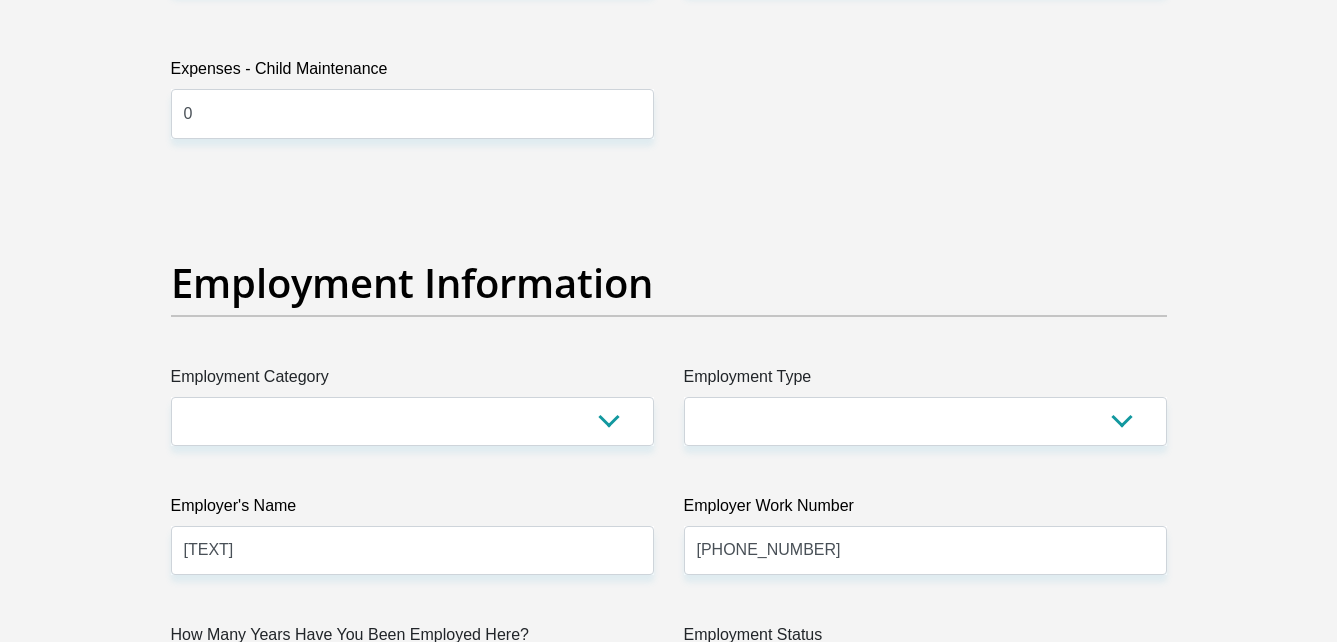 scroll, scrollTop: 3570, scrollLeft: 0, axis: vertical 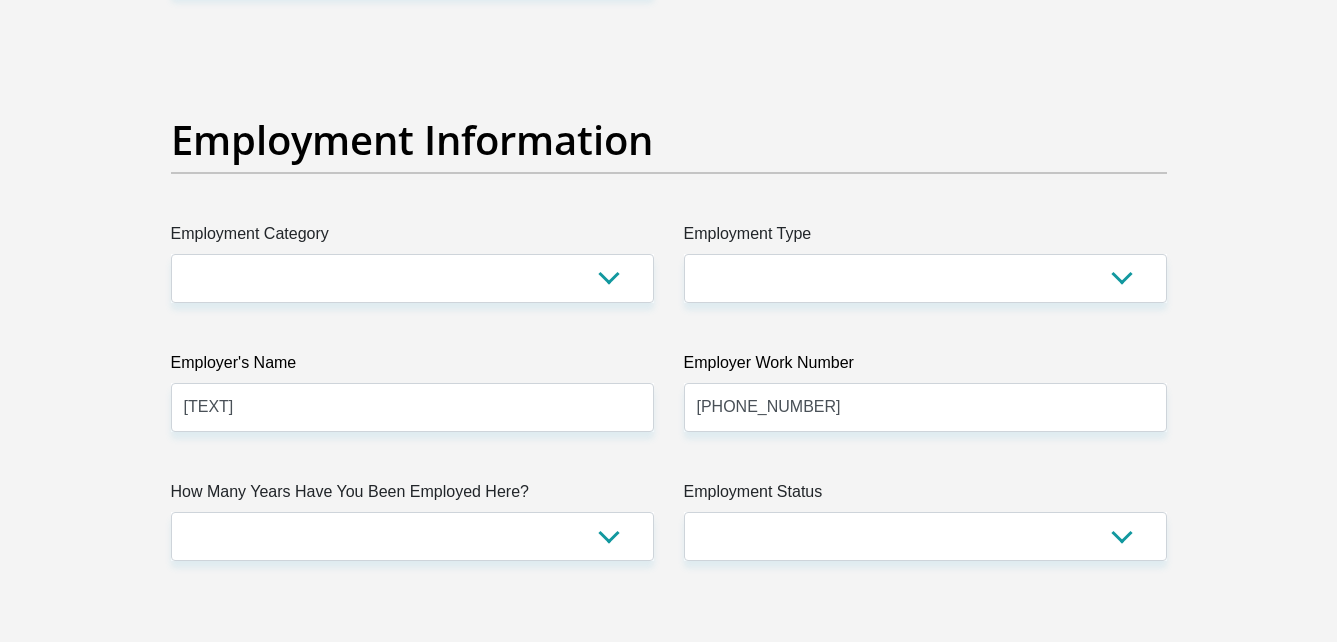 type on "300" 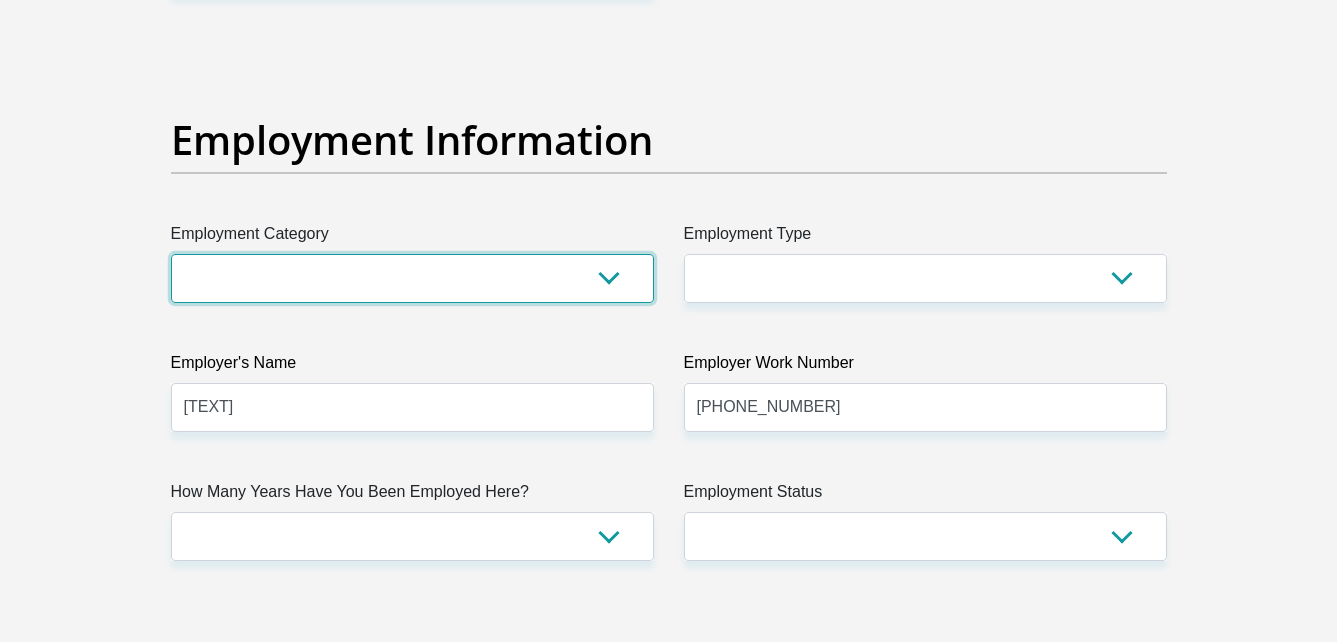 click on "AGRICULTURE
ALCOHOL & TOBACCO
CONSTRUCTION MATERIALS
METALLURGY
EQUIPMENT FOR RENEWABLE ENERGY
SPECIALIZED CONTRACTORS
CAR
GAMING (INCL. INTERNET
OTHER WHOLESALE
UNLICENSED PHARMACEUTICALS
CURRENCY EXCHANGE HOUSES
OTHER FINANCIAL INSTITUTIONS & INSURANCE
REAL ESTATE AGENTS
OIL & GAS
OTHER MATERIALS (E.G. IRON ORE)
PRECIOUS STONES & PRECIOUS METALS
POLITICAL ORGANIZATIONS
RELIGIOUS ORGANIZATIONS(NOT SECTS)
ACTI. HAVING BUSINESS DEAL WITH PUBLIC ADMINISTRATION
LAUNDROMATS" at bounding box center [412, 278] 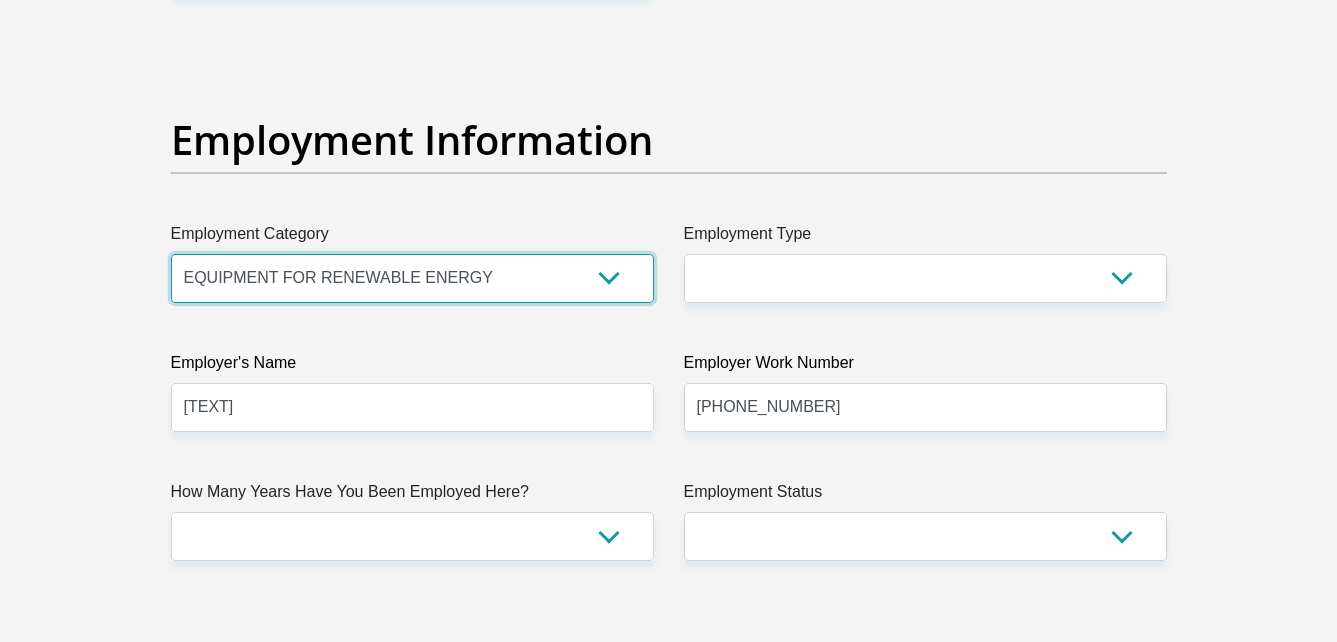 click on "AGRICULTURE
ALCOHOL & TOBACCO
CONSTRUCTION MATERIALS
METALLURGY
EQUIPMENT FOR RENEWABLE ENERGY
SPECIALIZED CONTRACTORS
CAR
GAMING (INCL. INTERNET
OTHER WHOLESALE
UNLICENSED PHARMACEUTICALS
CURRENCY EXCHANGE HOUSES
OTHER FINANCIAL INSTITUTIONS & INSURANCE
REAL ESTATE AGENTS
OIL & GAS
OTHER MATERIALS (E.G. IRON ORE)
PRECIOUS STONES & PRECIOUS METALS
POLITICAL ORGANIZATIONS
RELIGIOUS ORGANIZATIONS(NOT SECTS)
ACTI. HAVING BUSINESS DEAL WITH PUBLIC ADMINISTRATION
LAUNDROMATS" at bounding box center (412, 278) 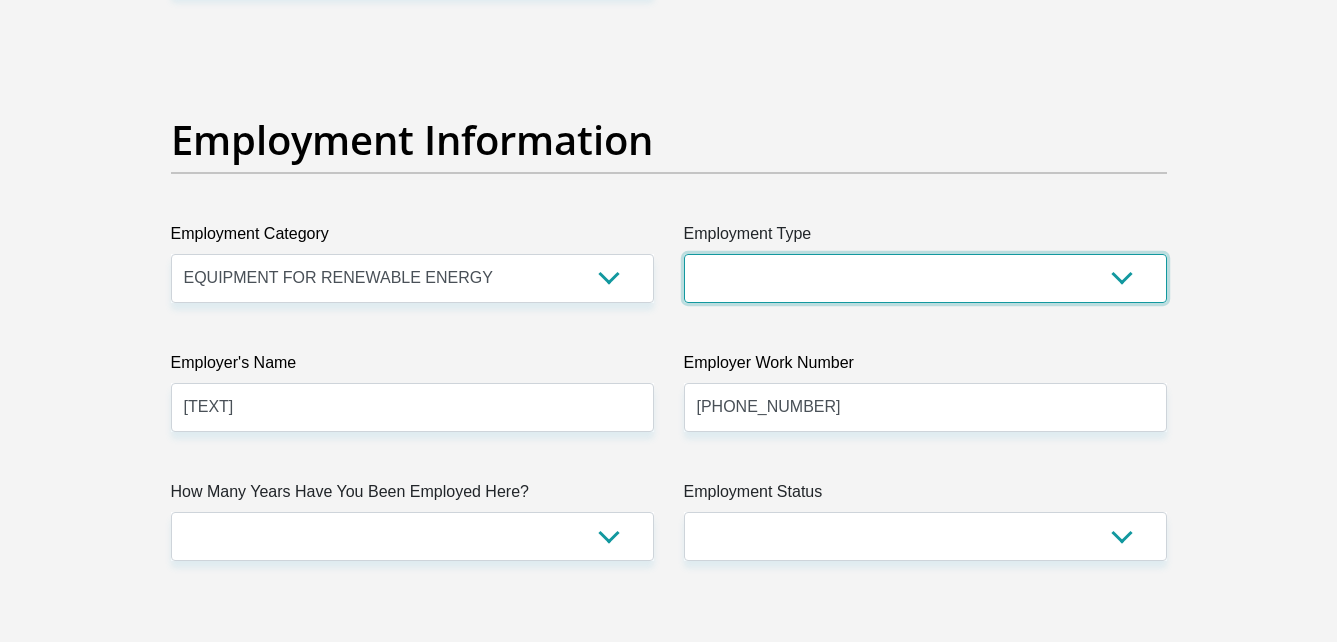 click on "College/Lecturer
Craft Seller
Creative
Driver
Executive
Farmer
Forces - Non Commissioned
Forces - Officer
Hawker
Housewife
Labourer
Licenced Professional
Manager
Miner
Non Licenced Professional
Office Staff/Clerk
Outside Worker
Pensioner
Permanent Teacher
Production/Manufacturing
Sales
Self-Employed
Semi-Professional Worker
Service Industry  Social Worker  Student" at bounding box center [925, 278] 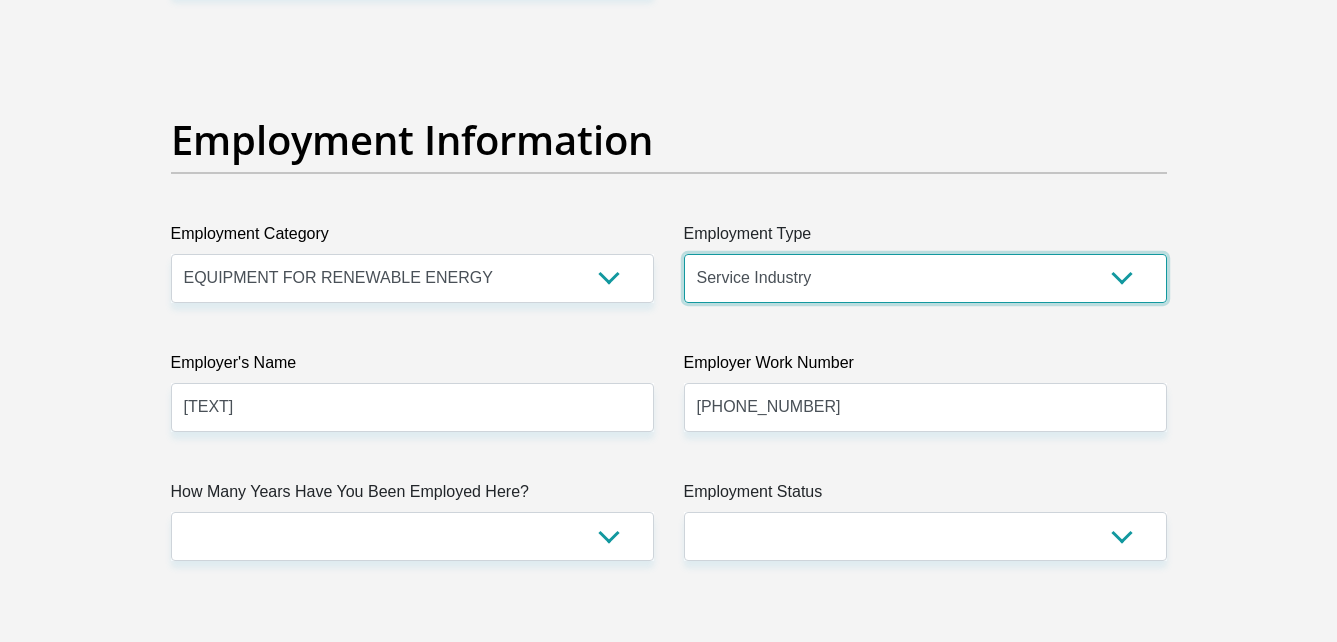 click on "College/Lecturer
Craft Seller
Creative
Driver
Executive
Farmer
Forces - Non Commissioned
Forces - Officer
Hawker
Housewife
Labourer
Licenced Professional
Manager
Miner
Non Licenced Professional
Office Staff/Clerk
Outside Worker
Pensioner
Permanent Teacher
Production/Manufacturing
Sales
Self-Employed
Semi-Professional Worker
Service Industry  Social Worker  Student" at bounding box center [925, 278] 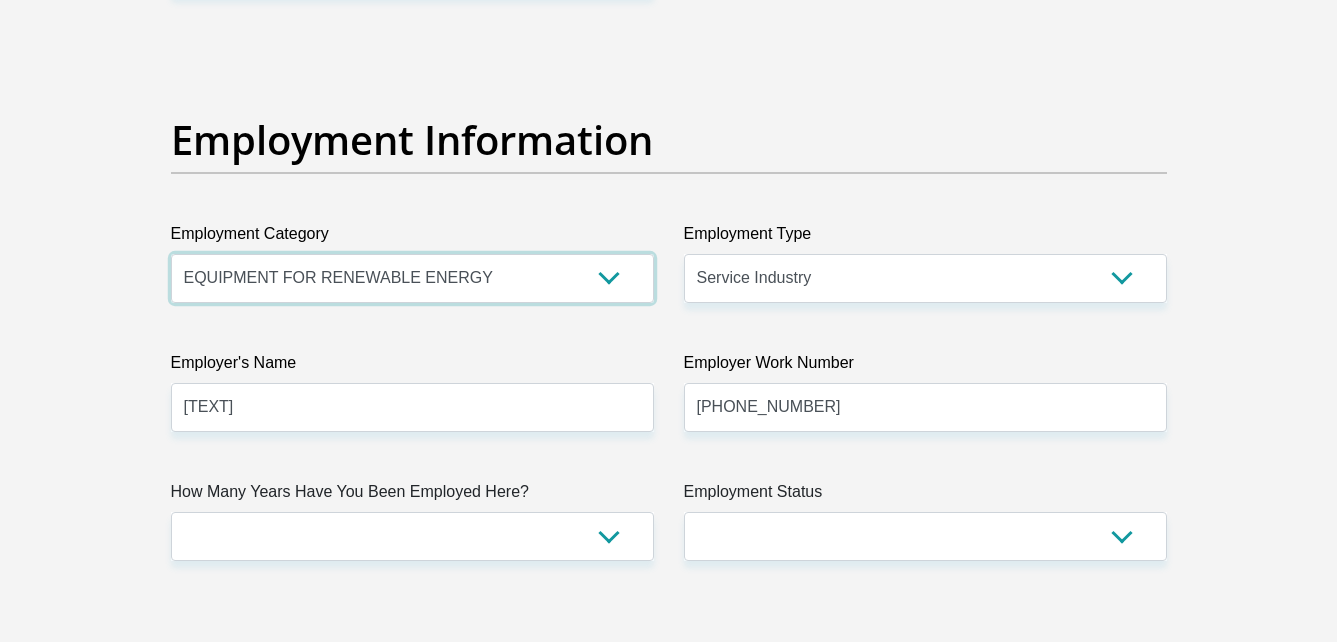 click on "AGRICULTURE
ALCOHOL & TOBACCO
CONSTRUCTION MATERIALS
METALLURGY
EQUIPMENT FOR RENEWABLE ENERGY
SPECIALIZED CONTRACTORS
CAR
GAMING (INCL. INTERNET
OTHER WHOLESALE
UNLICENSED PHARMACEUTICALS
CURRENCY EXCHANGE HOUSES
OTHER FINANCIAL INSTITUTIONS & INSURANCE
REAL ESTATE AGENTS
OIL & GAS
OTHER MATERIALS (E.G. IRON ORE)
PRECIOUS STONES & PRECIOUS METALS
POLITICAL ORGANIZATIONS
RELIGIOUS ORGANIZATIONS(NOT SECTS)
ACTI. HAVING BUSINESS DEAL WITH PUBLIC ADMINISTRATION
LAUNDROMATS" at bounding box center (412, 278) 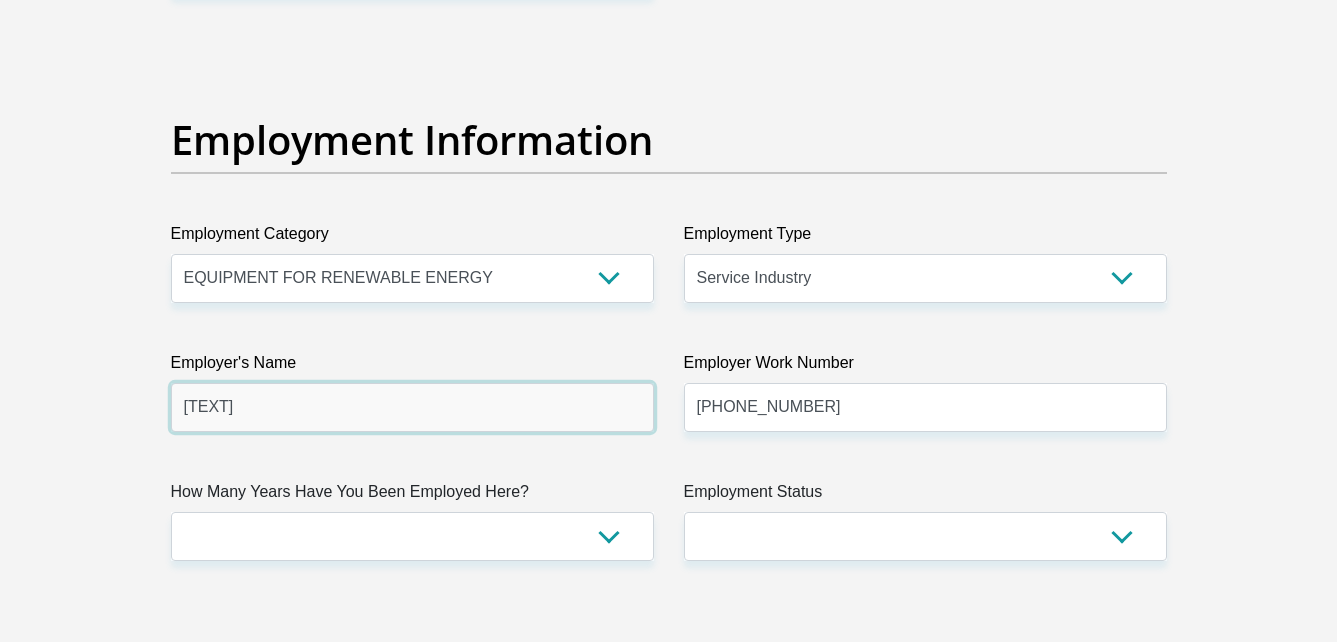 click on "mahlatse" at bounding box center [412, 407] 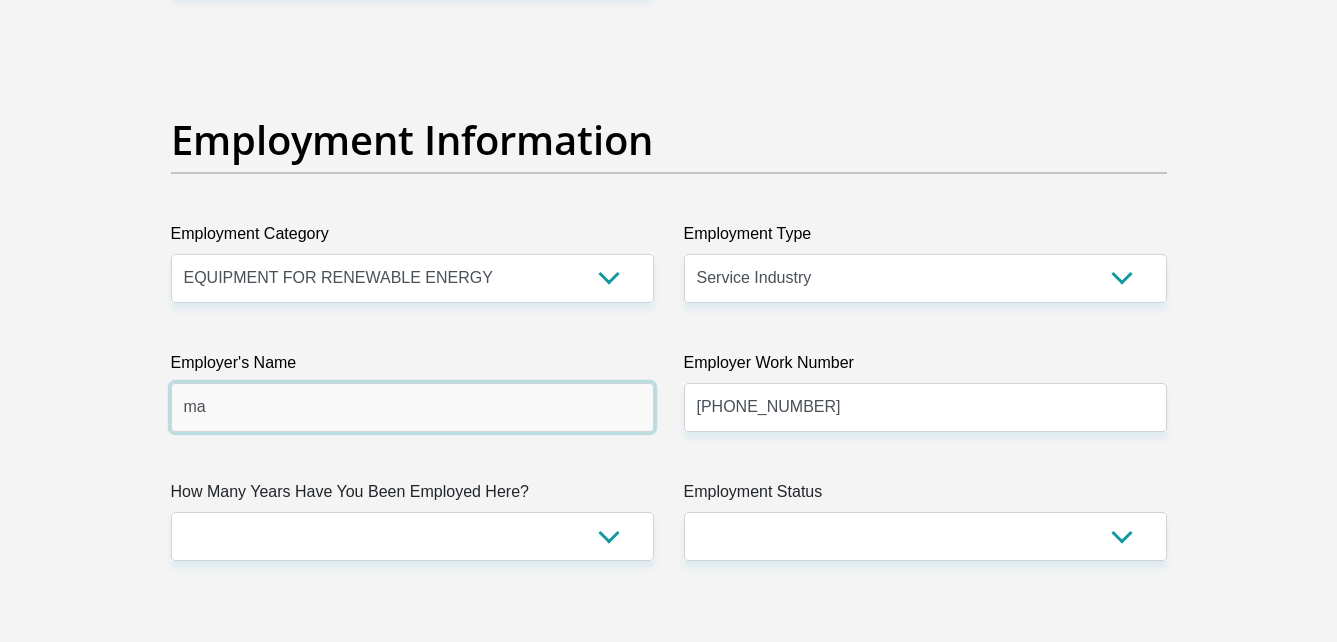 type on "m" 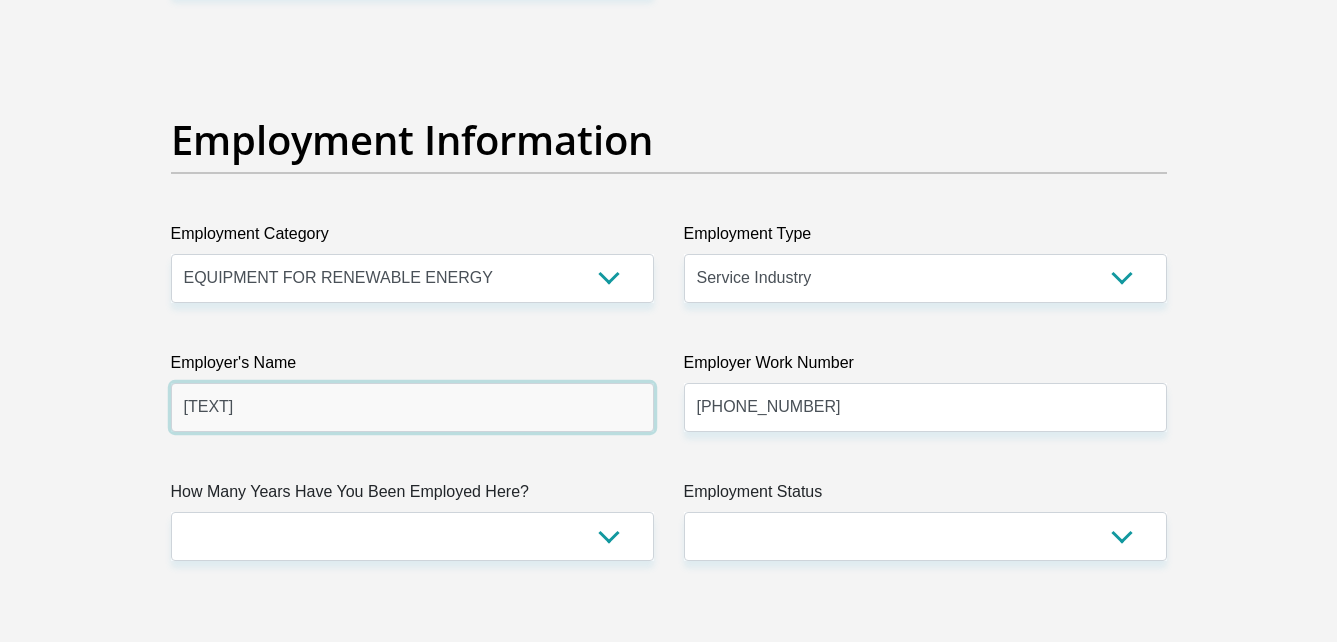 type on "mahlatse" 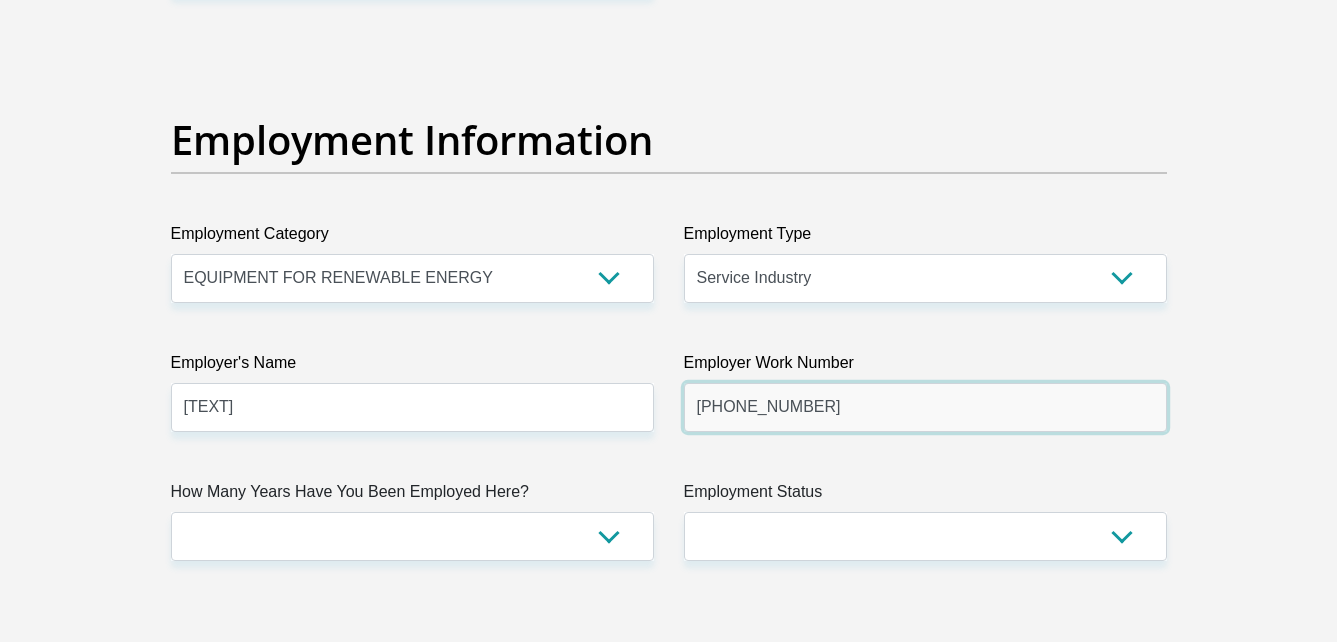 click on "0721717081" at bounding box center [925, 407] 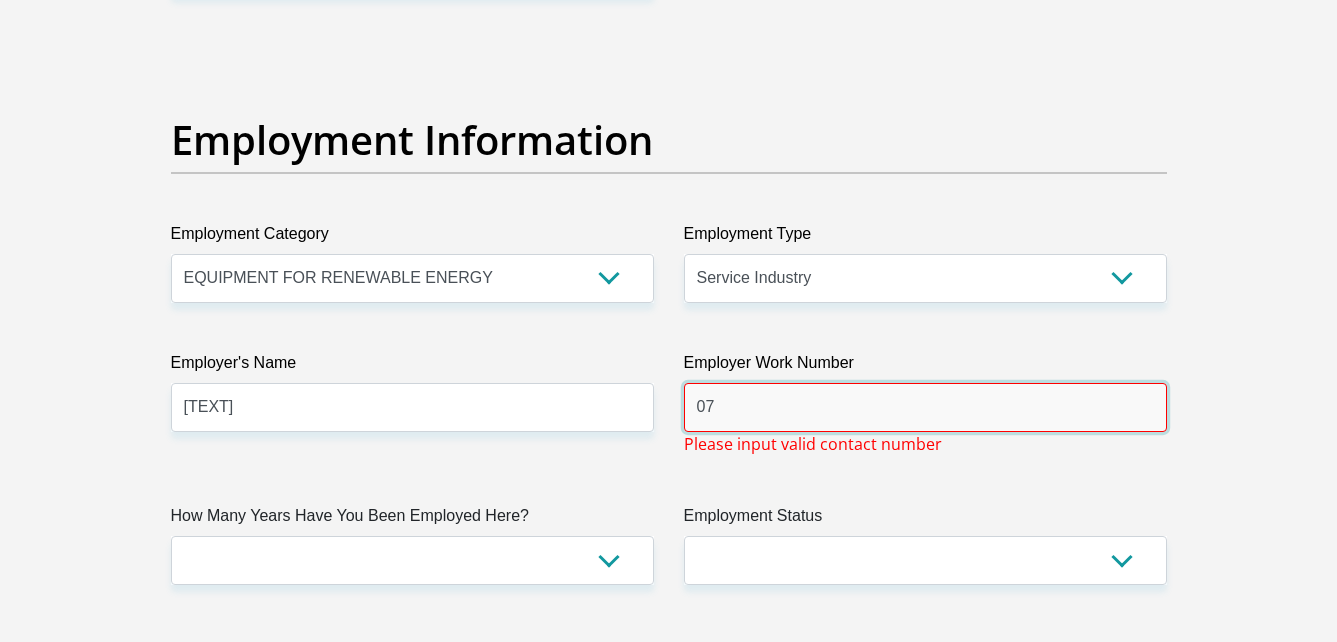 type on "0" 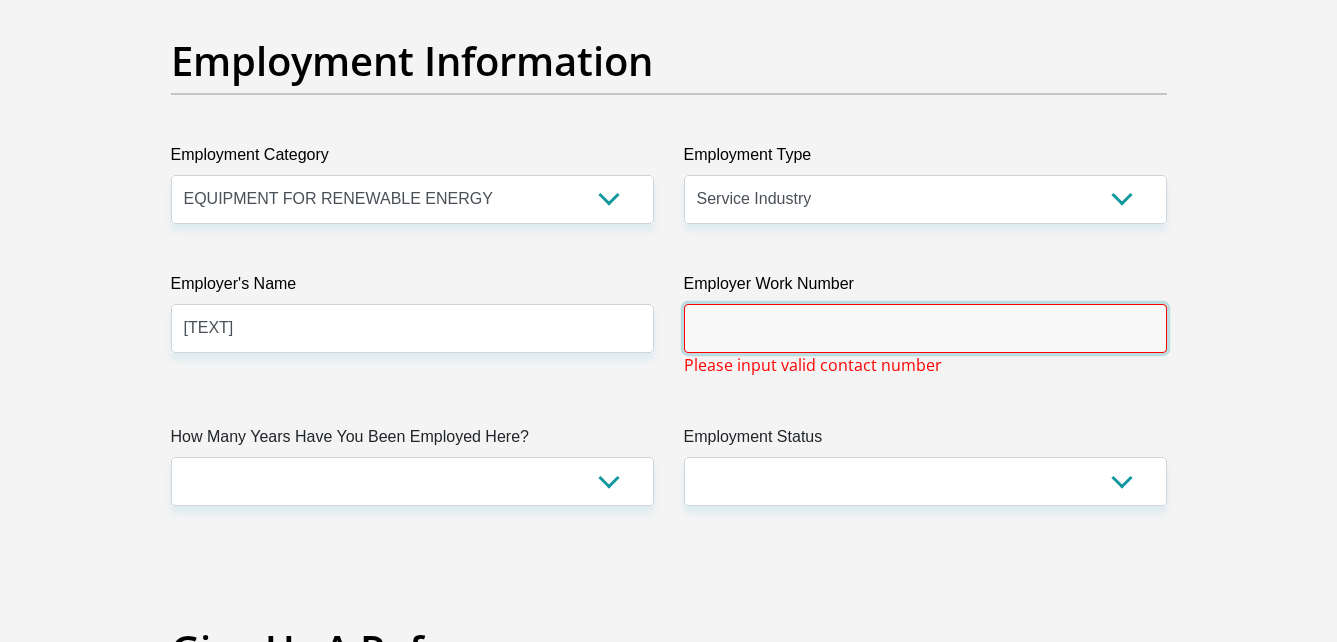 scroll, scrollTop: 3651, scrollLeft: 0, axis: vertical 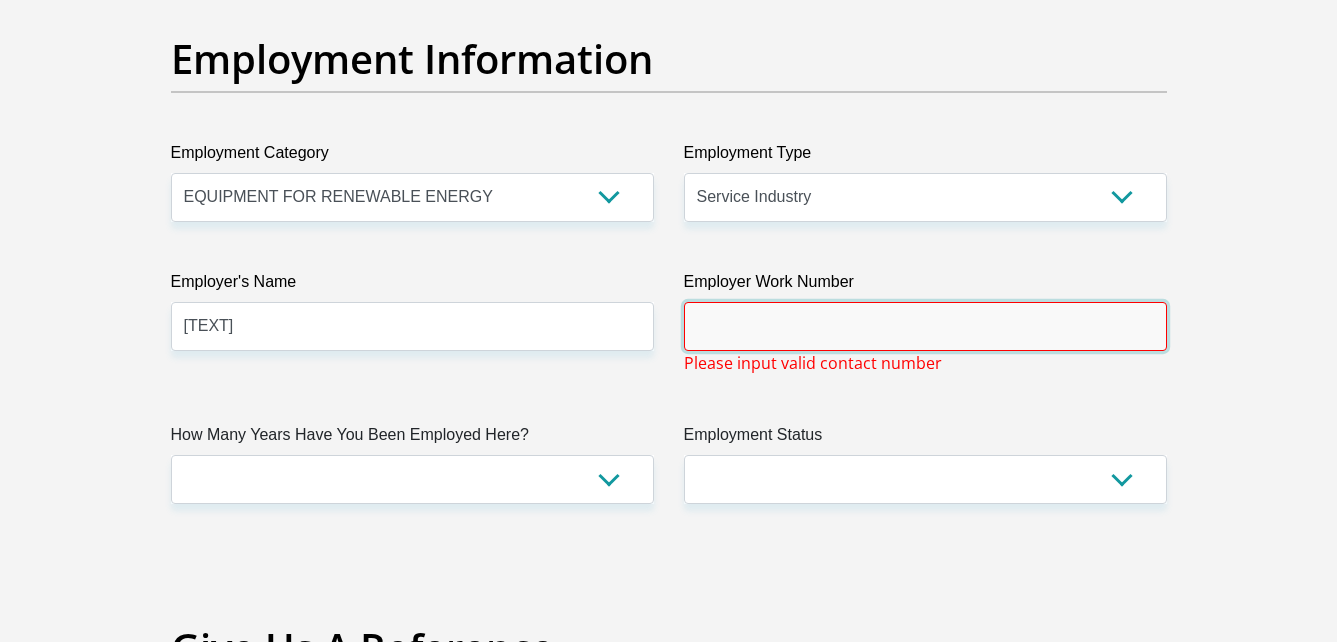 click on "Employer Work Number" at bounding box center [925, 326] 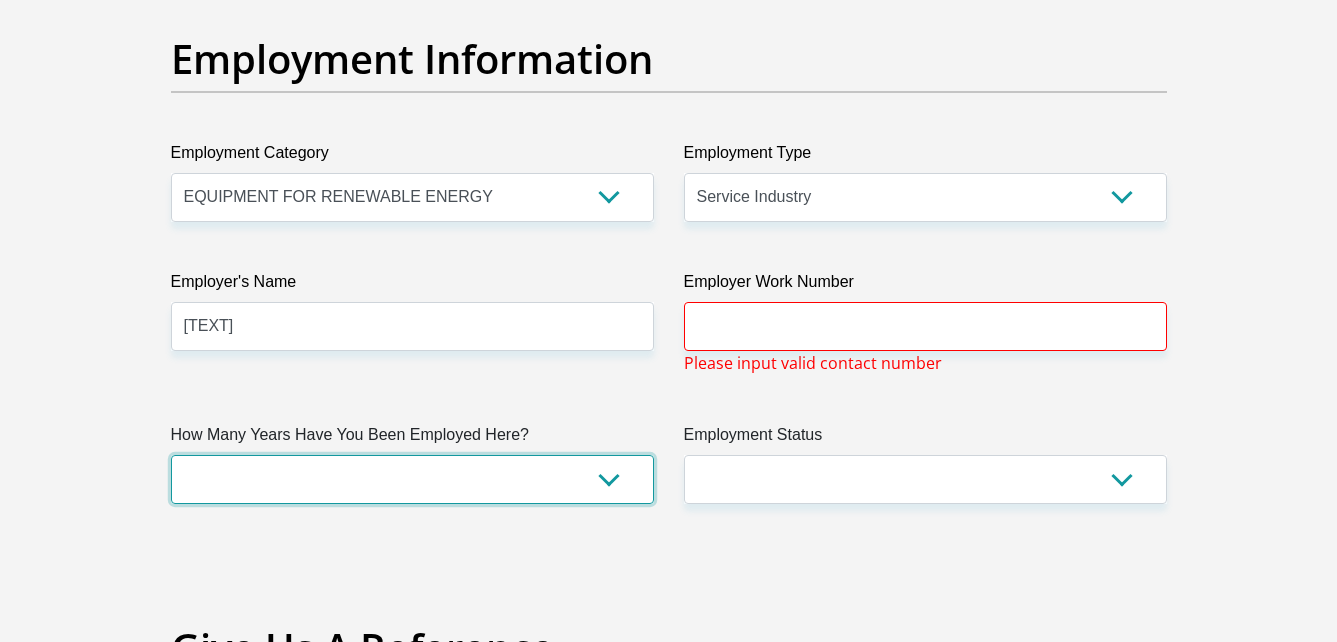 click on "less than 1 year
1-3 years
3-5 years
5+ years" at bounding box center [412, 479] 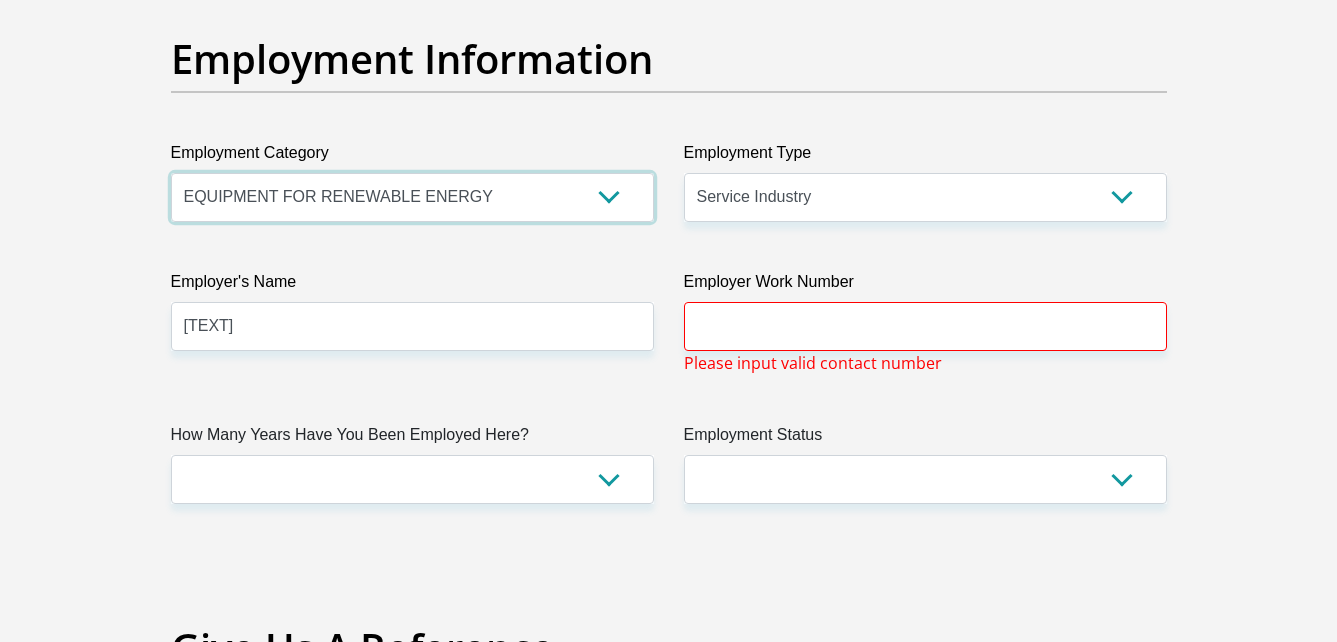 click on "AGRICULTURE
ALCOHOL & TOBACCO
CONSTRUCTION MATERIALS
METALLURGY
EQUIPMENT FOR RENEWABLE ENERGY
SPECIALIZED CONTRACTORS
CAR
GAMING (INCL. INTERNET
OTHER WHOLESALE
UNLICENSED PHARMACEUTICALS
CURRENCY EXCHANGE HOUSES
OTHER FINANCIAL INSTITUTIONS & INSURANCE
REAL ESTATE AGENTS
OIL & GAS
OTHER MATERIALS (E.G. IRON ORE)
PRECIOUS STONES & PRECIOUS METALS
POLITICAL ORGANIZATIONS
RELIGIOUS ORGANIZATIONS(NOT SECTS)
ACTI. HAVING BUSINESS DEAL WITH PUBLIC ADMINISTRATION
LAUNDROMATS" at bounding box center (412, 197) 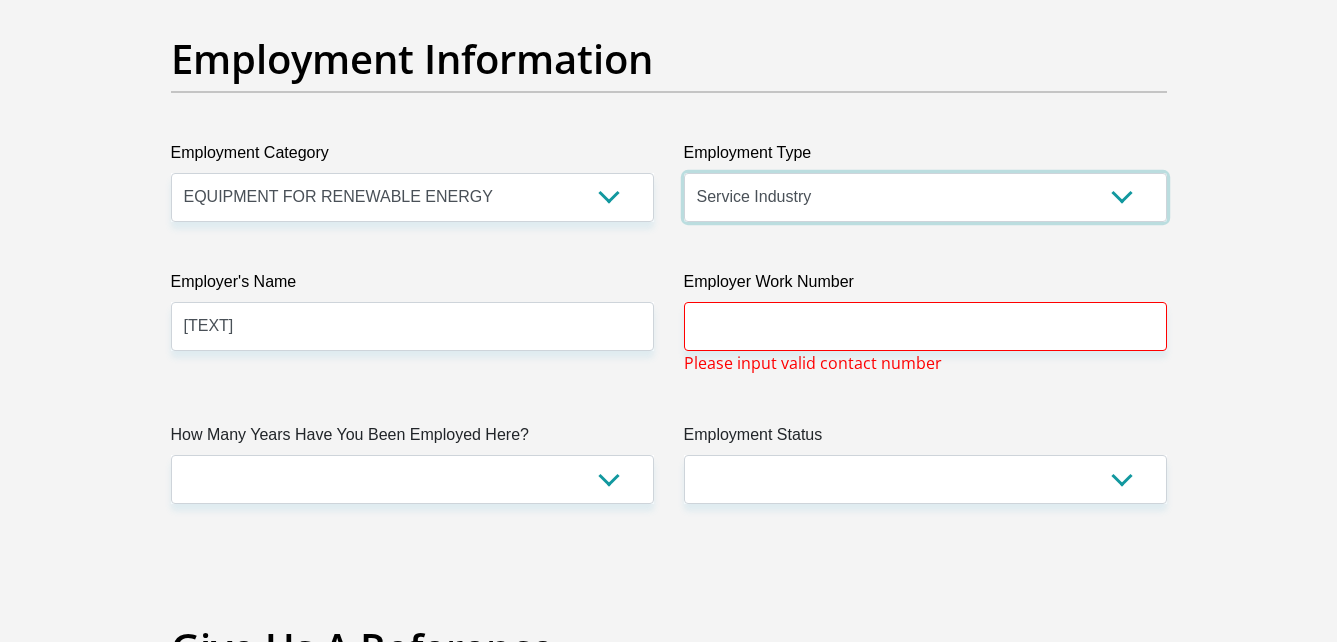click on "College/Lecturer
Craft Seller
Creative
Driver
Executive
Farmer
Forces - Non Commissioned
Forces - Officer
Hawker
Housewife
Labourer
Licenced Professional
Manager
Miner
Non Licenced Professional
Office Staff/Clerk
Outside Worker
Pensioner
Permanent Teacher
Production/Manufacturing
Sales
Self-Employed
Semi-Professional Worker
Service Industry  Social Worker  Student" at bounding box center [925, 197] 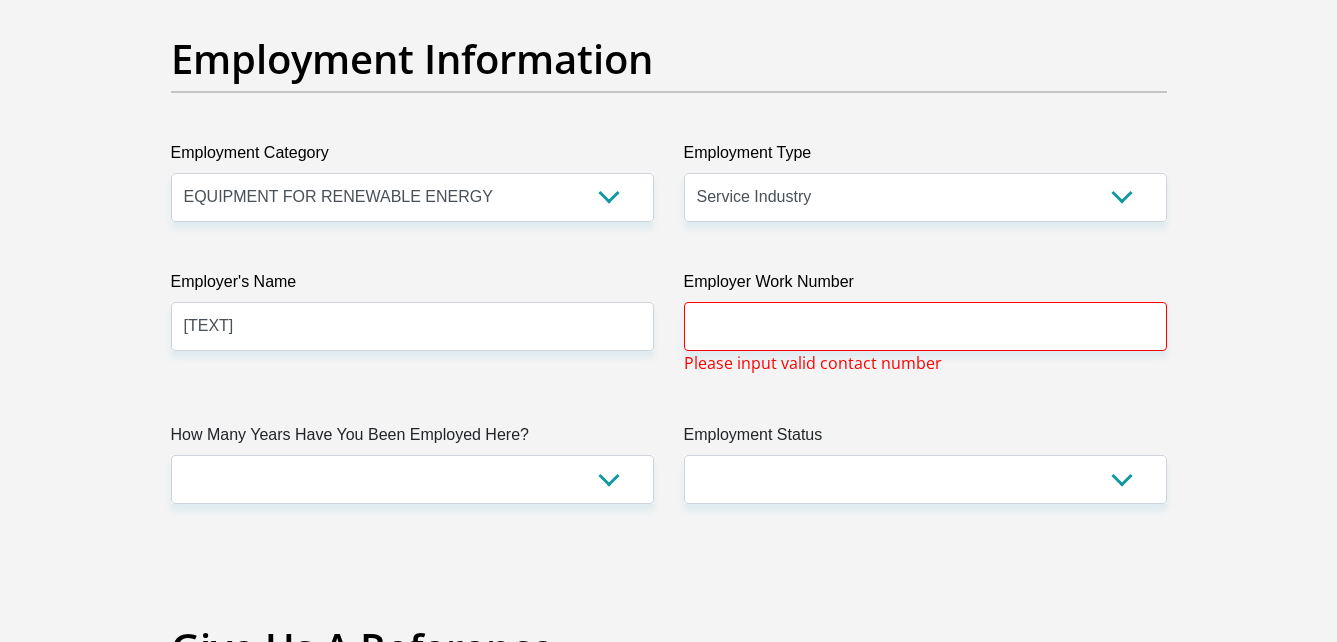 click on "Employer's Name
mahlatse" at bounding box center (412, 322) 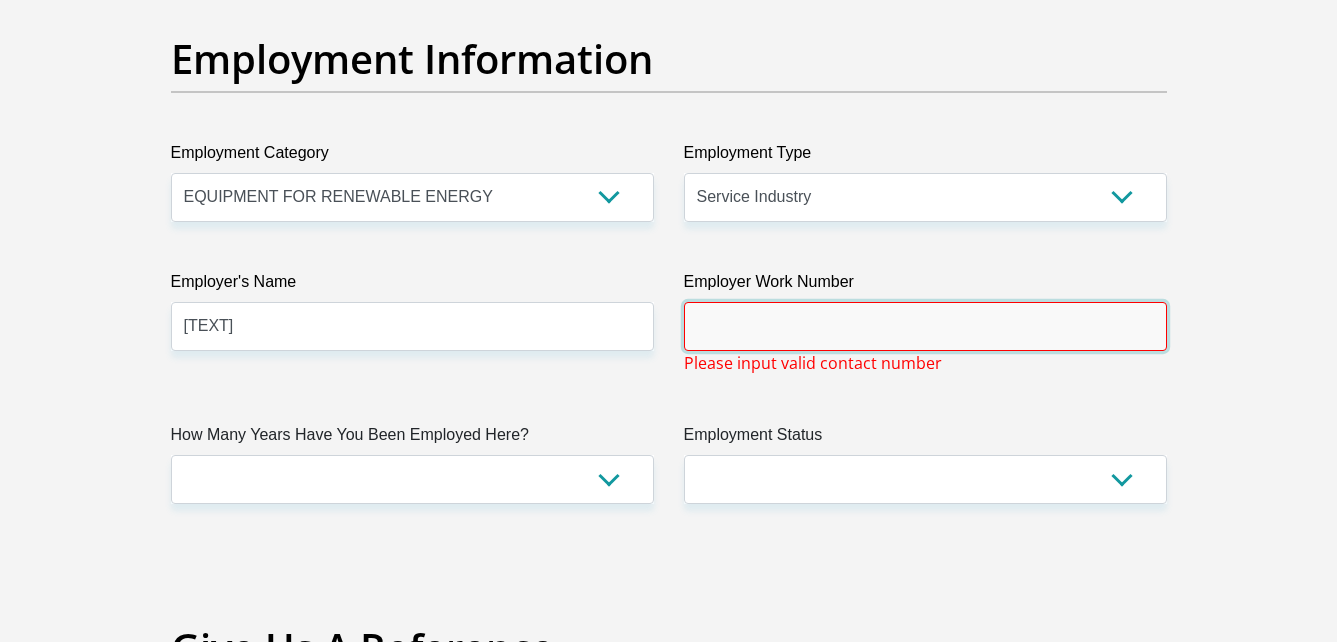 click on "Employer Work Number" at bounding box center [925, 326] 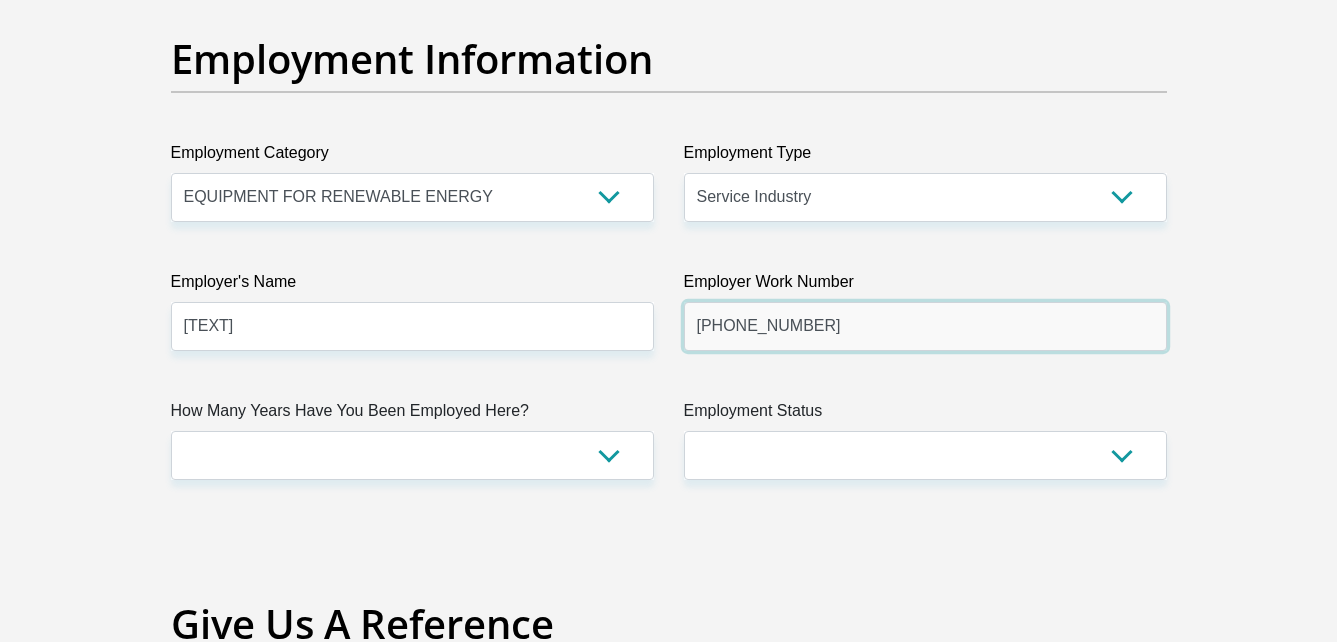 type on "0738567542" 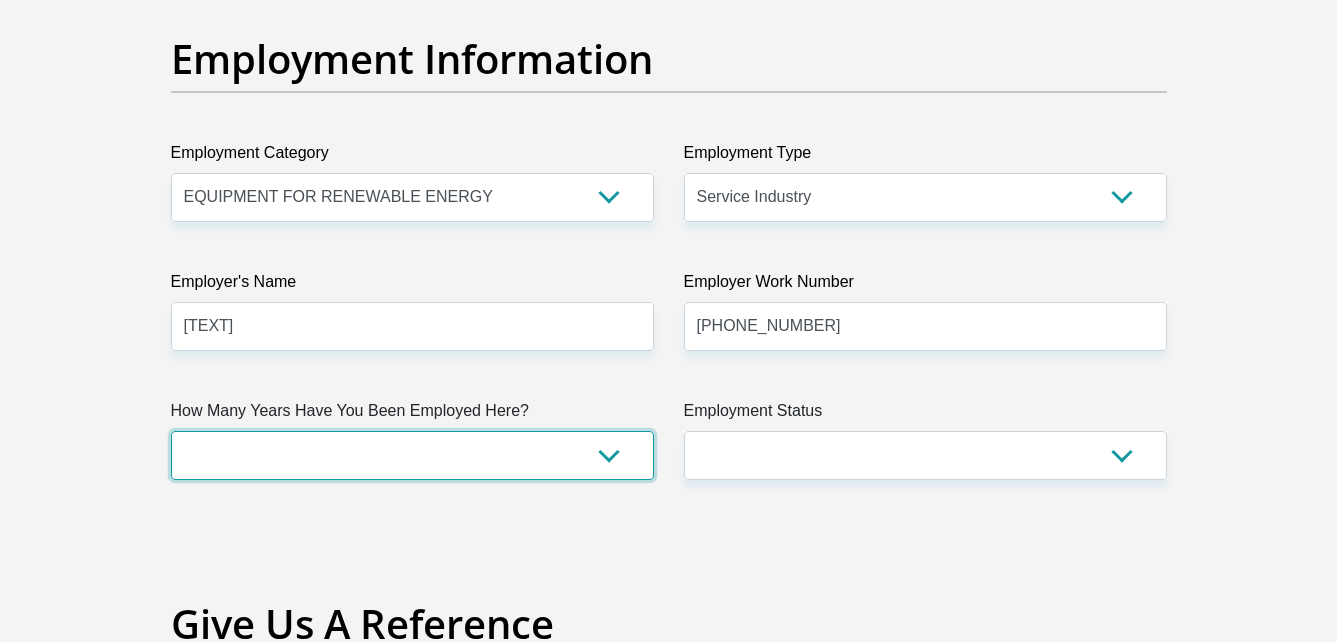 click on "less than 1 year
1-3 years
3-5 years
5+ years" at bounding box center [412, 455] 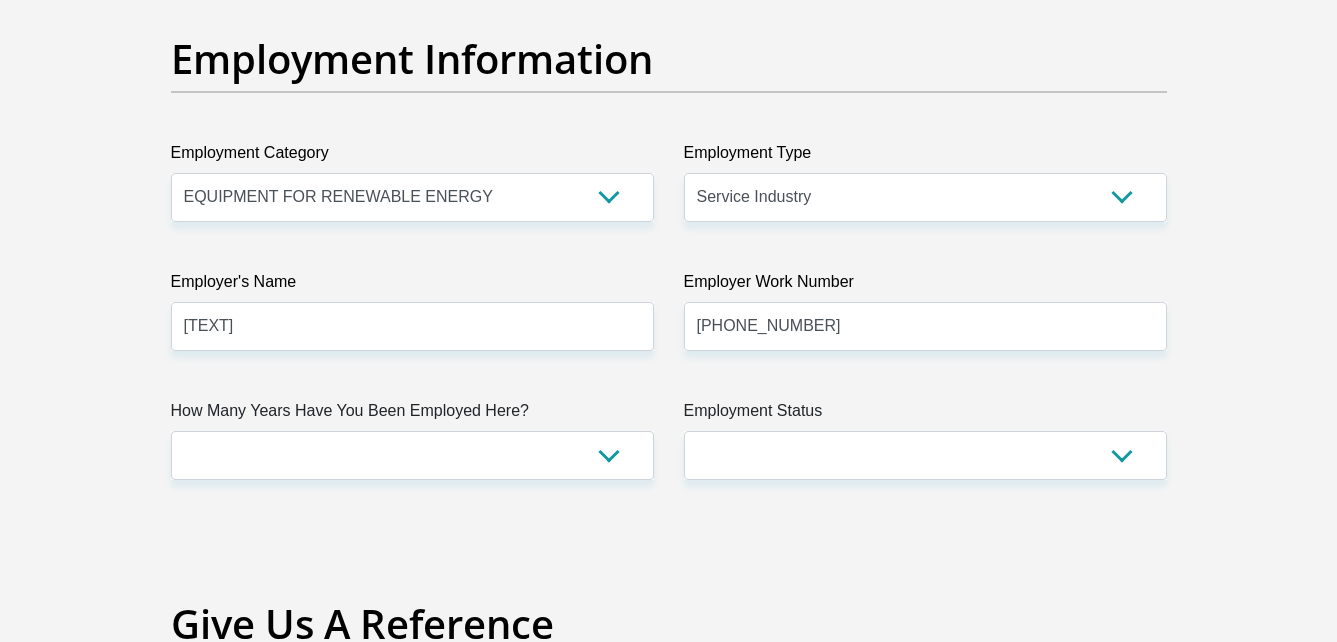 click on "Give Us A Reference" at bounding box center (669, 624) 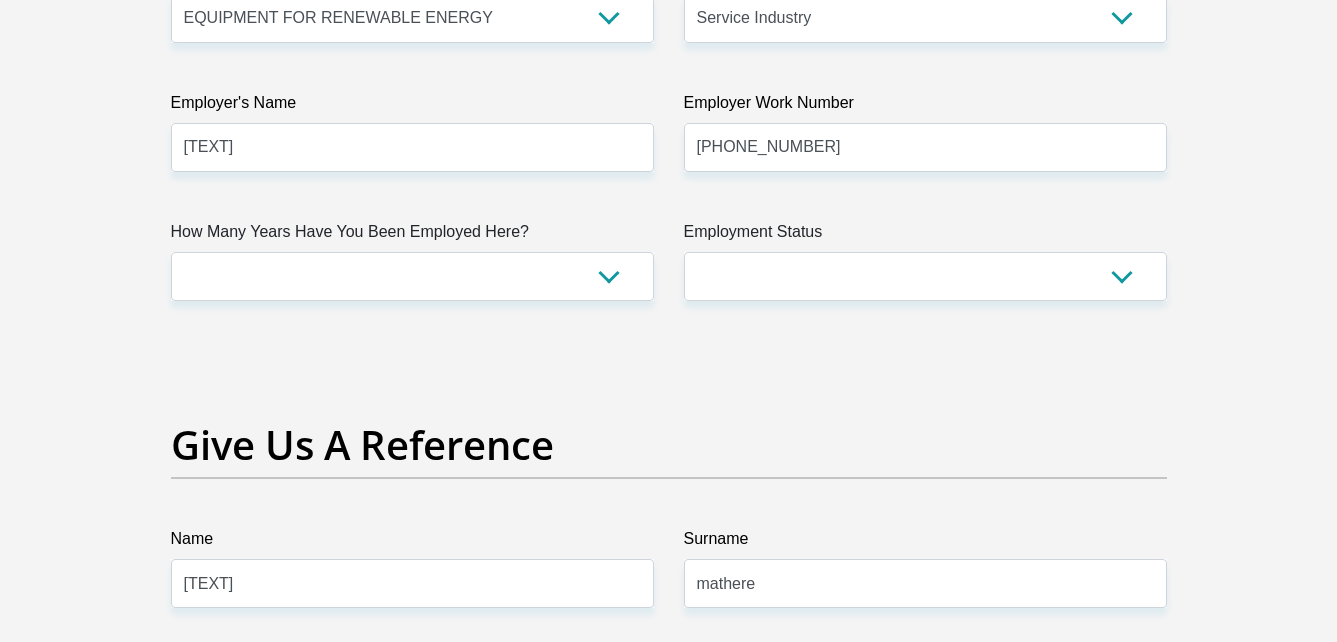 scroll, scrollTop: 3837, scrollLeft: 0, axis: vertical 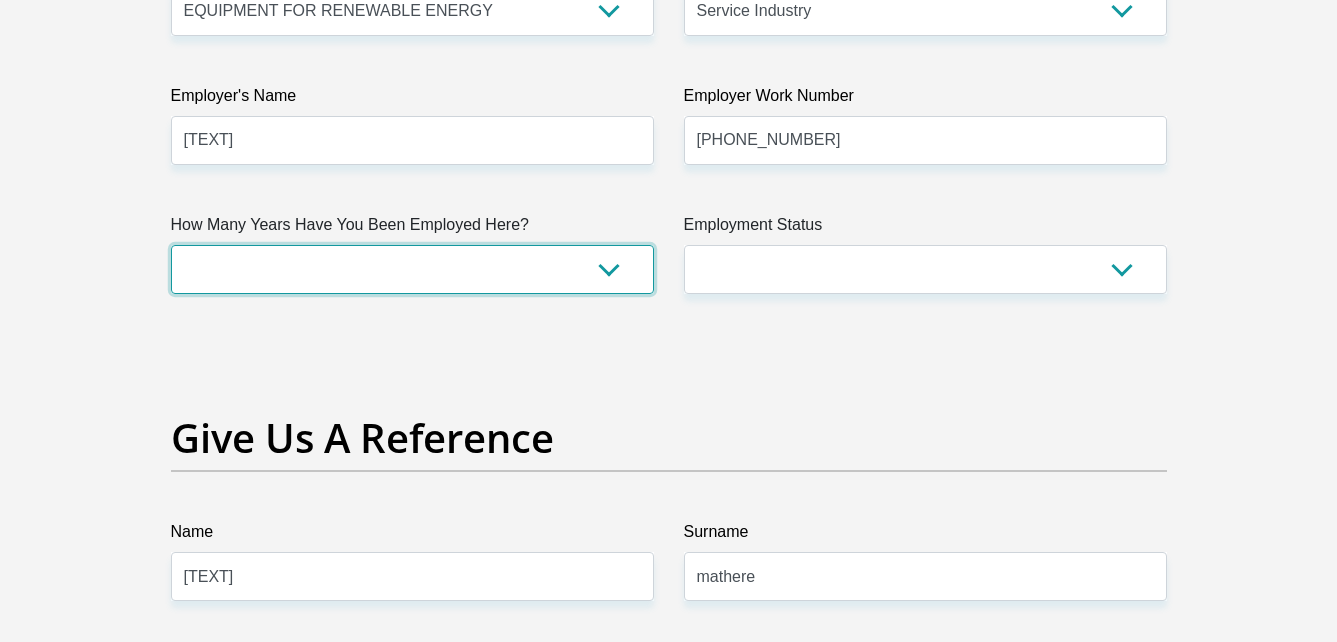 click on "less than 1 year
1-3 years
3-5 years
5+ years" at bounding box center [412, 269] 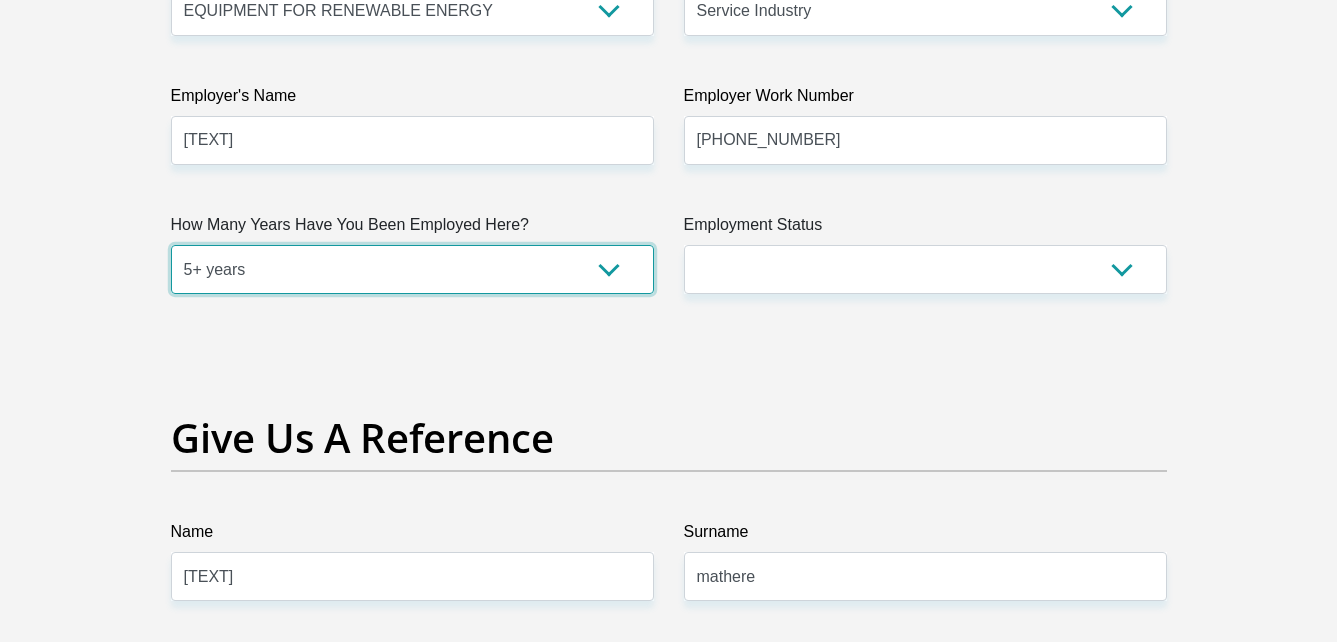 click on "less than 1 year
1-3 years
3-5 years
5+ years" at bounding box center (412, 269) 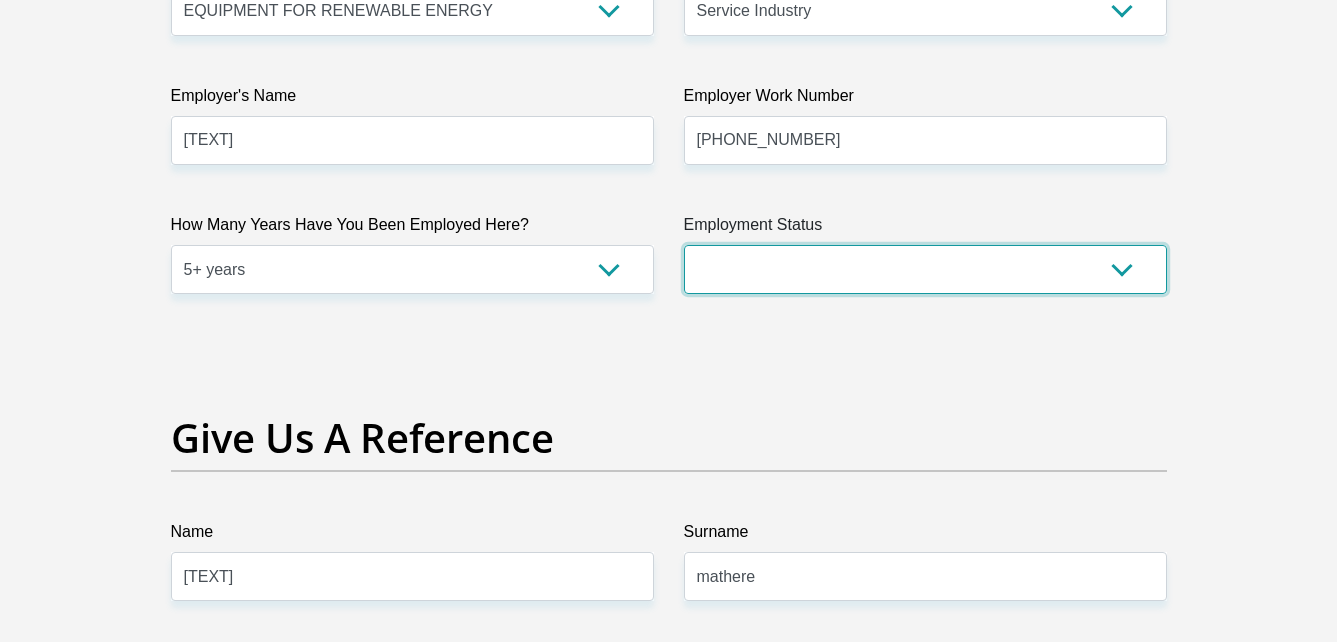 click on "Permanent/Full-time
Part-time/Casual
Contract Worker
Self-Employed
Housewife
Retired
Student
Medically Boarded
Disability
Unemployed" at bounding box center [925, 269] 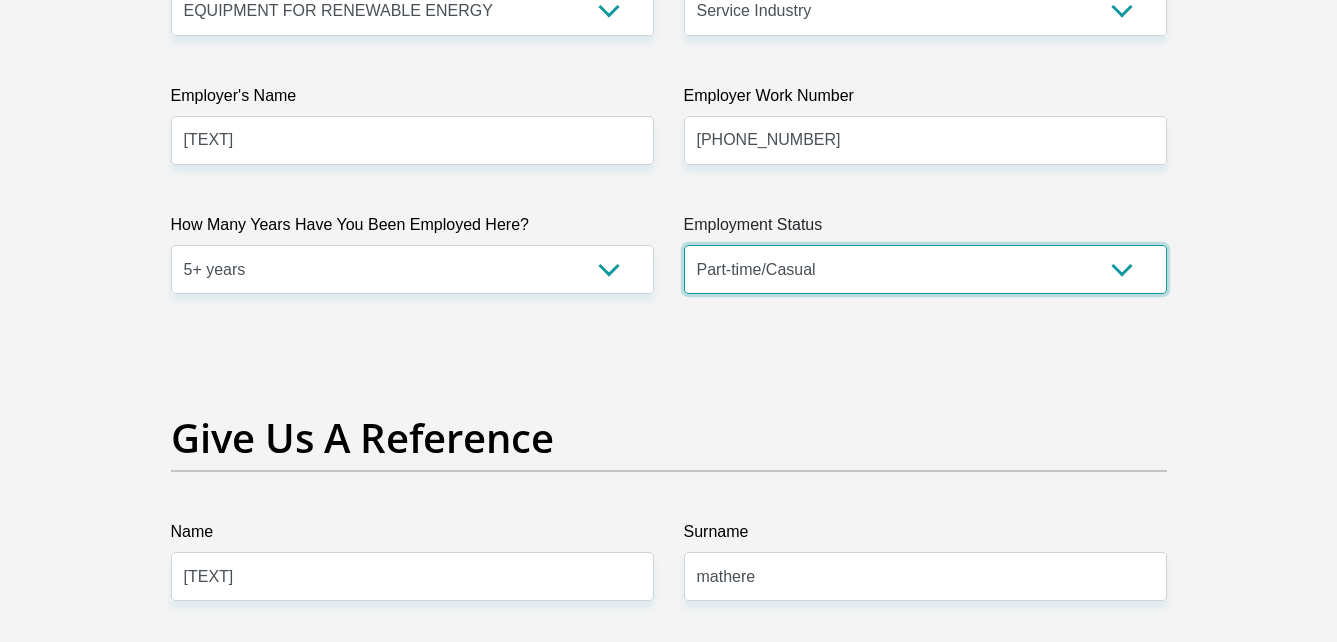 click on "Permanent/Full-time
Part-time/Casual
Contract Worker
Self-Employed
Housewife
Retired
Student
Medically Boarded
Disability
Unemployed" at bounding box center [925, 269] 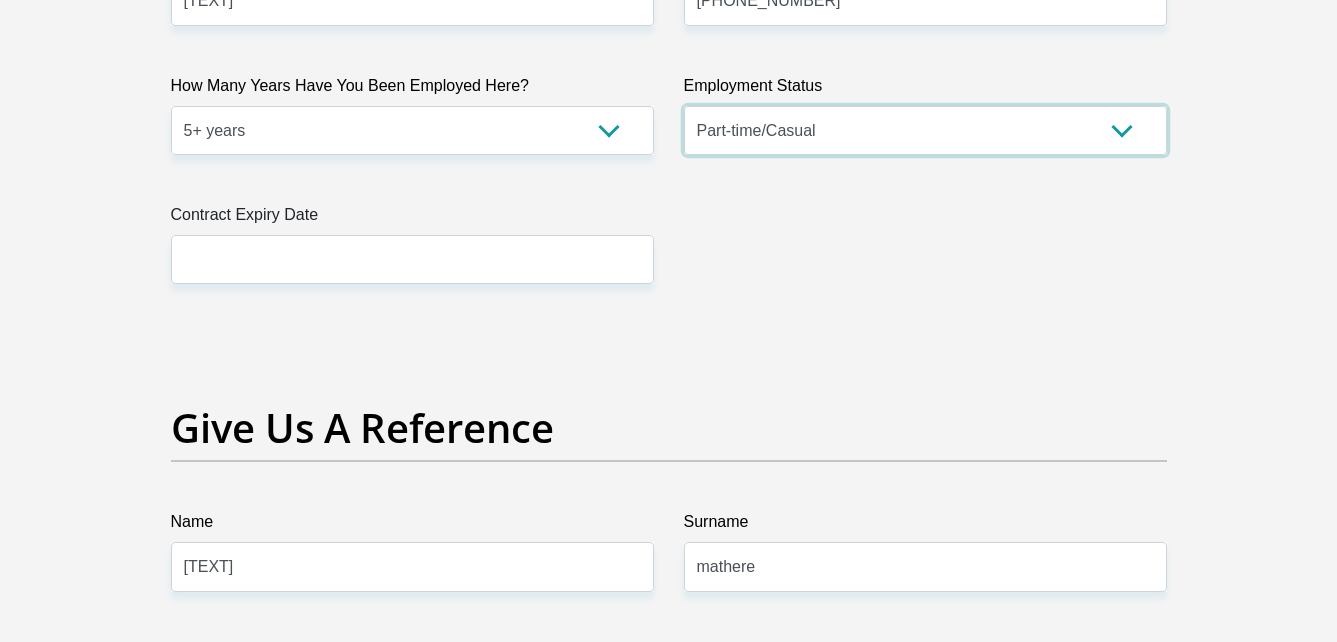 scroll, scrollTop: 3977, scrollLeft: 0, axis: vertical 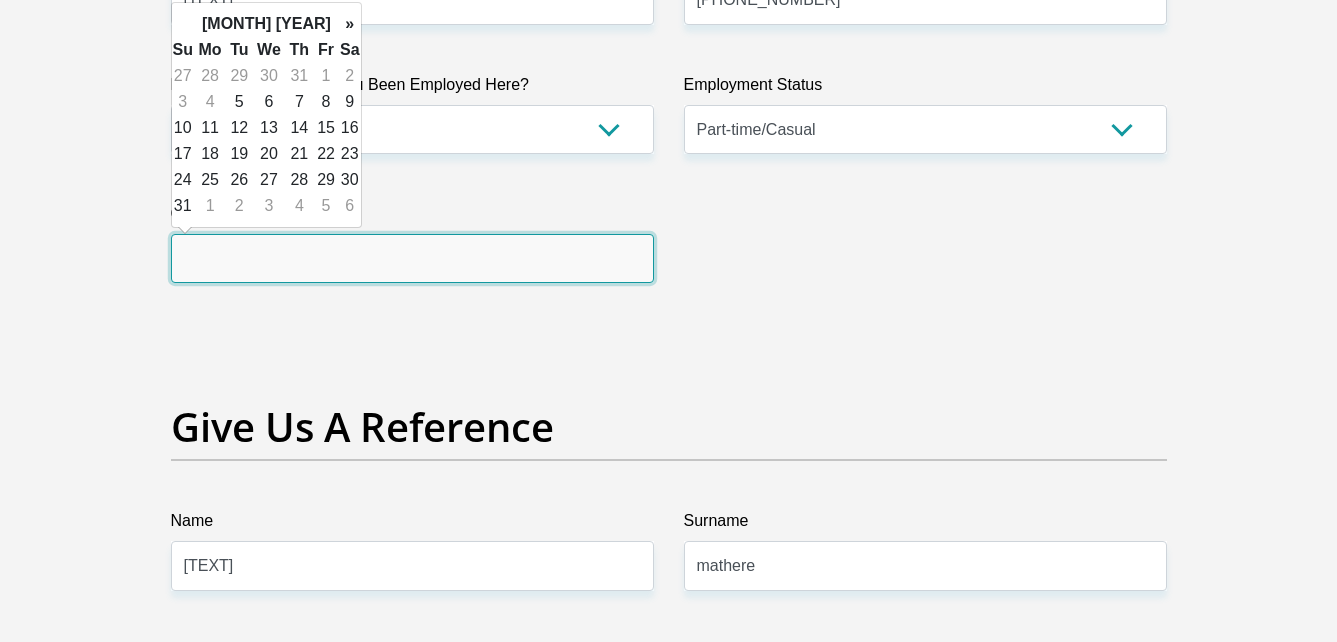 click at bounding box center (412, 258) 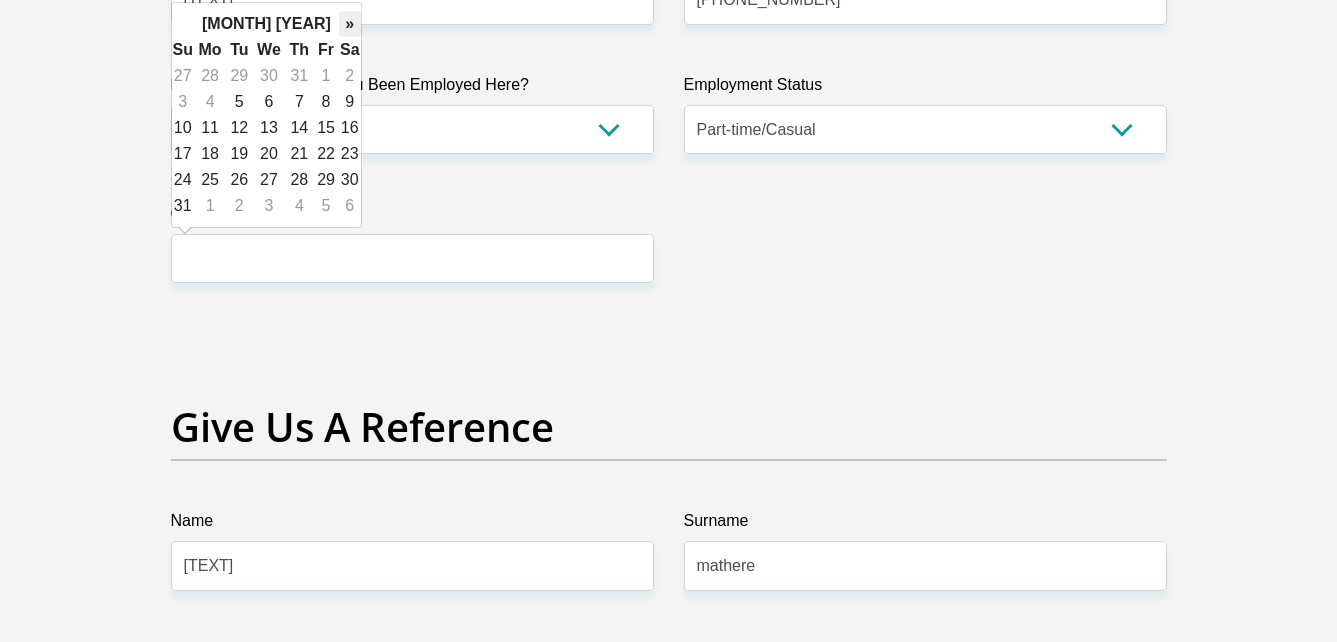 click on "»" at bounding box center [350, 24] 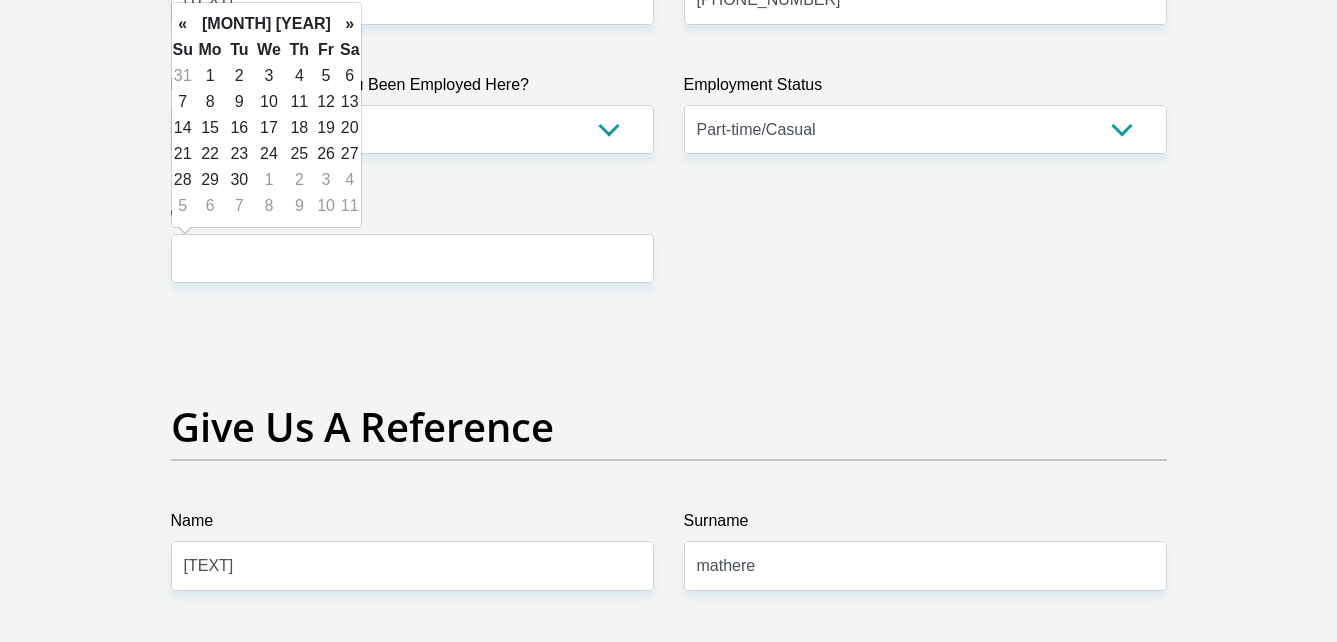 click on "»" at bounding box center [350, 24] 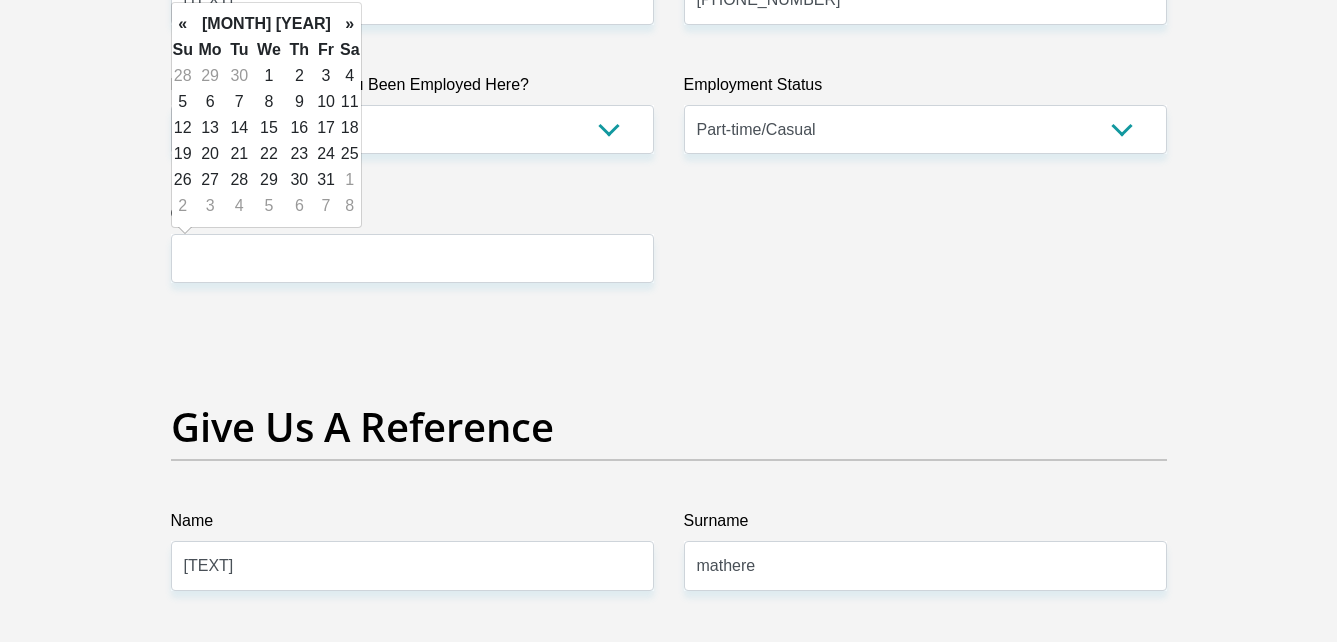 click on "»" at bounding box center [350, 24] 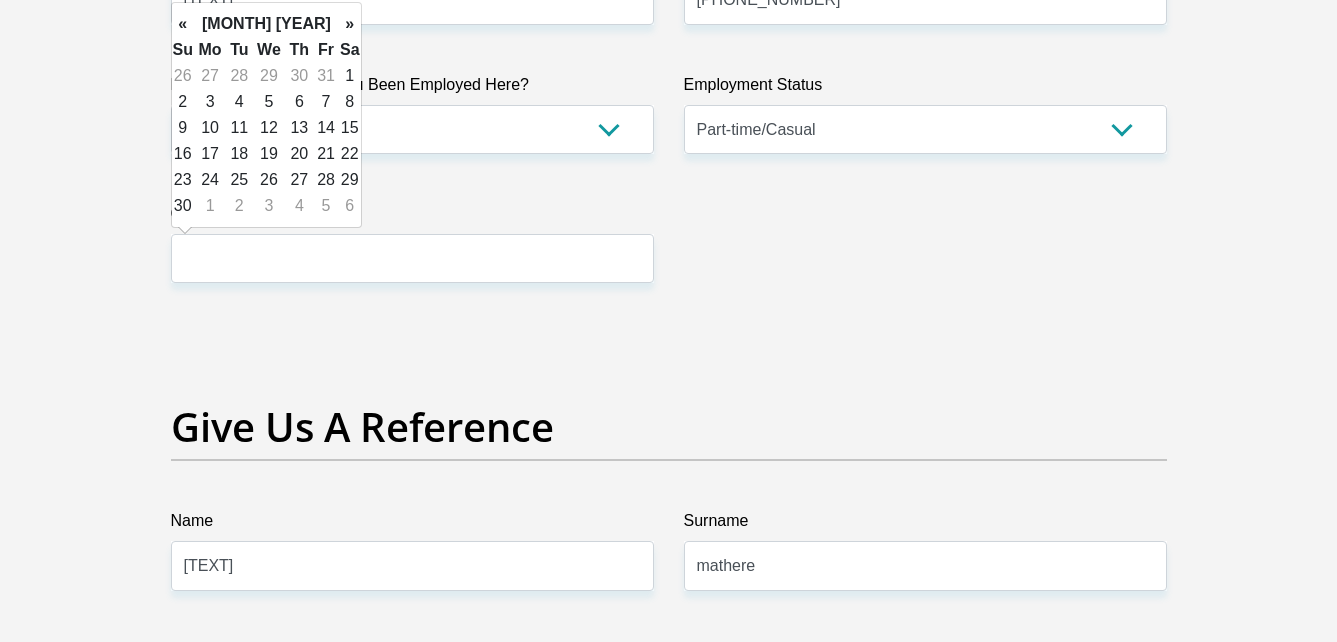 click on "»" at bounding box center [350, 24] 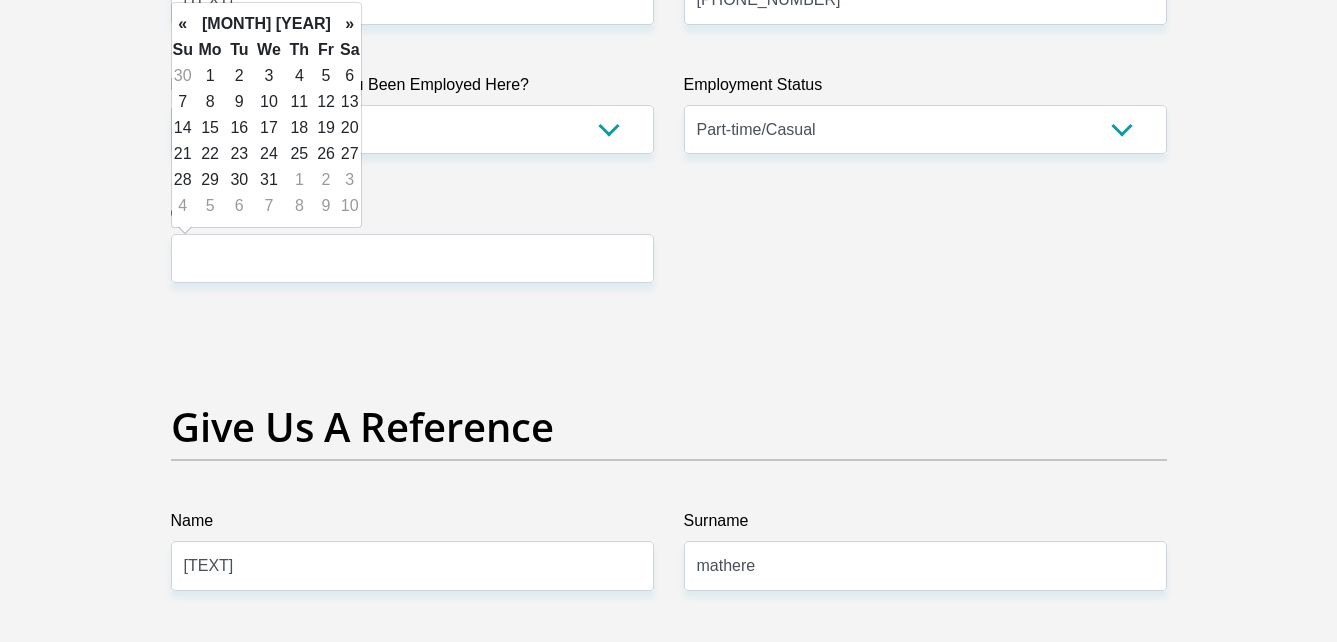 click on "»" at bounding box center (350, 24) 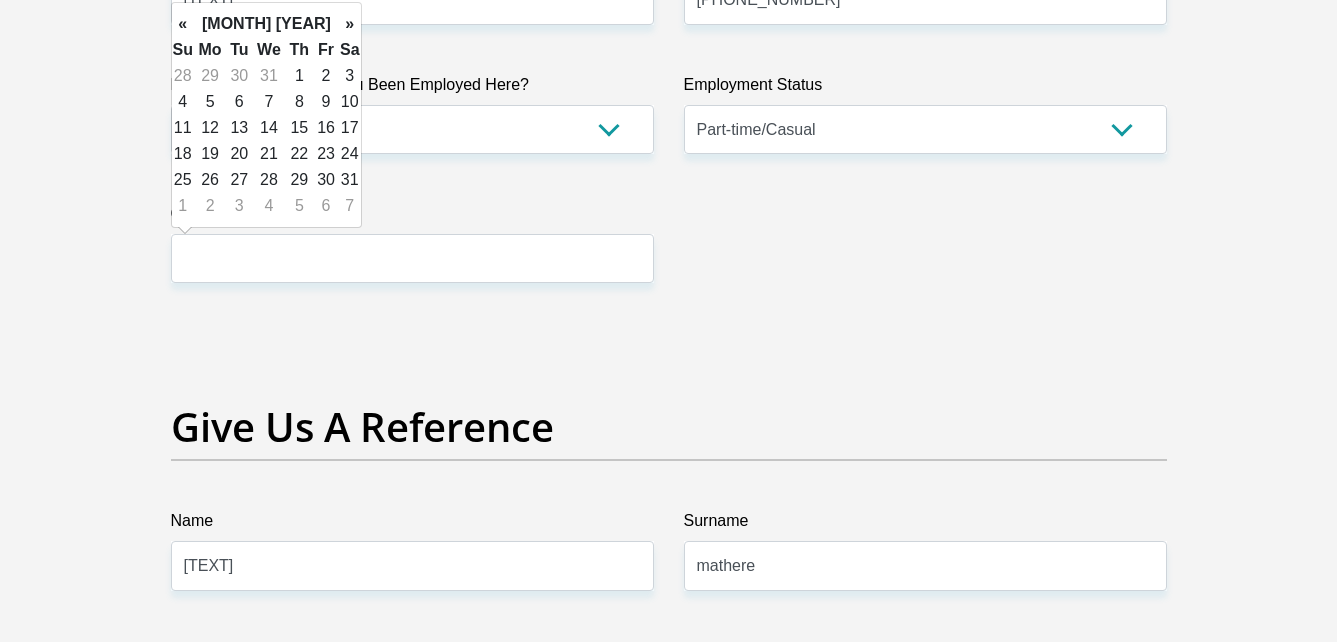 click on "»" at bounding box center [350, 24] 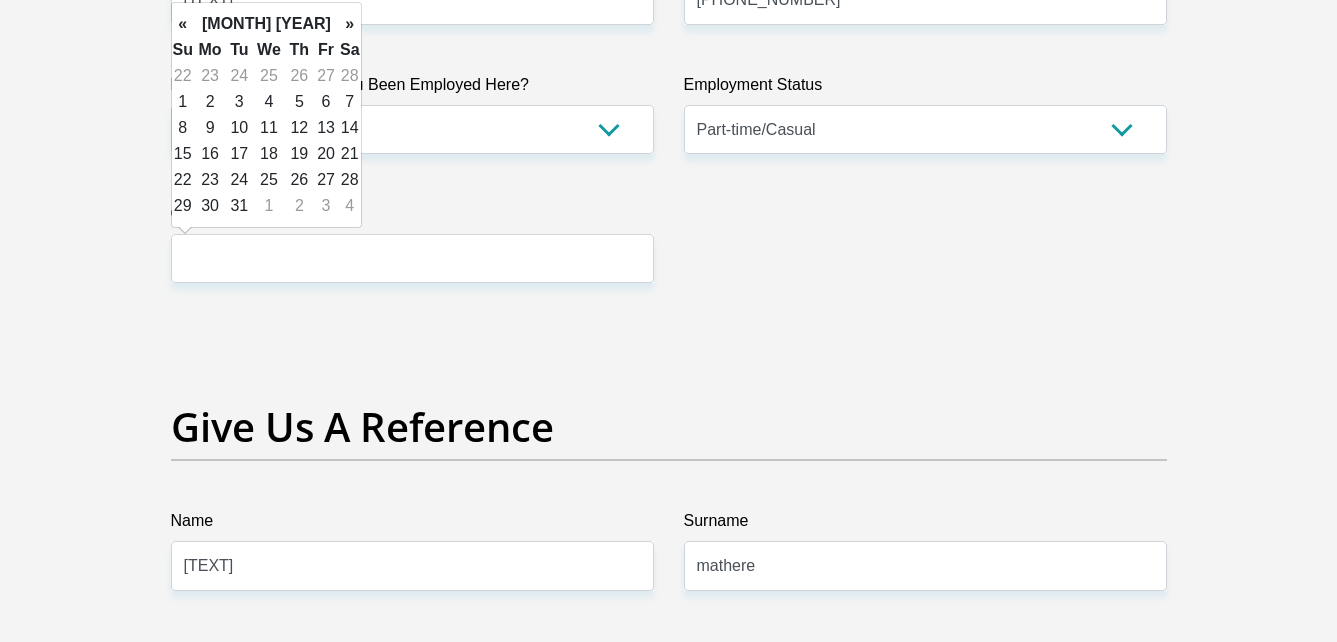 click on "»" at bounding box center [350, 24] 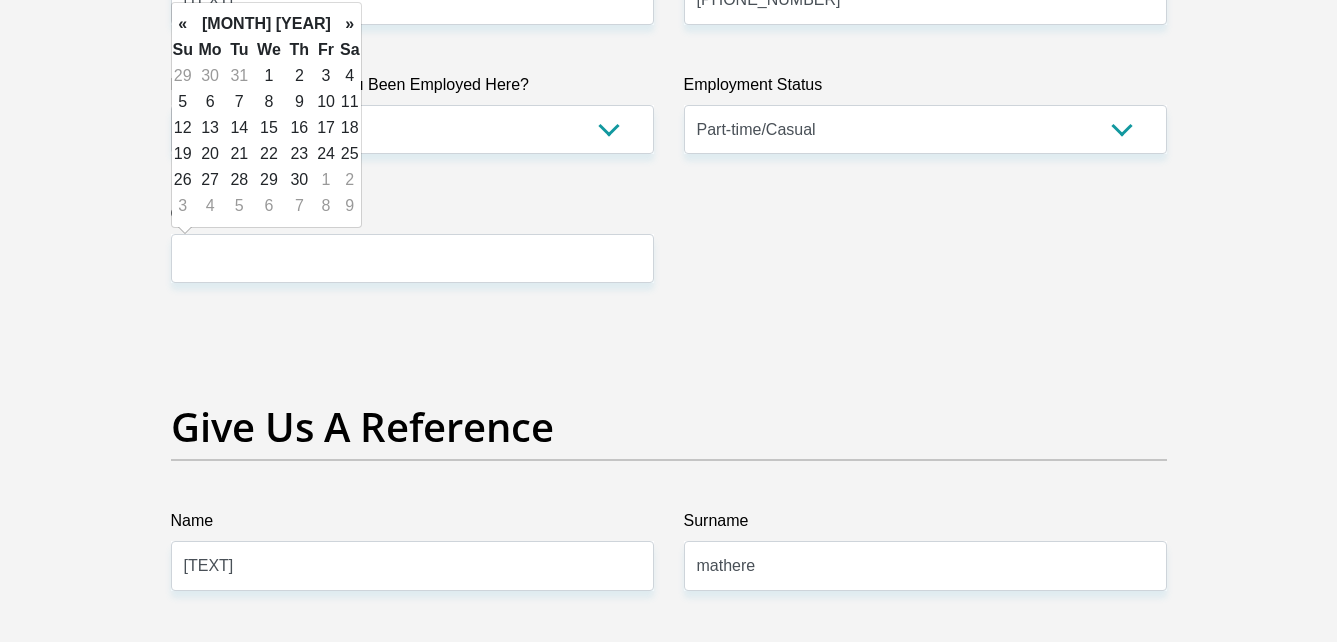 click on "»" at bounding box center [350, 24] 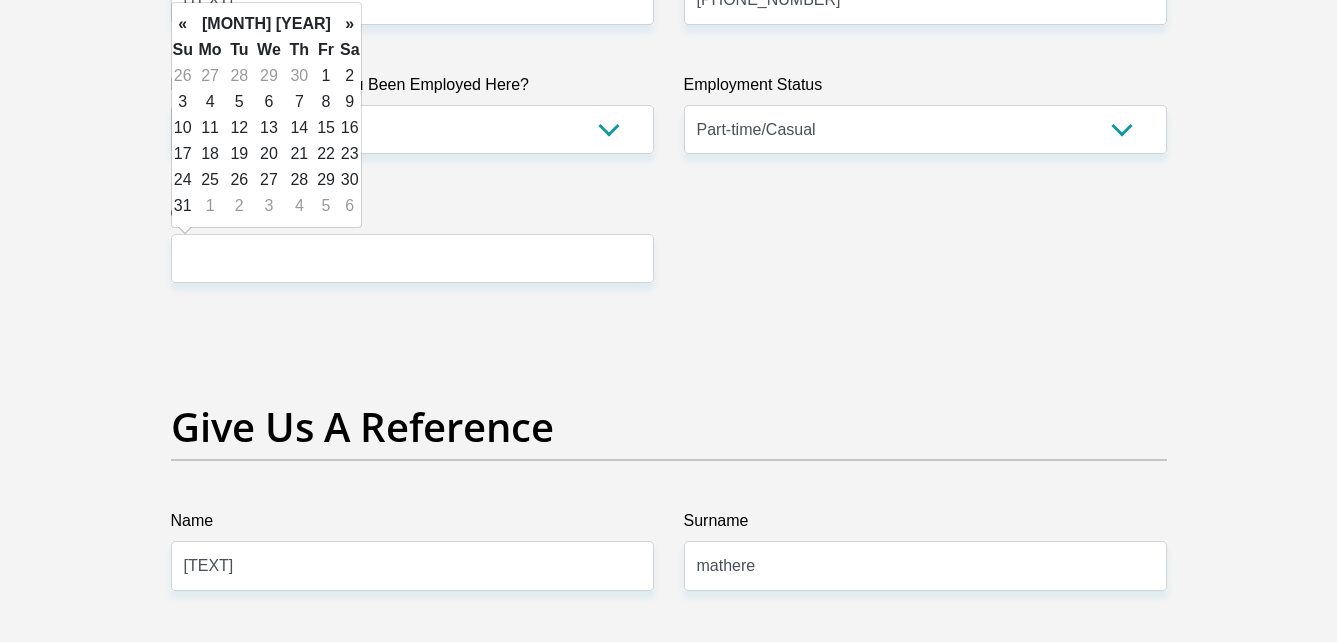 click on "»" at bounding box center [350, 24] 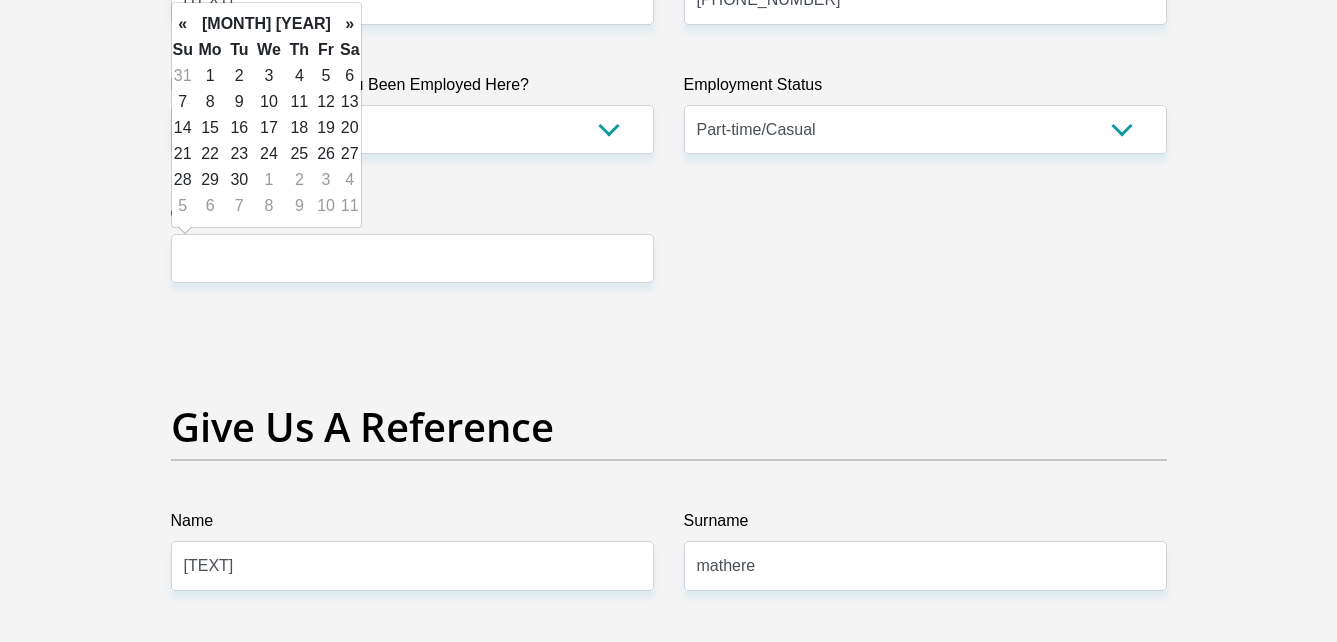 click on "»" at bounding box center (350, 24) 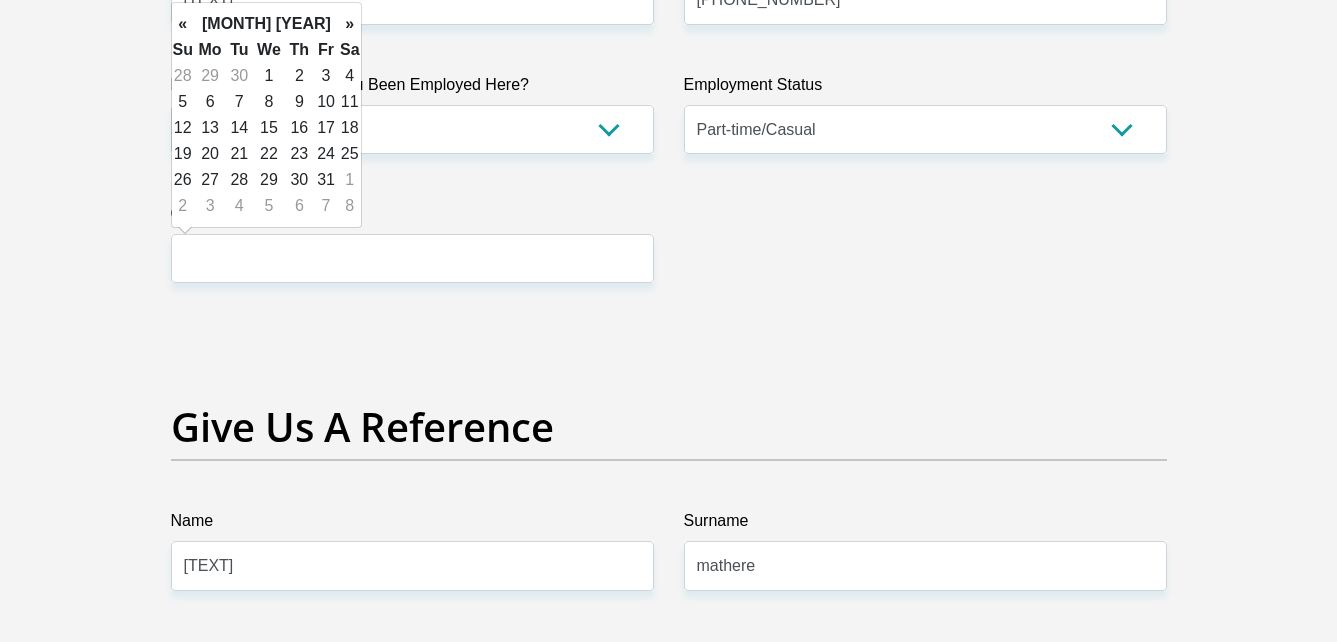 click on "»" at bounding box center [350, 24] 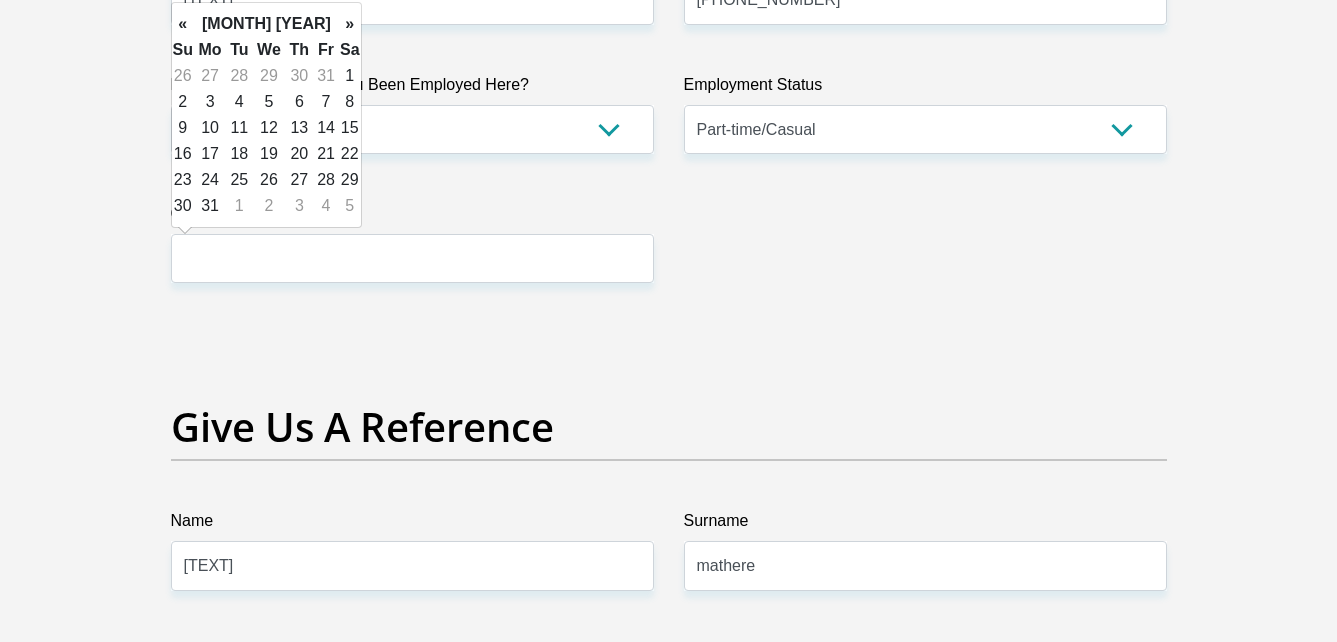 click on "»" at bounding box center (350, 24) 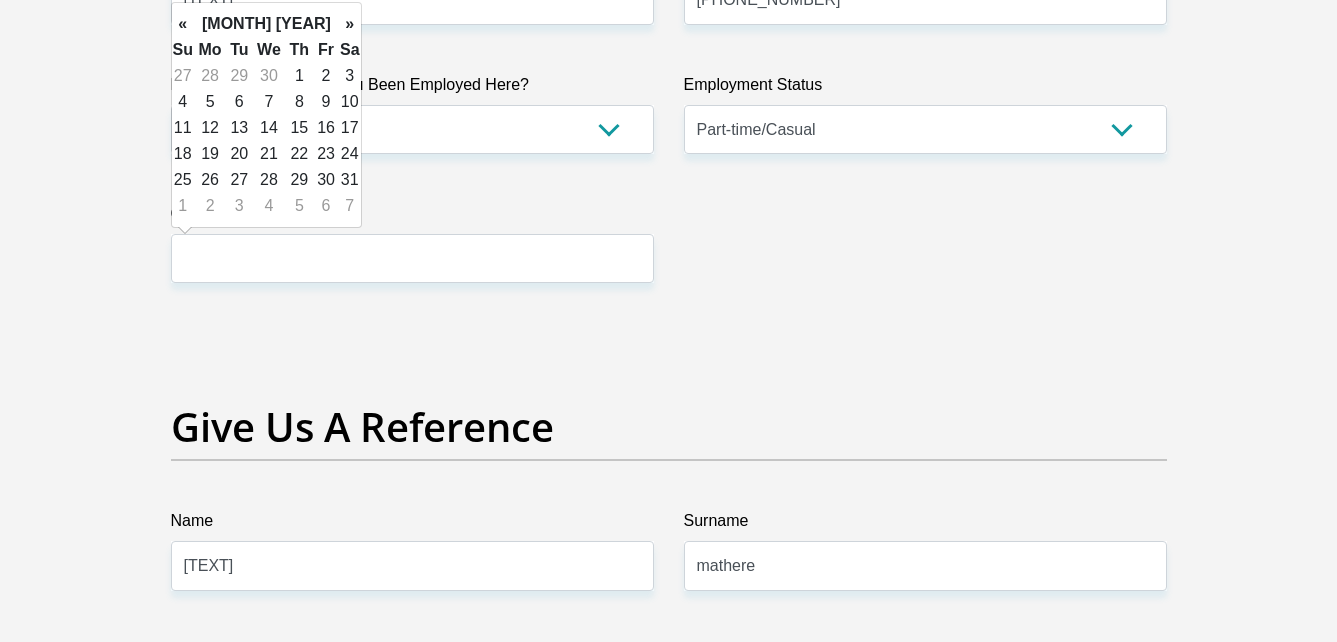 click on "»" at bounding box center [350, 24] 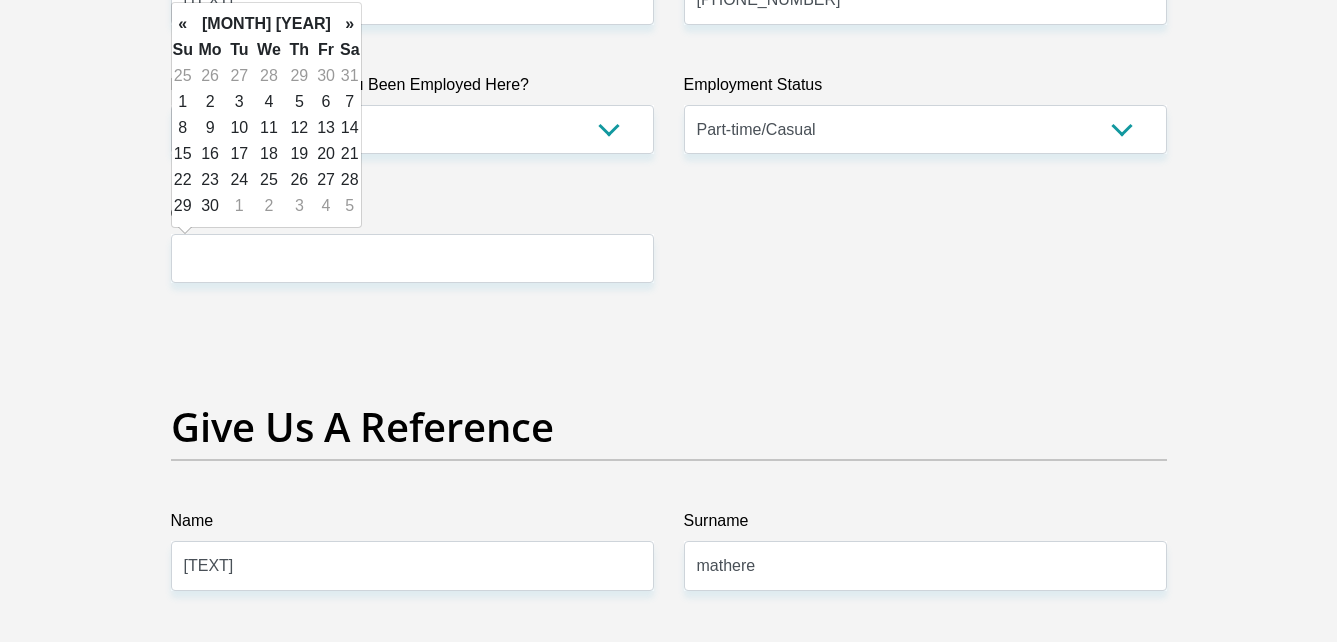 click on "»" at bounding box center [350, 24] 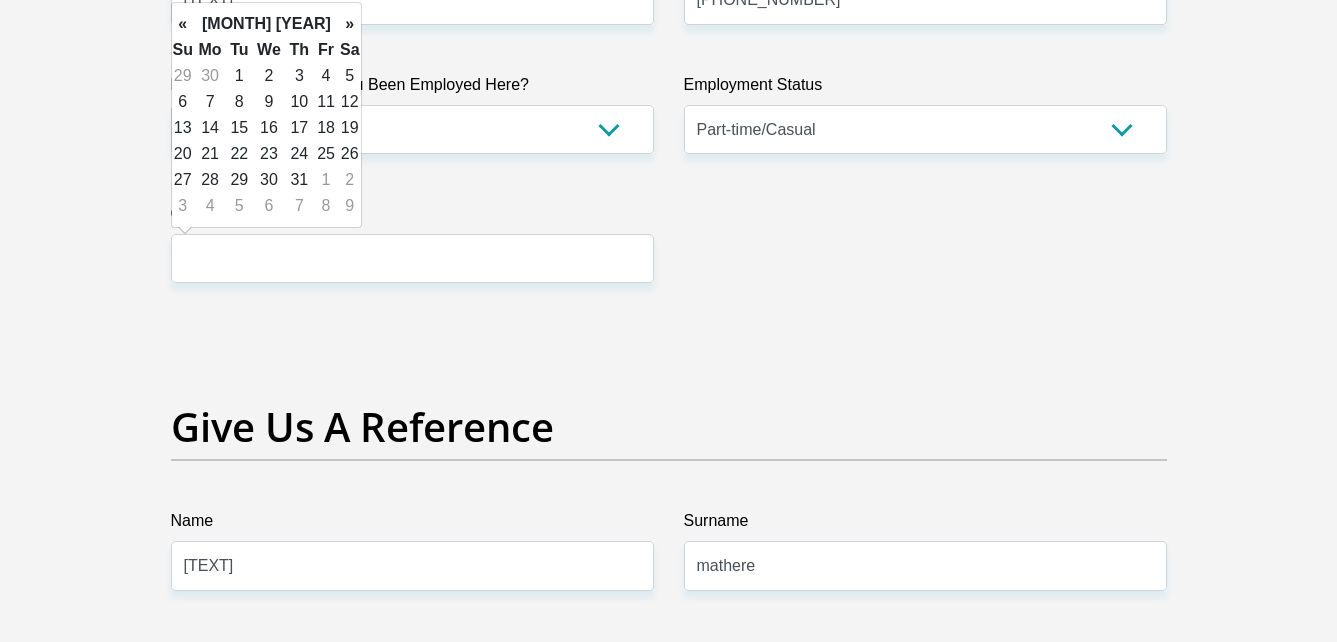 click on "»" at bounding box center (350, 24) 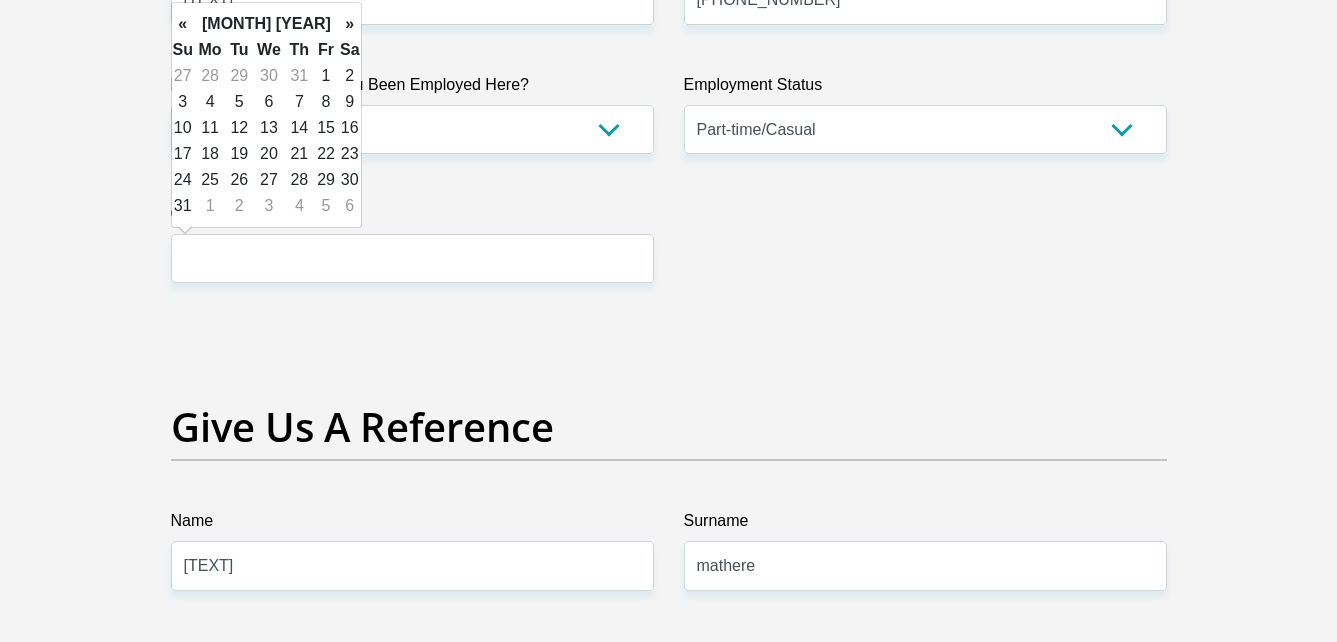 click on "»" at bounding box center (350, 24) 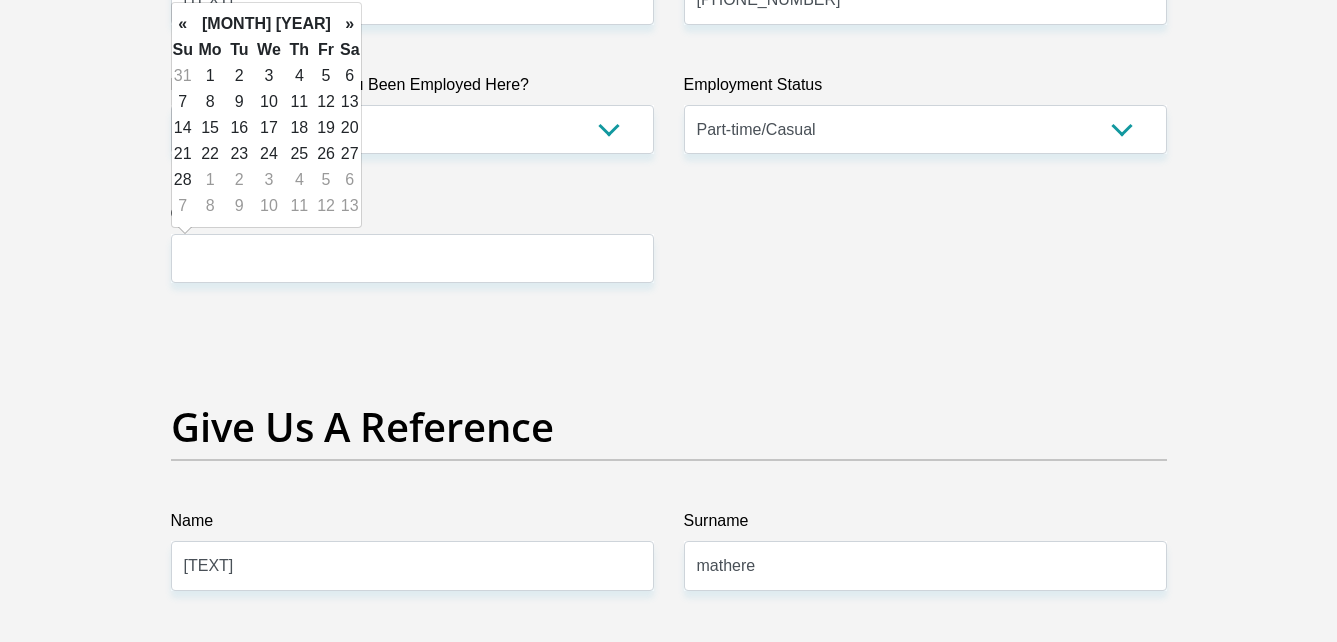 click on "»" at bounding box center (350, 24) 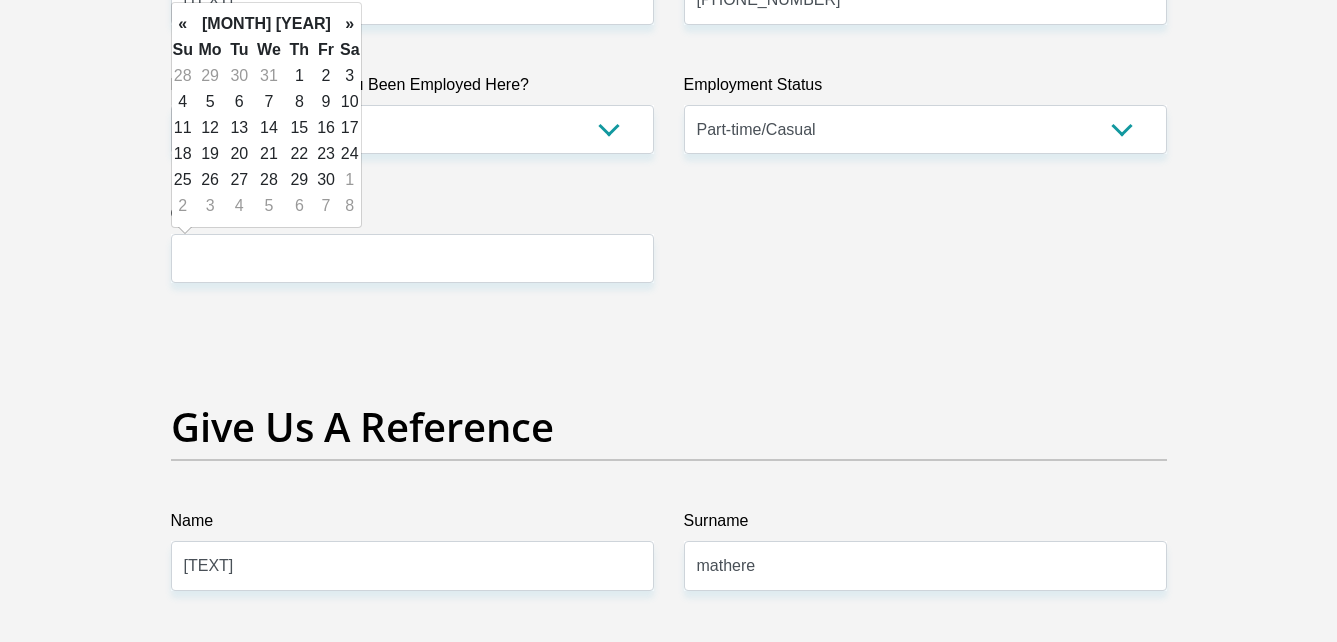 click on "»" at bounding box center (350, 24) 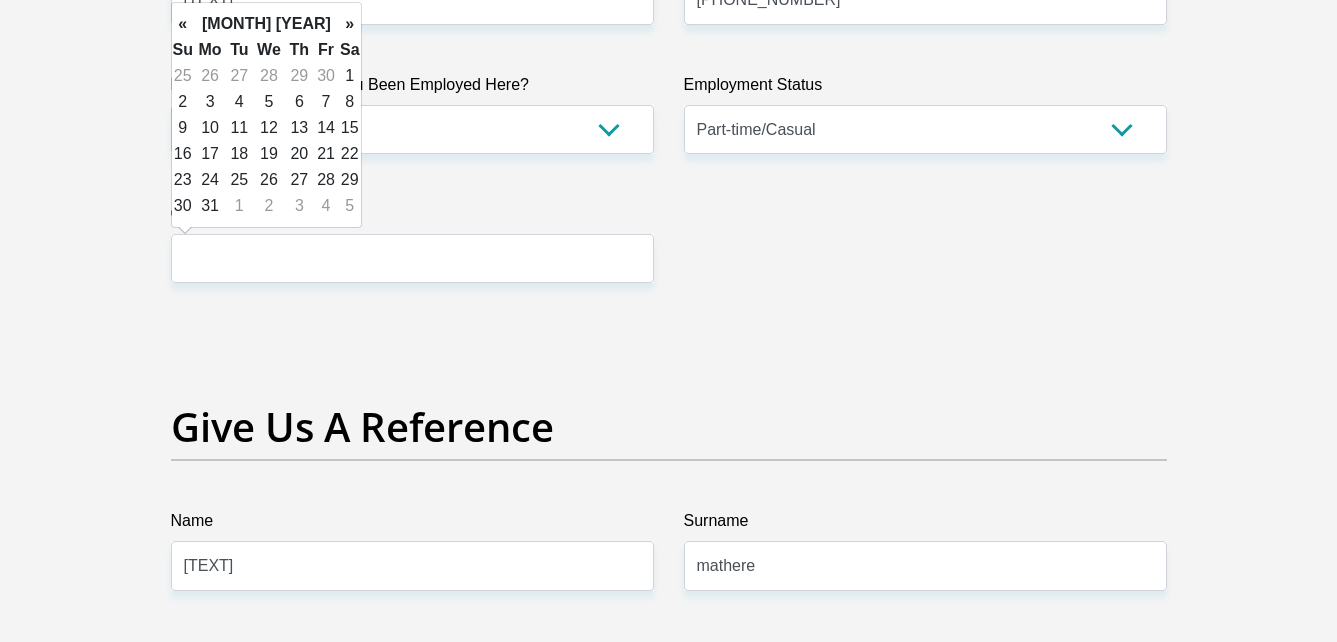 click on "»" at bounding box center [350, 24] 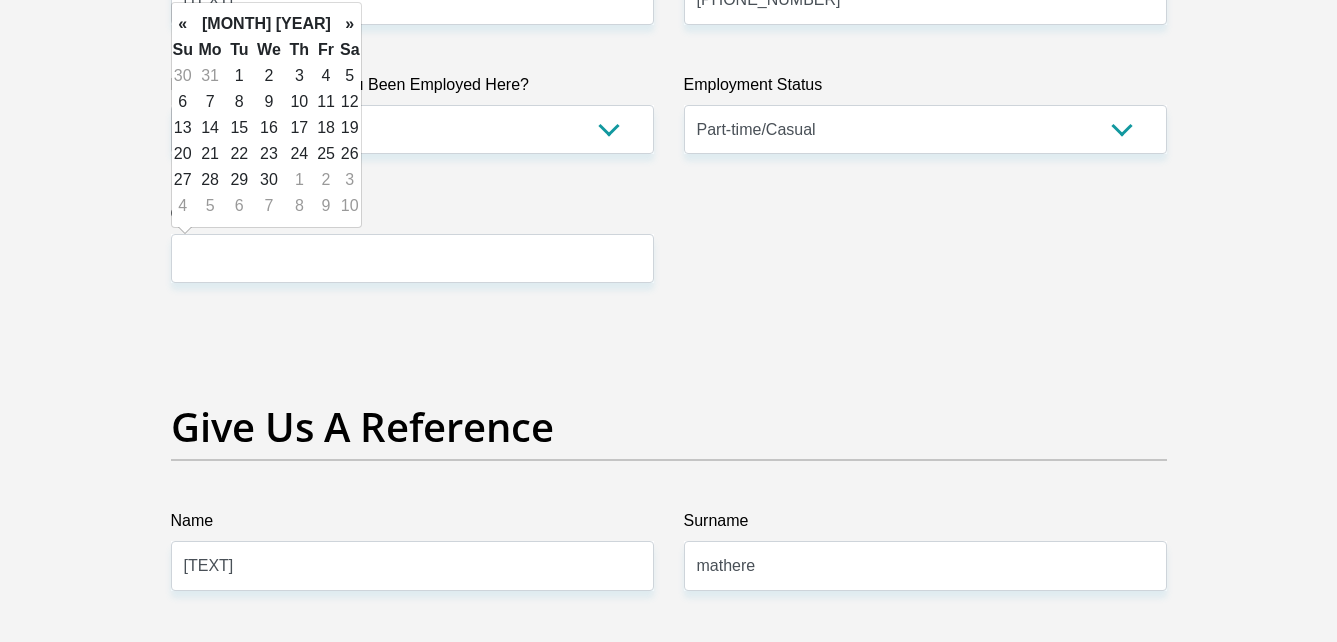 click on "»" at bounding box center [350, 24] 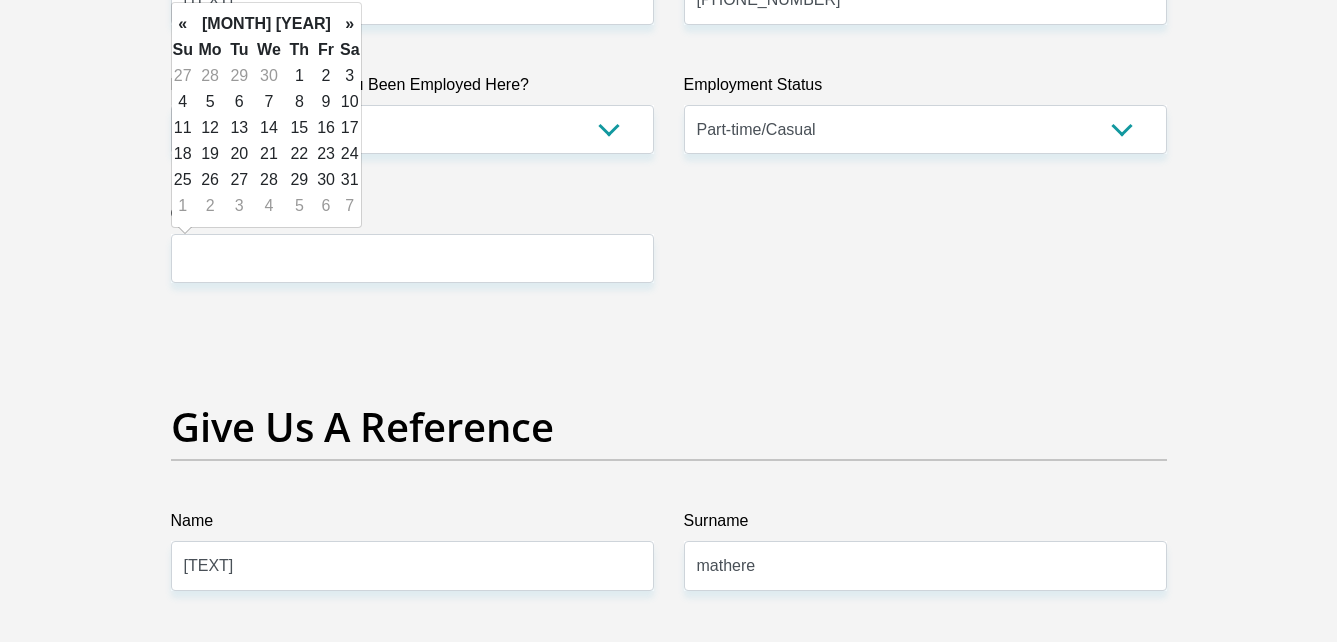 click on "»" at bounding box center (350, 24) 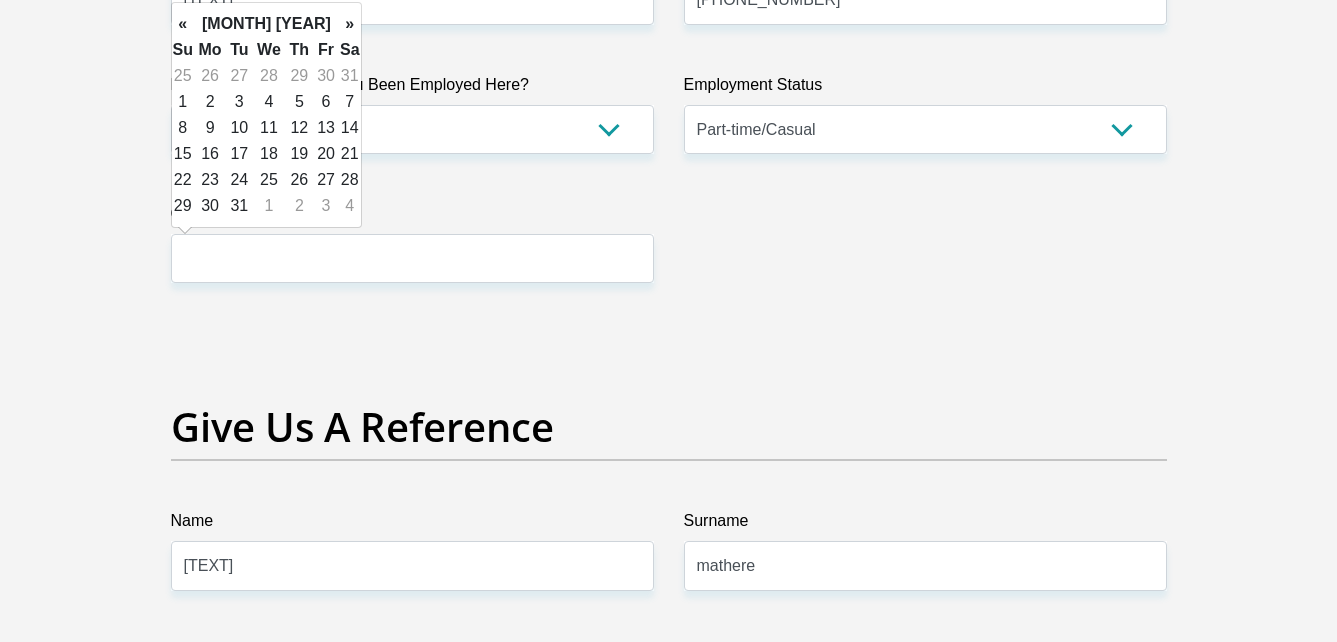 click on "»" at bounding box center [350, 24] 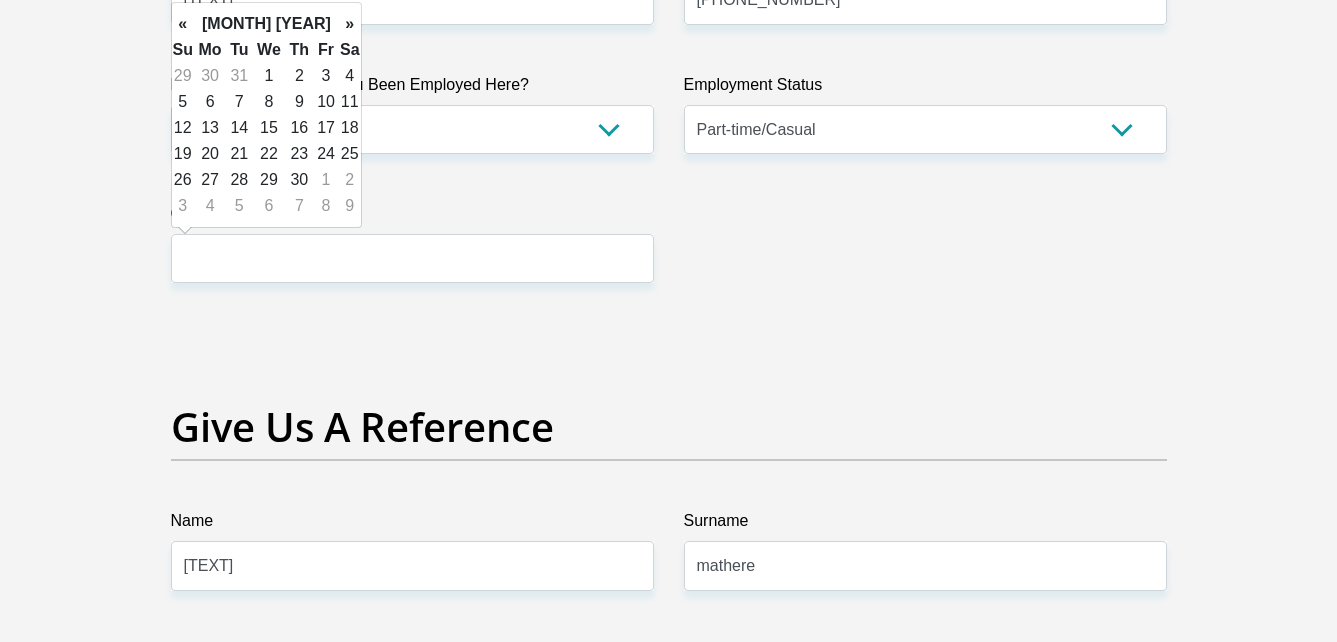 click on "»" at bounding box center [350, 24] 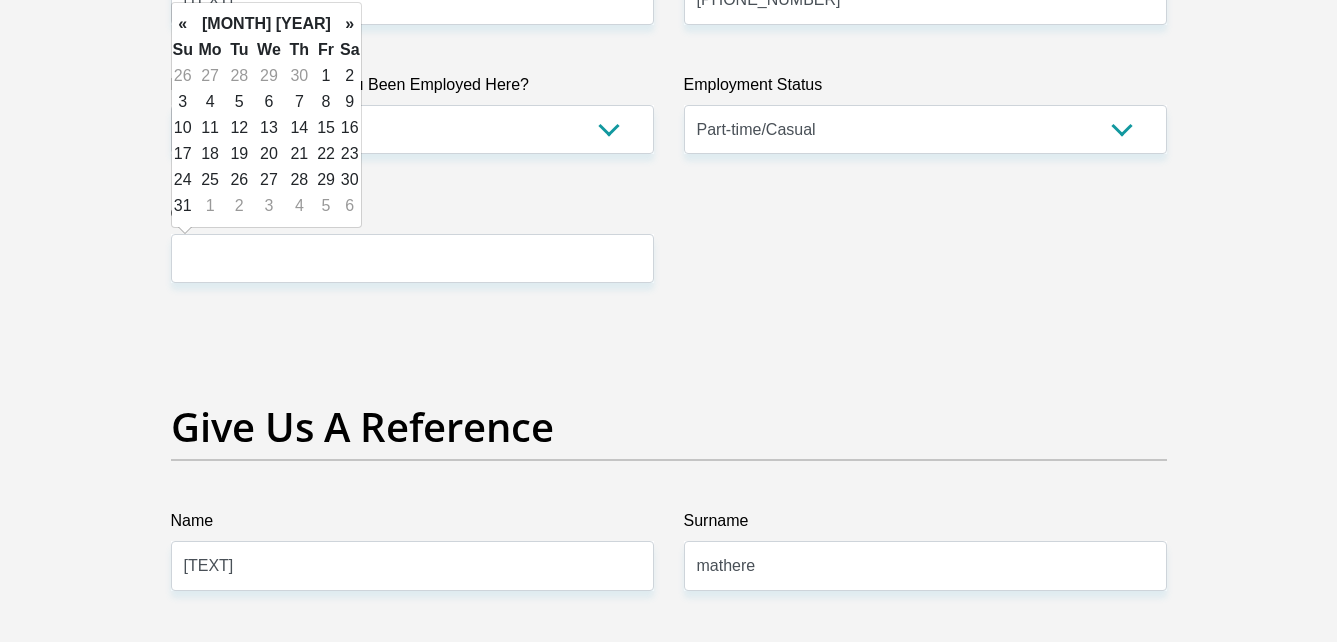 click on "»" at bounding box center (350, 24) 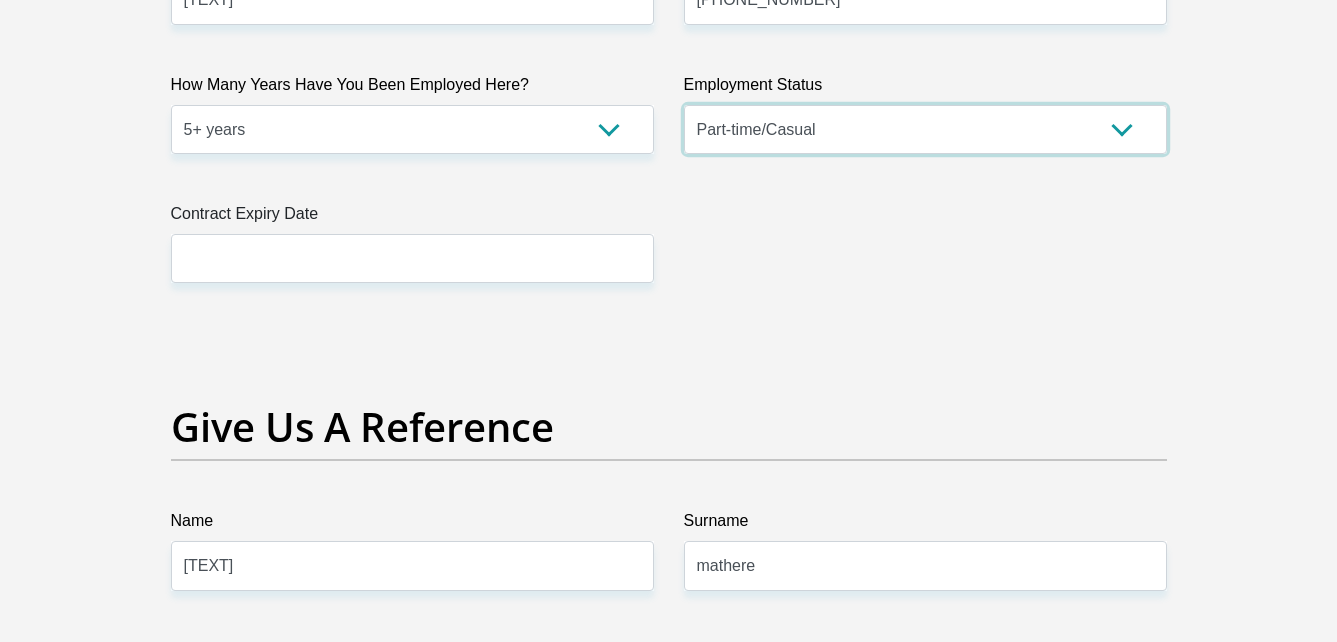 click on "Permanent/Full-time
Part-time/Casual
Contract Worker
Self-Employed
Housewife
Retired
Student
Medically Boarded
Disability
Unemployed" at bounding box center (925, 129) 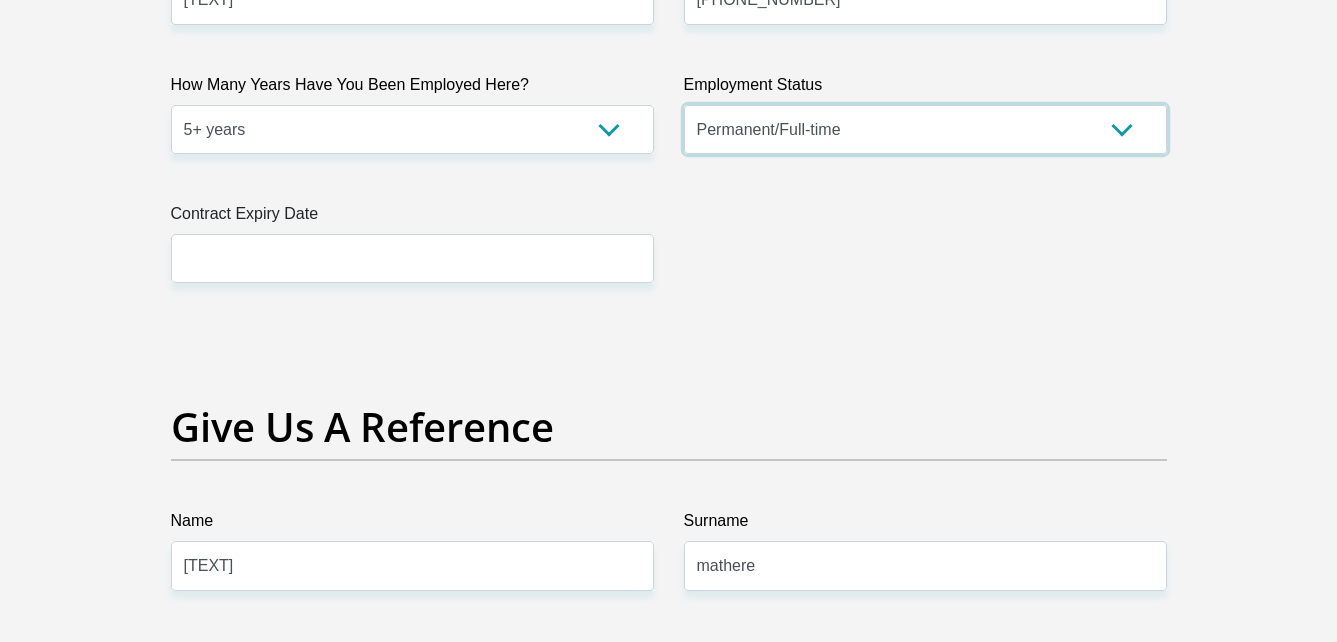 click on "Permanent/Full-time
Part-time/Casual
Contract Worker
Self-Employed
Housewife
Retired
Student
Medically Boarded
Disability
Unemployed" at bounding box center [925, 129] 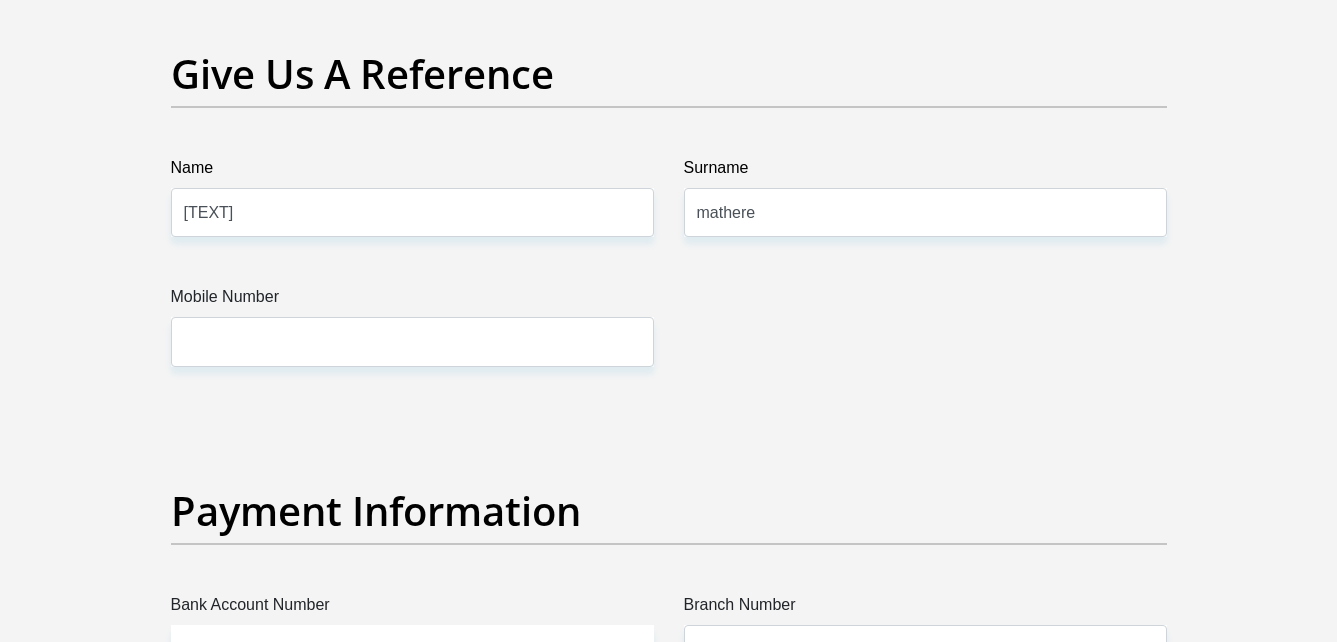 scroll, scrollTop: 4200, scrollLeft: 0, axis: vertical 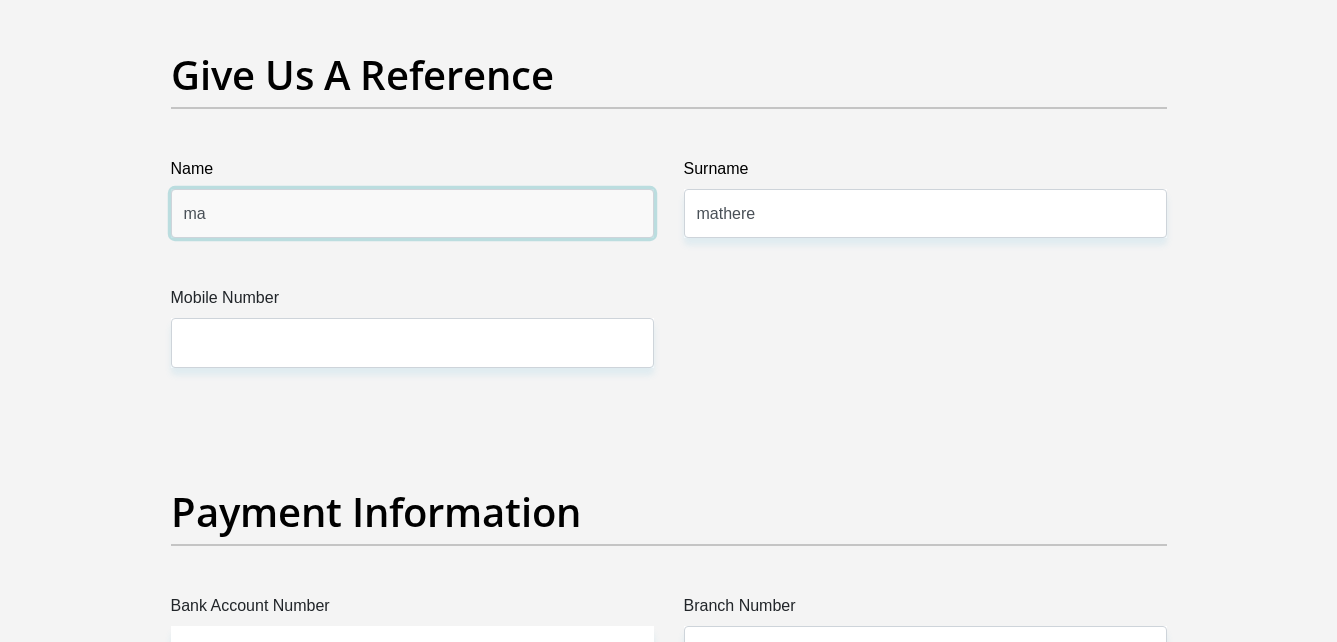type on "m" 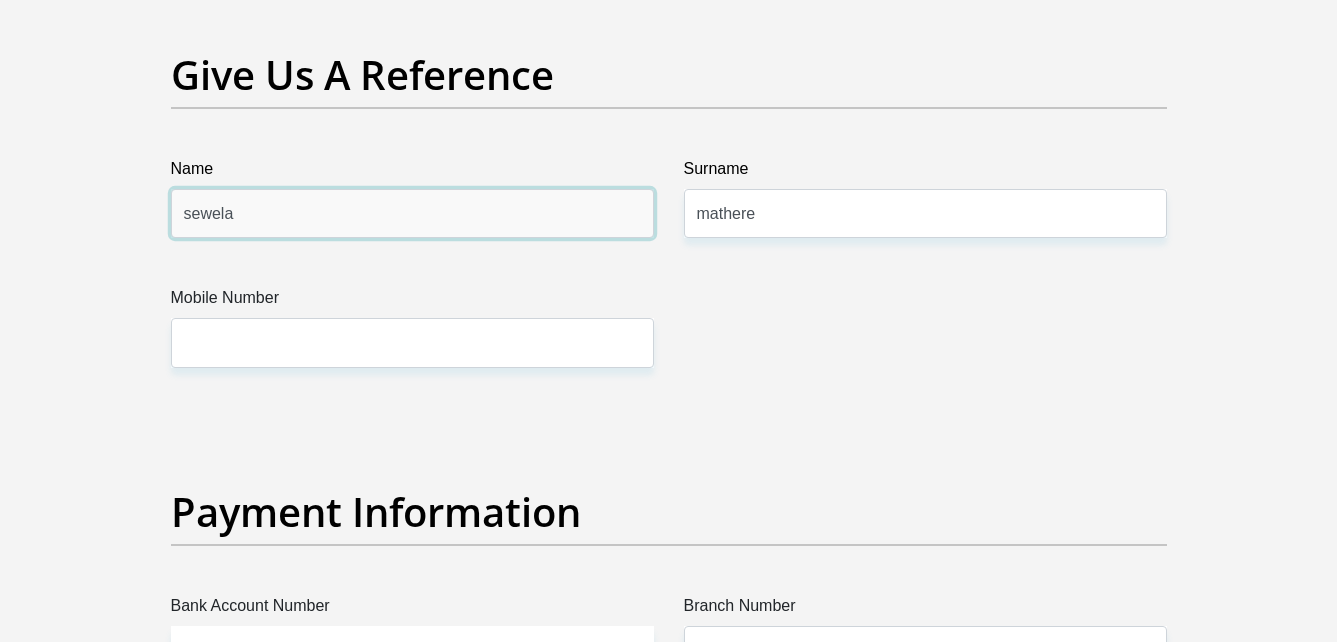type on "sewela" 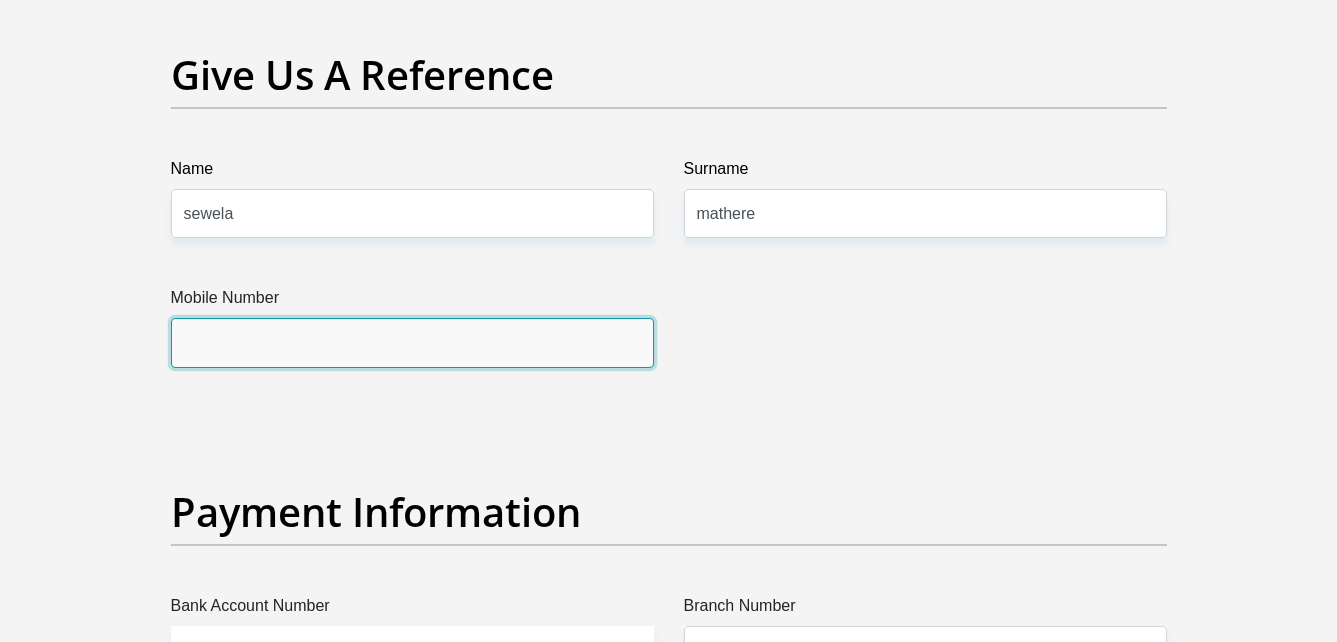 click on "Mobile Number" at bounding box center [412, 342] 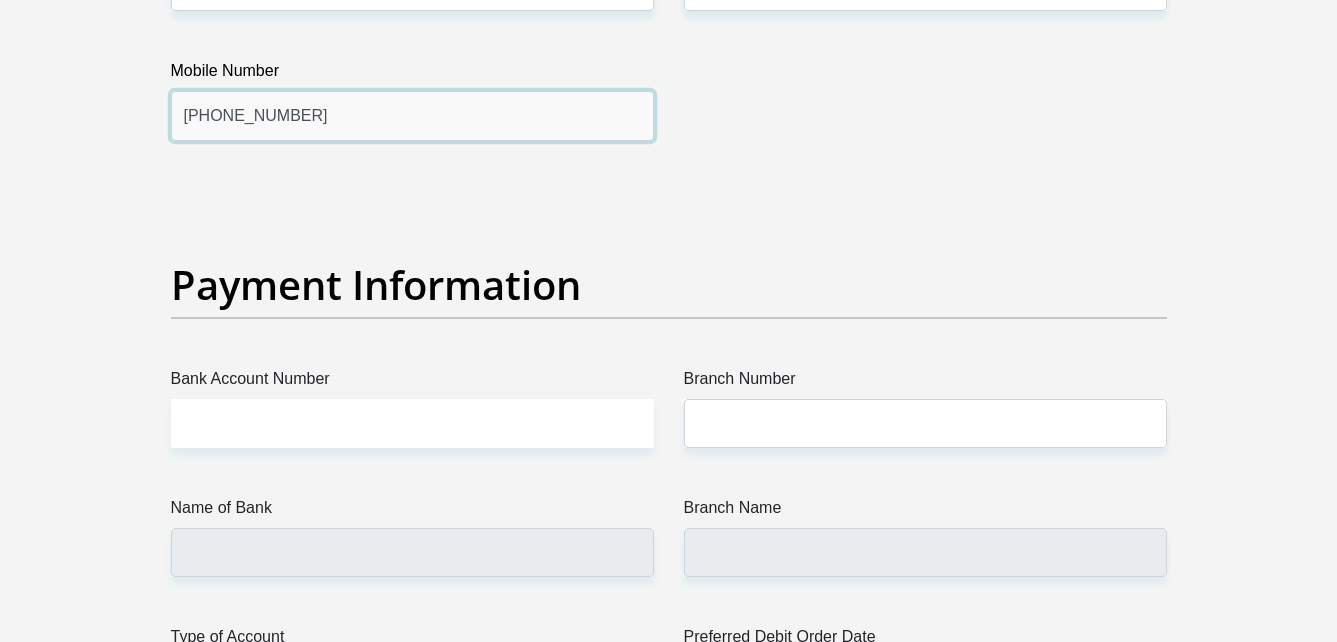 scroll, scrollTop: 4443, scrollLeft: 0, axis: vertical 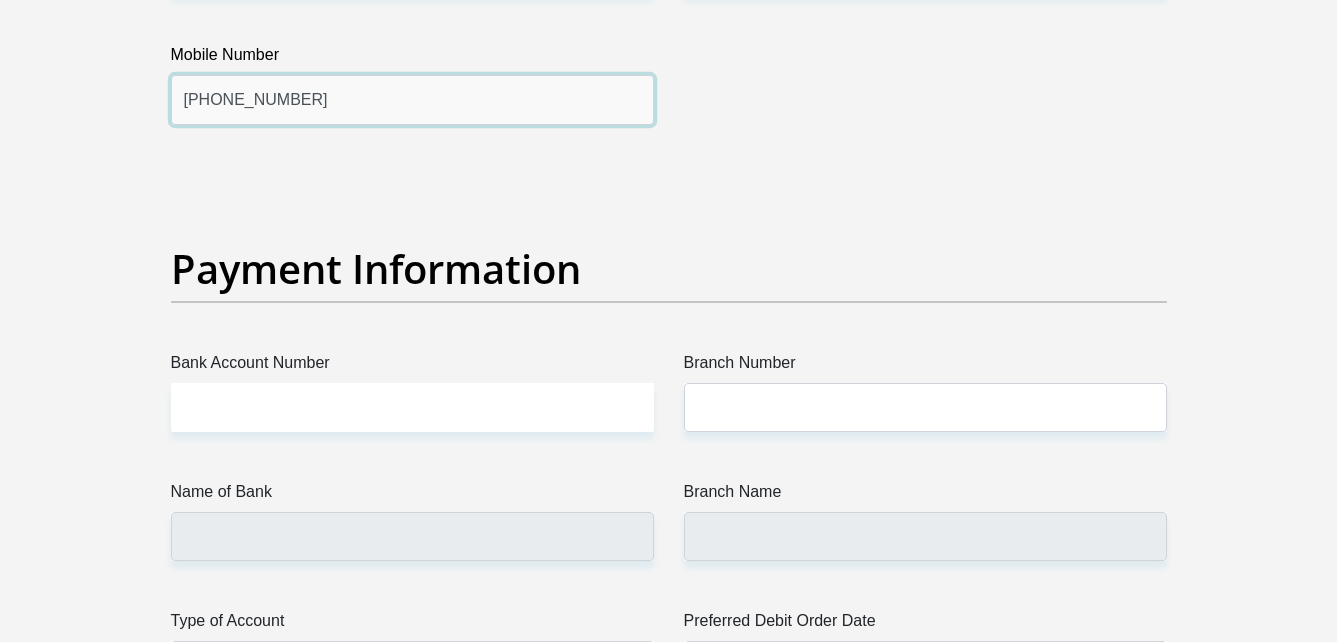type on "[PHONE]" 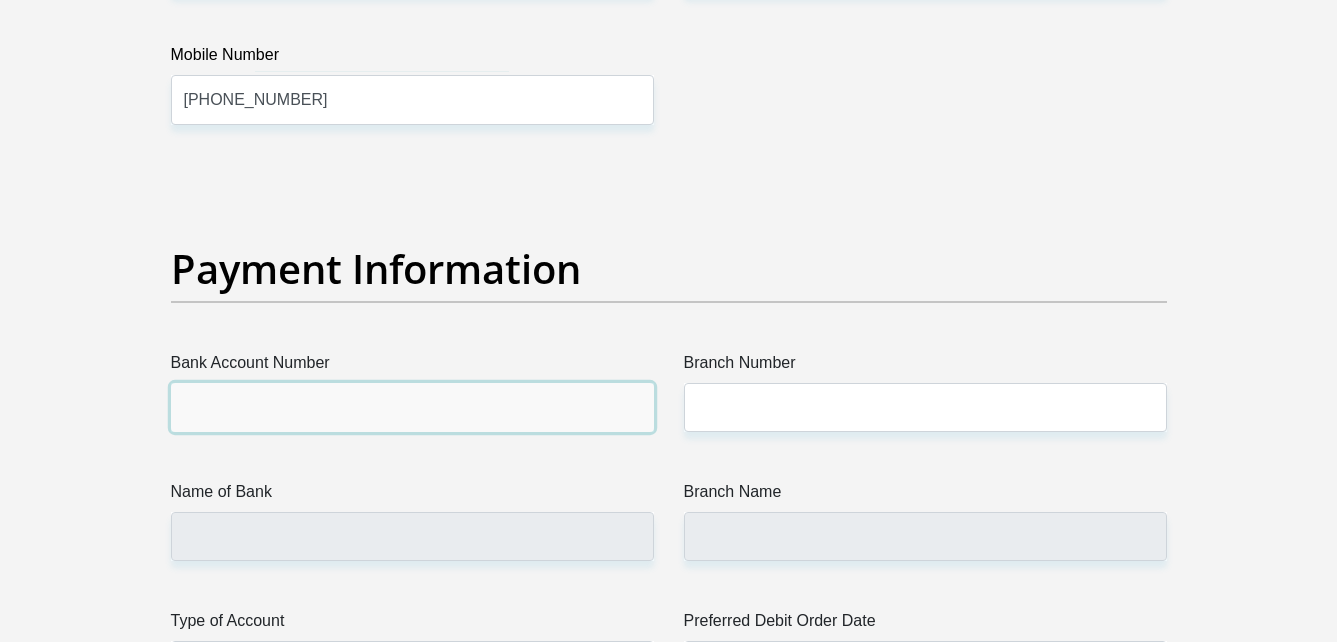 click on "Bank Account Number" at bounding box center [412, 407] 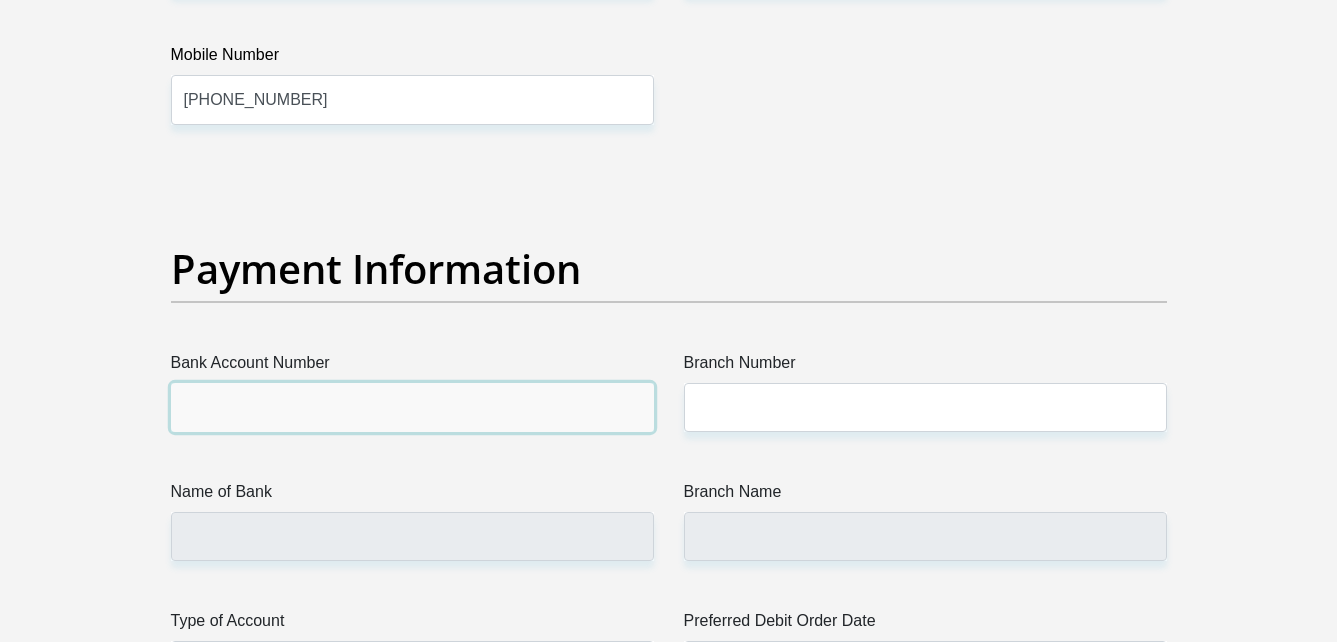 click on "Bank Account Number" at bounding box center (412, 407) 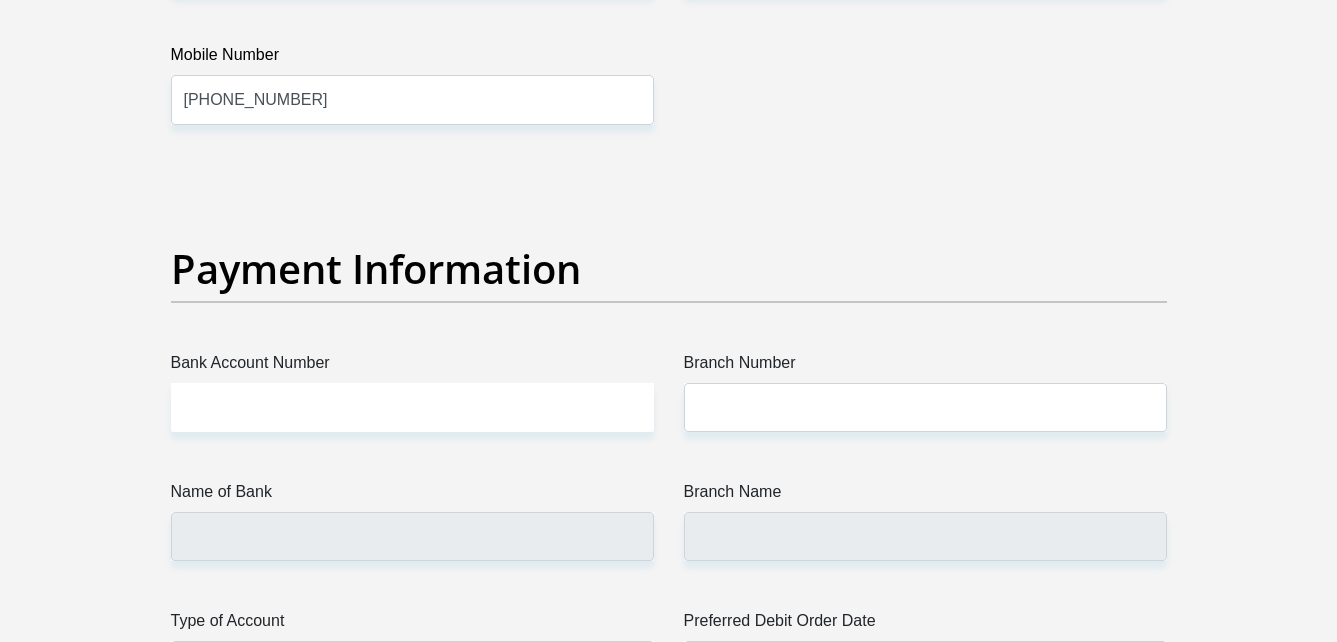 drag, startPoint x: 775, startPoint y: 441, endPoint x: 780, endPoint y: 424, distance: 17.720045 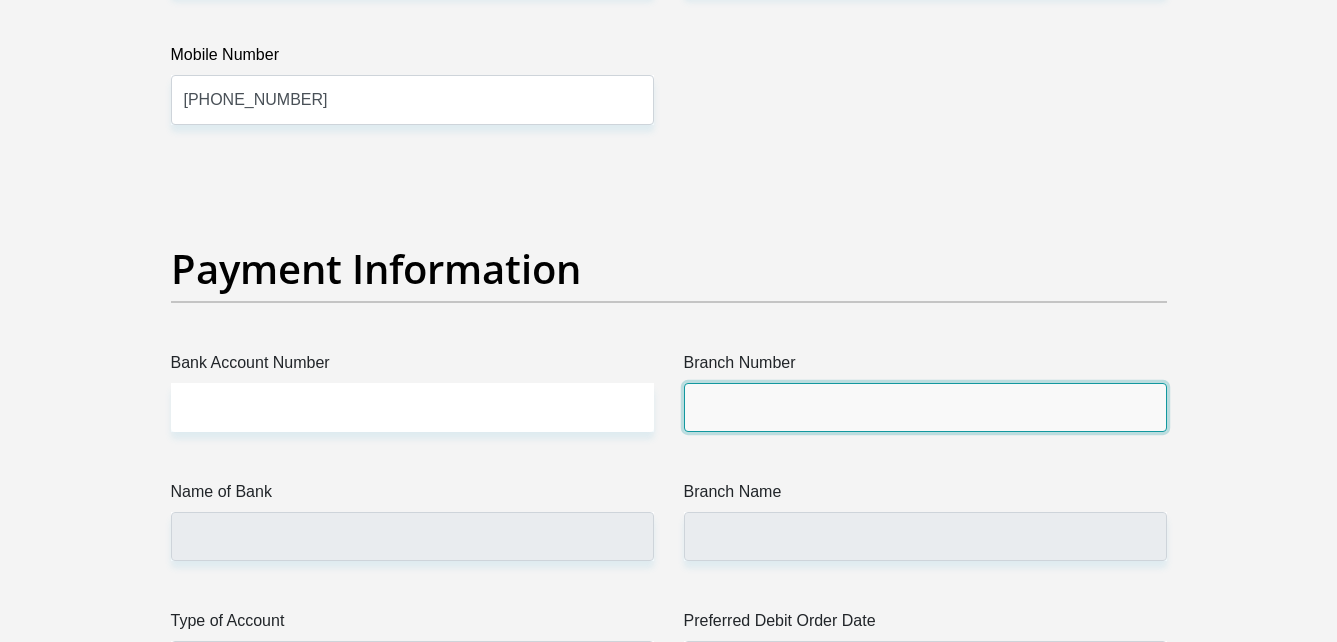 click on "Branch Number" at bounding box center [925, 407] 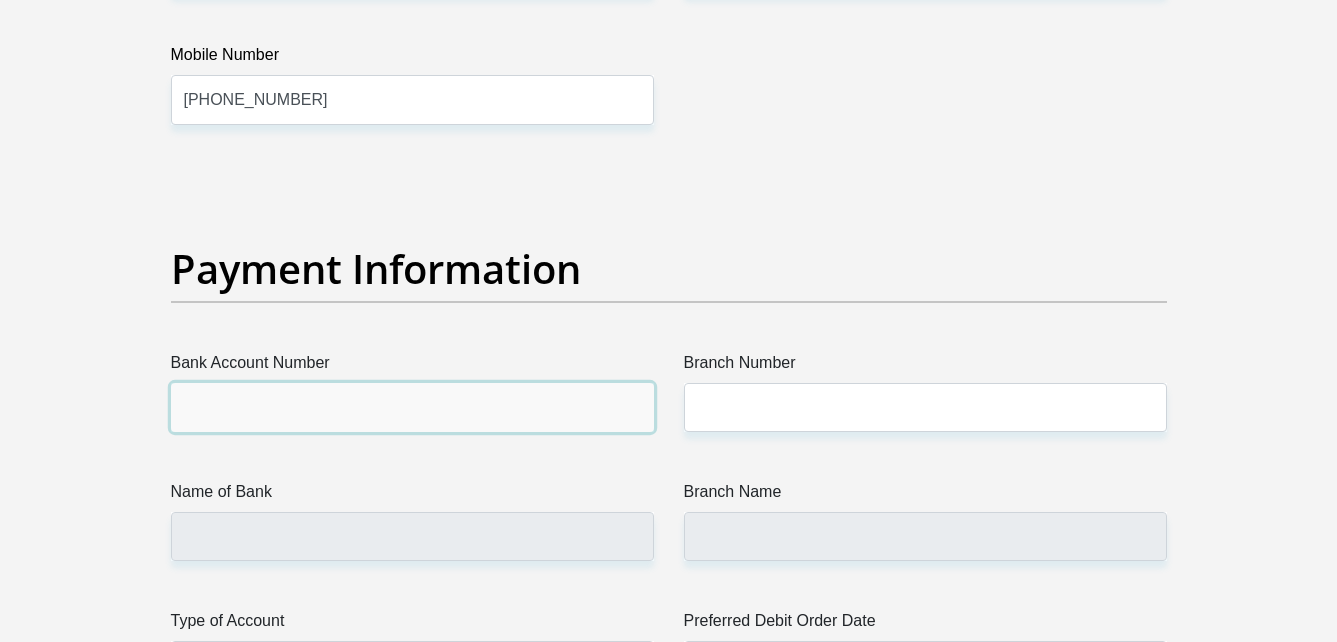 click on "Bank Account Number" at bounding box center [412, 407] 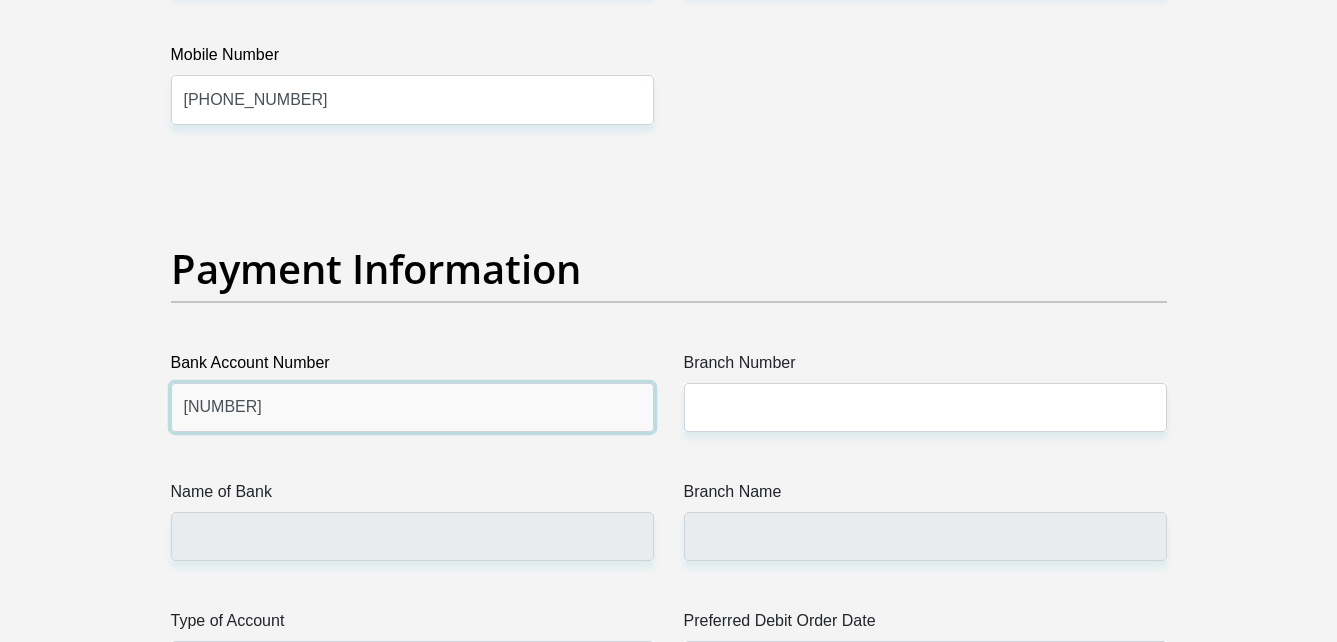 type on "[NUMBER]" 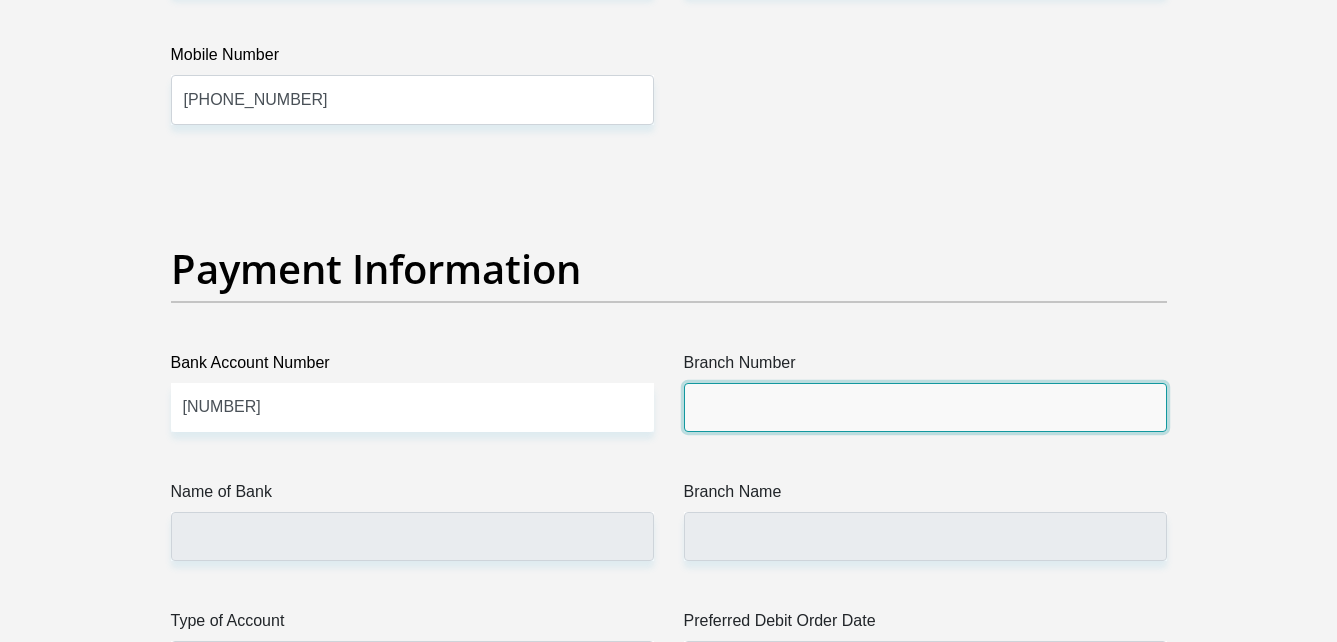 click on "Branch Number" at bounding box center (925, 407) 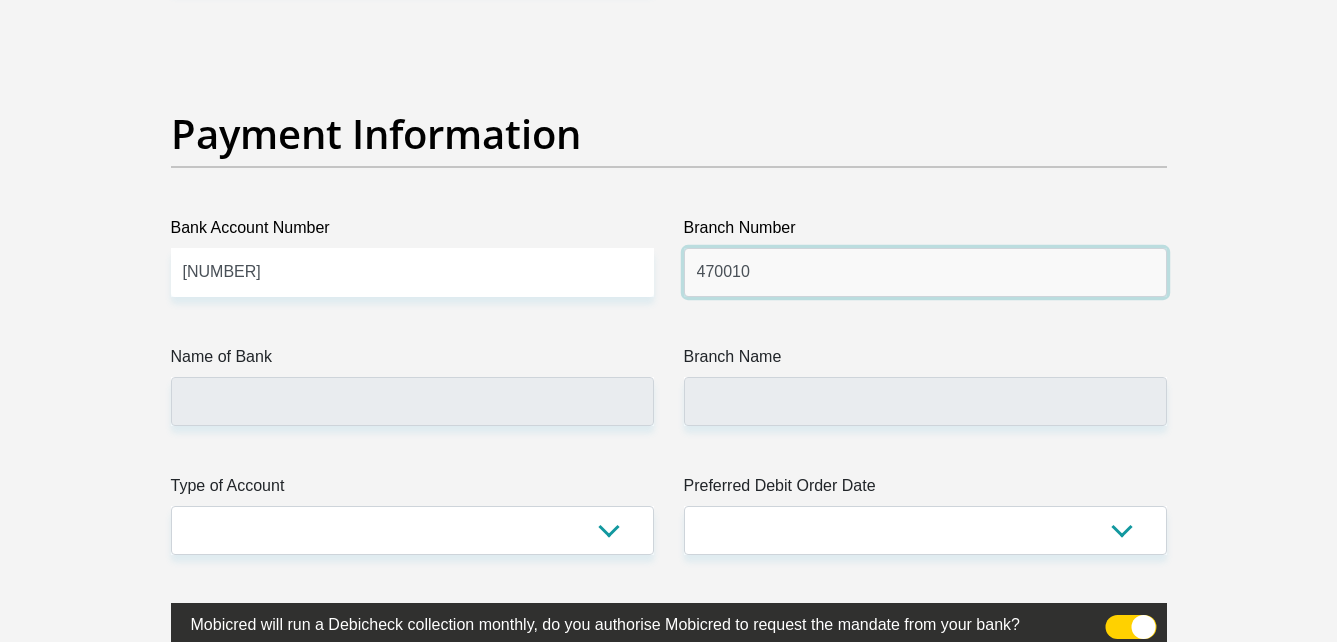 scroll, scrollTop: 4579, scrollLeft: 0, axis: vertical 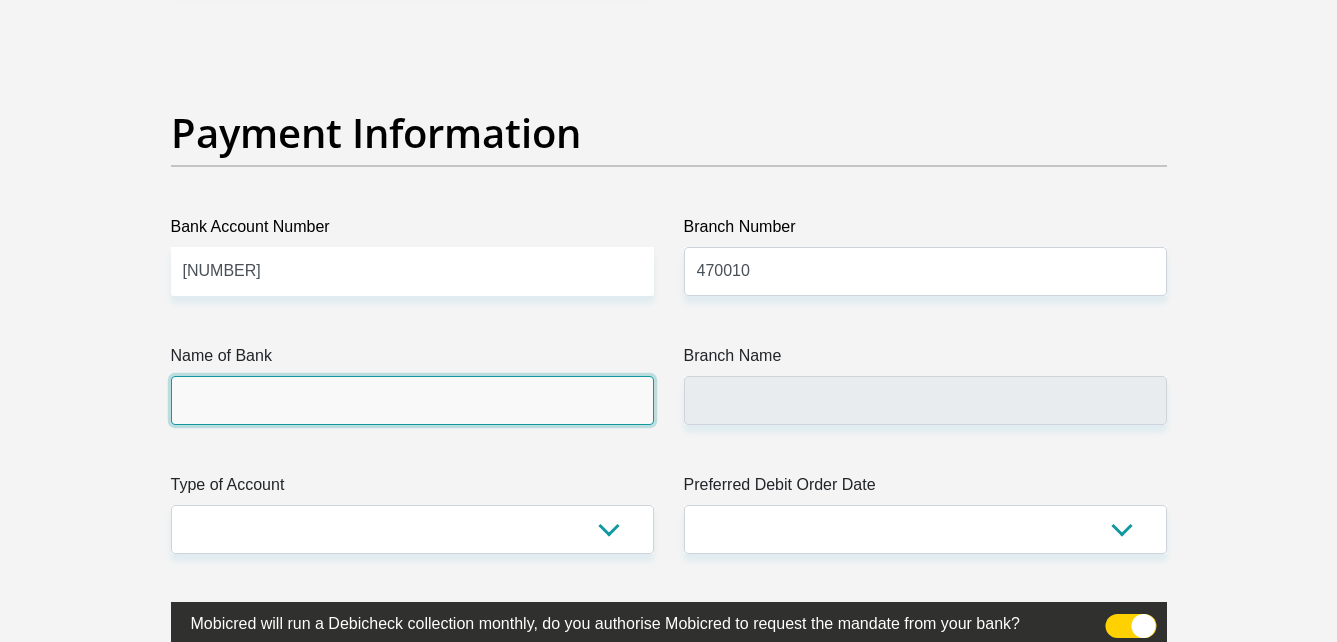 click on "Name of Bank" at bounding box center (412, 400) 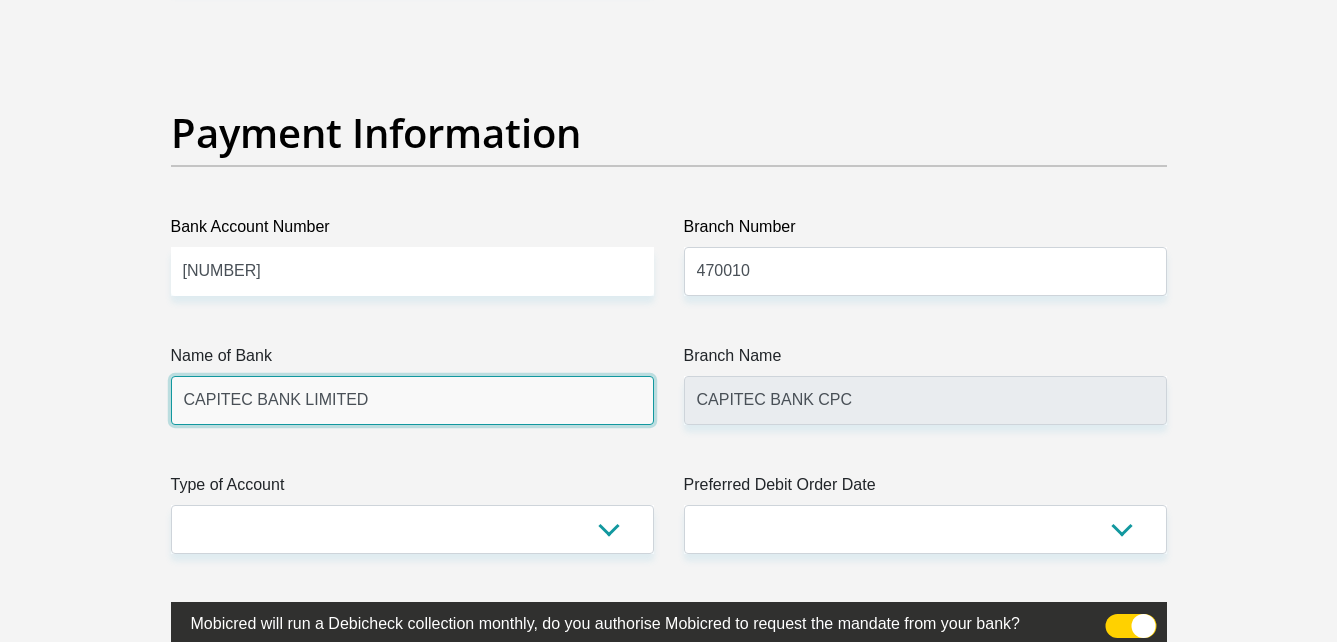 scroll, scrollTop: 4648, scrollLeft: 0, axis: vertical 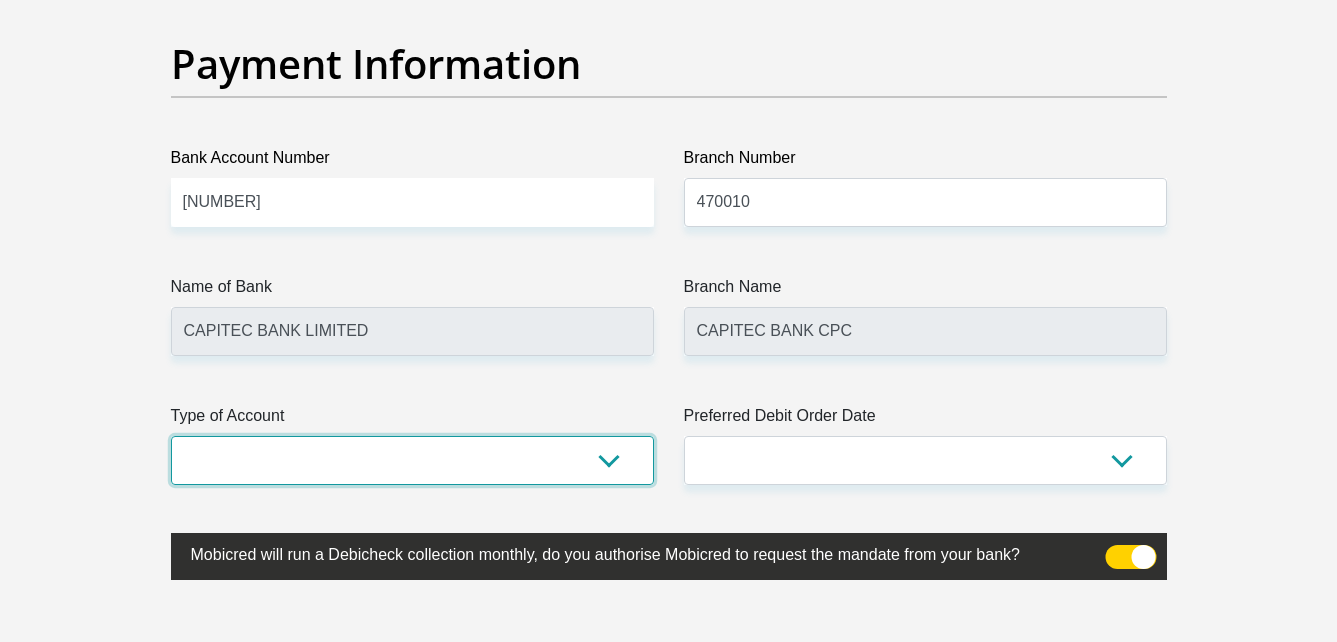 click on "Cheque
Savings" at bounding box center [412, 460] 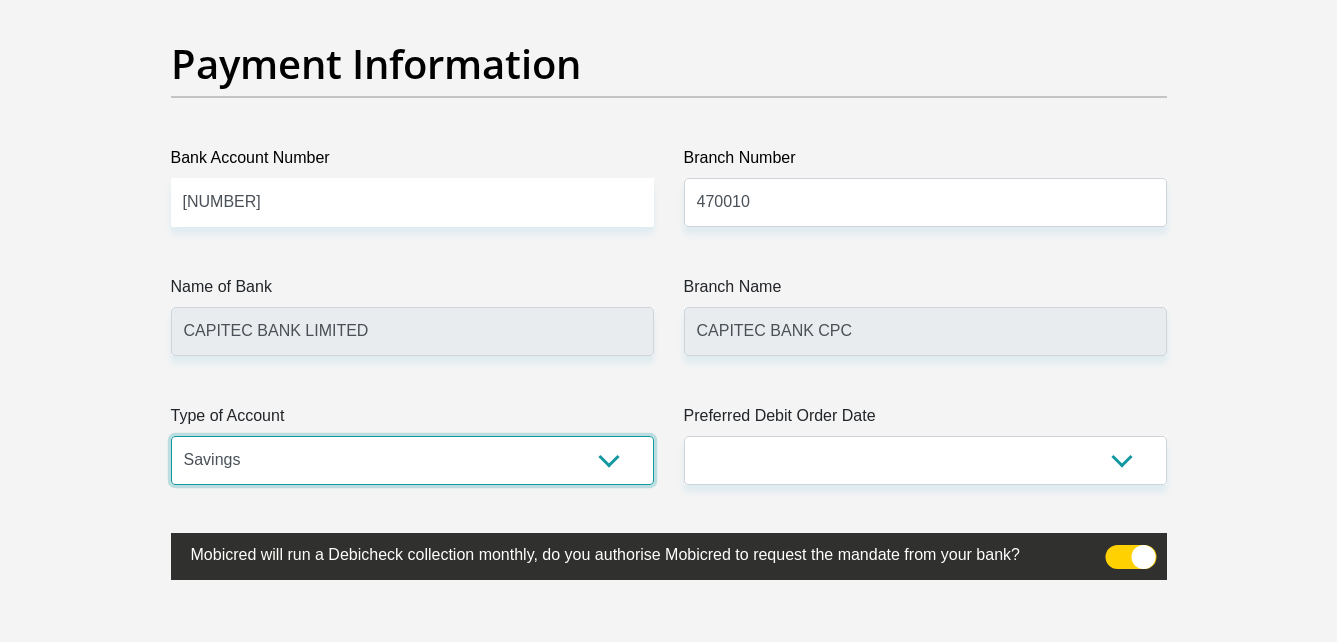 click on "Cheque
Savings" at bounding box center (412, 460) 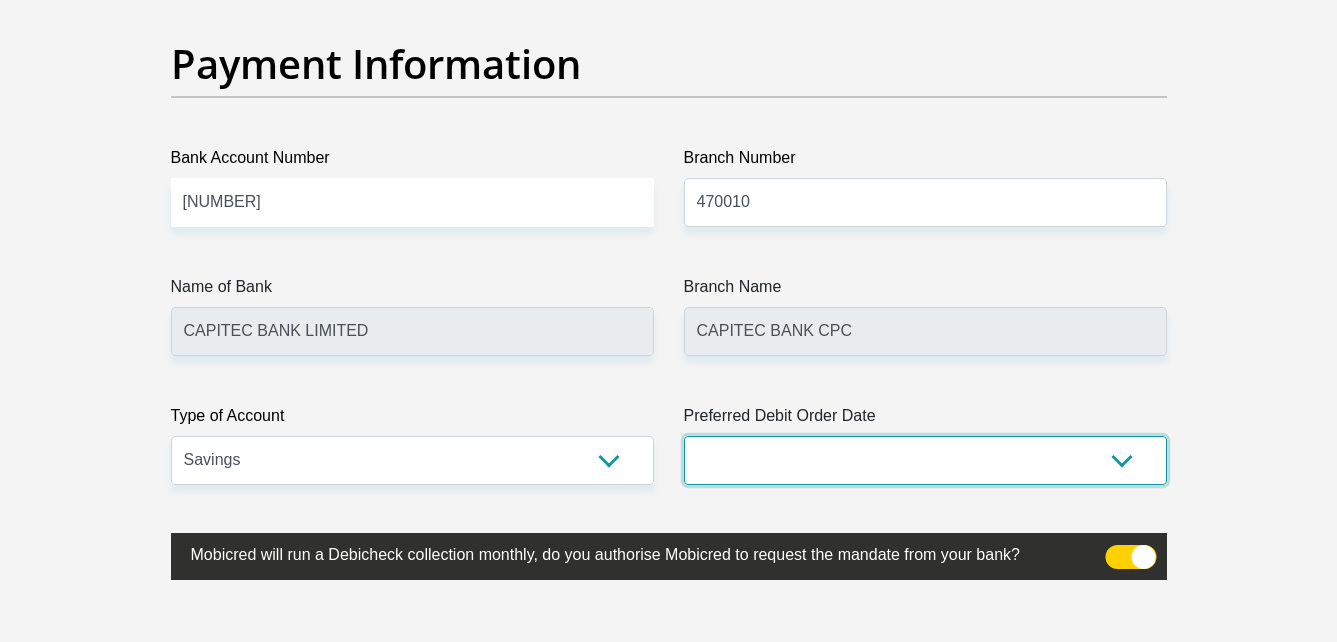 click on "1st
2nd
3rd
4th
5th
7th
18th
19th
20th
21st
22nd
23rd
24th
25th
26th
27th
28th
29th
30th" at bounding box center [925, 460] 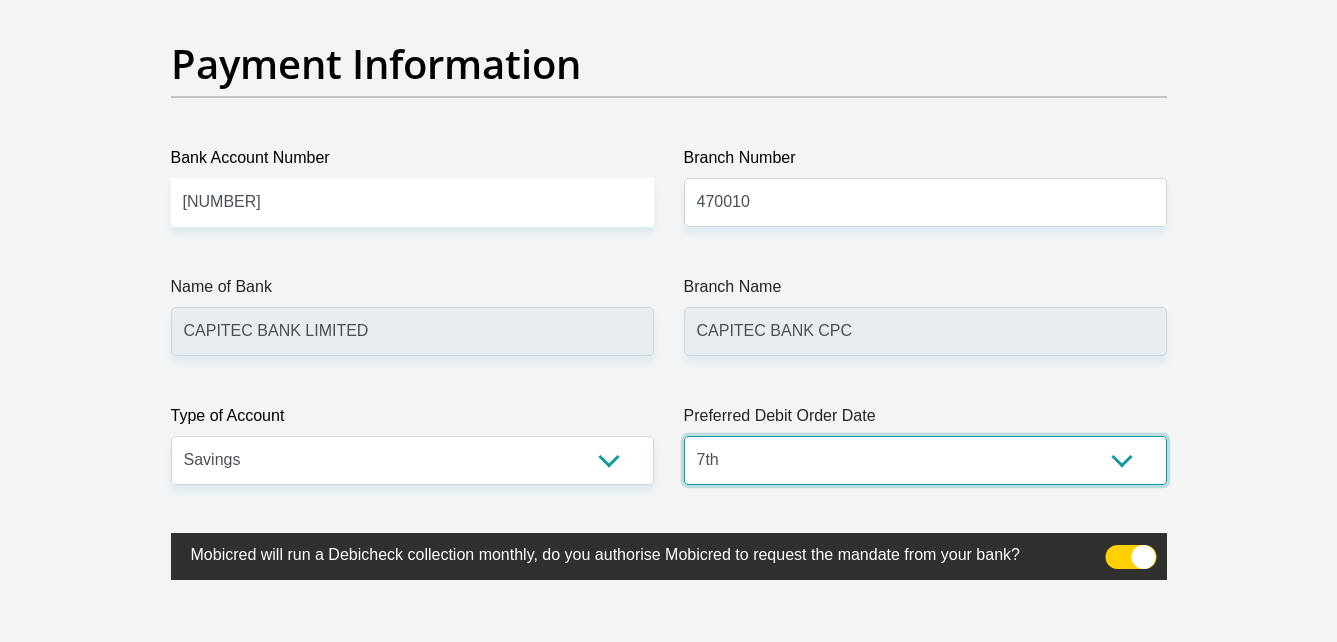 click on "1st
2nd
3rd
4th
5th
7th
18th
19th
20th
21st
22nd
23rd
24th
25th
26th
27th
28th
29th
30th" at bounding box center (925, 460) 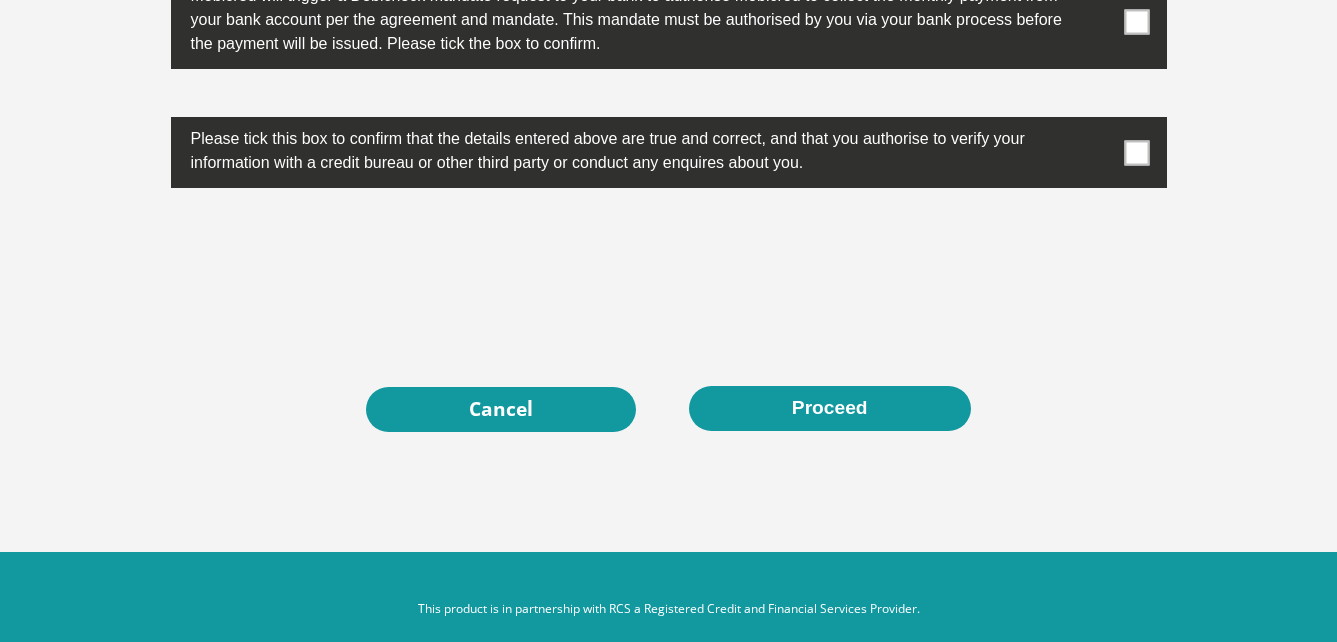 scroll, scrollTop: 6570, scrollLeft: 0, axis: vertical 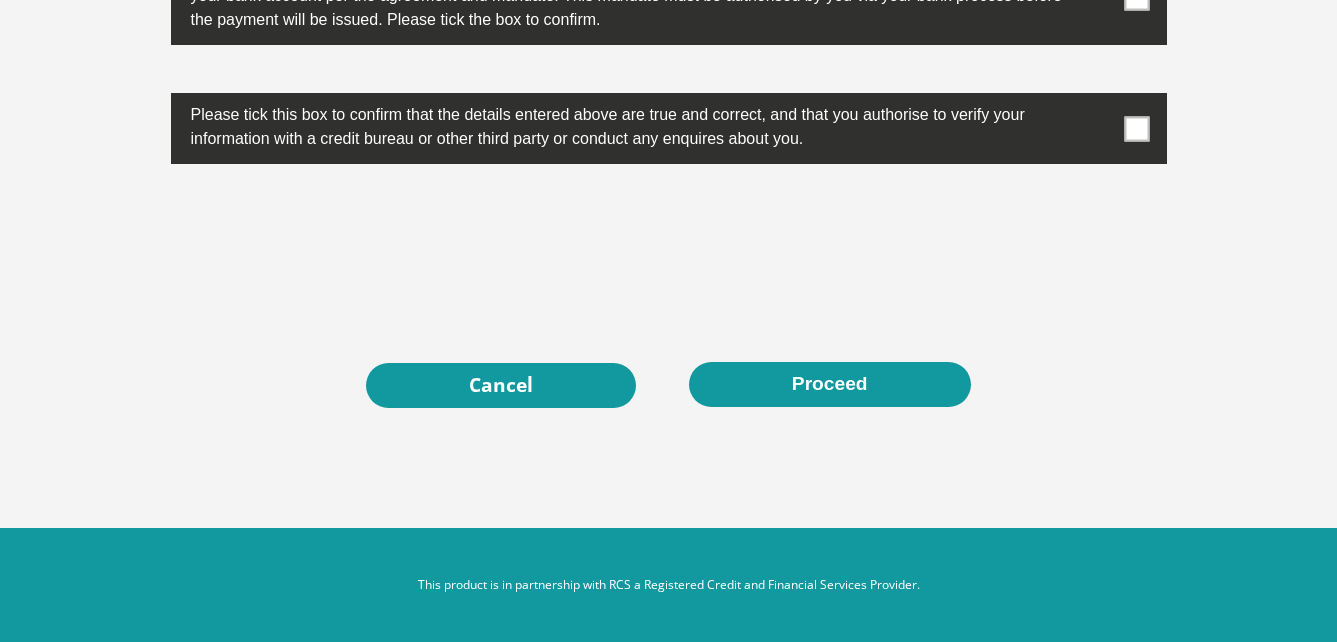 click at bounding box center (1136, 128) 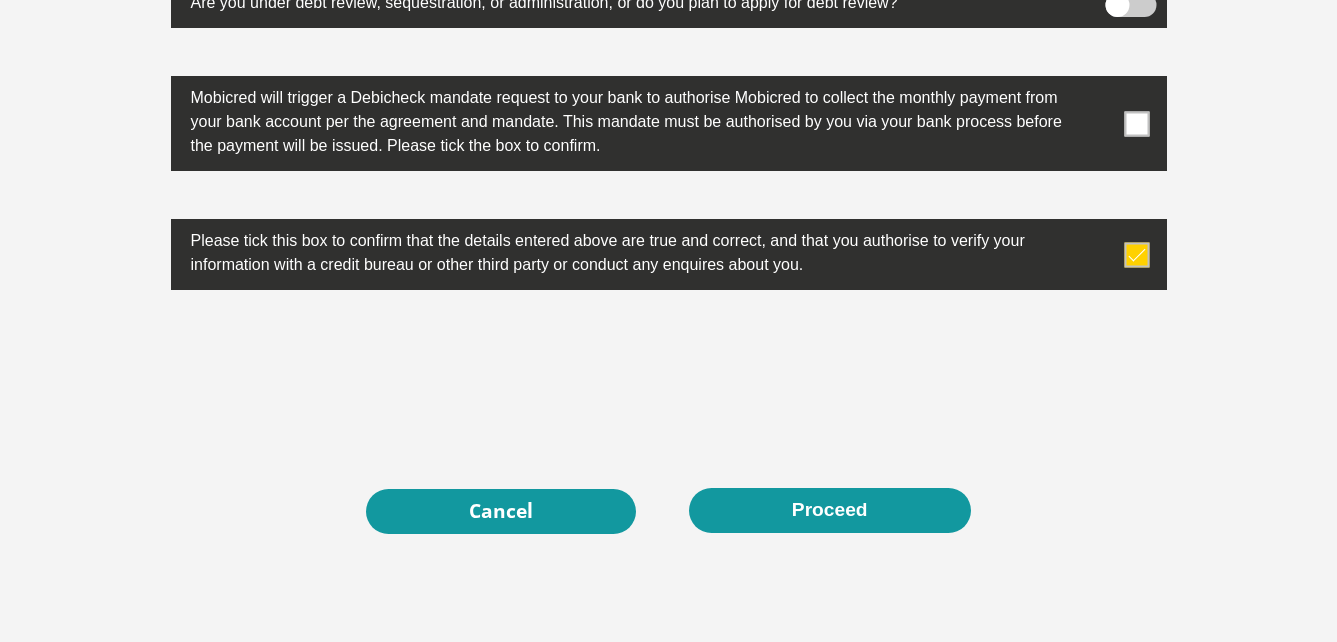 scroll, scrollTop: 6441, scrollLeft: 0, axis: vertical 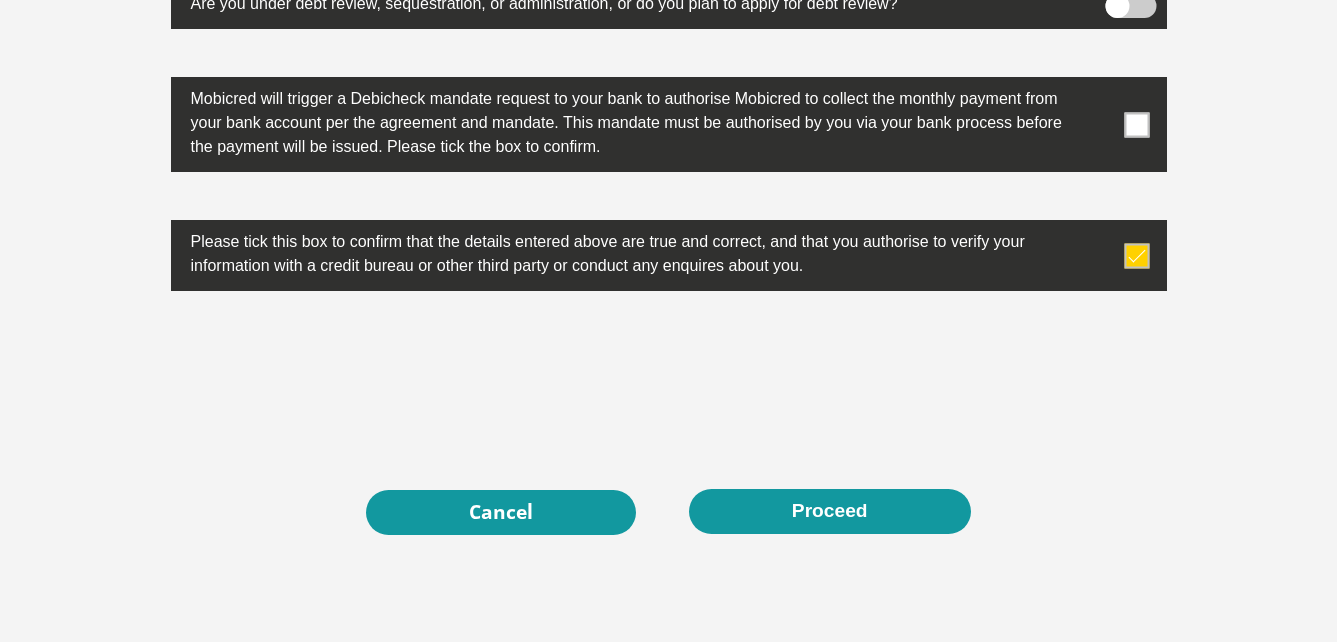 click at bounding box center [1136, 124] 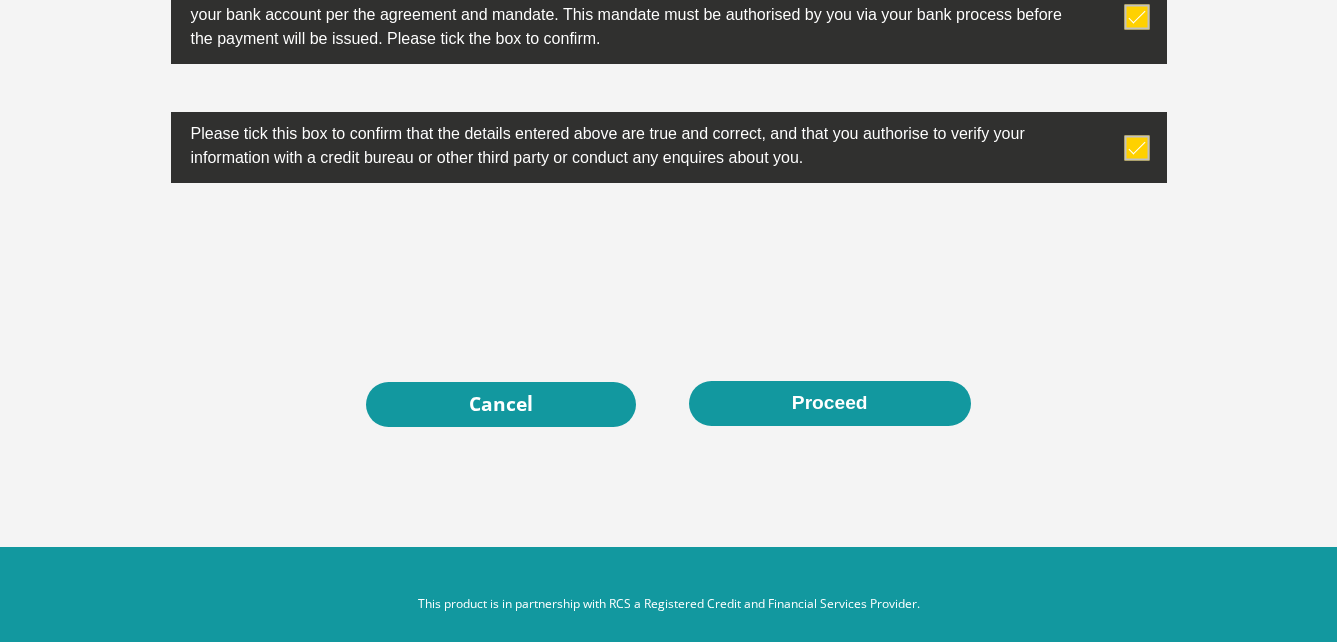 scroll, scrollTop: 6570, scrollLeft: 0, axis: vertical 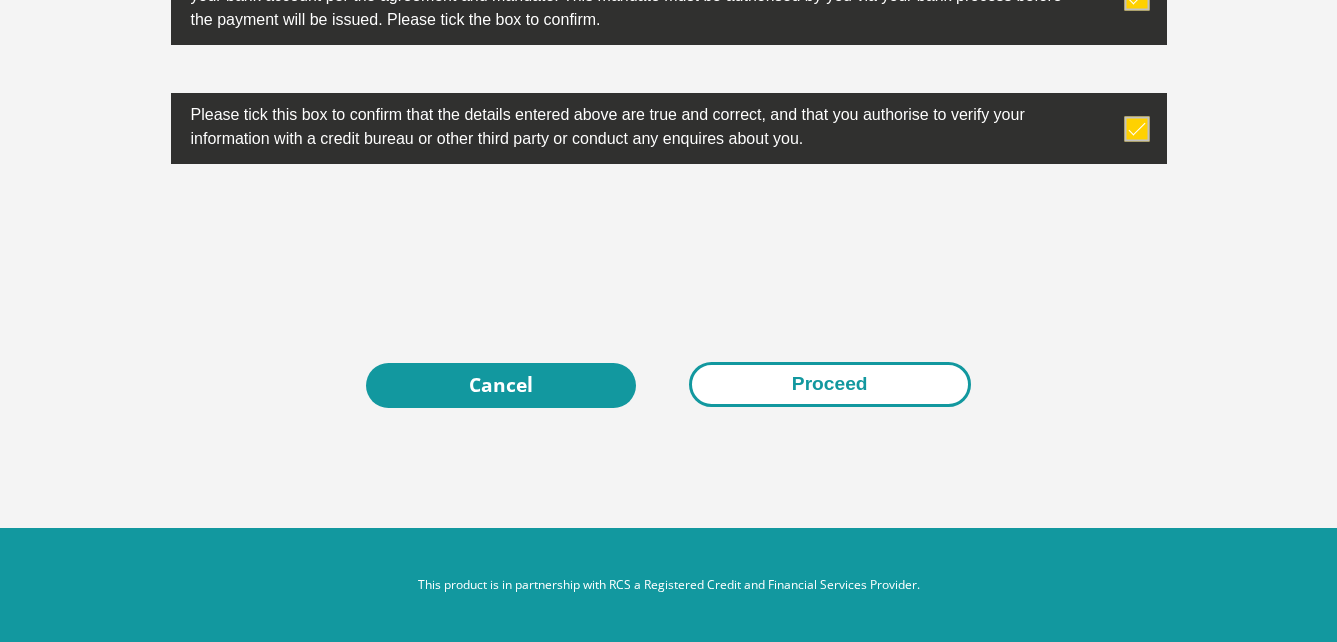 click on "Proceed" at bounding box center [830, 384] 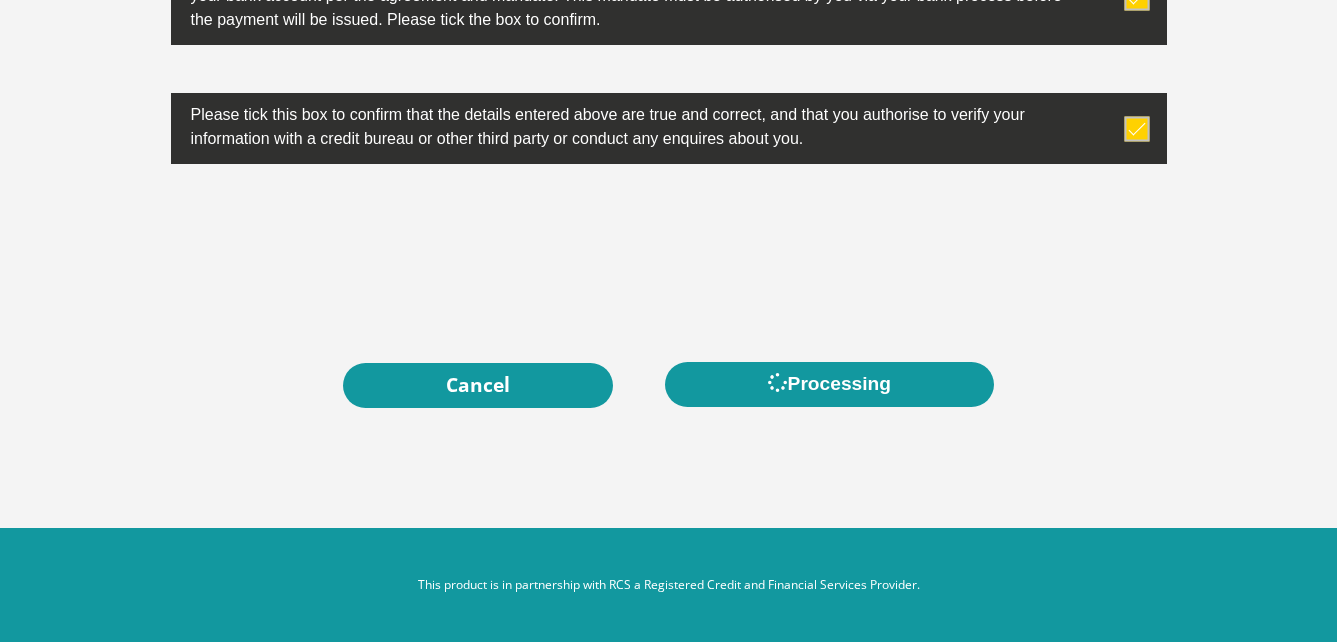 scroll, scrollTop: 6533, scrollLeft: 0, axis: vertical 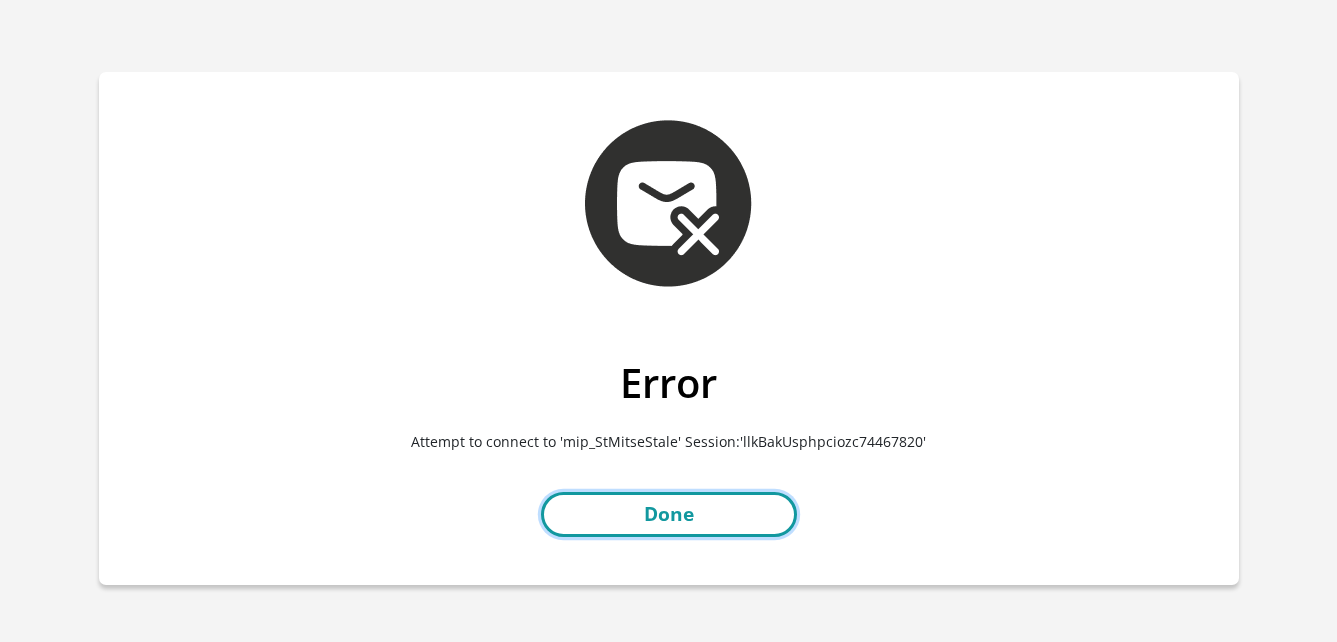 click on "Done" at bounding box center [669, 514] 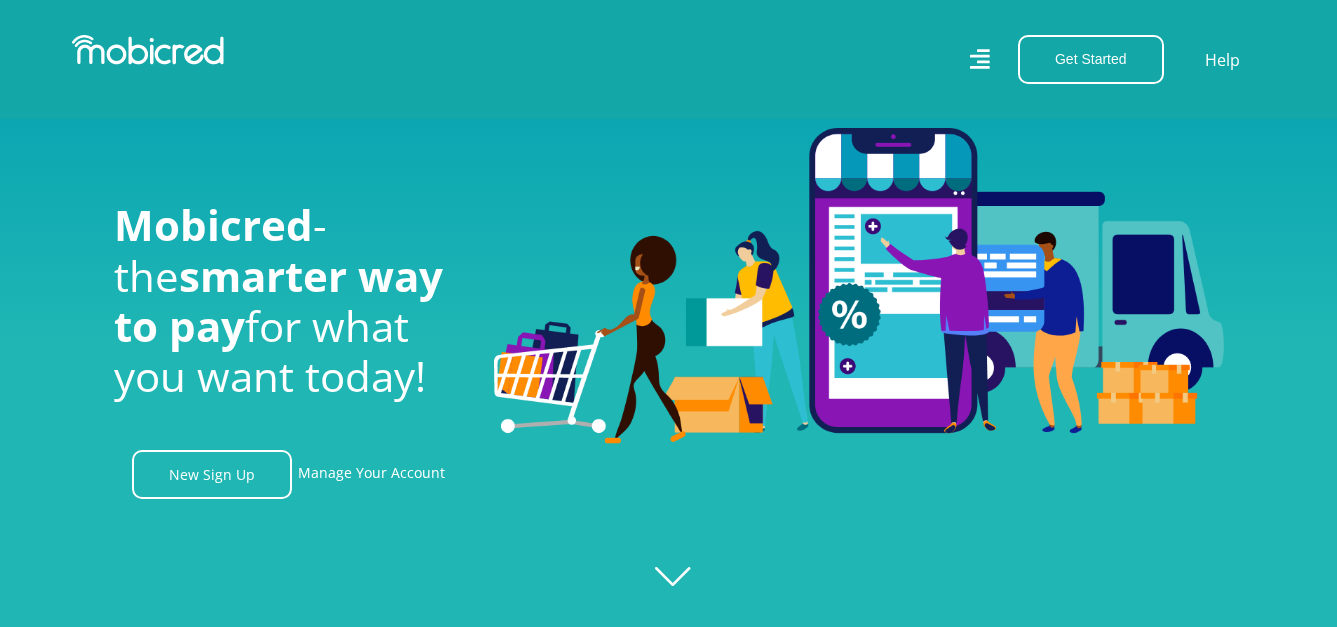 scroll, scrollTop: 238, scrollLeft: 0, axis: vertical 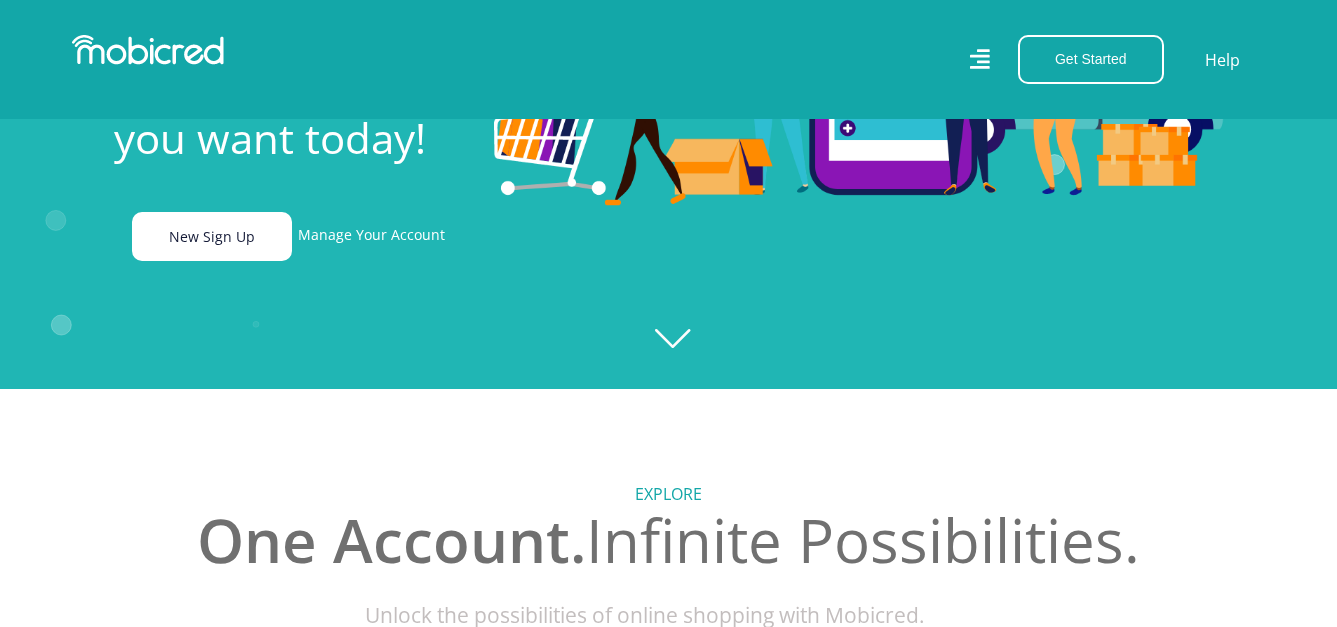 click on "New Sign Up" at bounding box center [212, 236] 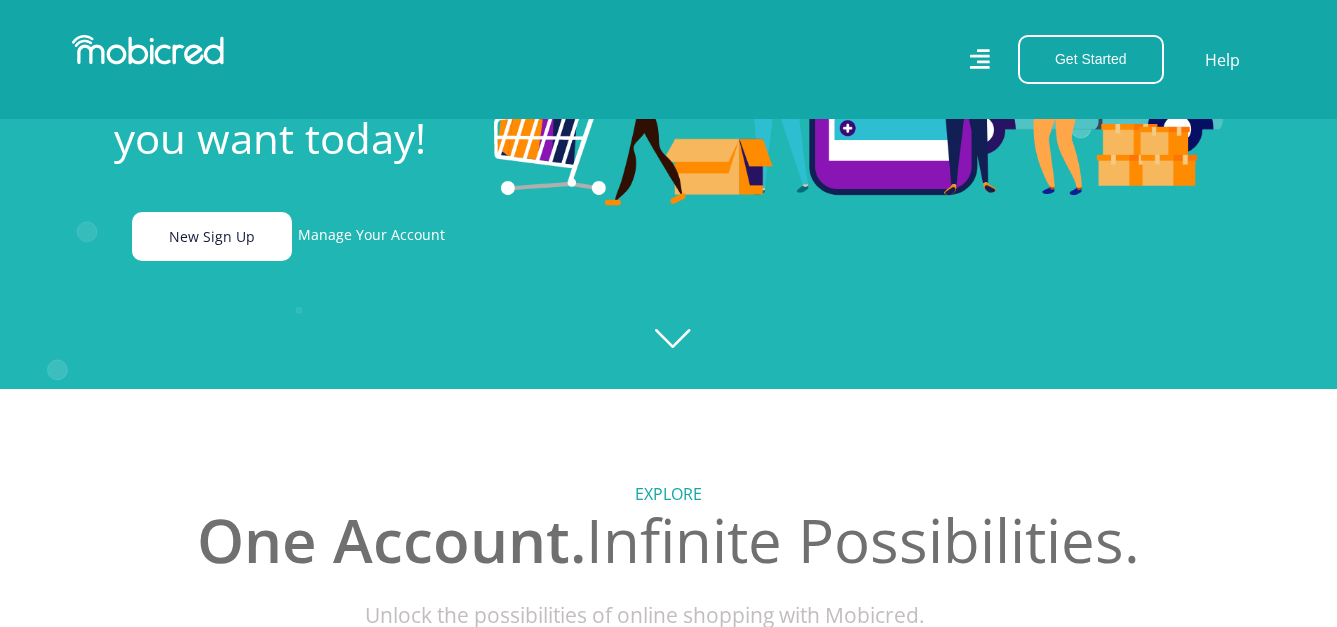 click on "New Sign Up" at bounding box center [212, 236] 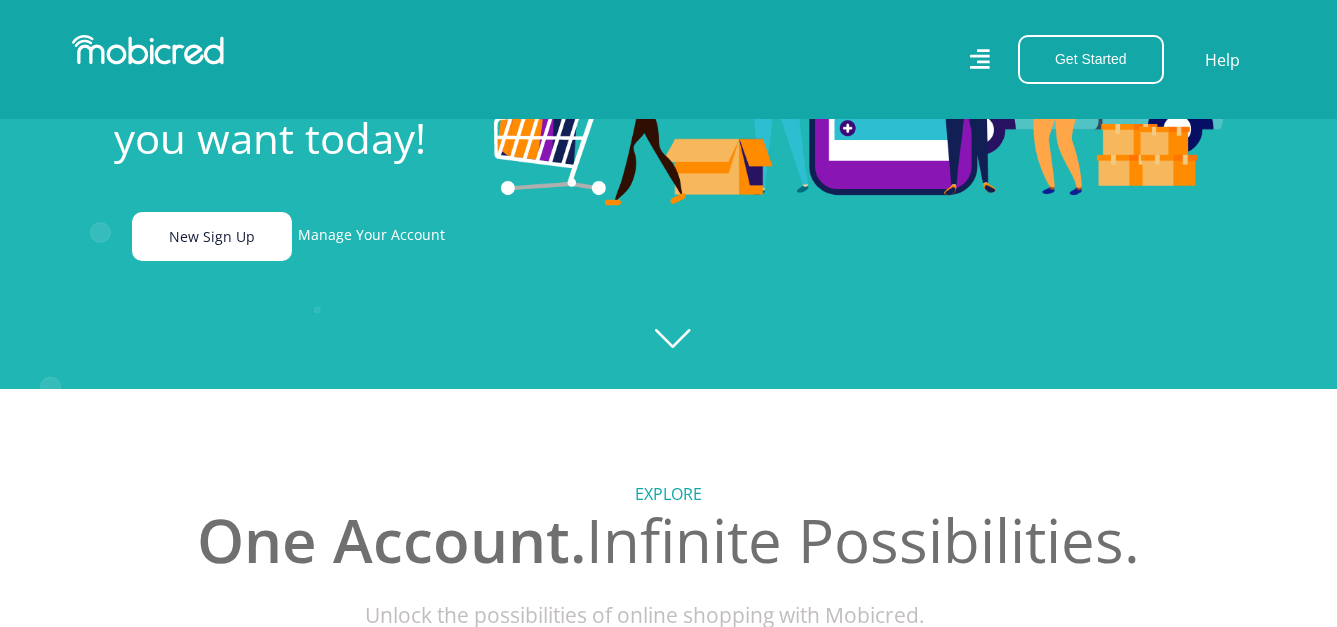 scroll, scrollTop: 0, scrollLeft: 2565, axis: horizontal 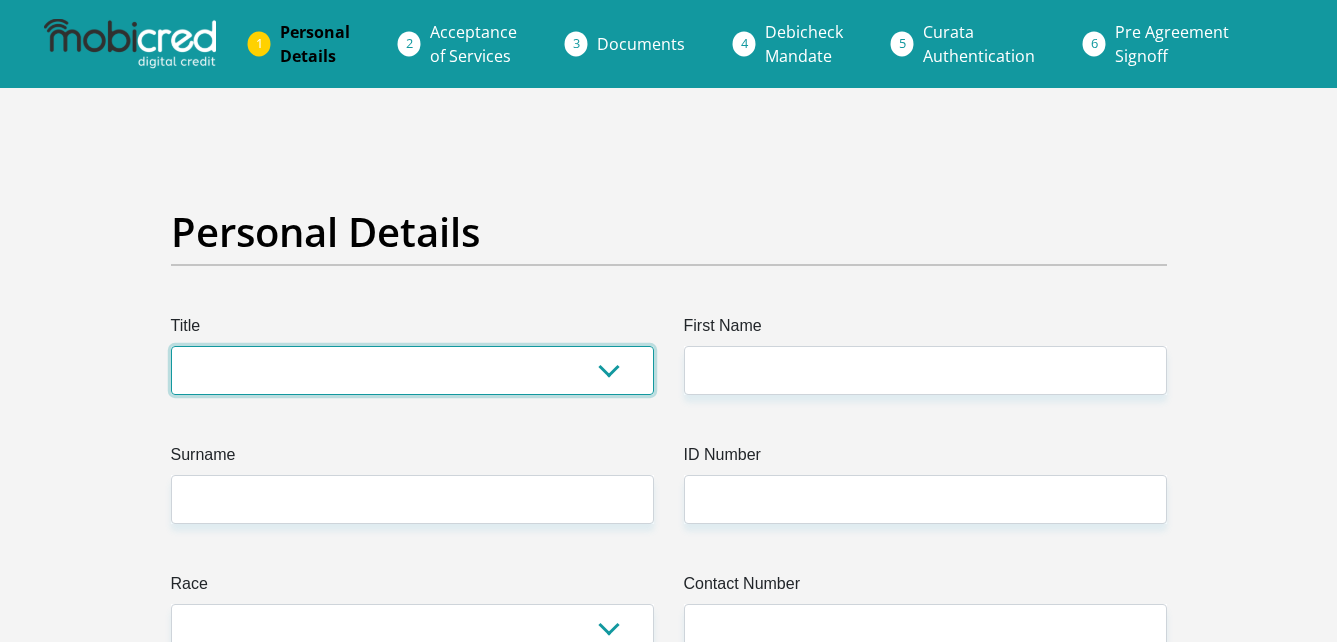 click on "Mr
Ms
Mrs
Dr
Other" at bounding box center [412, 370] 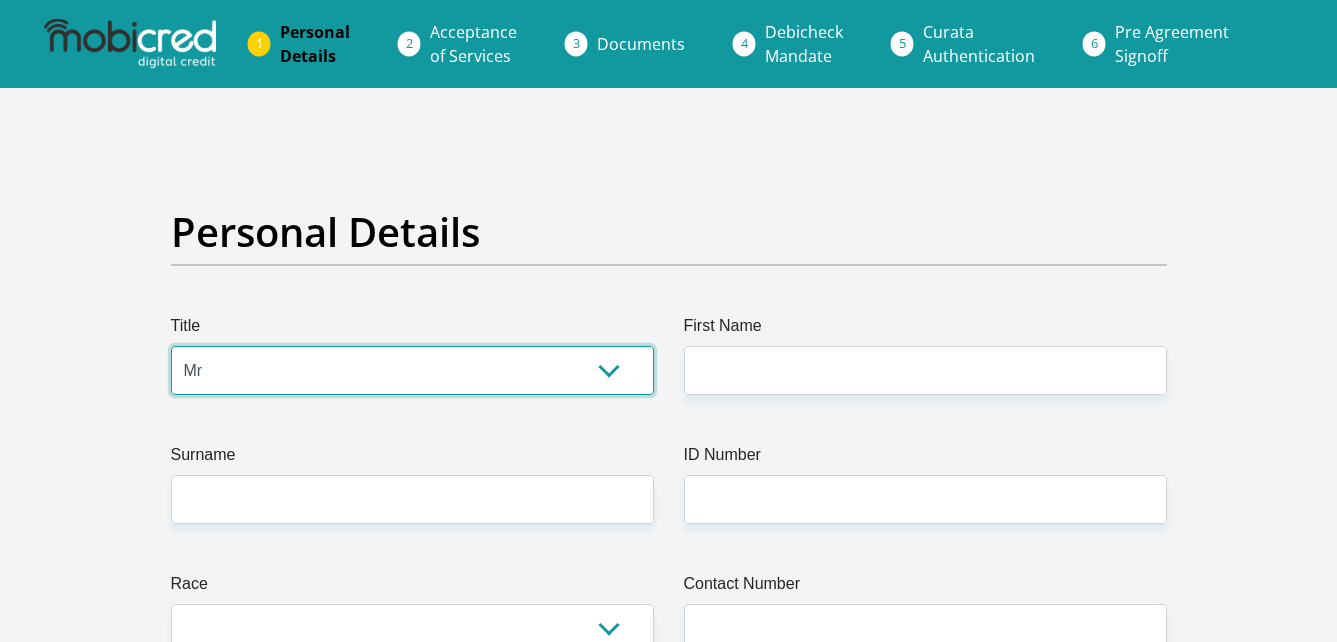 click on "Mr
Ms
Mrs
Dr
Other" at bounding box center [412, 370] 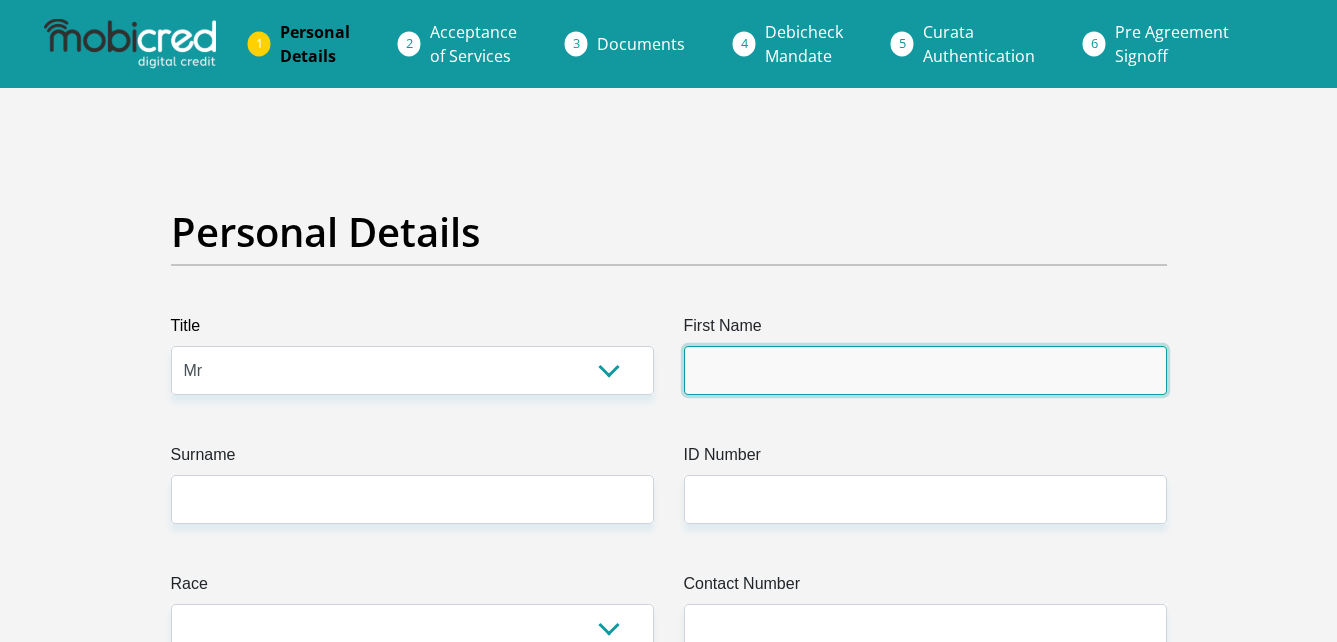 drag, startPoint x: 785, startPoint y: 379, endPoint x: 566, endPoint y: 409, distance: 221.04524 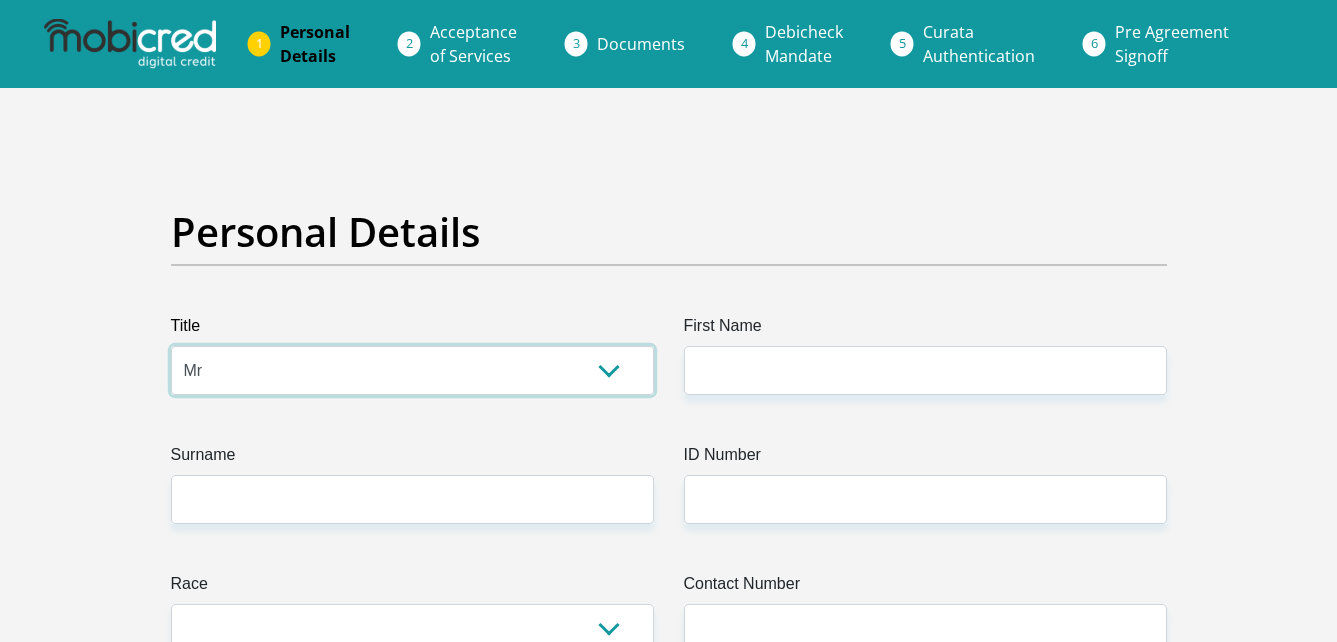 click on "Mr
Ms
Mrs
Dr
Other" at bounding box center [412, 370] 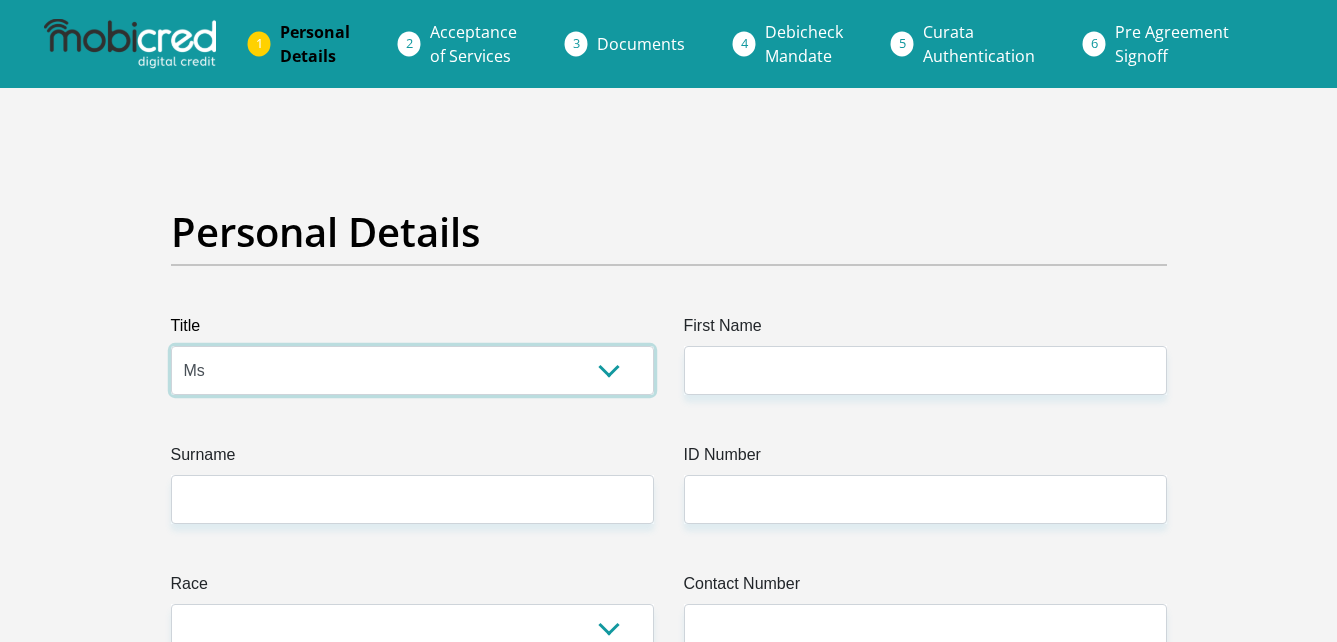 click on "Mr
Ms
Mrs
Dr
Other" at bounding box center [412, 370] 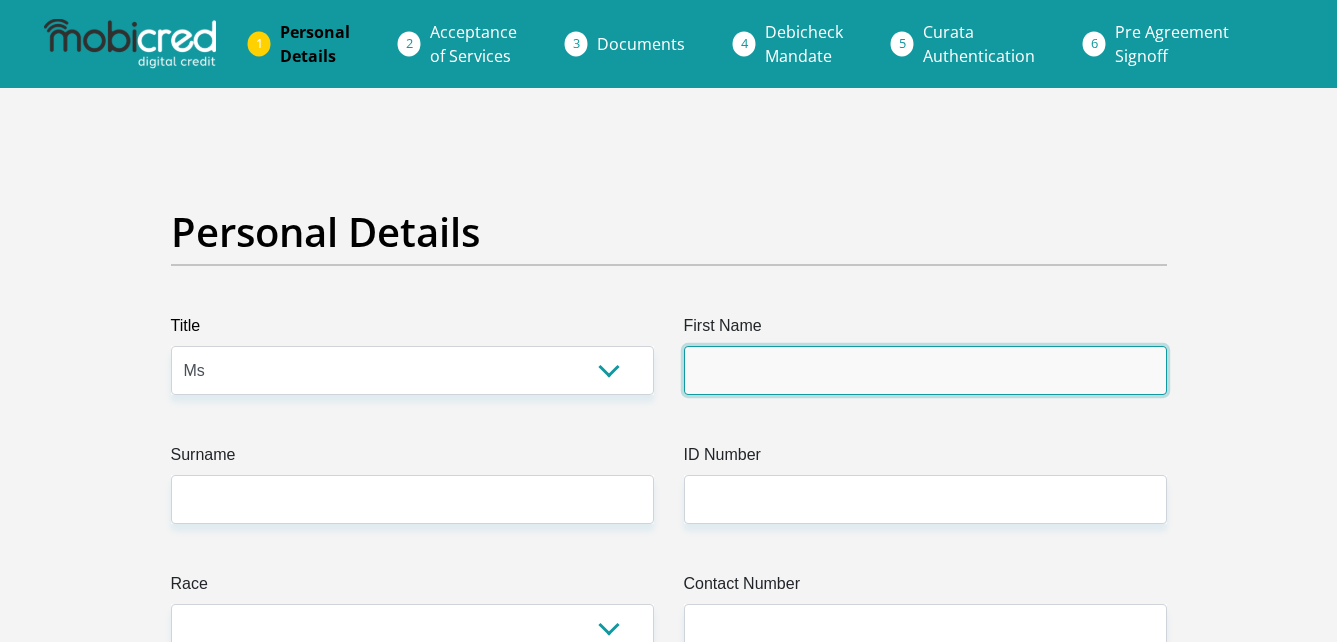 click on "First Name" at bounding box center [925, 370] 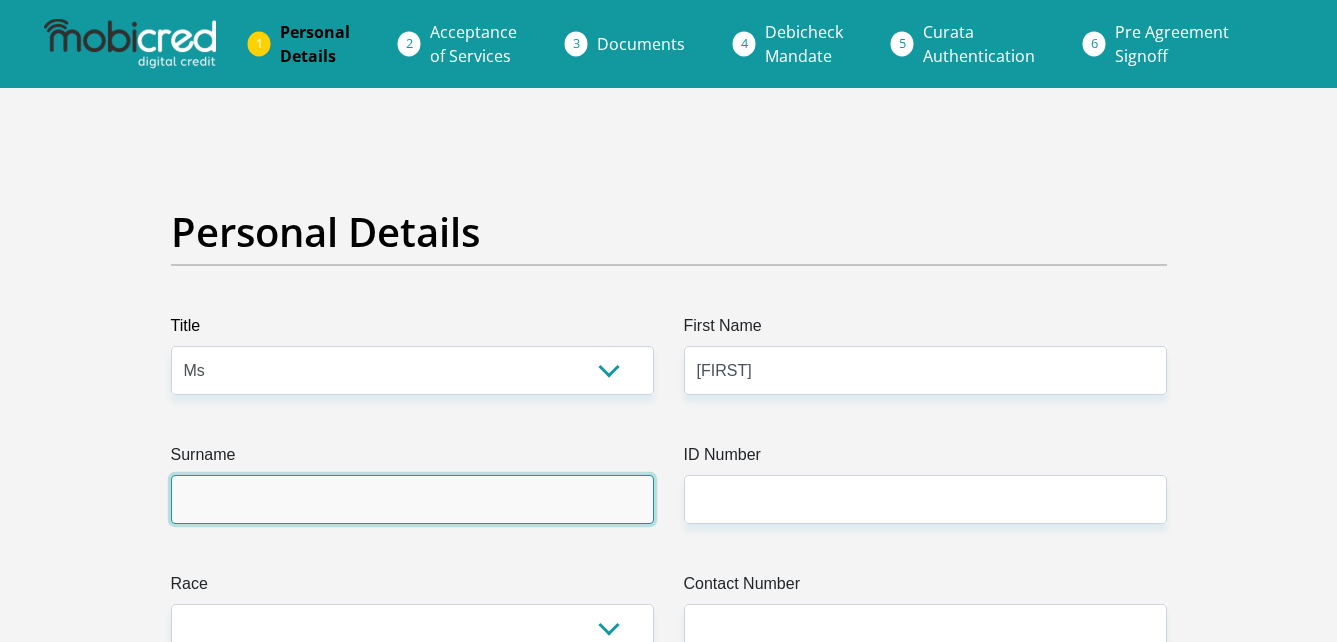 type on "mathere" 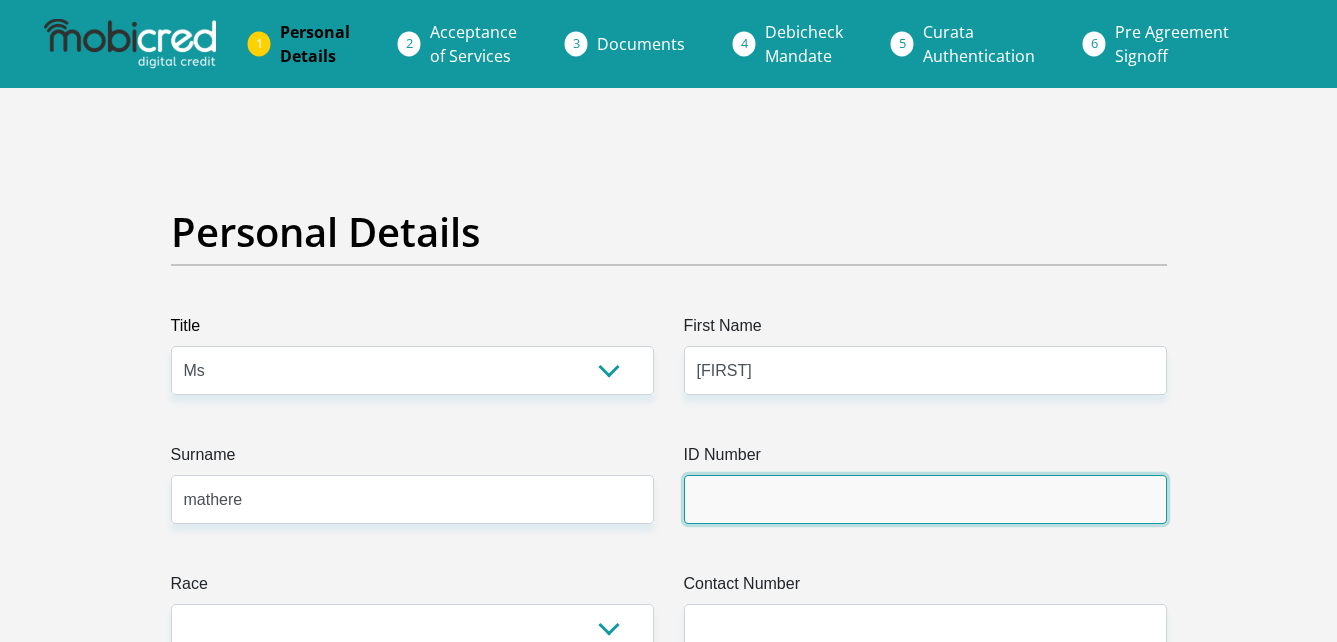 type on "mahlatse" 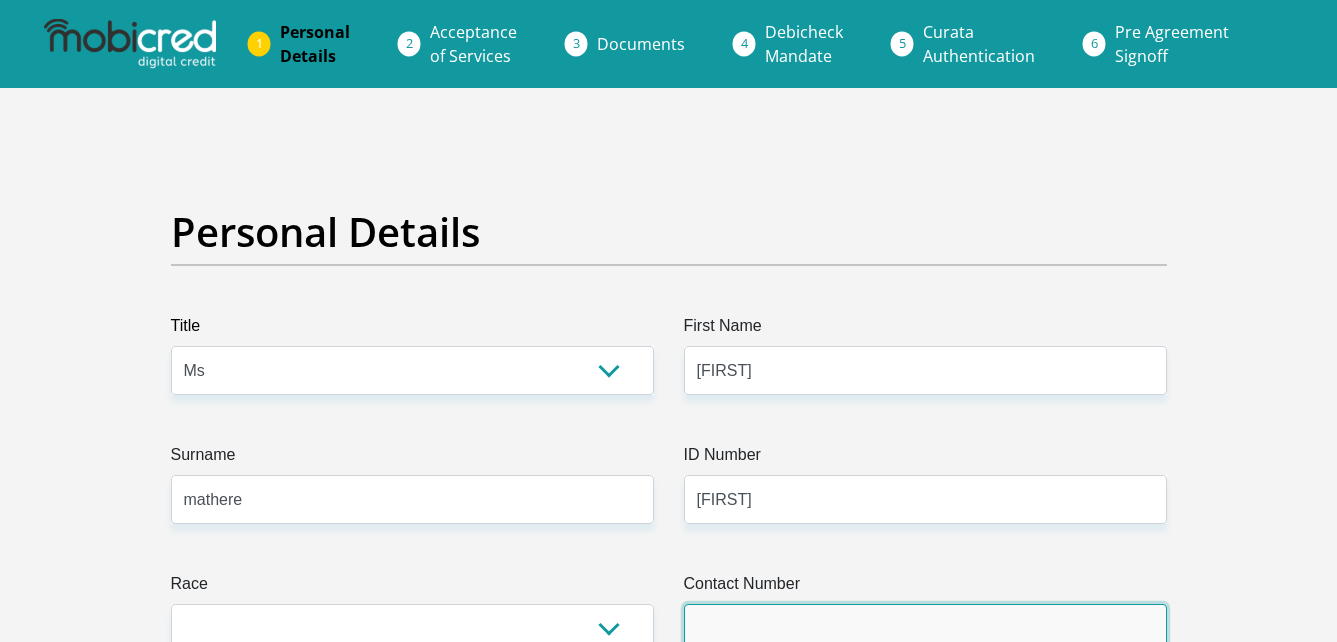 type on "0737115048" 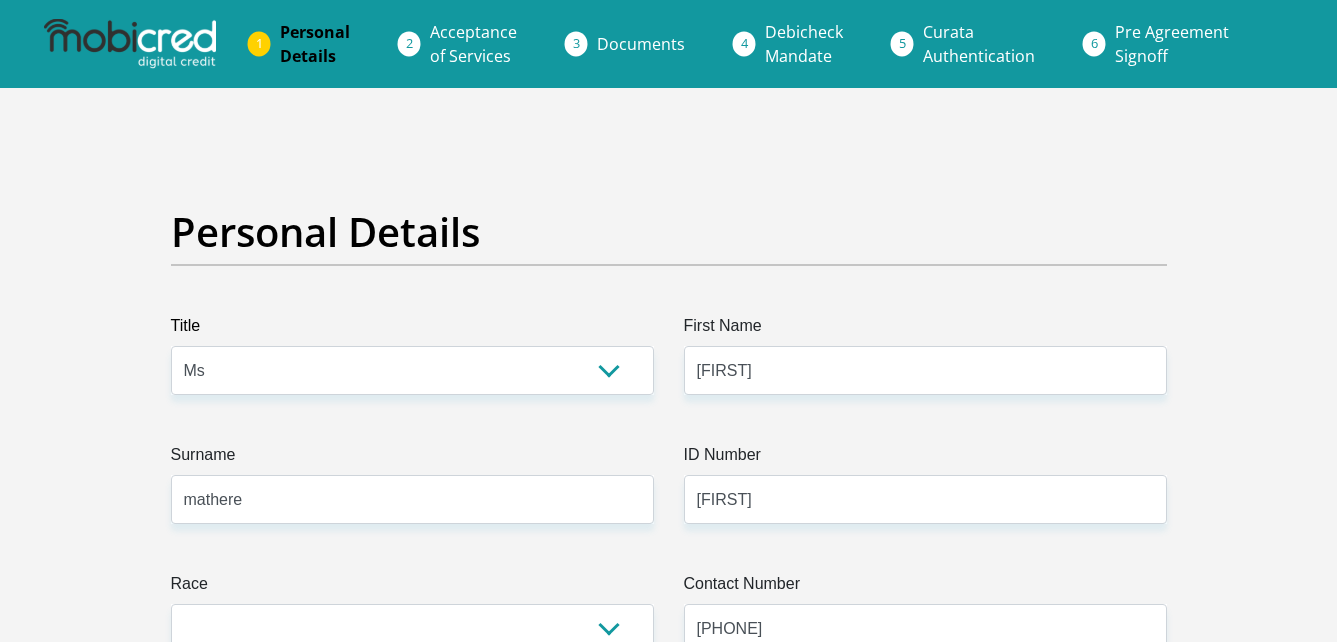 select on "ZAF" 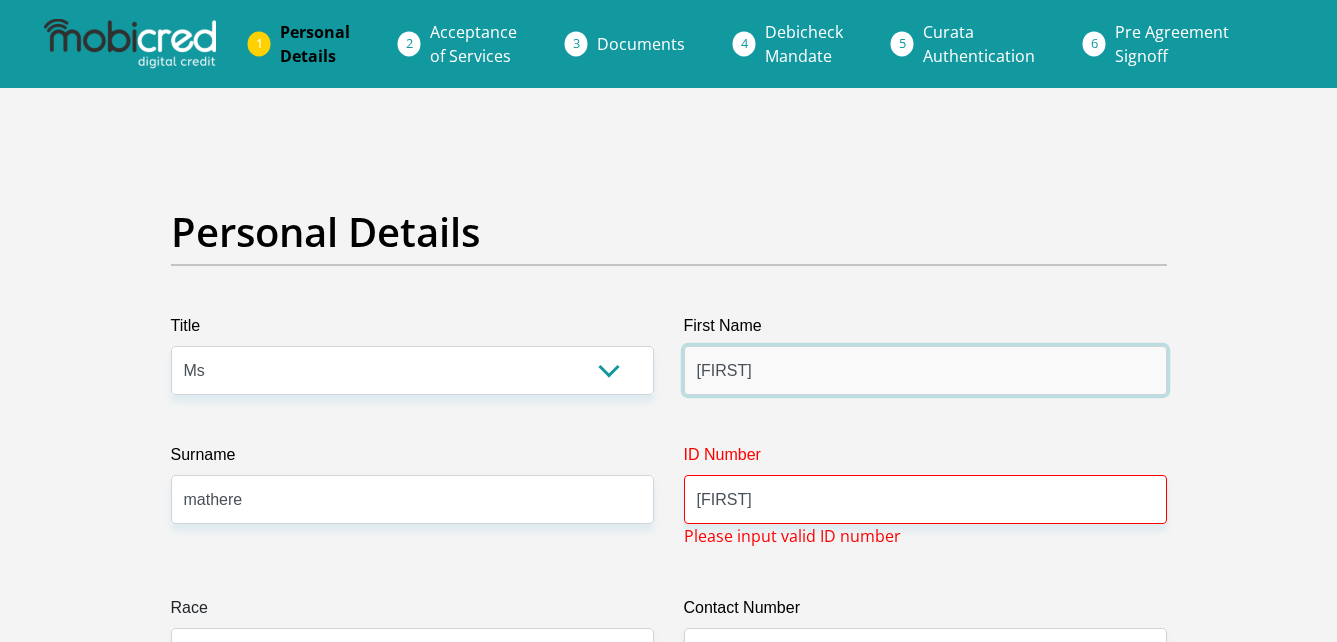 type on "mahlatse" 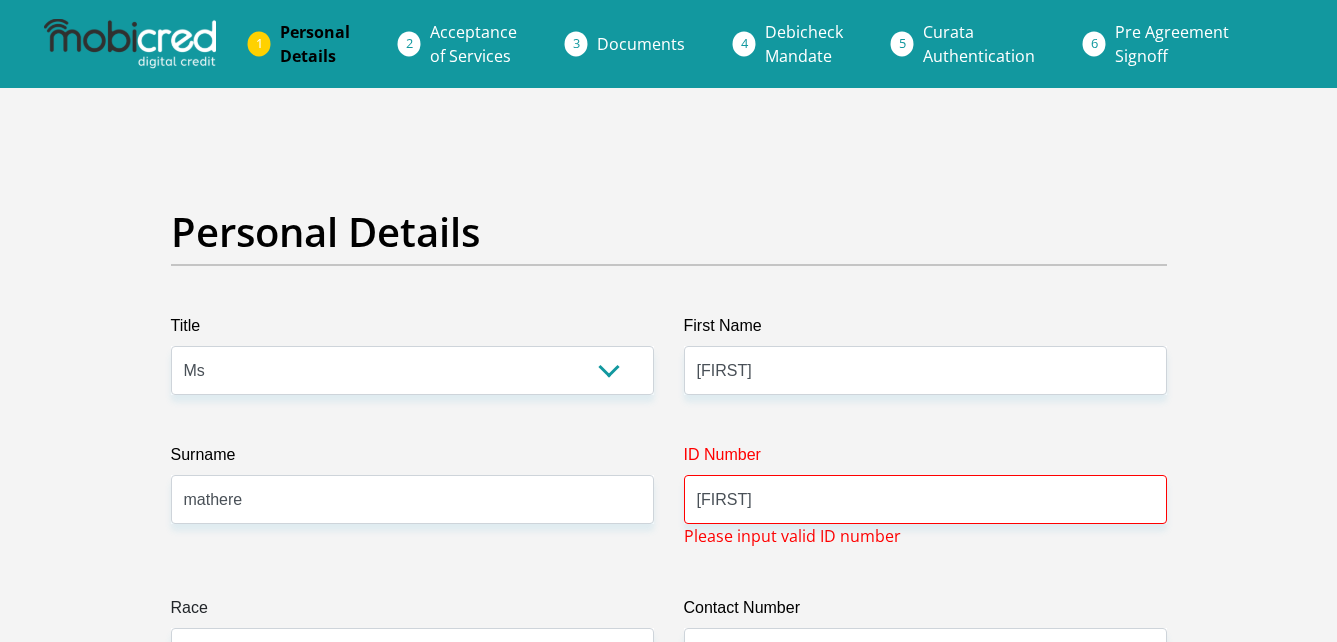 drag, startPoint x: 805, startPoint y: 194, endPoint x: 838, endPoint y: 337, distance: 146.7583 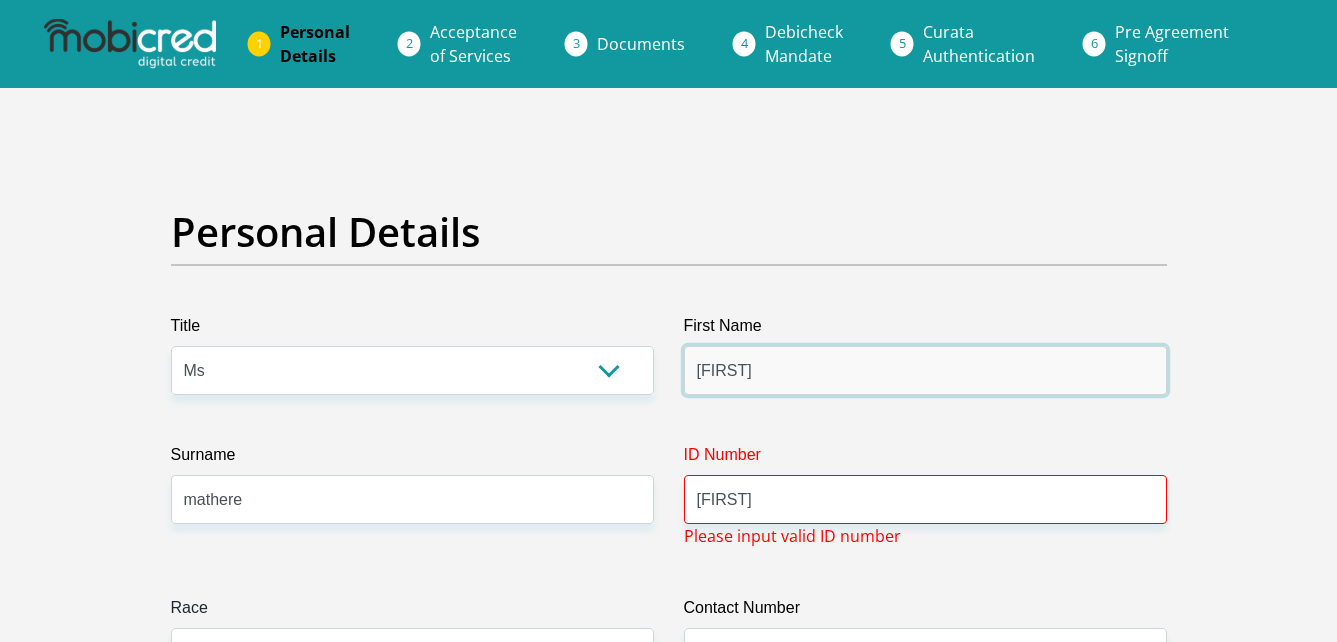 drag, startPoint x: 838, startPoint y: 337, endPoint x: 841, endPoint y: 354, distance: 17.262676 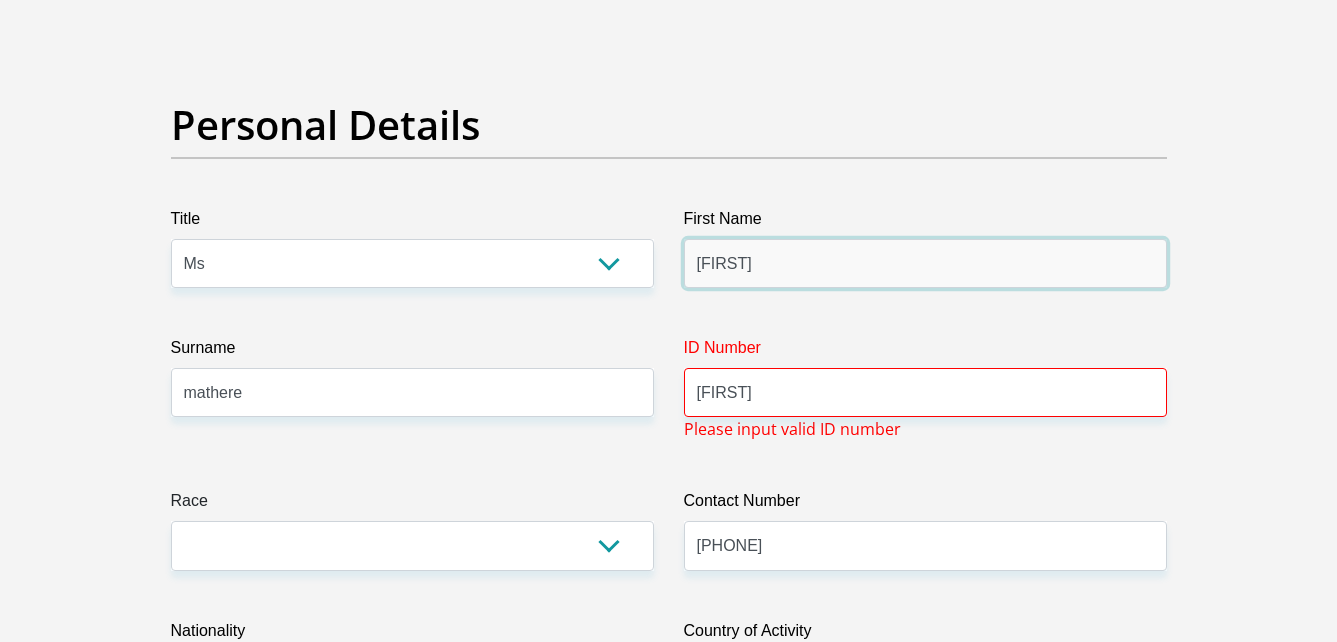 scroll, scrollTop: 0, scrollLeft: 0, axis: both 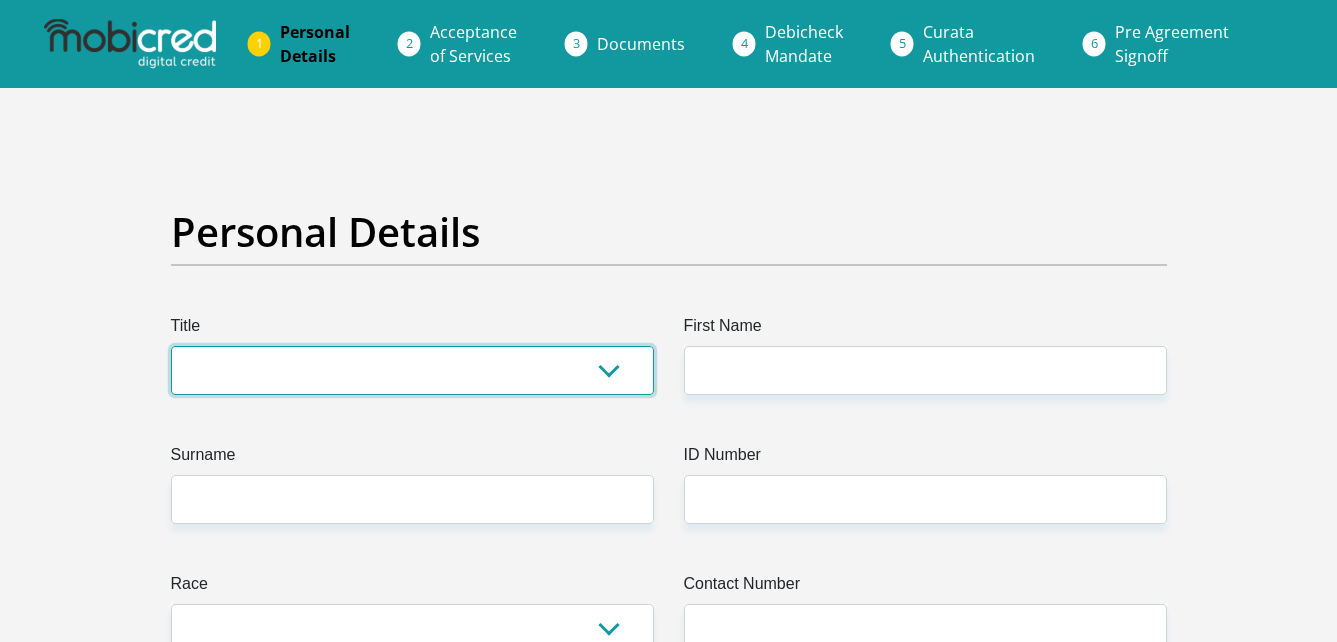 click on "Mr
Ms
Mrs
Dr
Other" at bounding box center (412, 370) 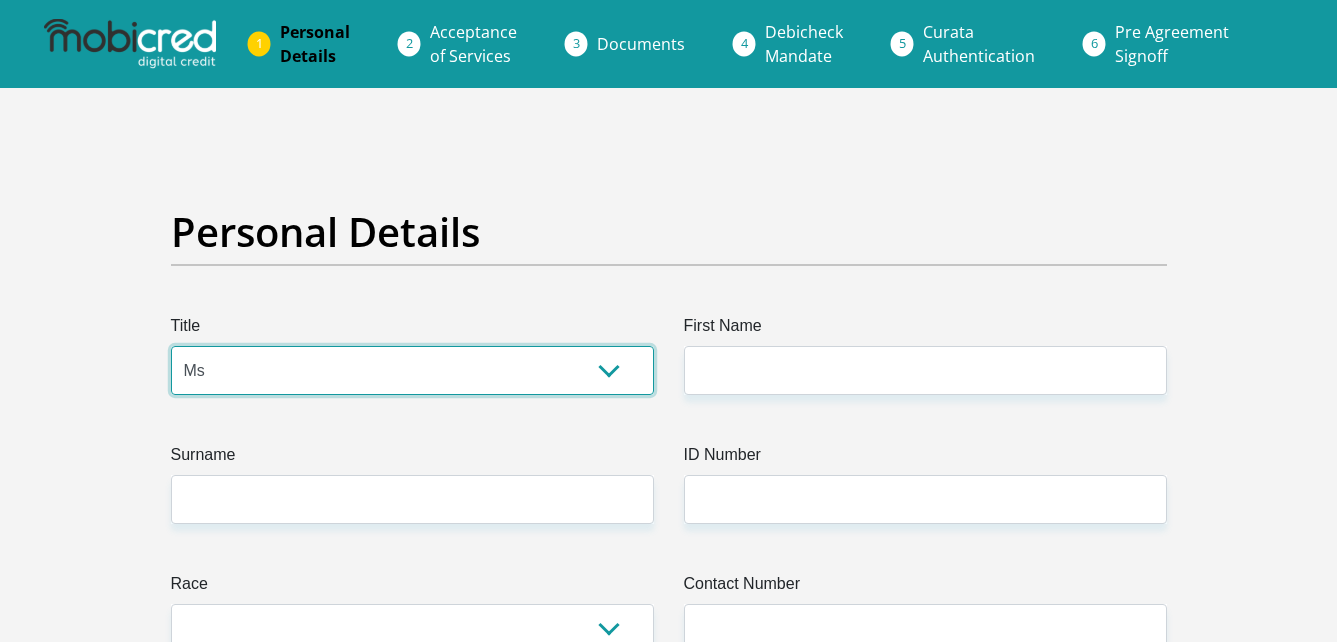 click on "Mr
Ms
Mrs
Dr
Other" at bounding box center [412, 370] 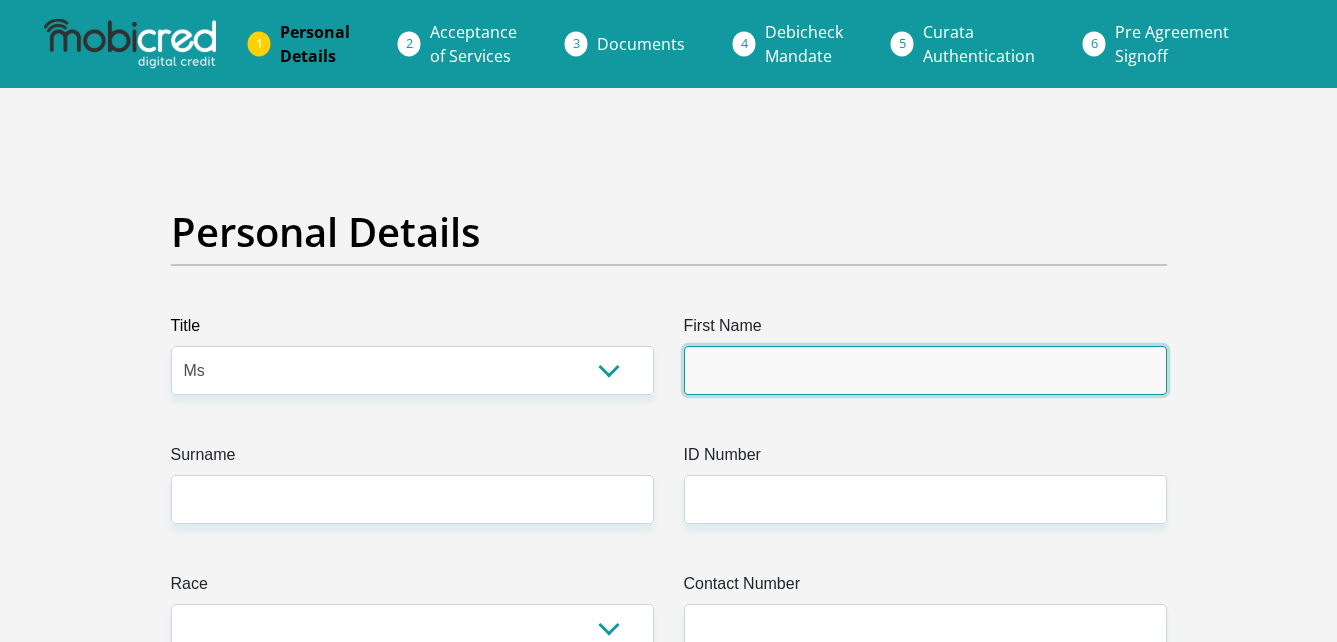click on "First Name" at bounding box center (925, 370) 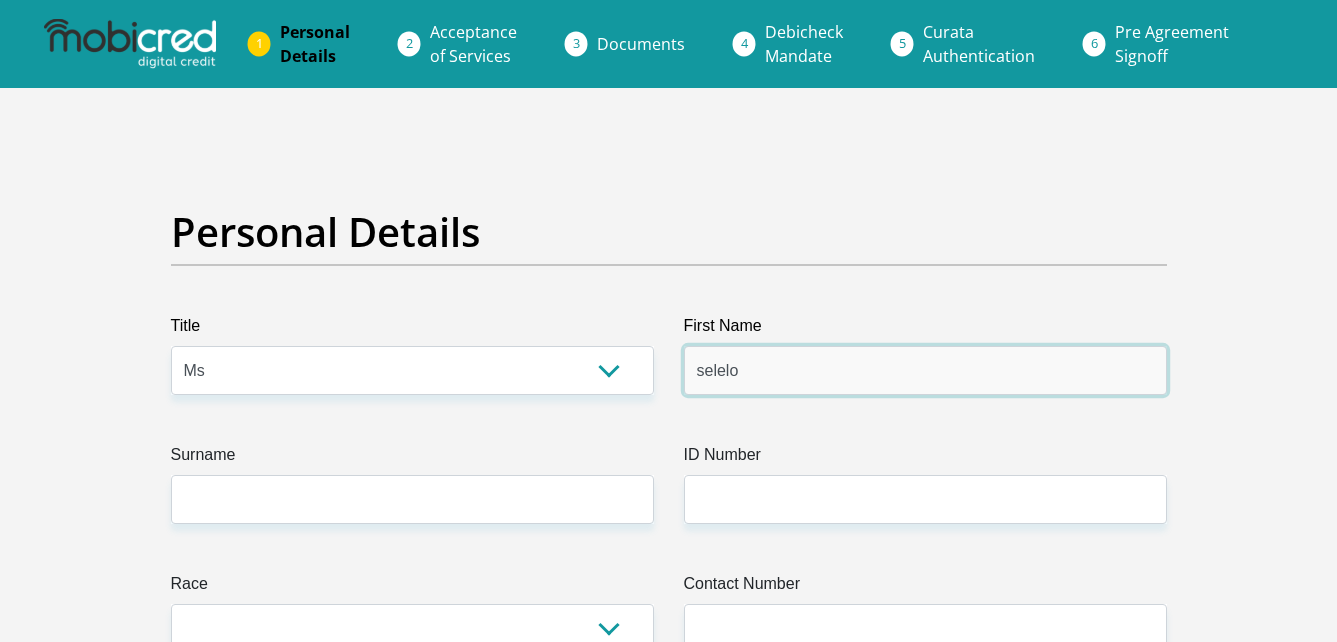 type on "selelo" 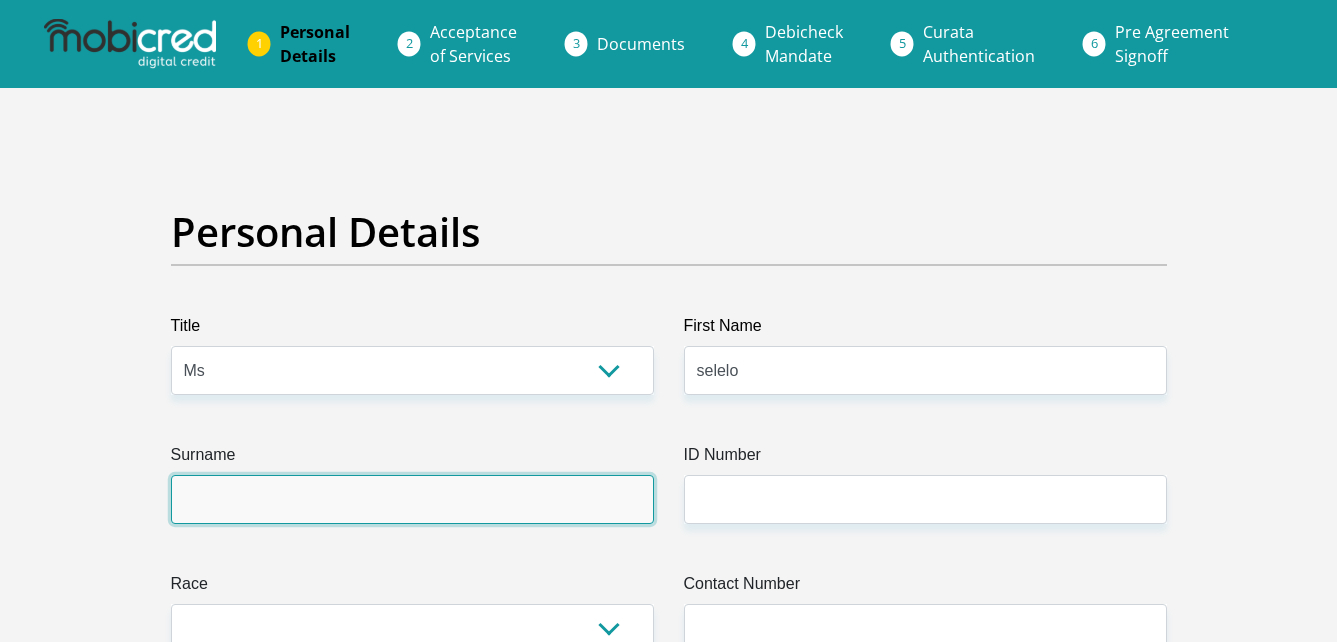 click on "Surname" at bounding box center [412, 499] 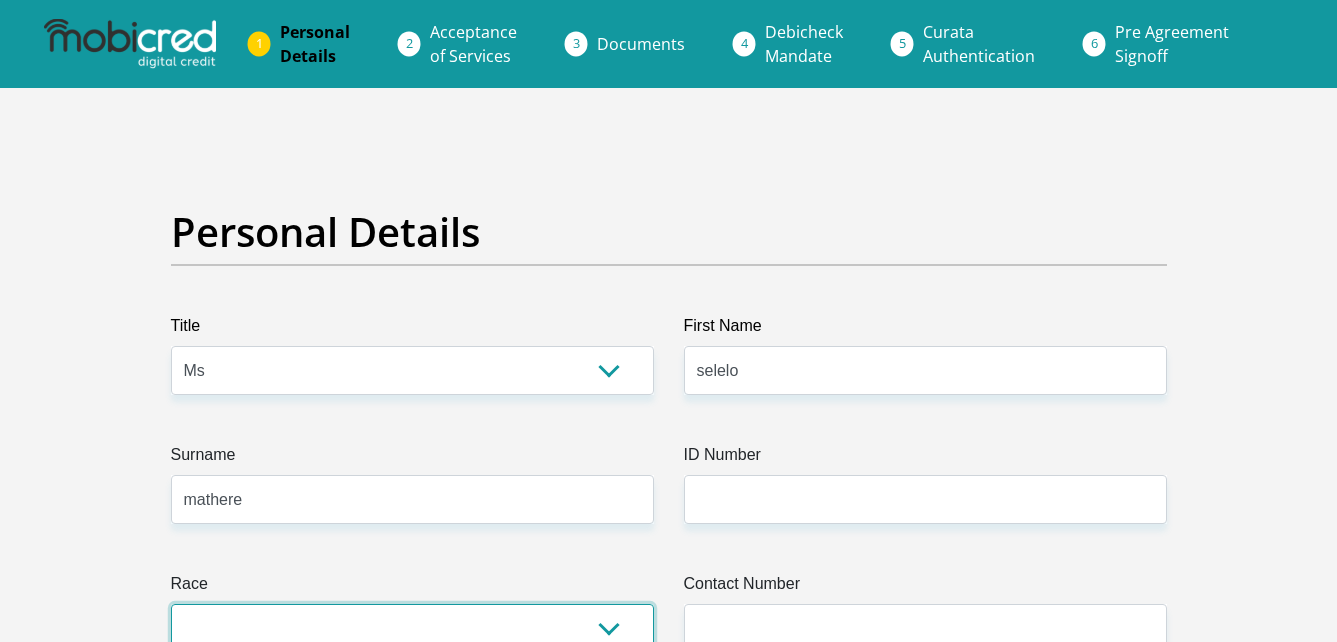 select on "1" 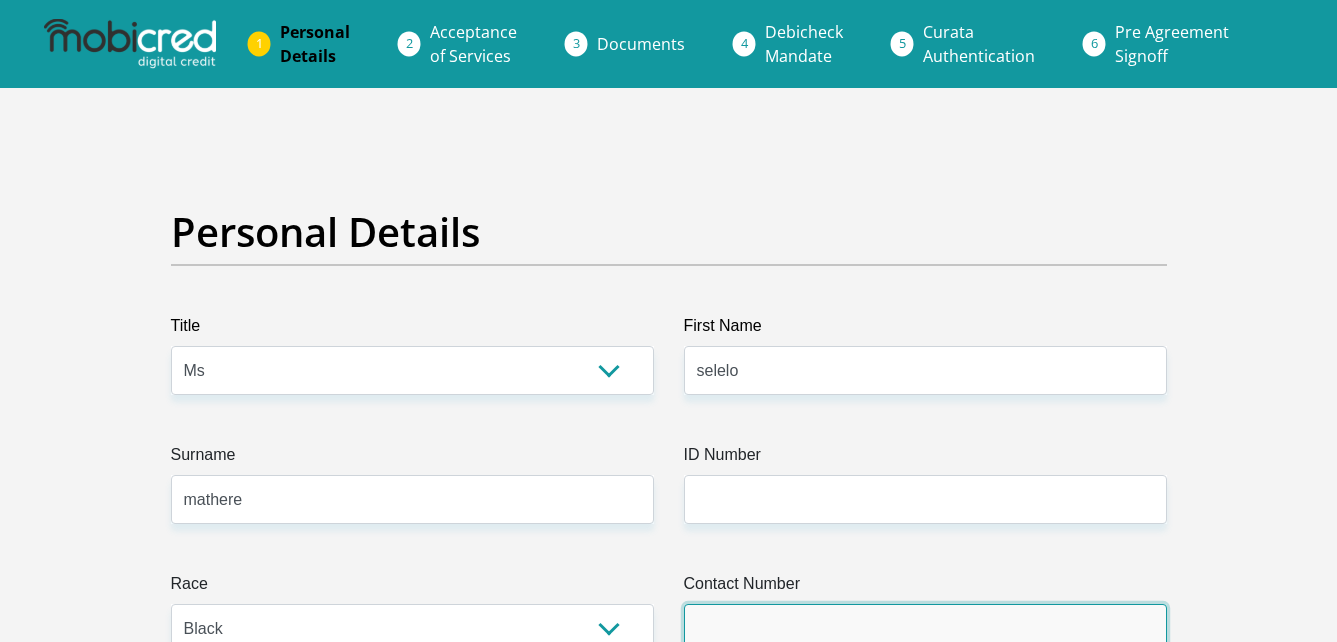 type on "0737115048" 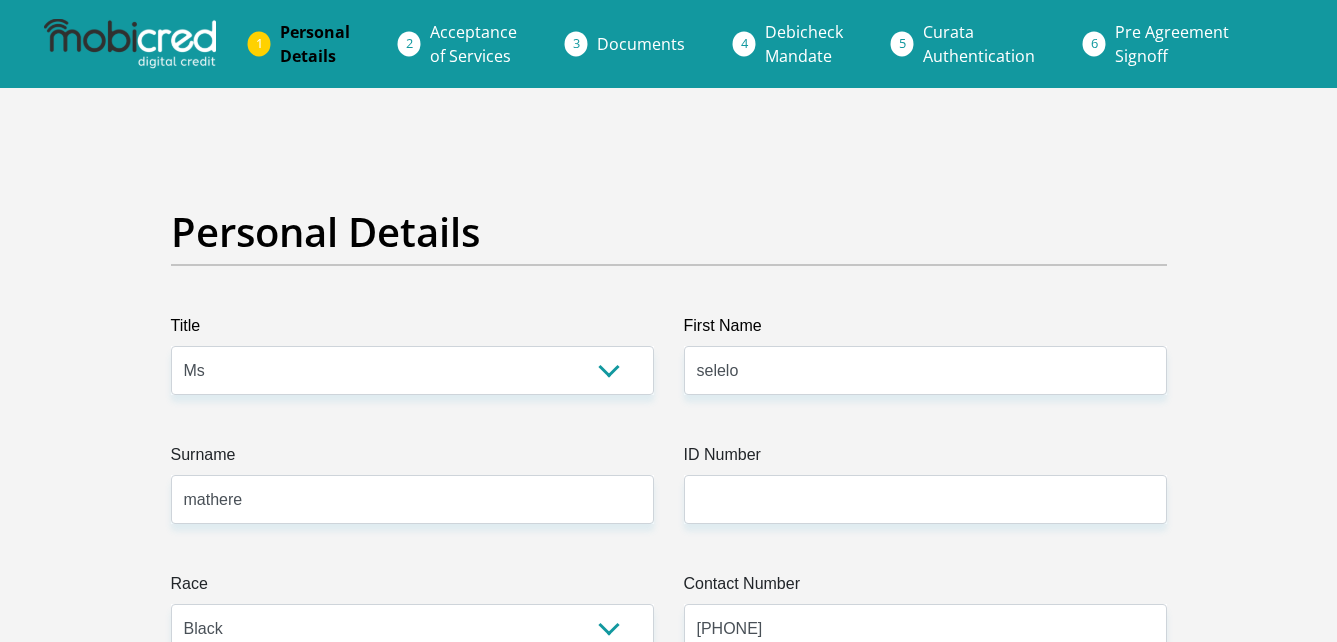 select on "ZAF" 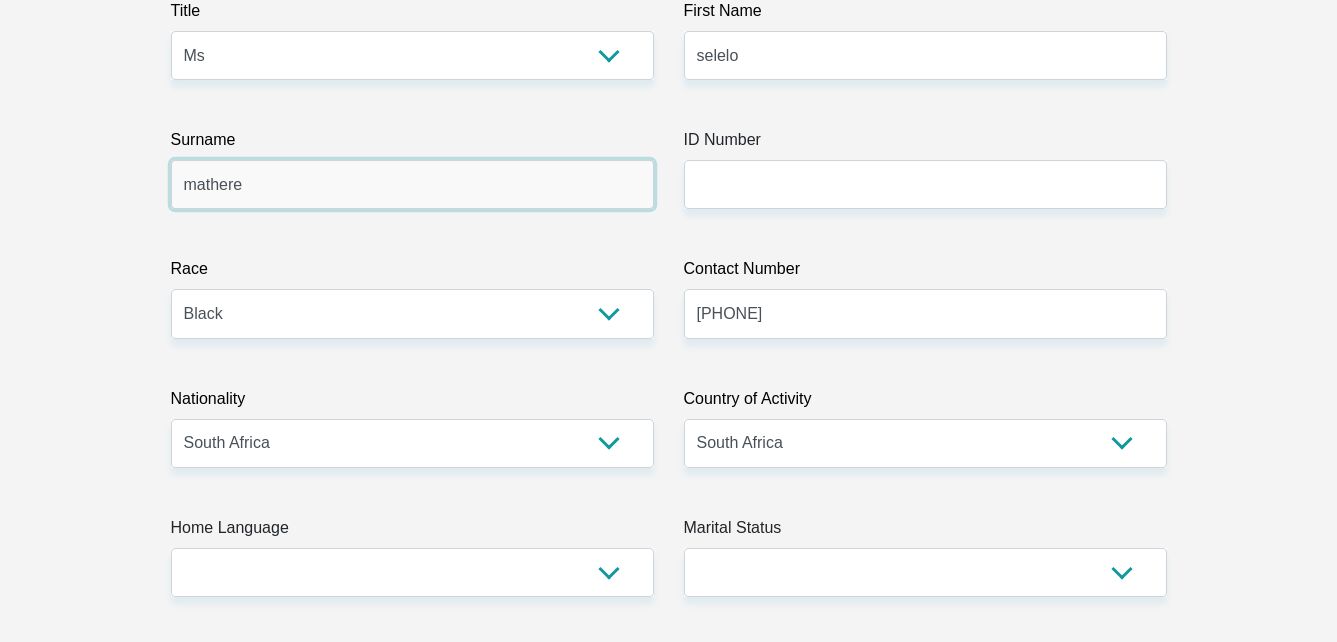 type on "CAPITEC BANK LIMITED" 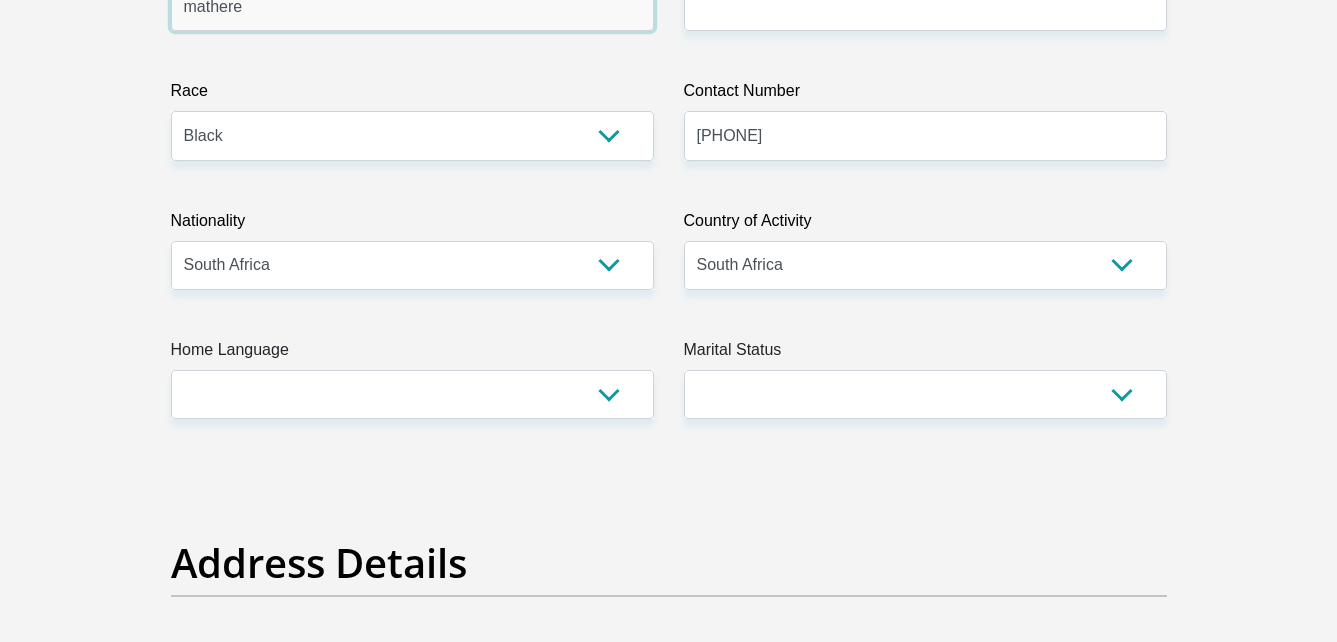 scroll, scrollTop: 495, scrollLeft: 0, axis: vertical 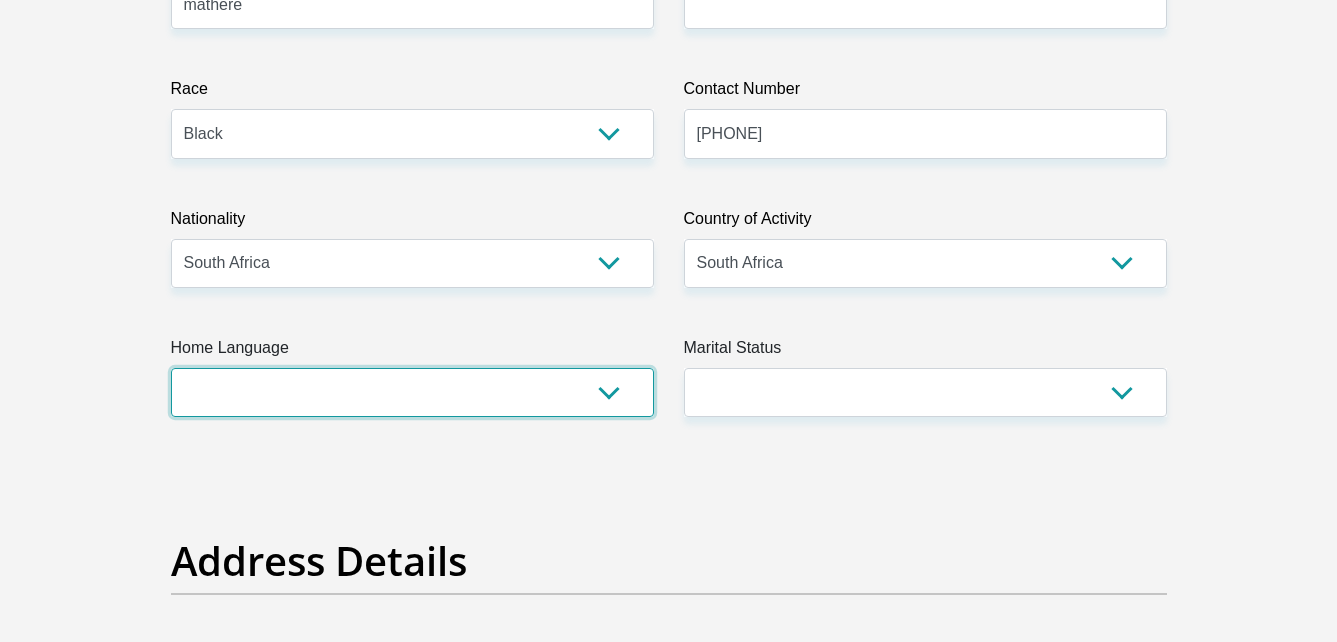 click on "Afrikaans
English
Sepedi
South Ndebele
Southern Sotho
Swati
Tsonga
Tswana
Venda
Xhosa
Zulu
Other" at bounding box center (412, 392) 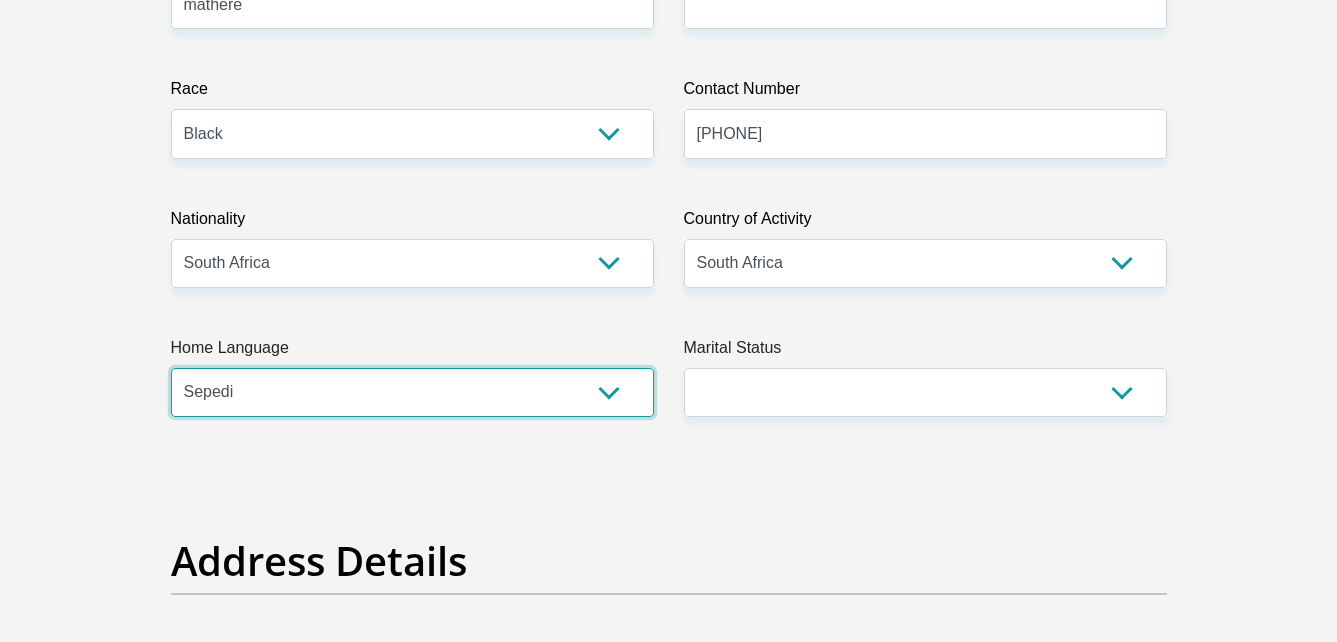 click on "Afrikaans
English
Sepedi
South Ndebele
Southern Sotho
Swati
Tsonga
Tswana
Venda
Xhosa
Zulu
Other" at bounding box center (412, 392) 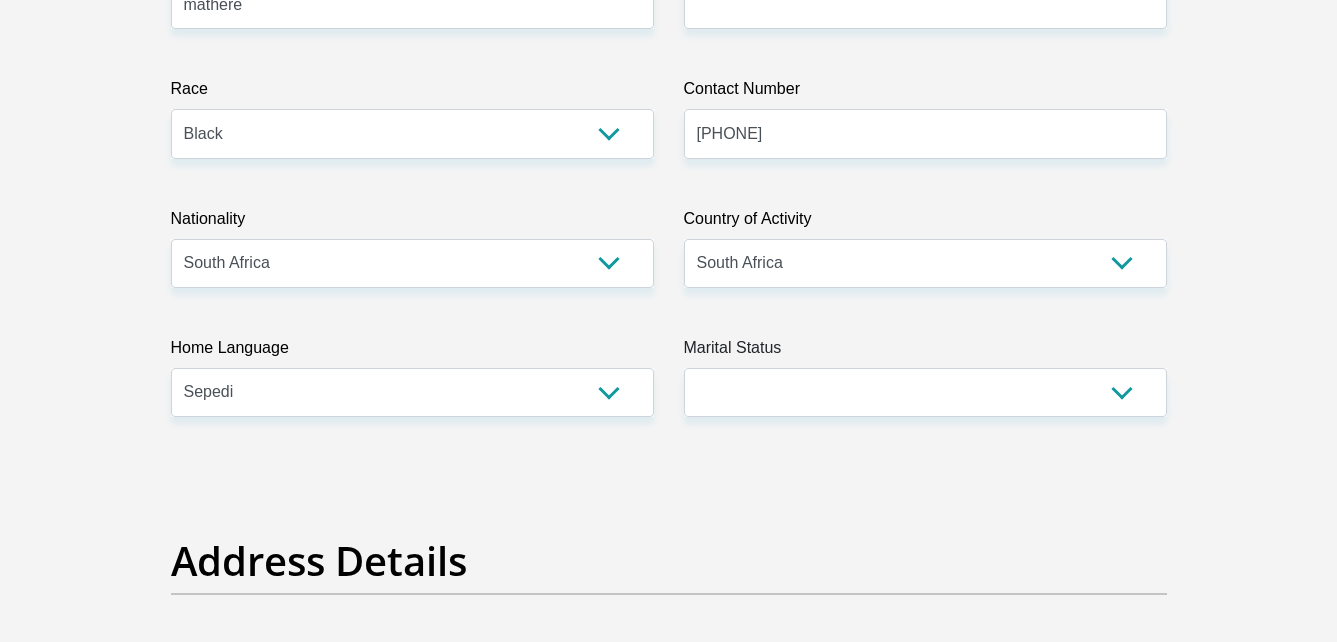 click on "Race" at bounding box center [412, 93] 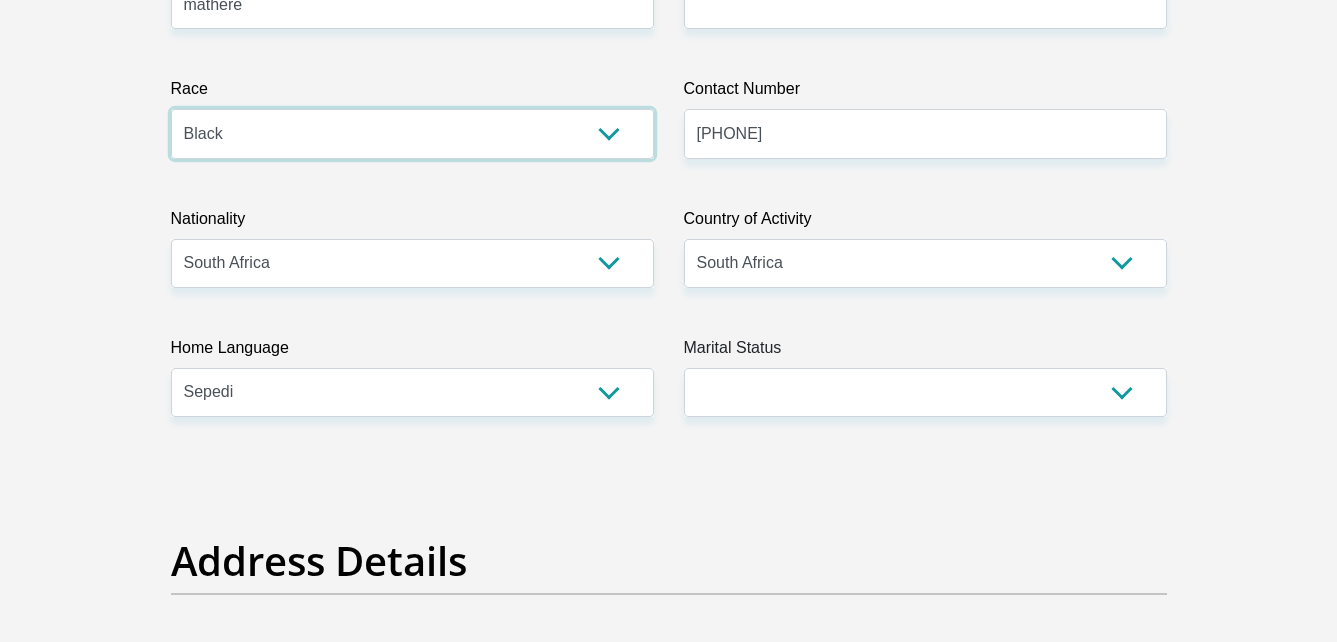 click on "Black
Coloured
Indian
White
Other" at bounding box center (412, 133) 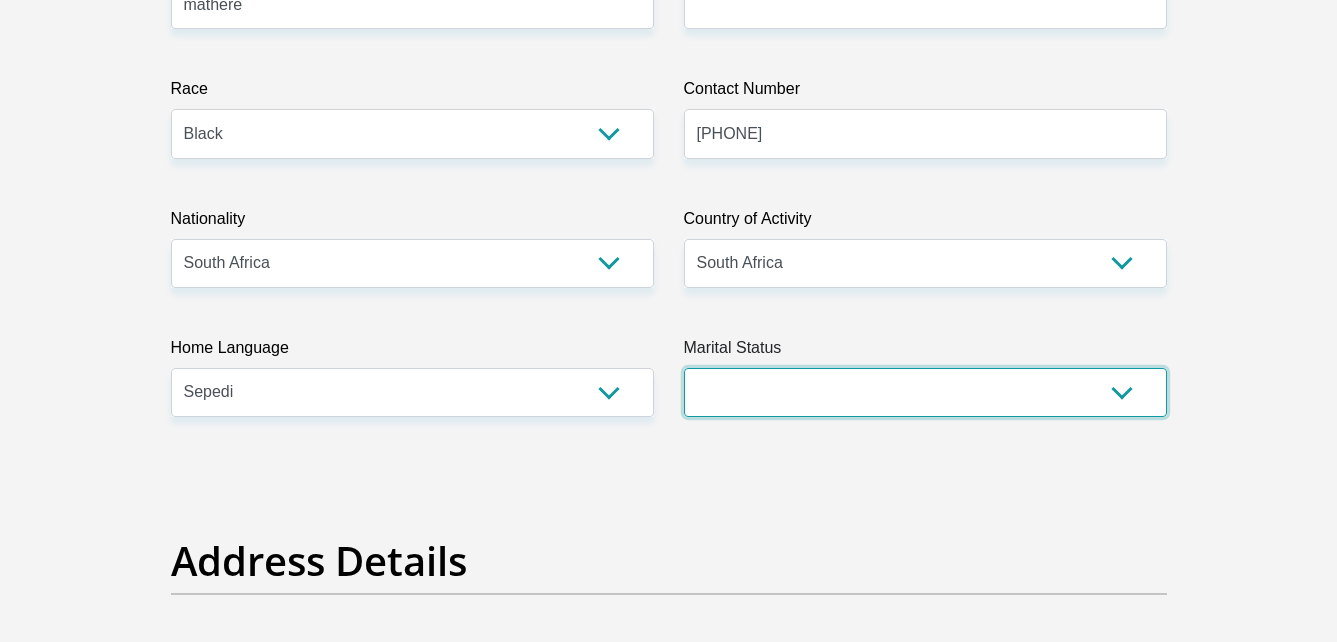 click on "Married ANC
Single
Divorced
Widowed
Married COP or Customary Law" at bounding box center [925, 392] 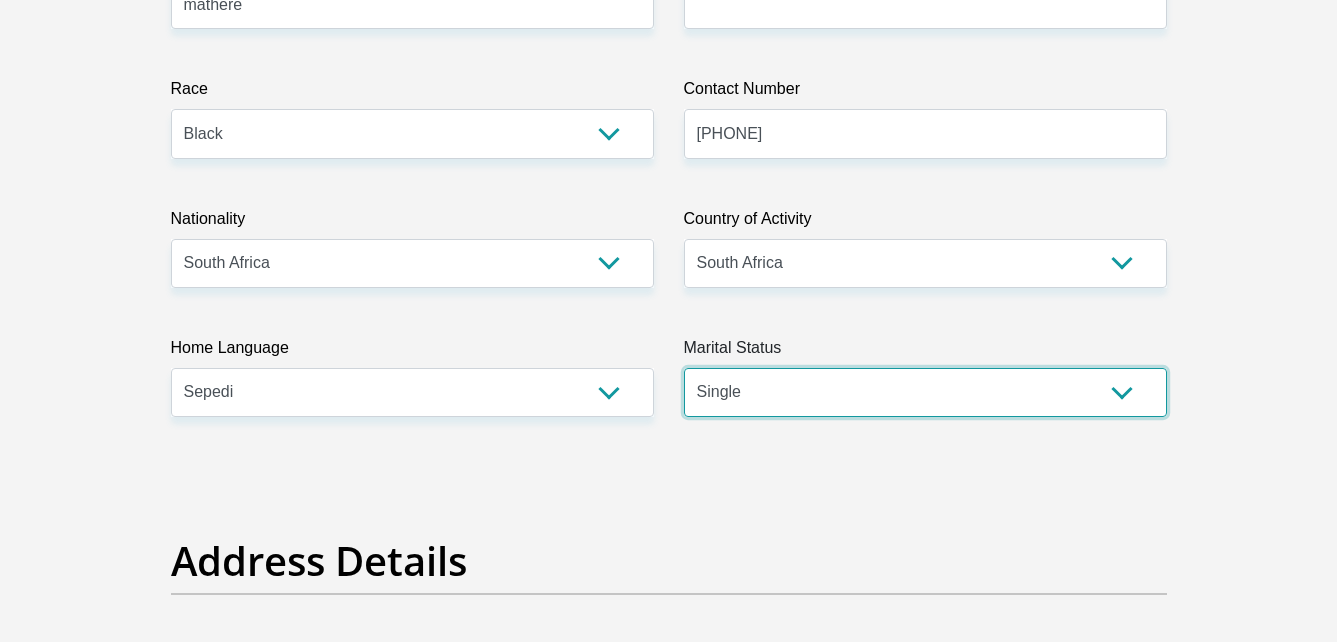 click on "Married ANC
Single
Divorced
Widowed
Married COP or Customary Law" at bounding box center (925, 392) 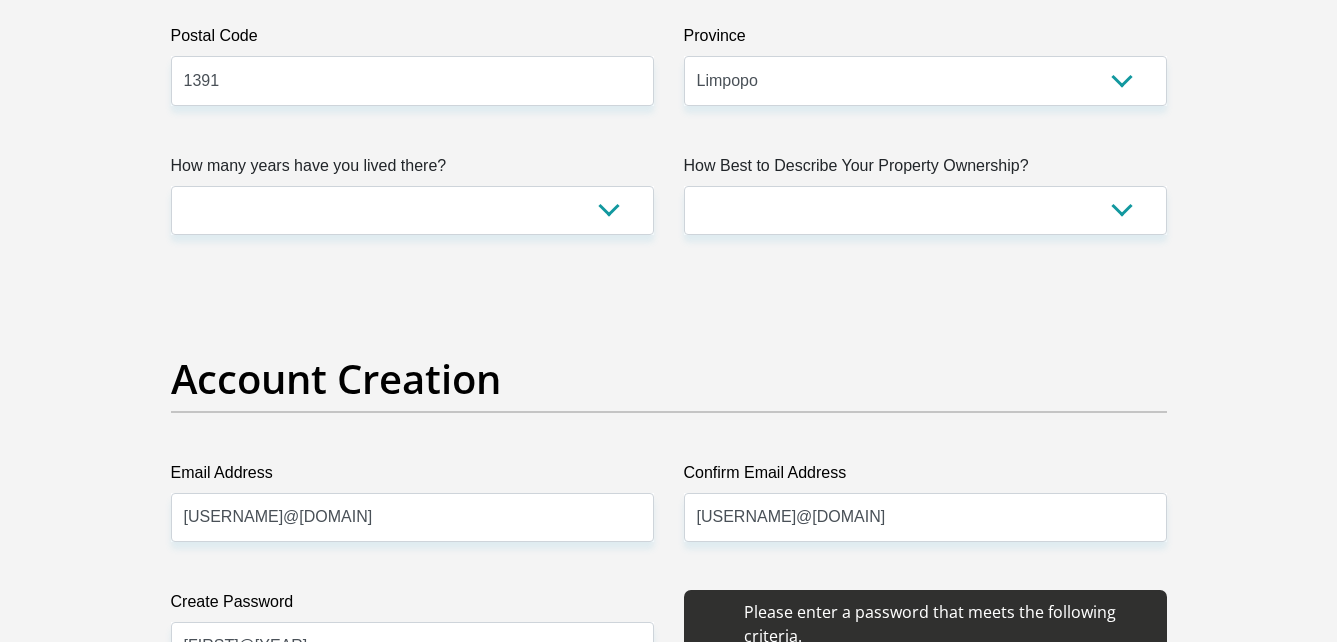 scroll, scrollTop: 1374, scrollLeft: 0, axis: vertical 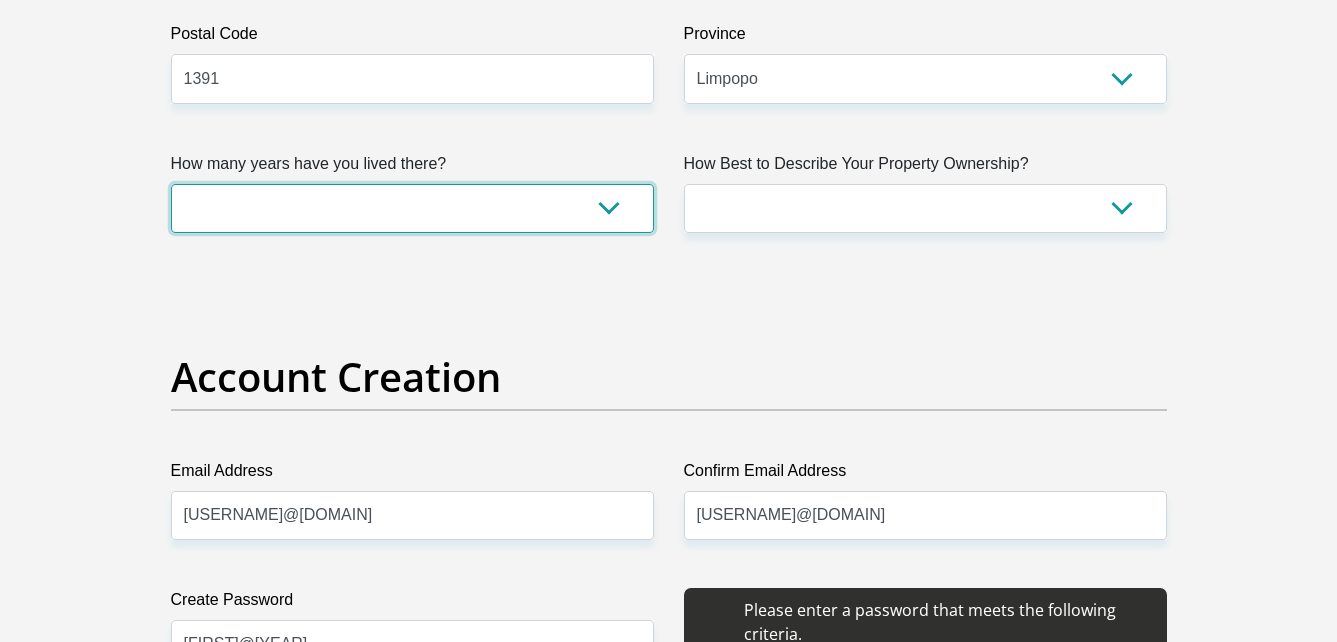 click on "less than 1 year
1-3 years
3-5 years
5+ years" at bounding box center (412, 208) 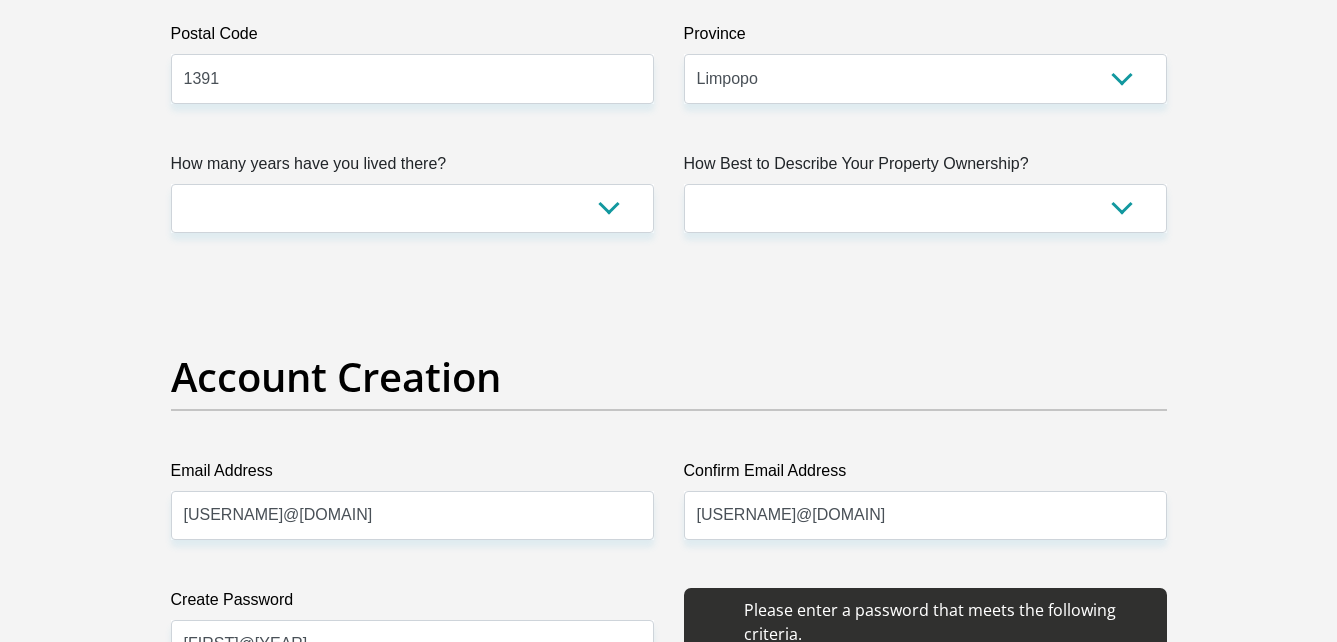 click on "Account Creation" at bounding box center [669, 377] 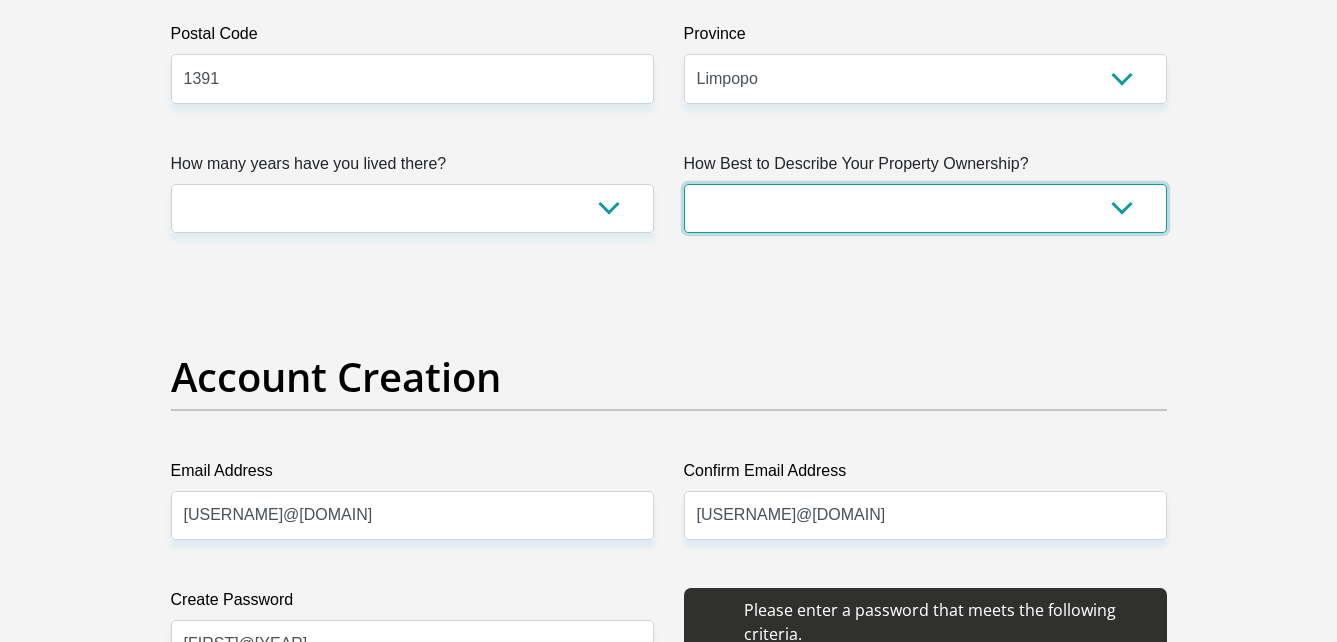 click on "Owned
Rented
Family Owned
Company Dwelling" at bounding box center (925, 208) 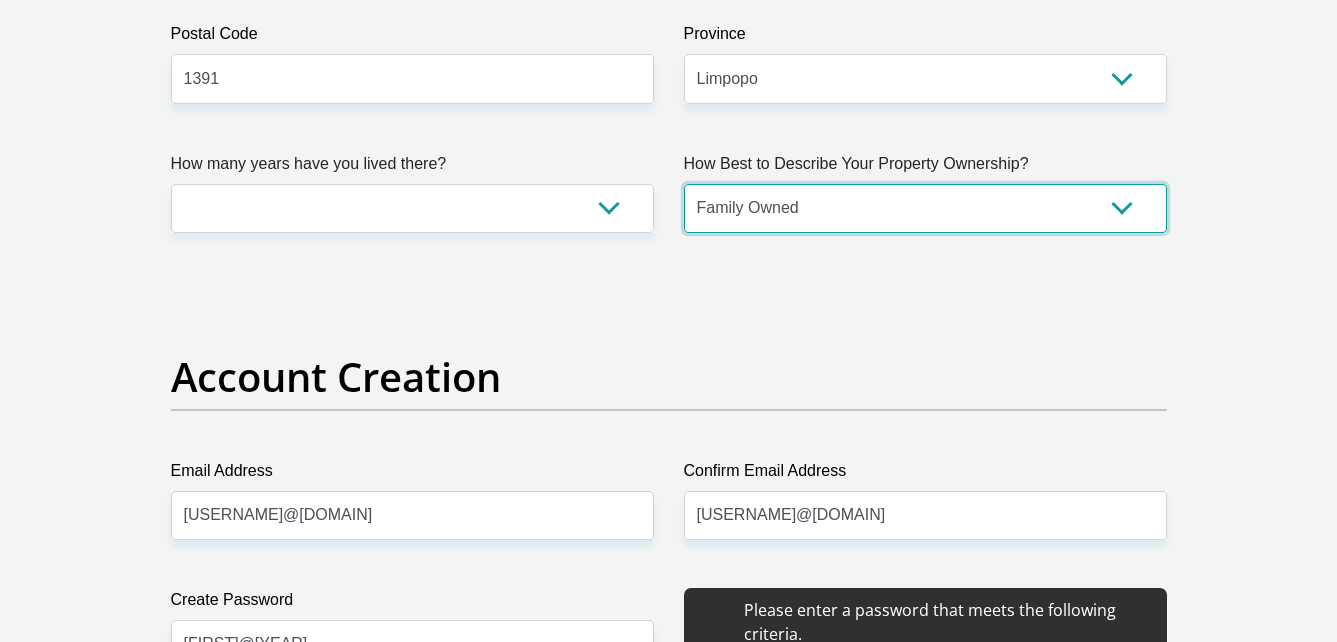 click on "Owned
Rented
Family Owned
Company Dwelling" at bounding box center [925, 208] 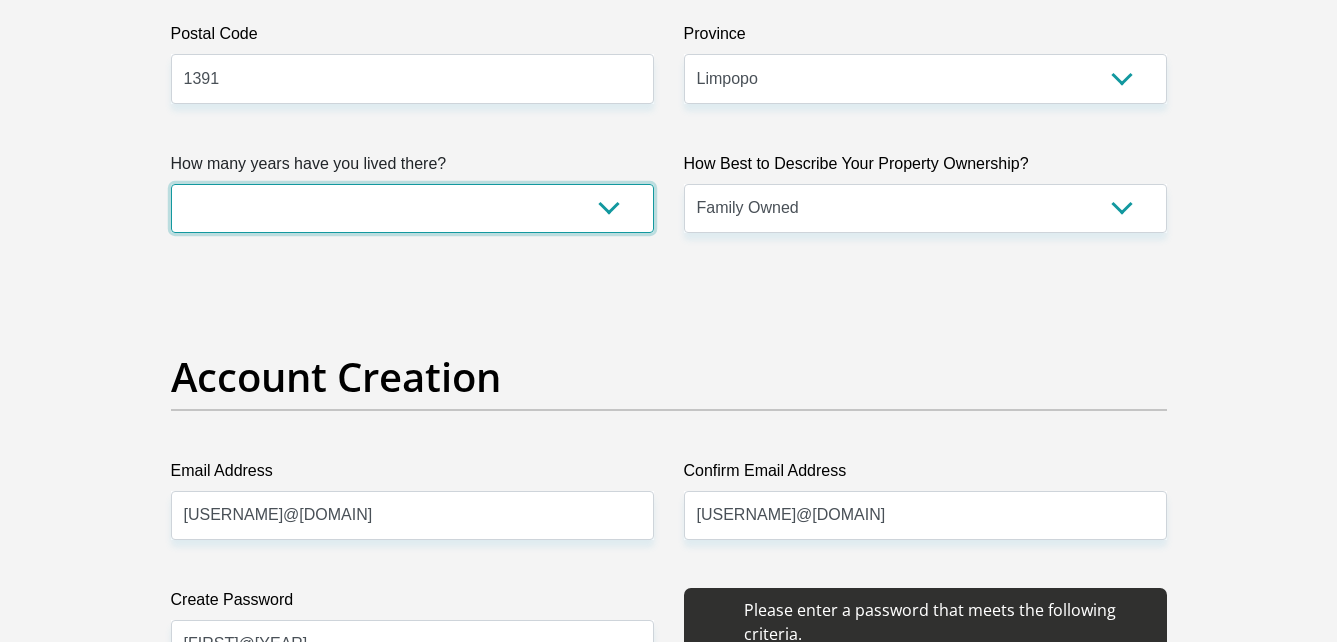 click on "less than 1 year
1-3 years
3-5 years
5+ years" at bounding box center [412, 208] 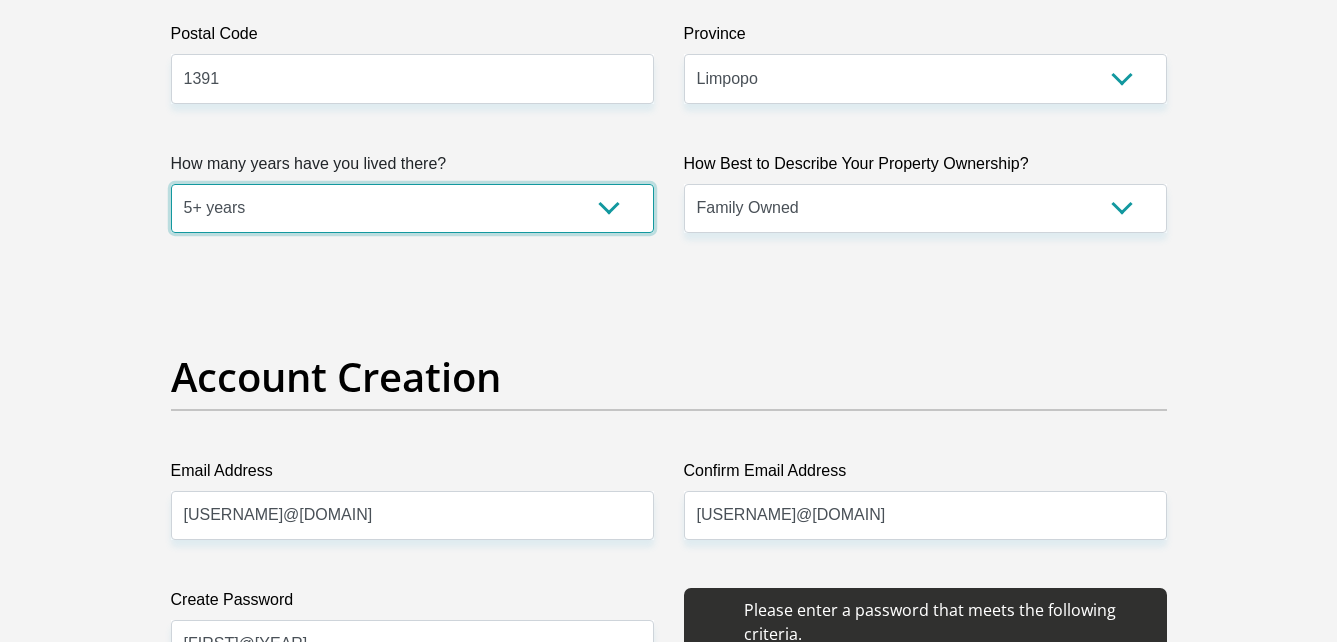 click on "less than 1 year
1-3 years
3-5 years
5+ years" at bounding box center (412, 208) 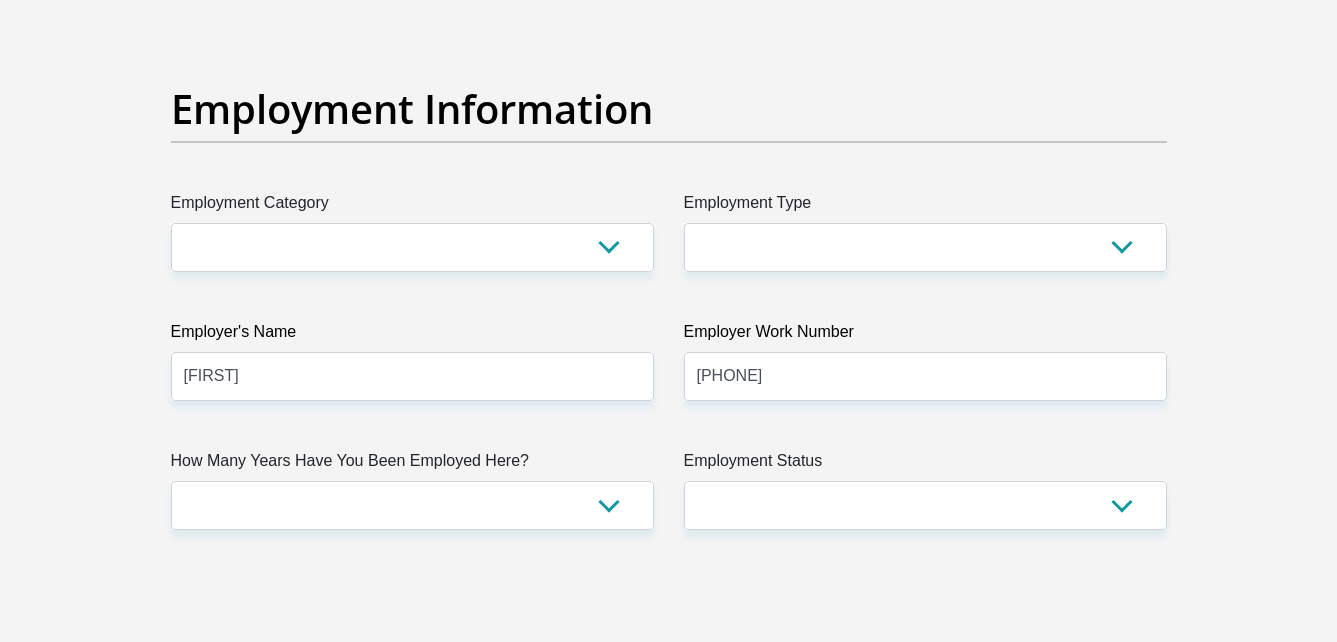 scroll, scrollTop: 3565, scrollLeft: 0, axis: vertical 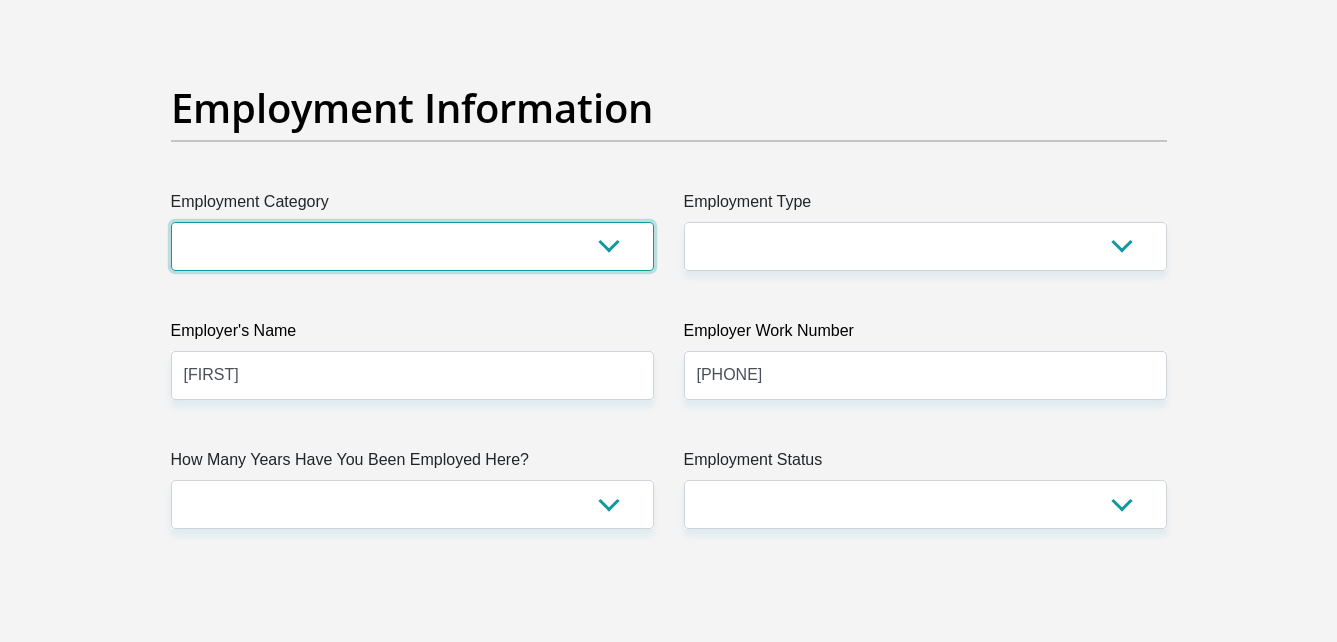 click on "AGRICULTURE
ALCOHOL & TOBACCO
CONSTRUCTION MATERIALS
METALLURGY
EQUIPMENT FOR RENEWABLE ENERGY
SPECIALIZED CONTRACTORS
CAR
GAMING (INCL. INTERNET
OTHER WHOLESALE
UNLICENSED PHARMACEUTICALS
CURRENCY EXCHANGE HOUSES
OTHER FINANCIAL INSTITUTIONS & INSURANCE
REAL ESTATE AGENTS
OIL & GAS
OTHER MATERIALS (E.G. IRON ORE)
PRECIOUS STONES & PRECIOUS METALS
POLITICAL ORGANIZATIONS
RELIGIOUS ORGANIZATIONS(NOT SECTS)
ACTI. HAVING BUSINESS DEAL WITH PUBLIC ADMINISTRATION
LAUNDROMATS" at bounding box center (412, 246) 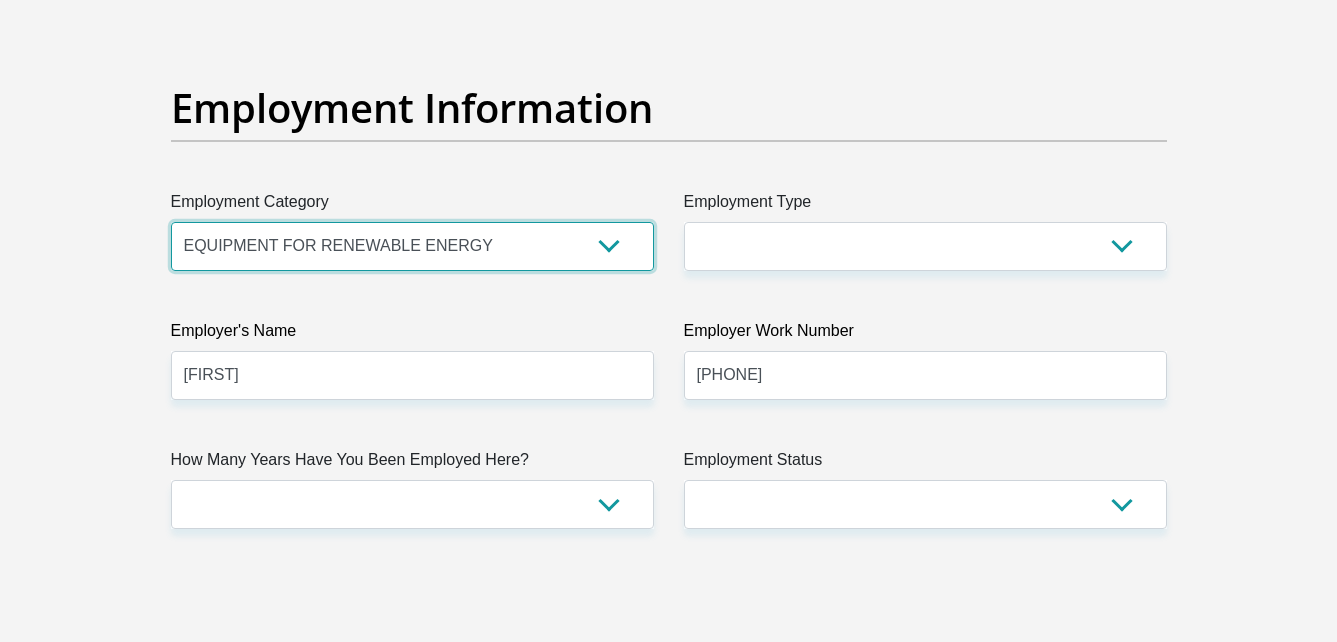 click on "AGRICULTURE
ALCOHOL & TOBACCO
CONSTRUCTION MATERIALS
METALLURGY
EQUIPMENT FOR RENEWABLE ENERGY
SPECIALIZED CONTRACTORS
CAR
GAMING (INCL. INTERNET
OTHER WHOLESALE
UNLICENSED PHARMACEUTICALS
CURRENCY EXCHANGE HOUSES
OTHER FINANCIAL INSTITUTIONS & INSURANCE
REAL ESTATE AGENTS
OIL & GAS
OTHER MATERIALS (E.G. IRON ORE)
PRECIOUS STONES & PRECIOUS METALS
POLITICAL ORGANIZATIONS
RELIGIOUS ORGANIZATIONS(NOT SECTS)
ACTI. HAVING BUSINESS DEAL WITH PUBLIC ADMINISTRATION
LAUNDROMATS" at bounding box center [412, 246] 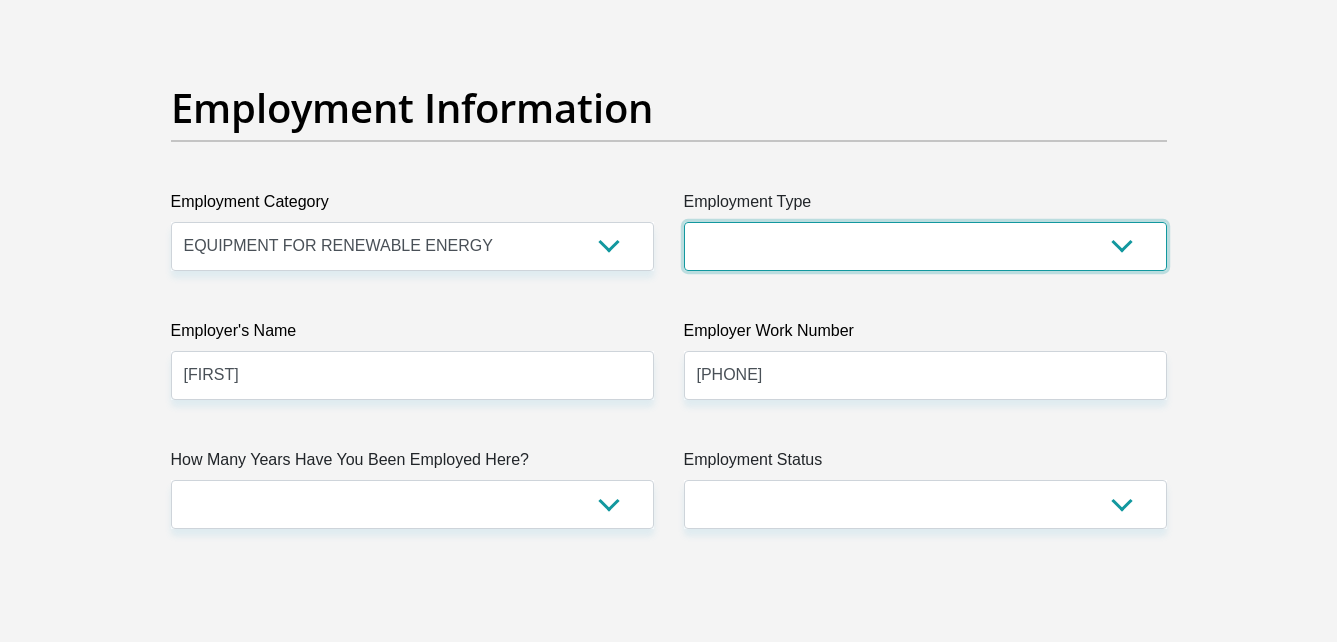 click on "College/Lecturer
Craft Seller
Creative
Driver
Executive
Farmer
Forces - Non Commissioned
Forces - Officer
Hawker
Housewife
Labourer
Licenced Professional
Manager
Miner
Non Licenced Professional
Office Staff/Clerk
Outside Worker
Pensioner
Permanent Teacher
Production/Manufacturing
Sales
Self-Employed
Semi-Professional Worker
Service Industry  Social Worker  Student" at bounding box center (925, 246) 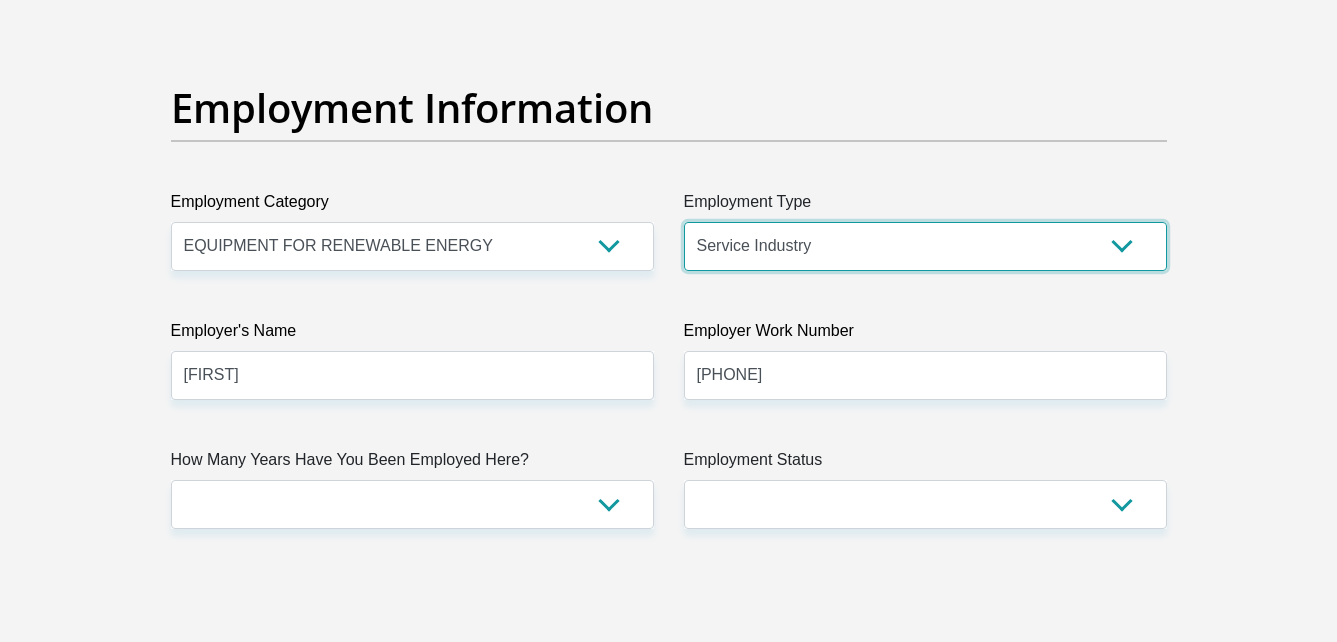 click on "College/Lecturer
Craft Seller
Creative
Driver
Executive
Farmer
Forces - Non Commissioned
Forces - Officer
Hawker
Housewife
Labourer
Licenced Professional
Manager
Miner
Non Licenced Professional
Office Staff/Clerk
Outside Worker
Pensioner
Permanent Teacher
Production/Manufacturing
Sales
Self-Employed
Semi-Professional Worker
Service Industry  Social Worker  Student" at bounding box center [925, 246] 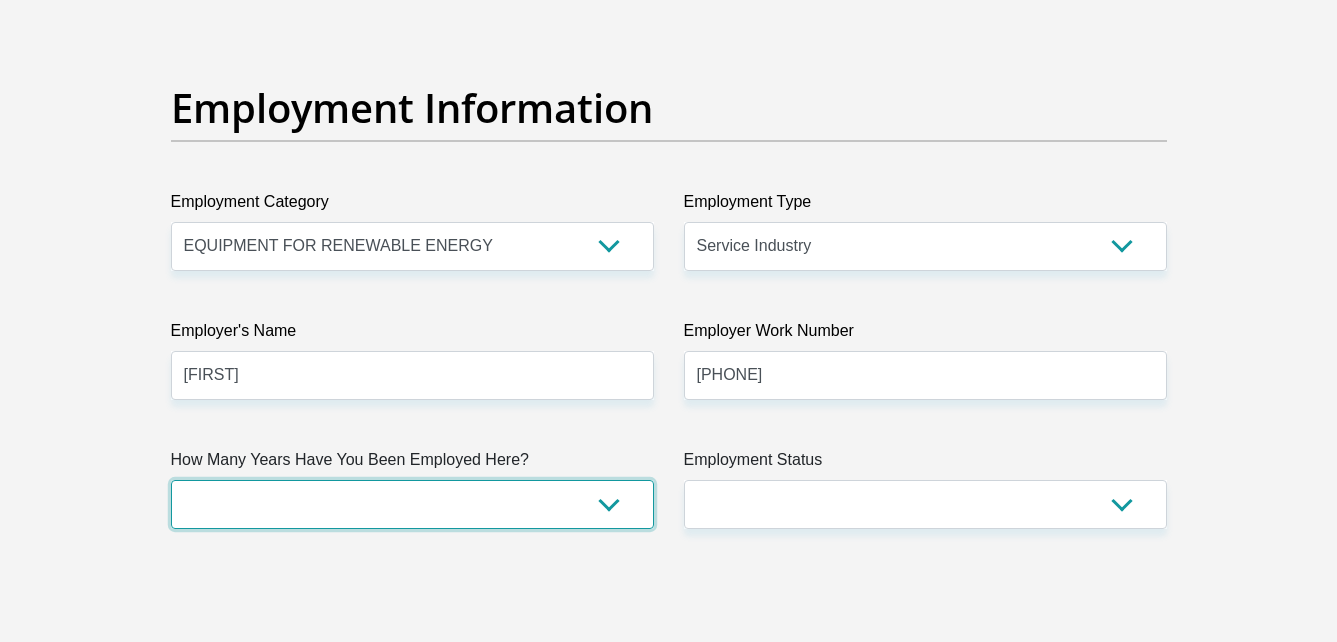 click on "less than 1 year
1-3 years
3-5 years
5+ years" at bounding box center (412, 504) 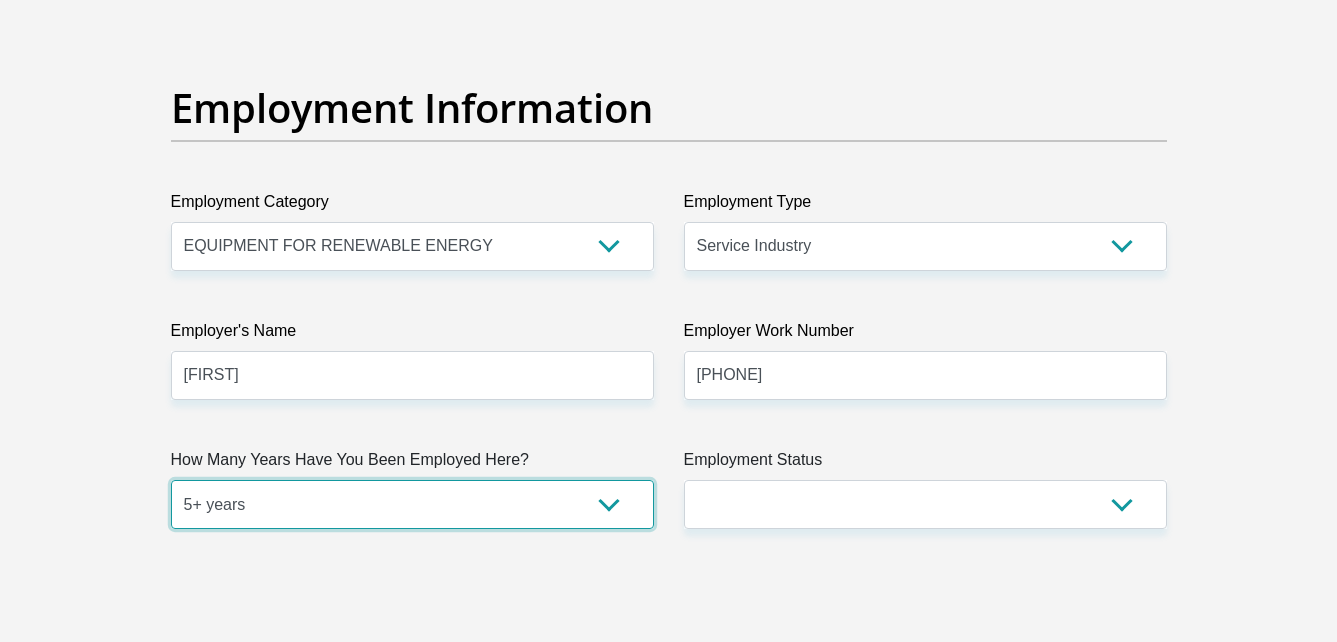 click on "less than 1 year
1-3 years
3-5 years
5+ years" at bounding box center [412, 504] 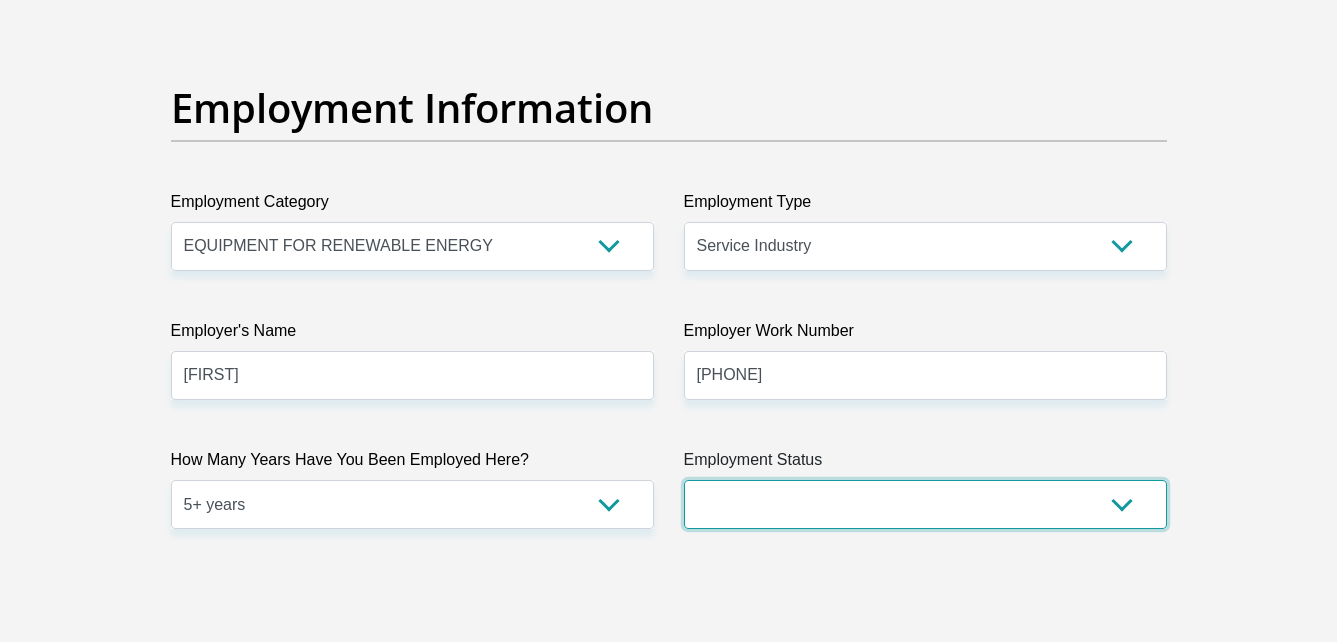 click on "Permanent/Full-time
Part-time/Casual
Contract Worker
Self-Employed
Housewife
Retired
Student
Medically Boarded
Disability
Unemployed" at bounding box center (925, 504) 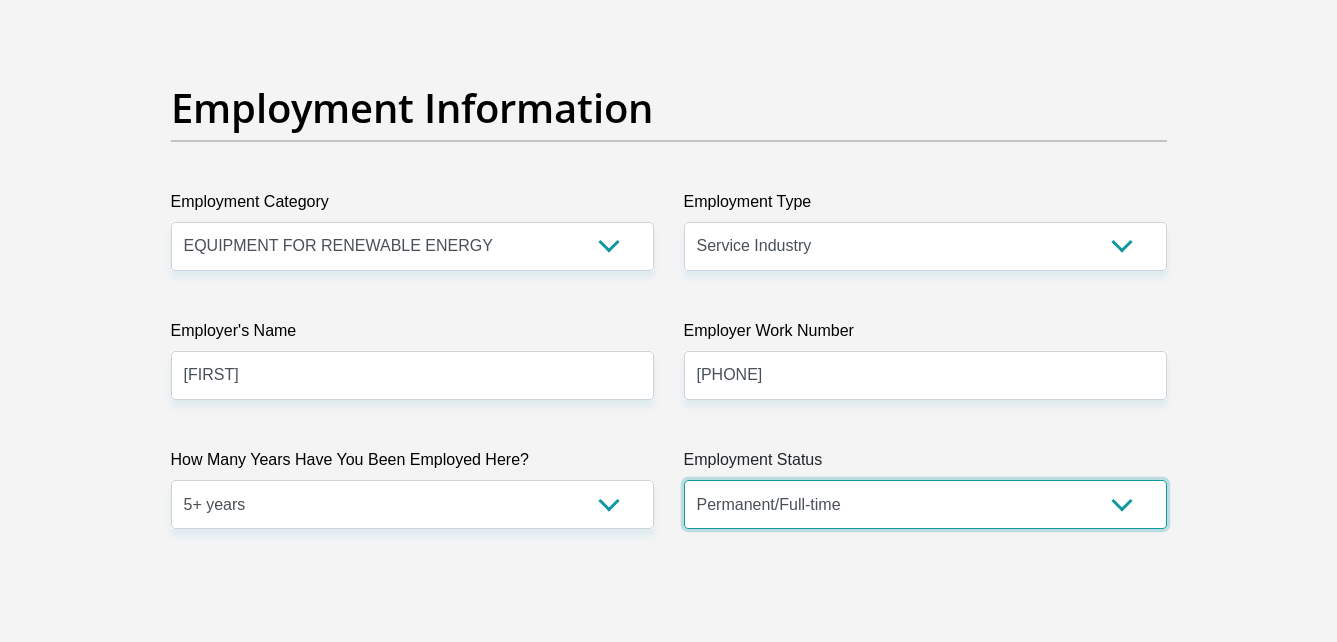 click on "Permanent/Full-time
Part-time/Casual
Contract Worker
Self-Employed
Housewife
Retired
Student
Medically Boarded
Disability
Unemployed" at bounding box center (925, 504) 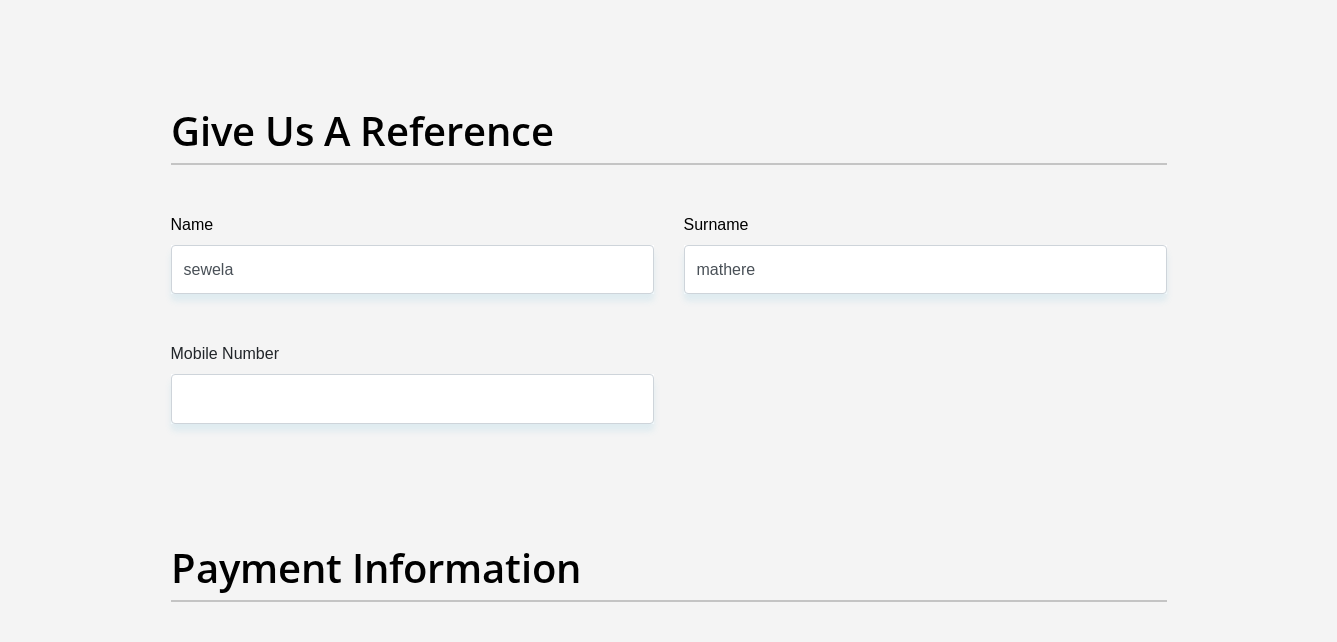 scroll, scrollTop: 4108, scrollLeft: 0, axis: vertical 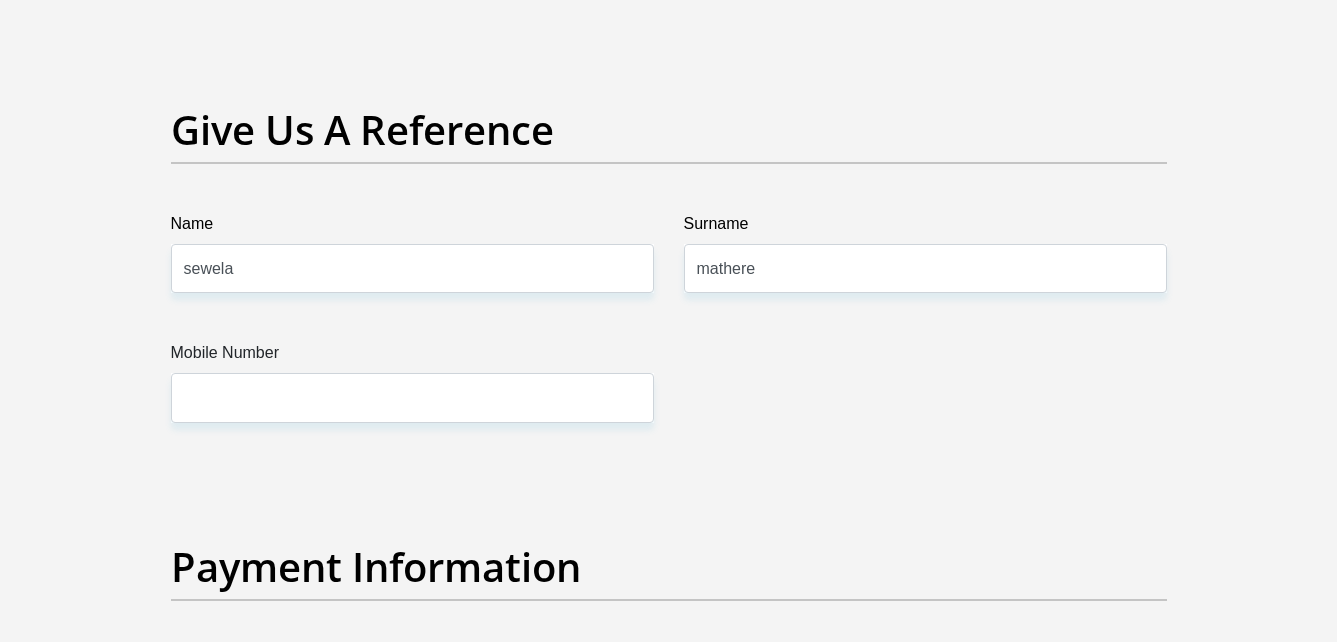 click on "Title
Mr
Ms
Mrs
Dr
Other
First Name
selelo
Surname
mathere
ID Number
Please input valid ID number
Race
Black
Coloured
Indian
White
Other
Contact Number
0737115048
Please input valid contact number
Nationality
South Africa
Afghanistan
Aland Islands" at bounding box center (669, -541) 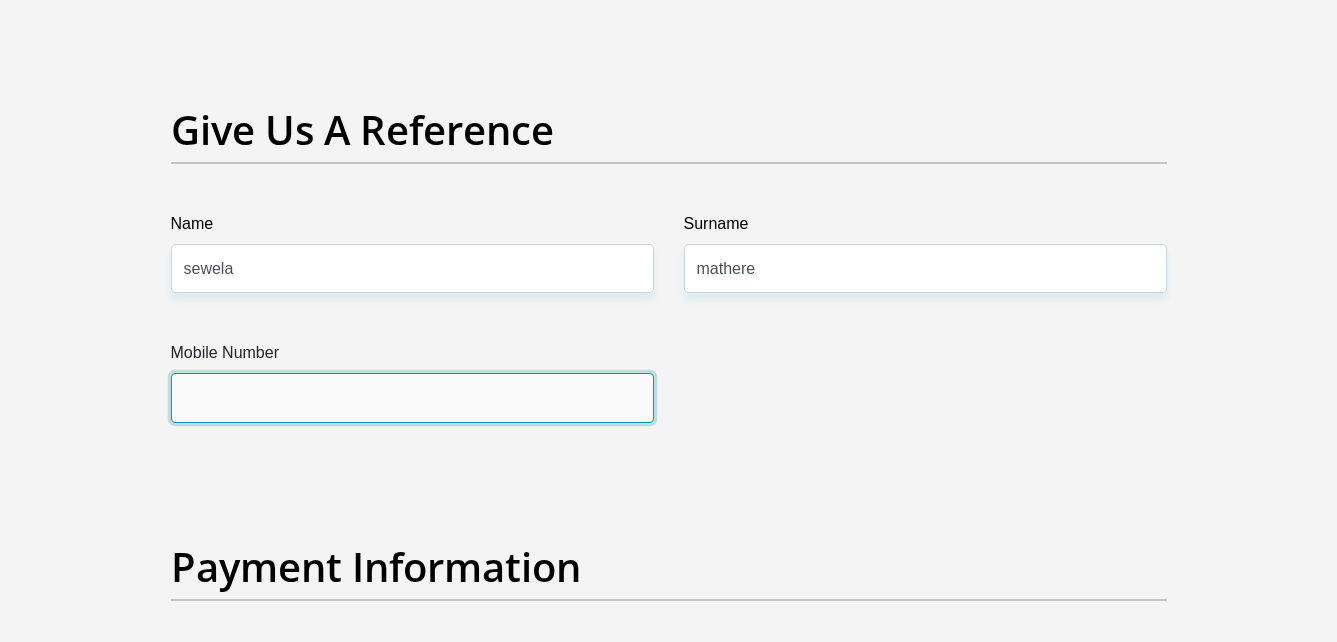 click on "Mobile Number" at bounding box center [412, 397] 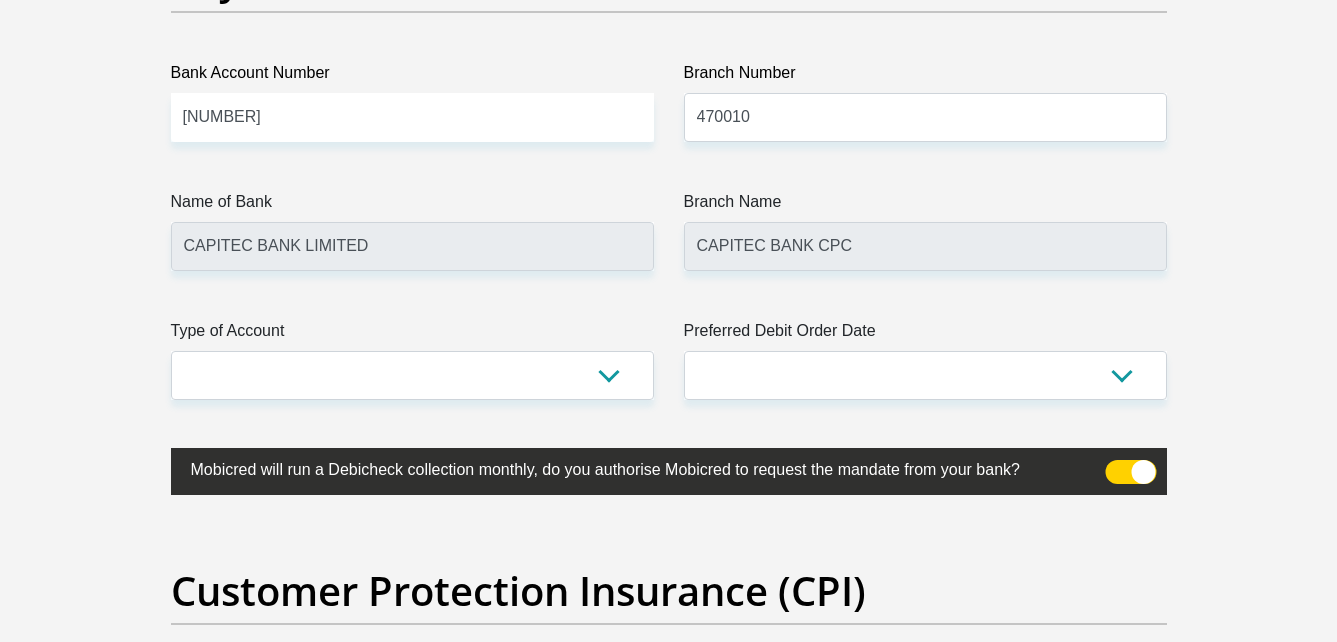 scroll, scrollTop: 4697, scrollLeft: 0, axis: vertical 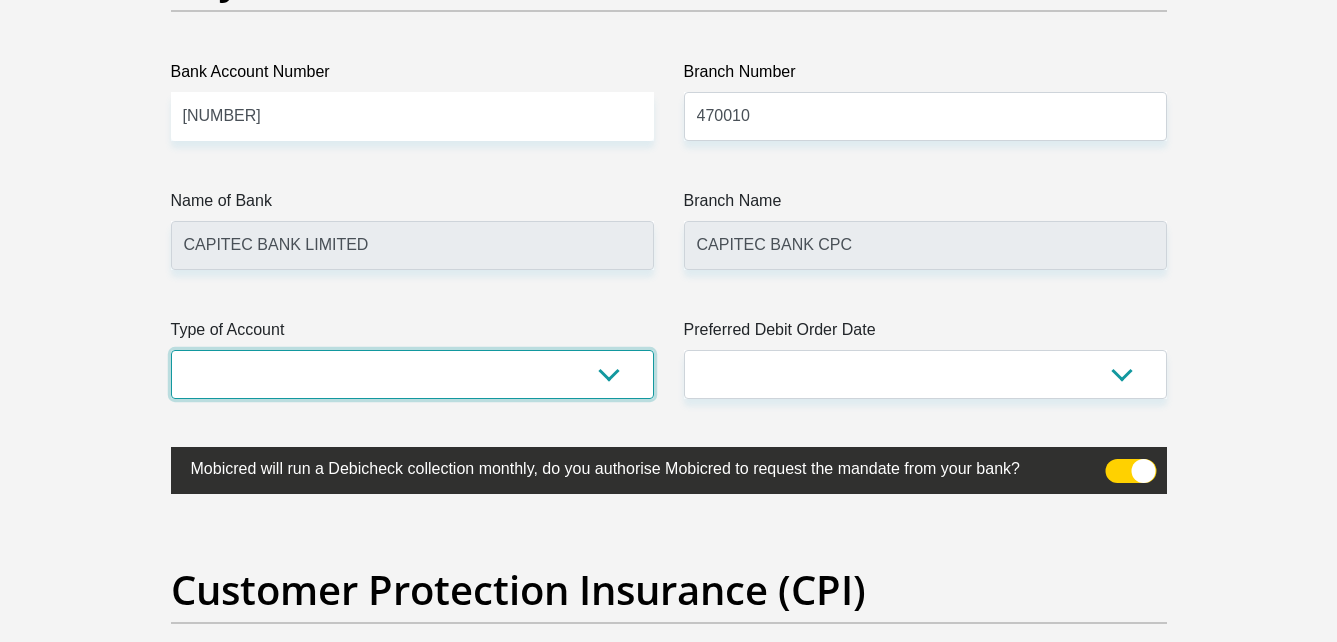 click on "Cheque
Savings" at bounding box center (412, 374) 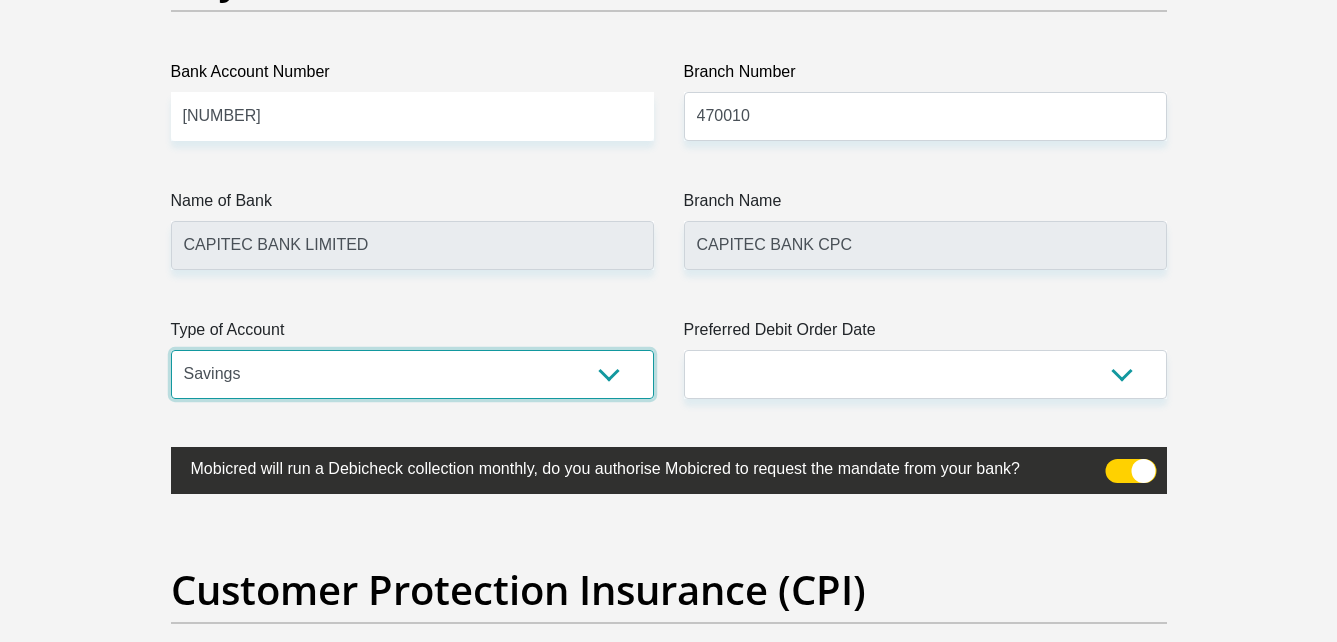 click on "Cheque
Savings" at bounding box center (412, 374) 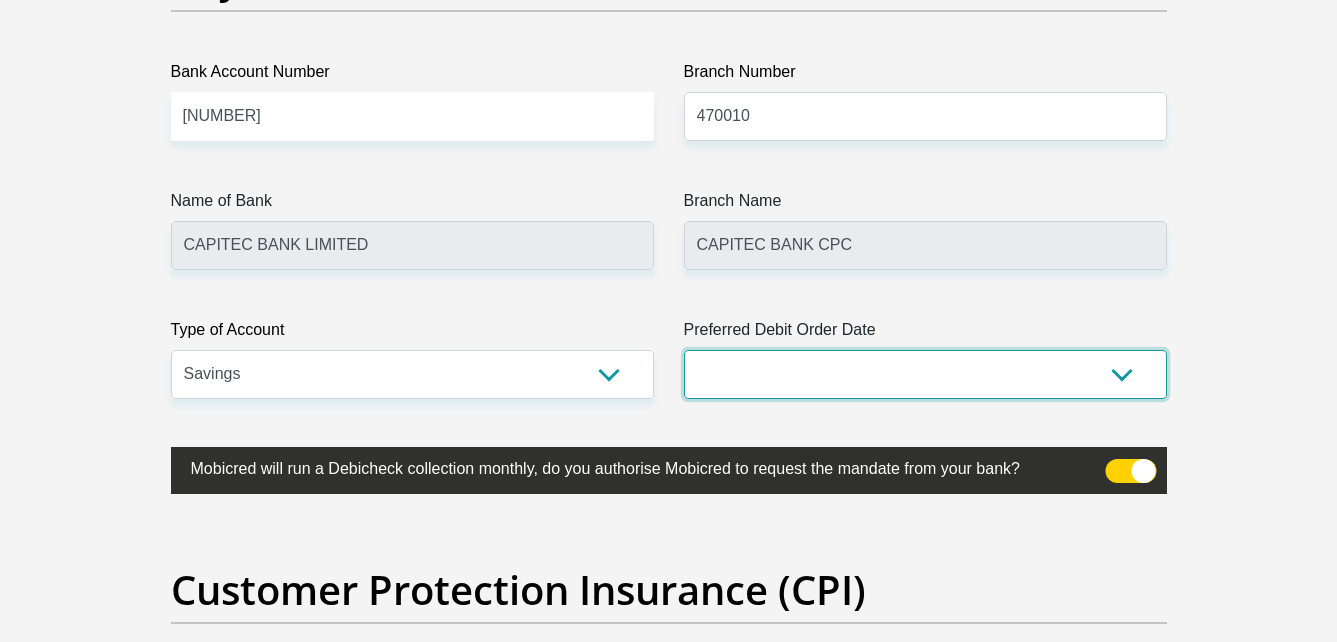 click on "1st
2nd
3rd
4th
5th
7th
18th
19th
20th
21st
22nd
23rd
24th
25th
26th
27th
28th
29th
30th" at bounding box center (925, 374) 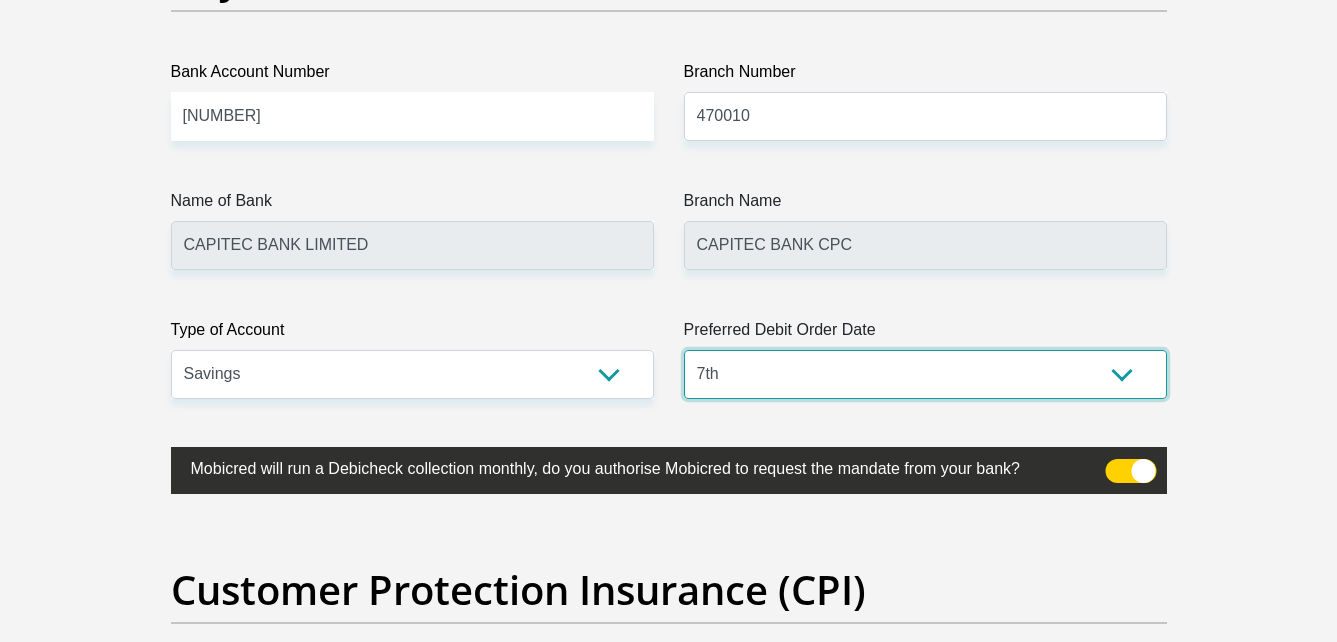 click on "1st
2nd
3rd
4th
5th
7th
18th
19th
20th
21st
22nd
23rd
24th
25th
26th
27th
28th
29th
30th" at bounding box center (925, 374) 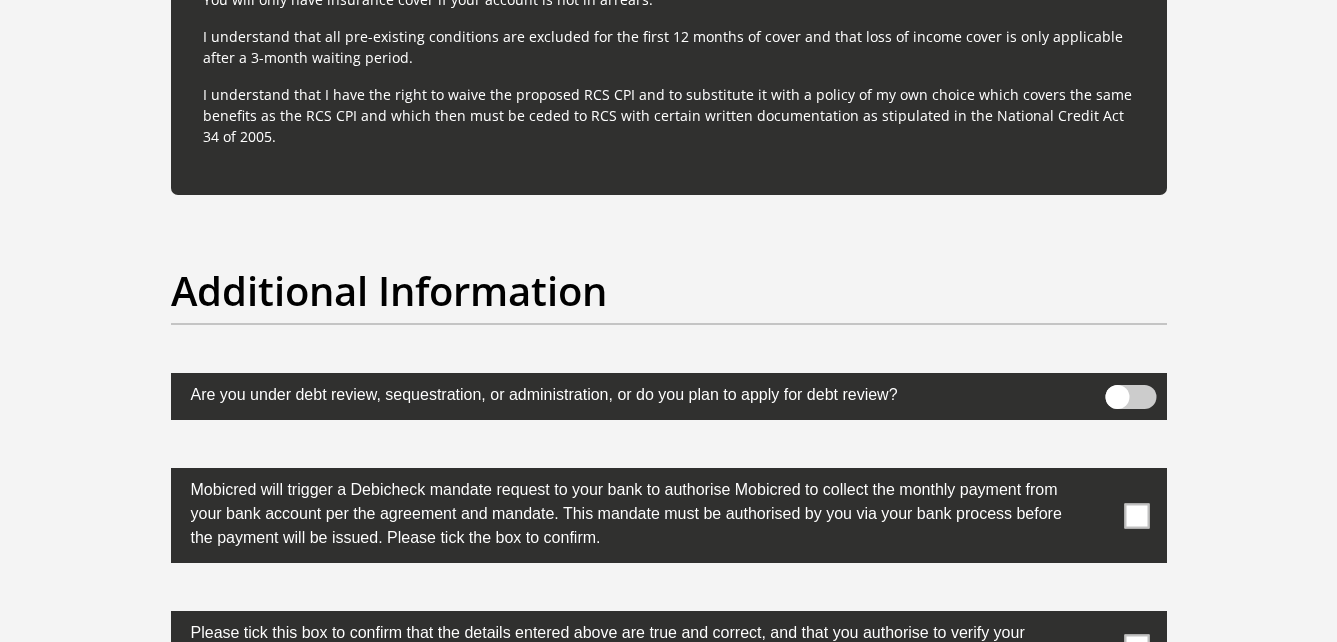 scroll, scrollTop: 6014, scrollLeft: 0, axis: vertical 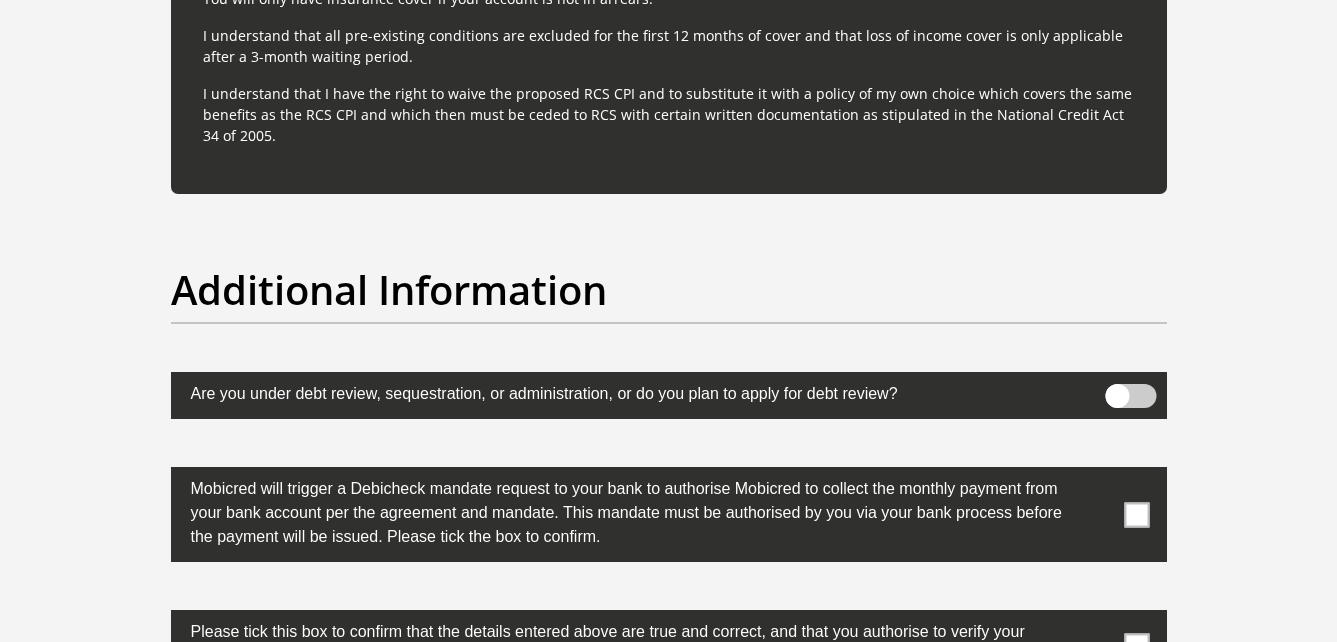 click at bounding box center [669, 395] 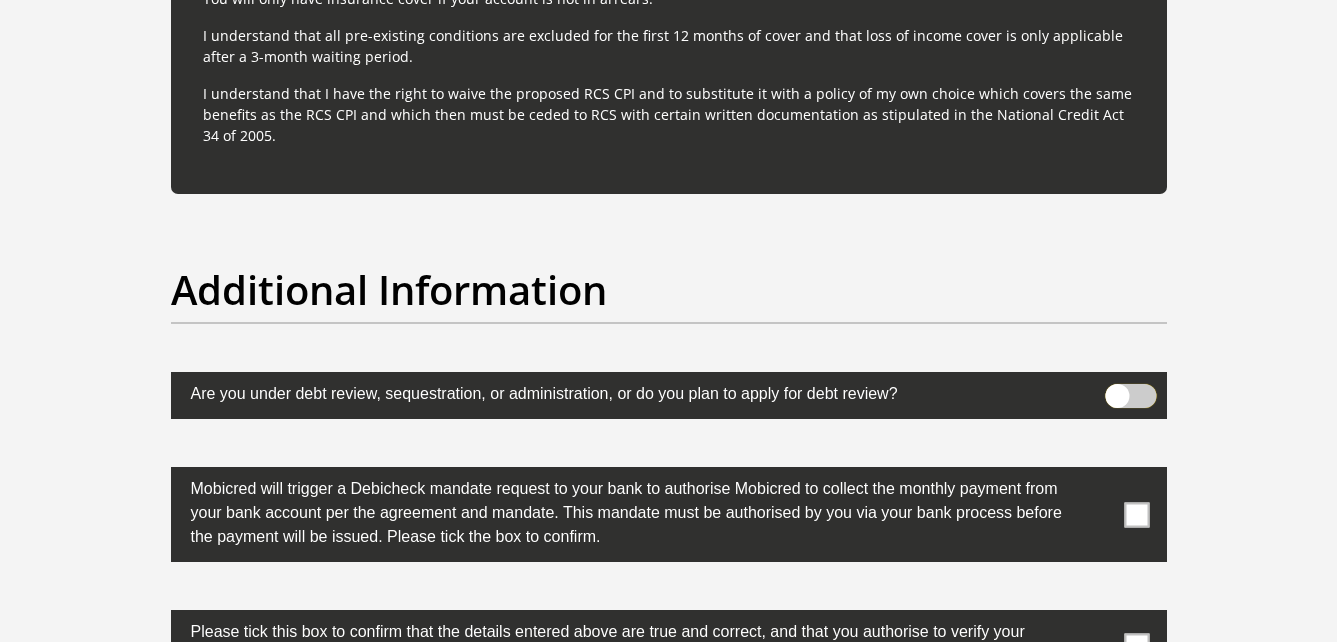 click at bounding box center [1117, 389] 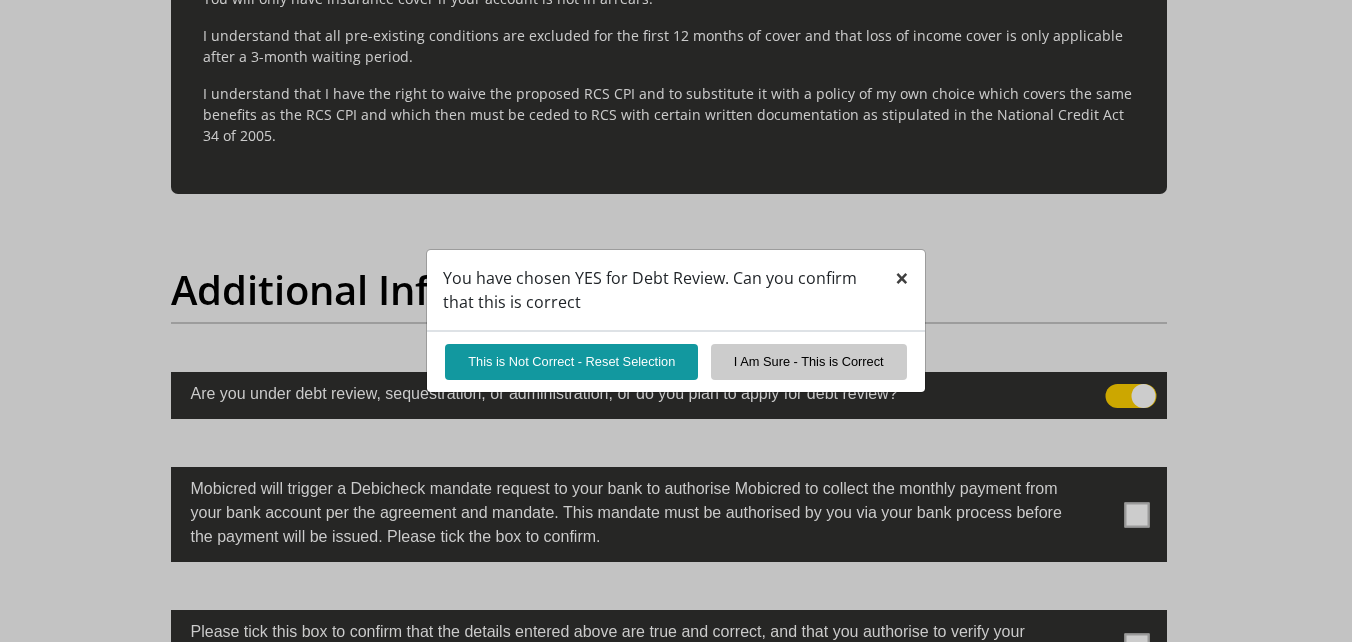 click on "×" at bounding box center [902, 277] 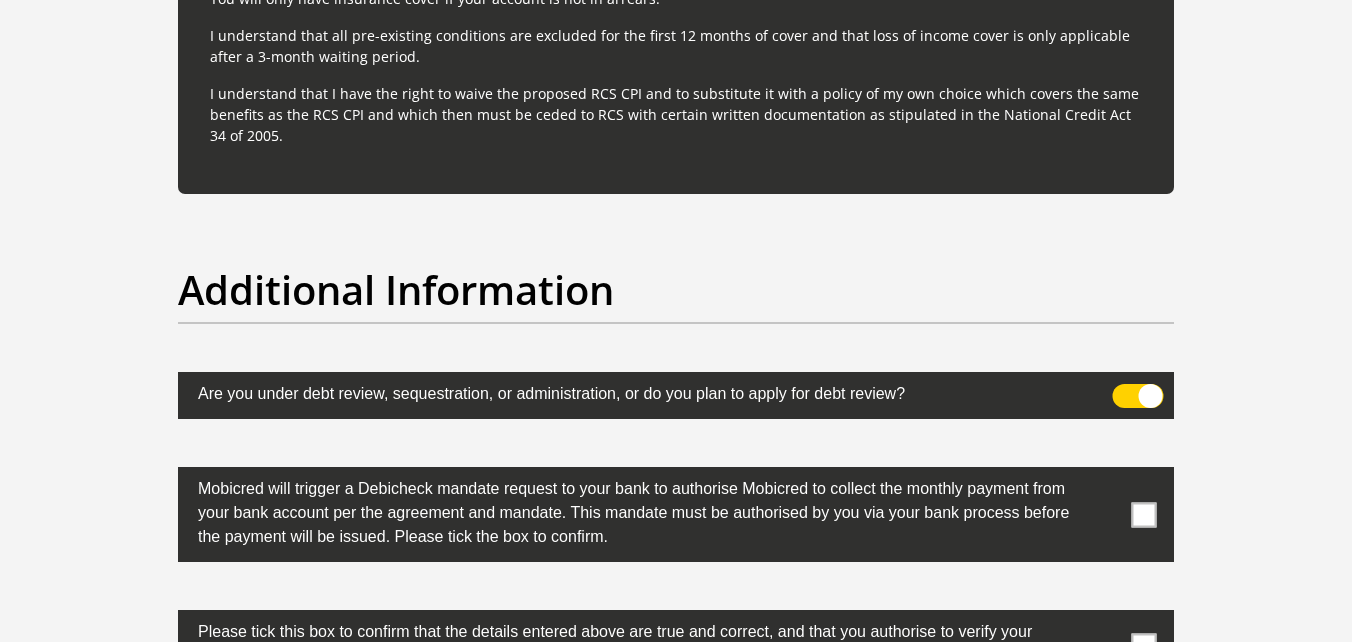 click on "Are you under debt review, sequestration, or administration,
or do you plan to apply for debt review?" at bounding box center [626, 391] 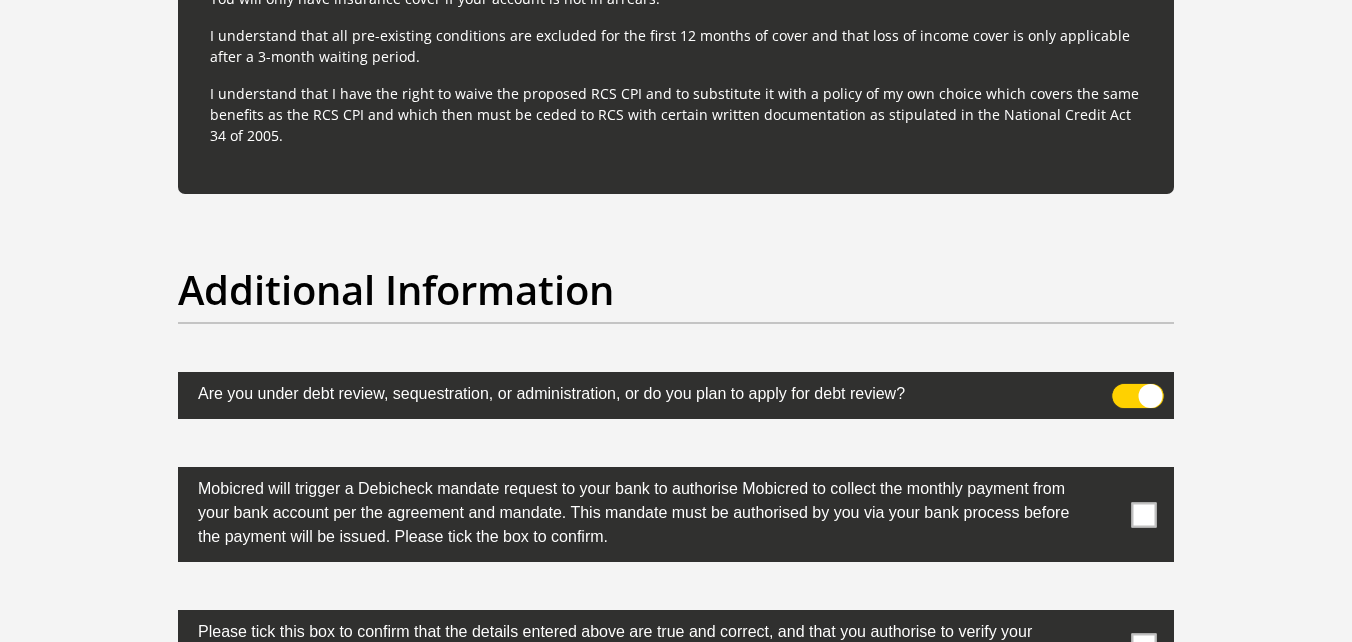 click at bounding box center (1124, 389) 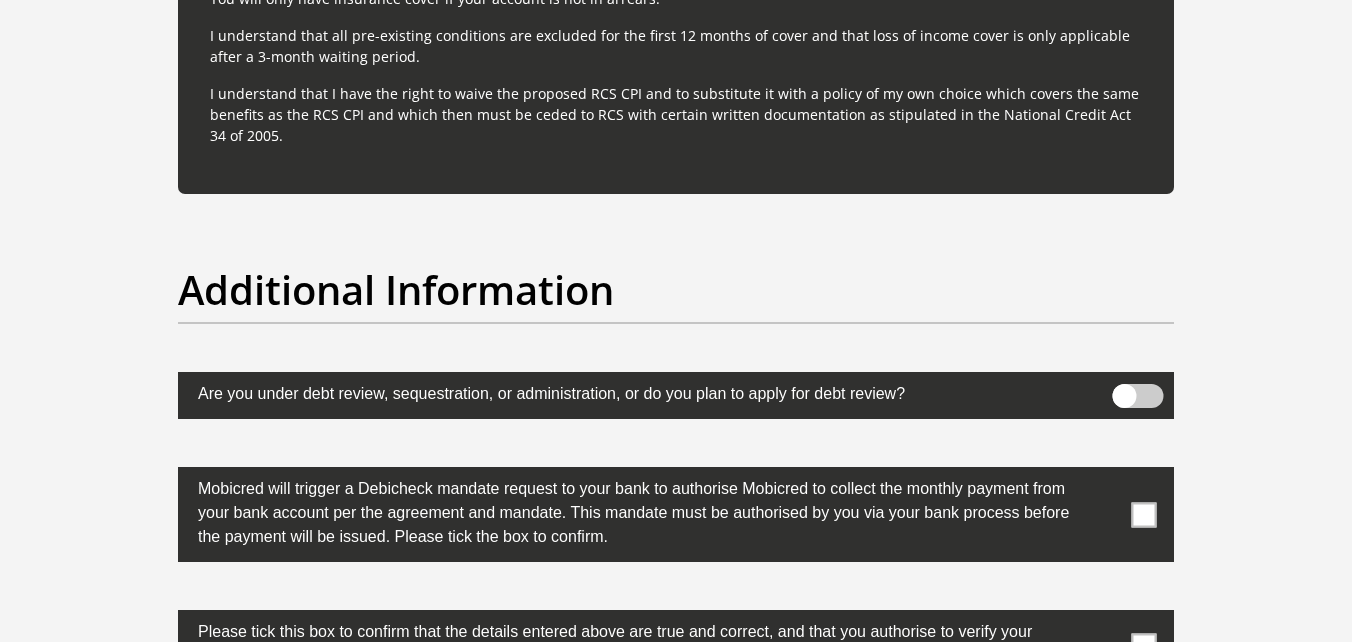 click on "Title
Mr
Ms
Mrs
Dr
Other
First Name
selelo
Surname
mathere
ID Number
Please input valid ID number
Race
Black
Coloured
Indian
White
Other
Contact Number
0737115048
Please input valid contact number
Nationality
South Africa
Afghanistan
Aland Islands" at bounding box center [676, -2447] 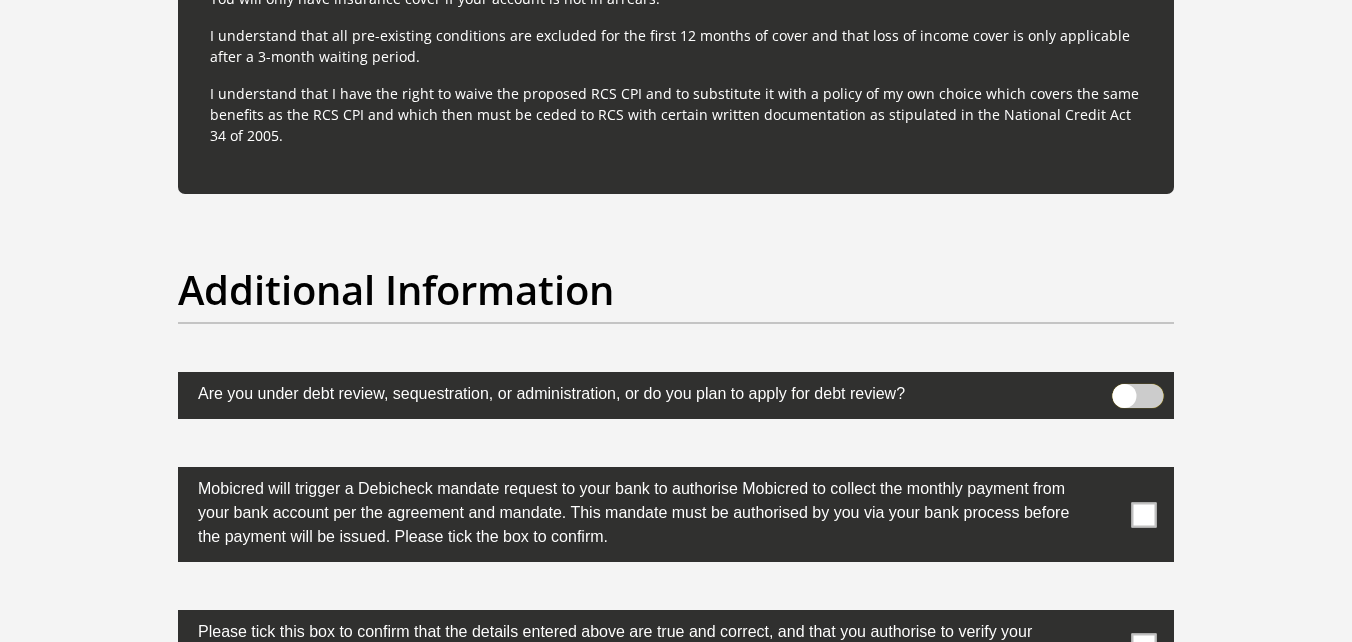 click at bounding box center [1124, 389] 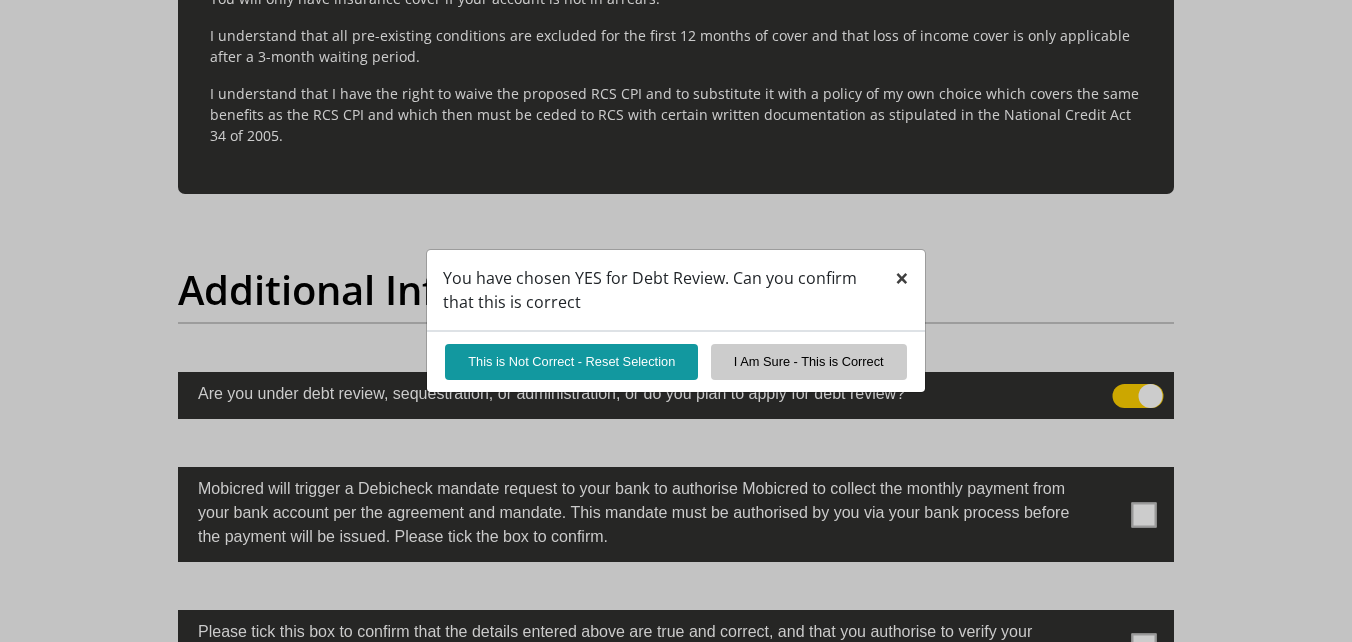 click on "×" at bounding box center [902, 277] 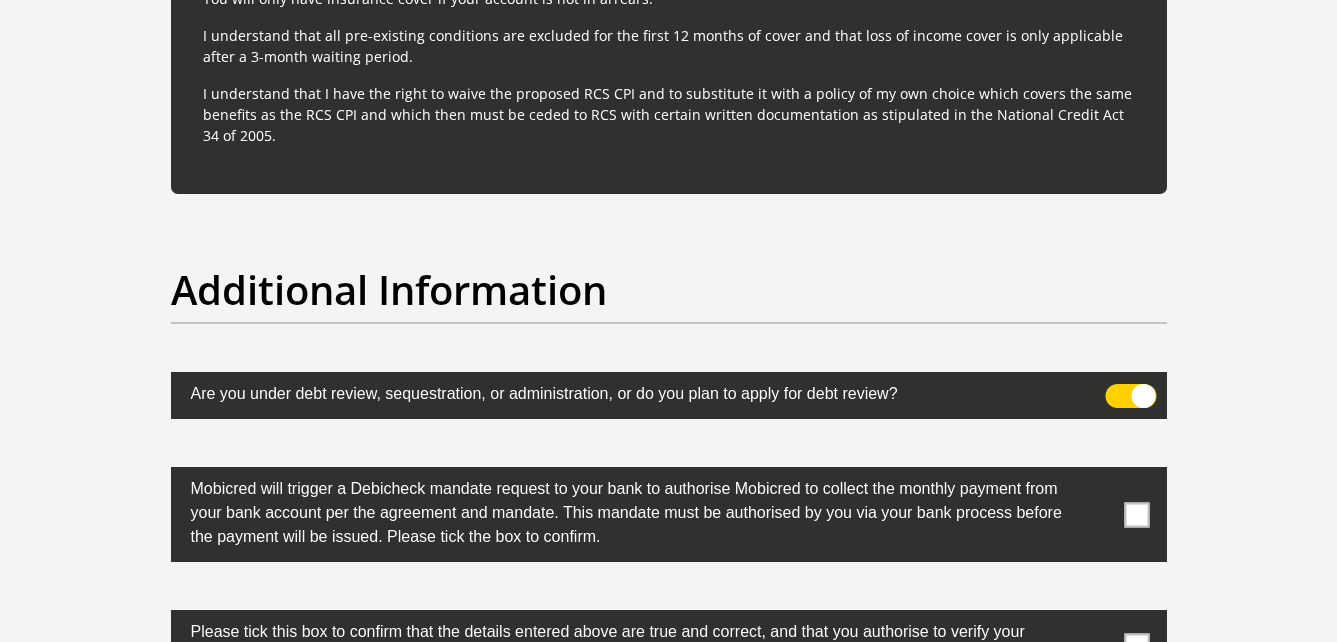 click at bounding box center (669, 395) 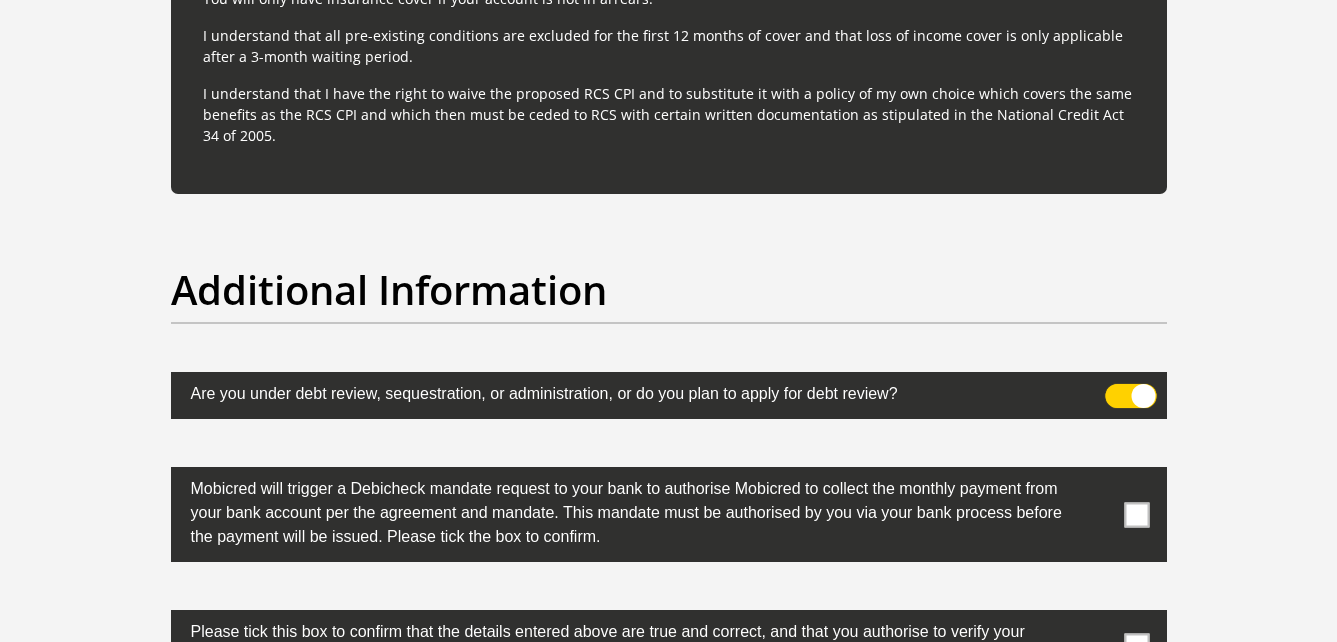 click at bounding box center (1117, 389) 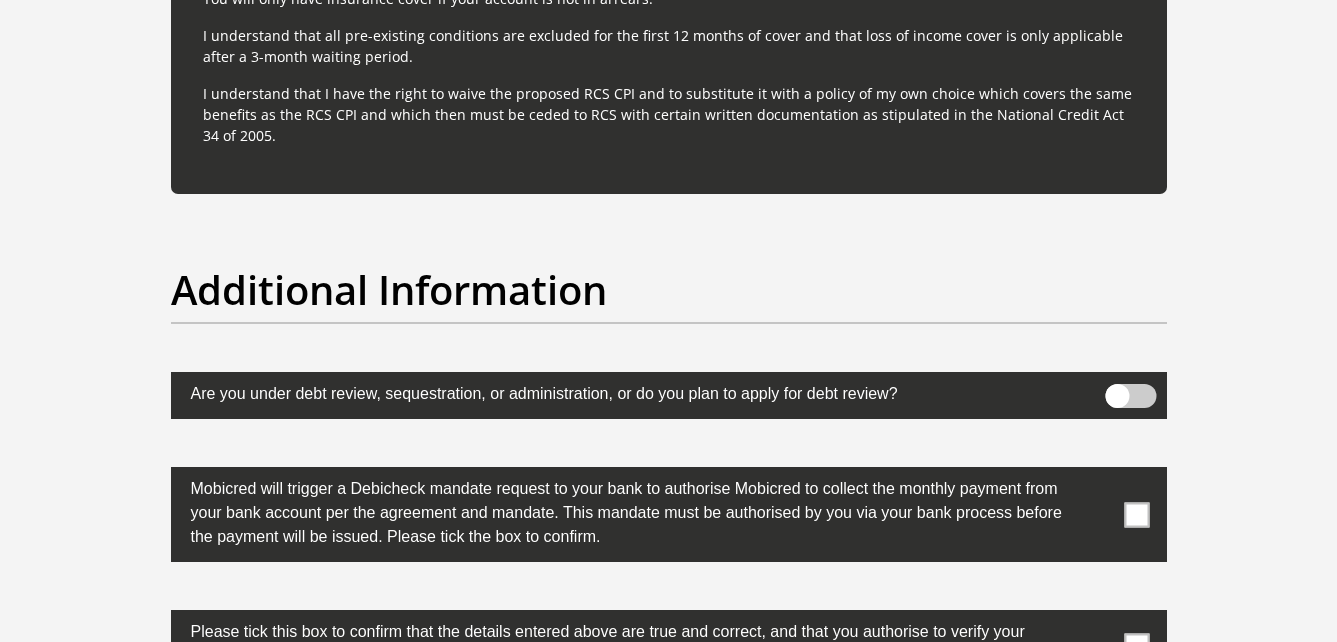 click at bounding box center (1136, 514) 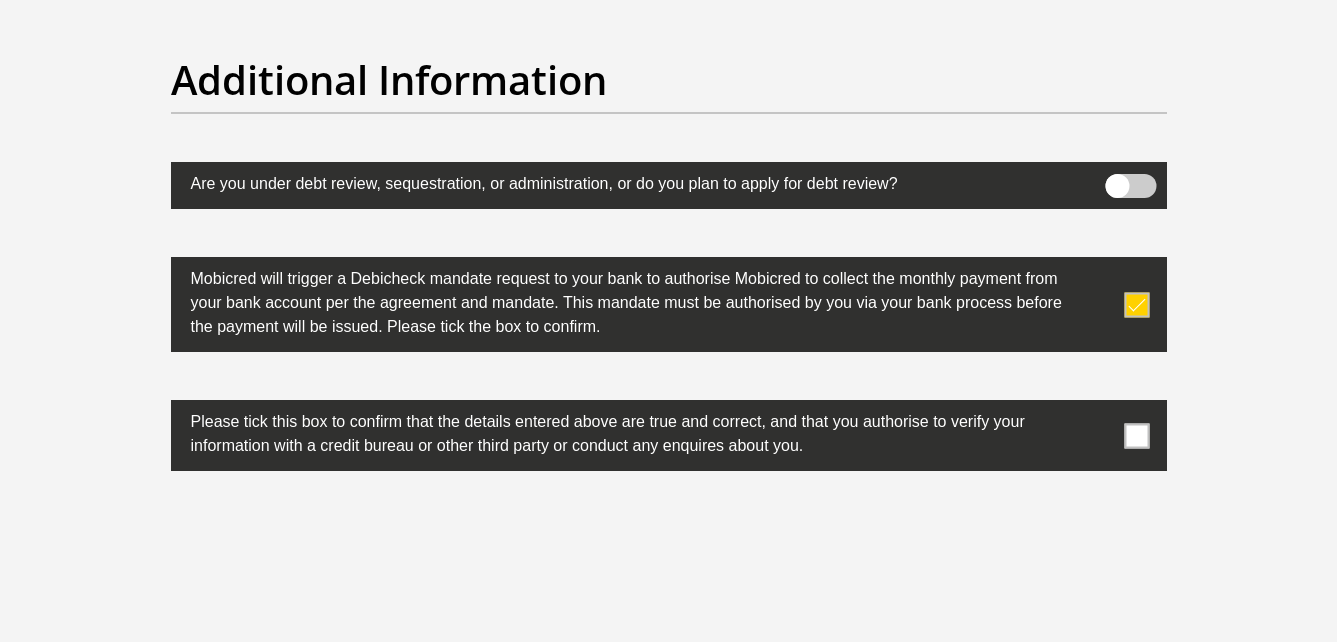 scroll, scrollTop: 6225, scrollLeft: 0, axis: vertical 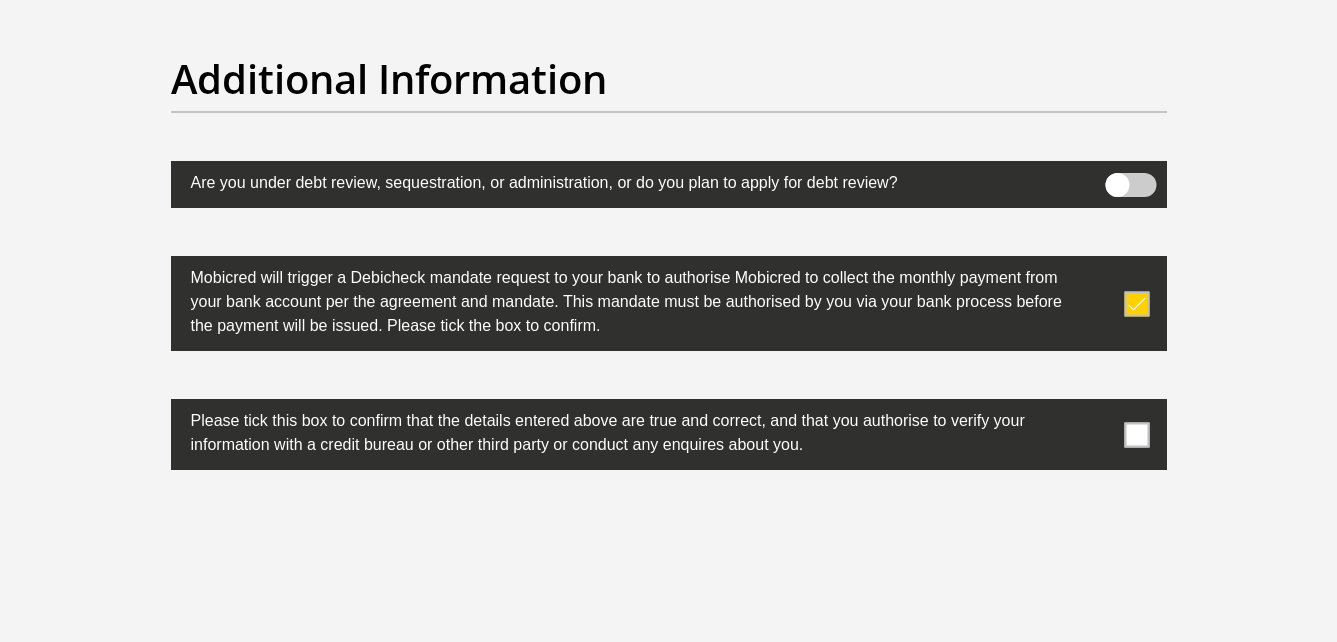 click at bounding box center (1136, 434) 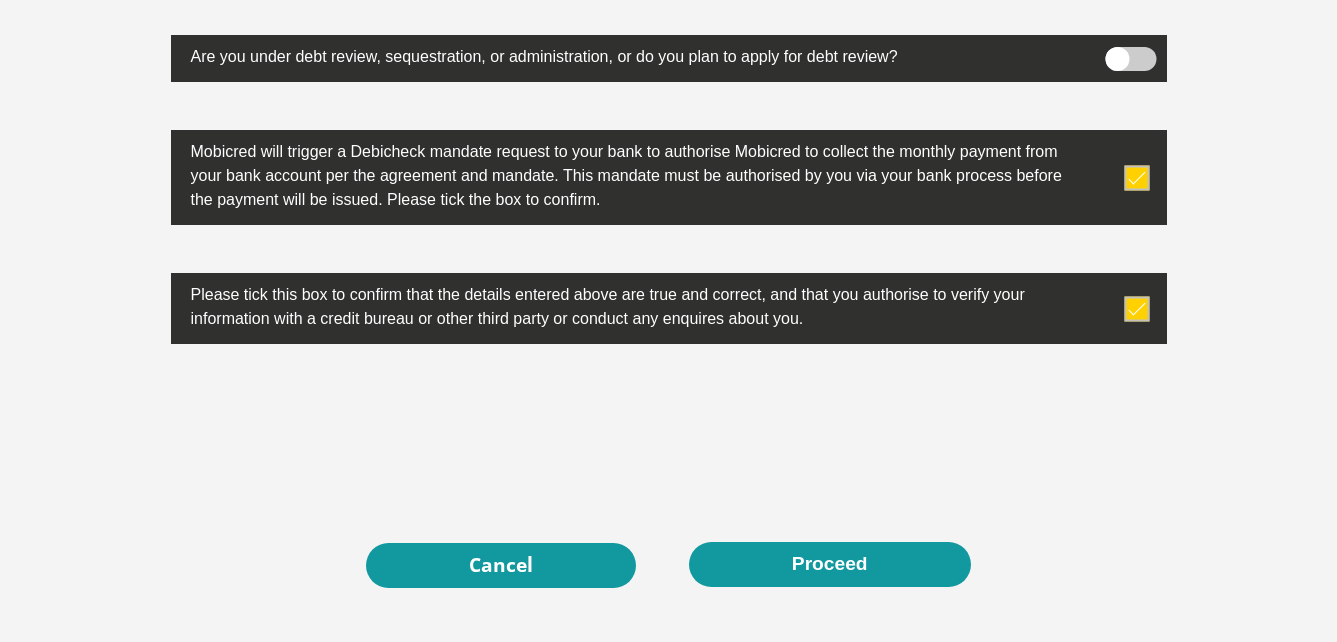 scroll, scrollTop: 6355, scrollLeft: 0, axis: vertical 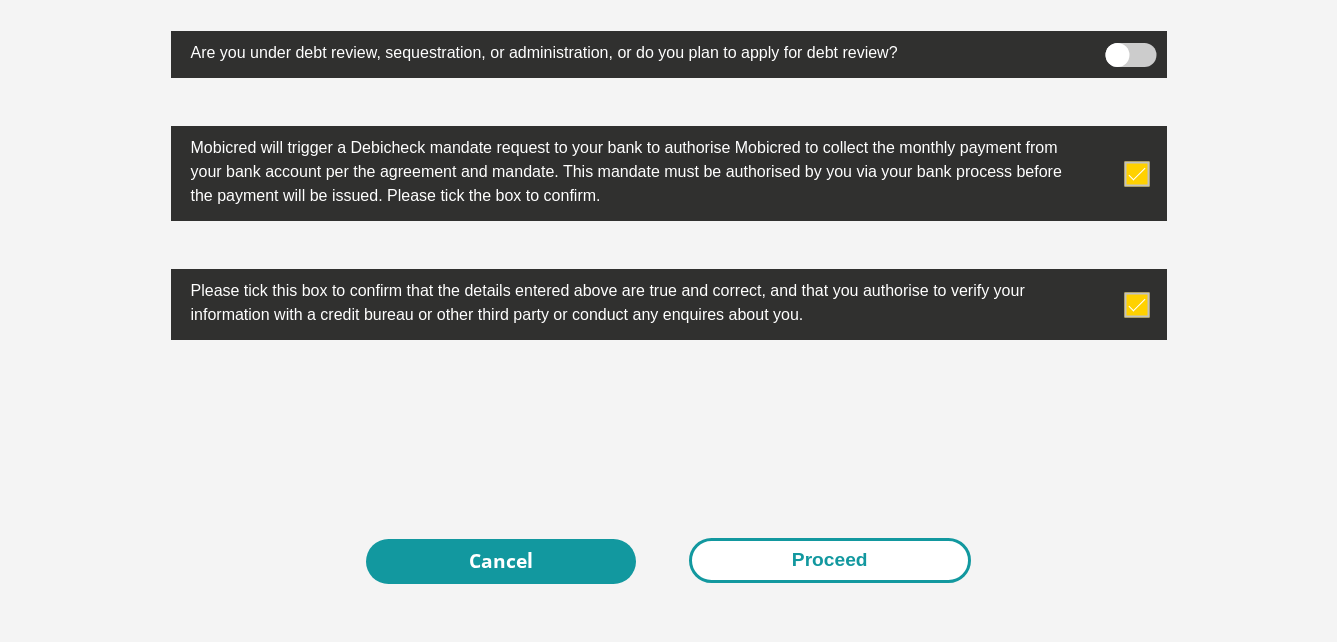 click on "Proceed" at bounding box center (830, 560) 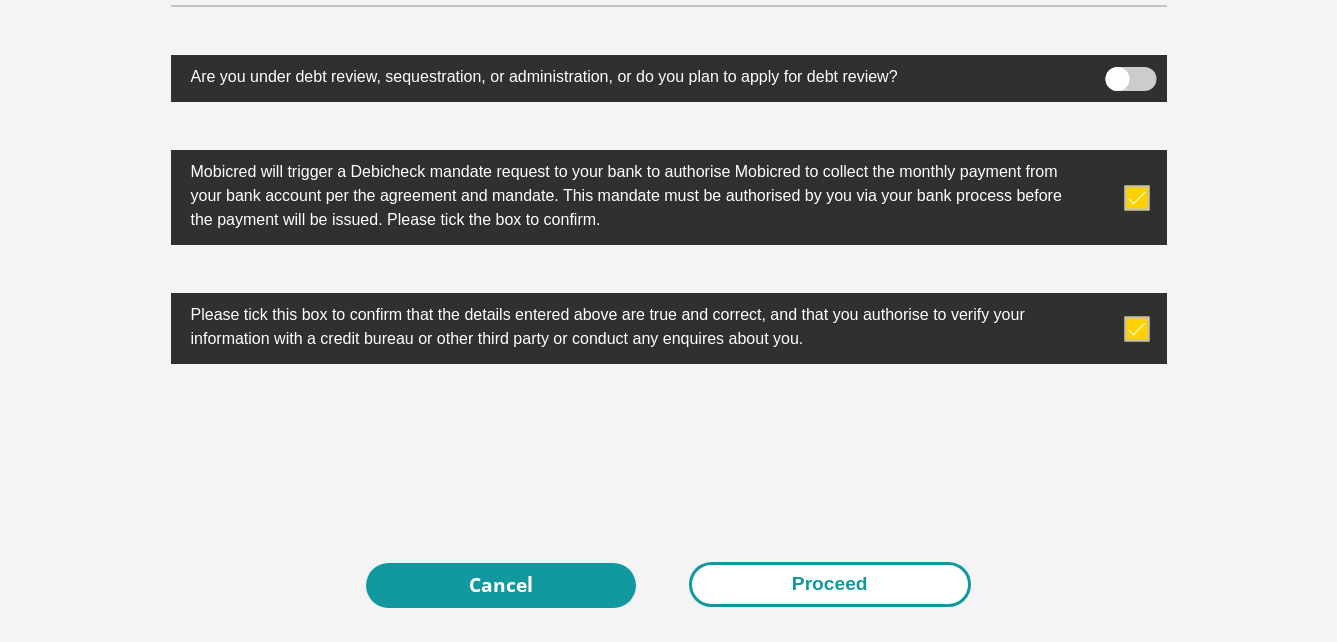 scroll, scrollTop: 6379, scrollLeft: 0, axis: vertical 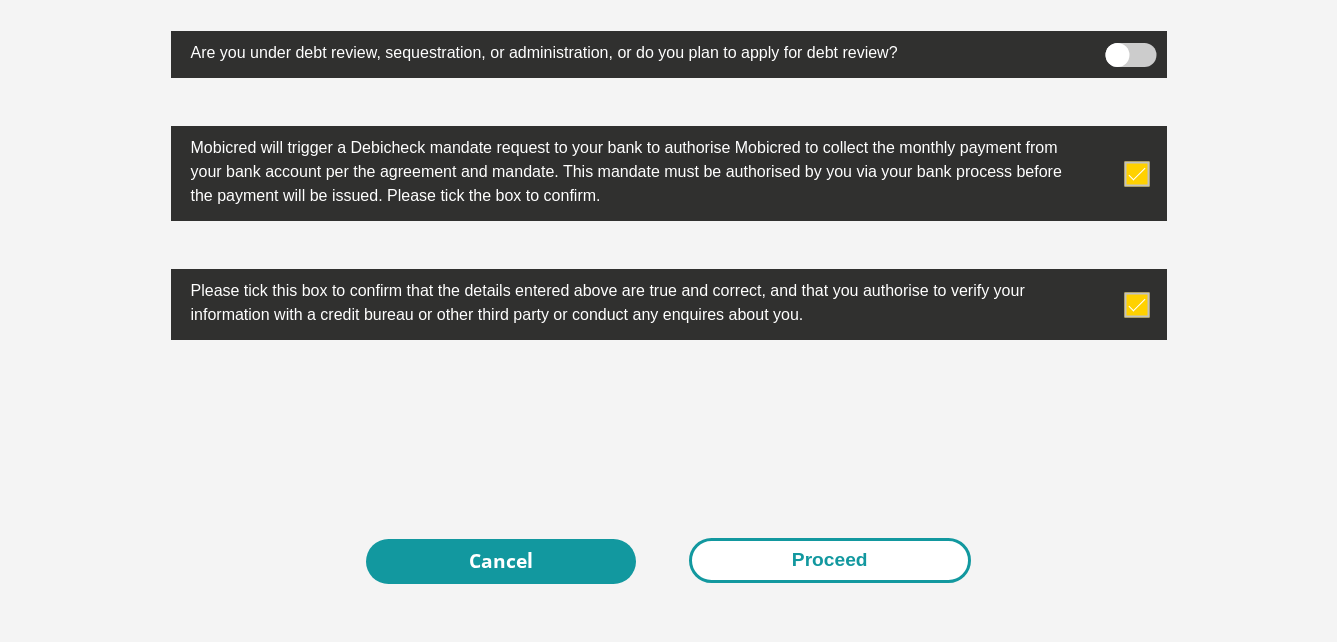 click on "Proceed" at bounding box center [830, 560] 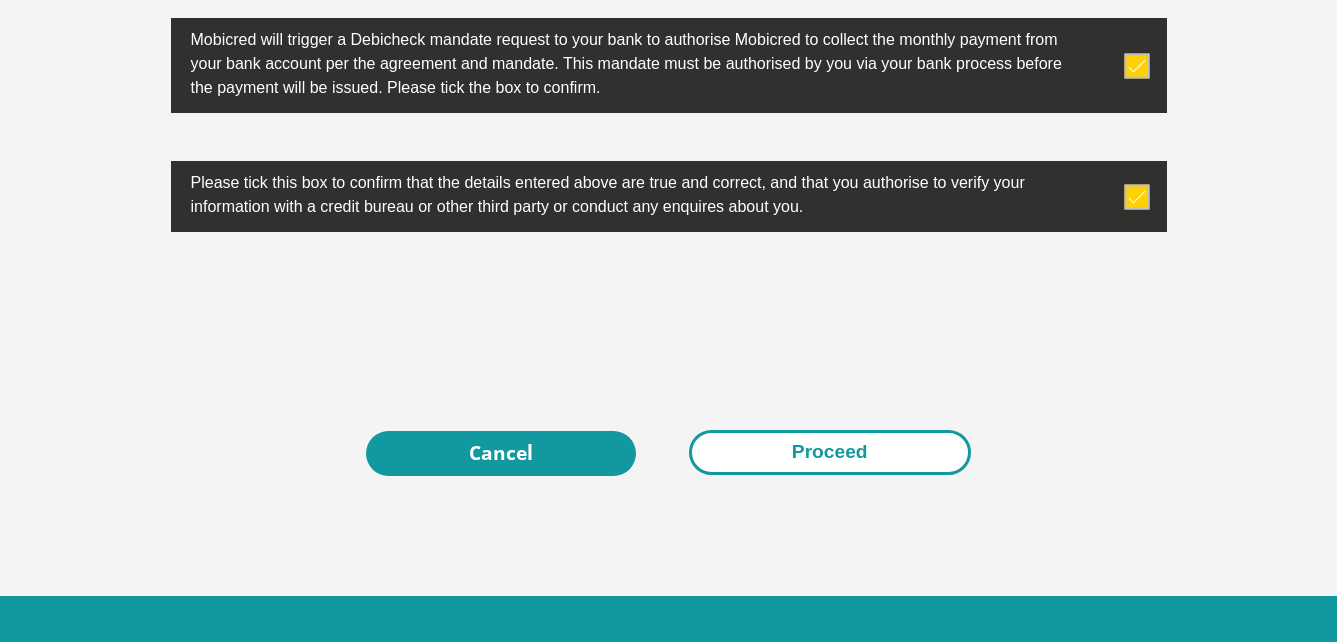 scroll, scrollTop: 6557, scrollLeft: 0, axis: vertical 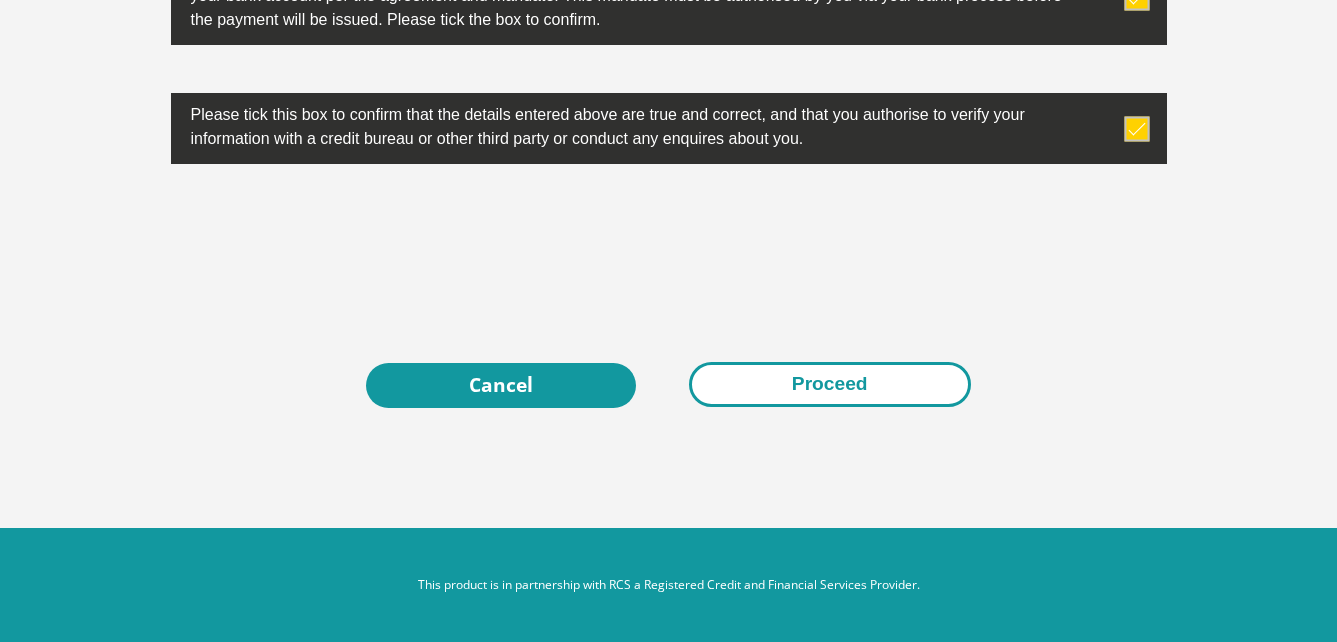 click on "Proceed" at bounding box center [830, 384] 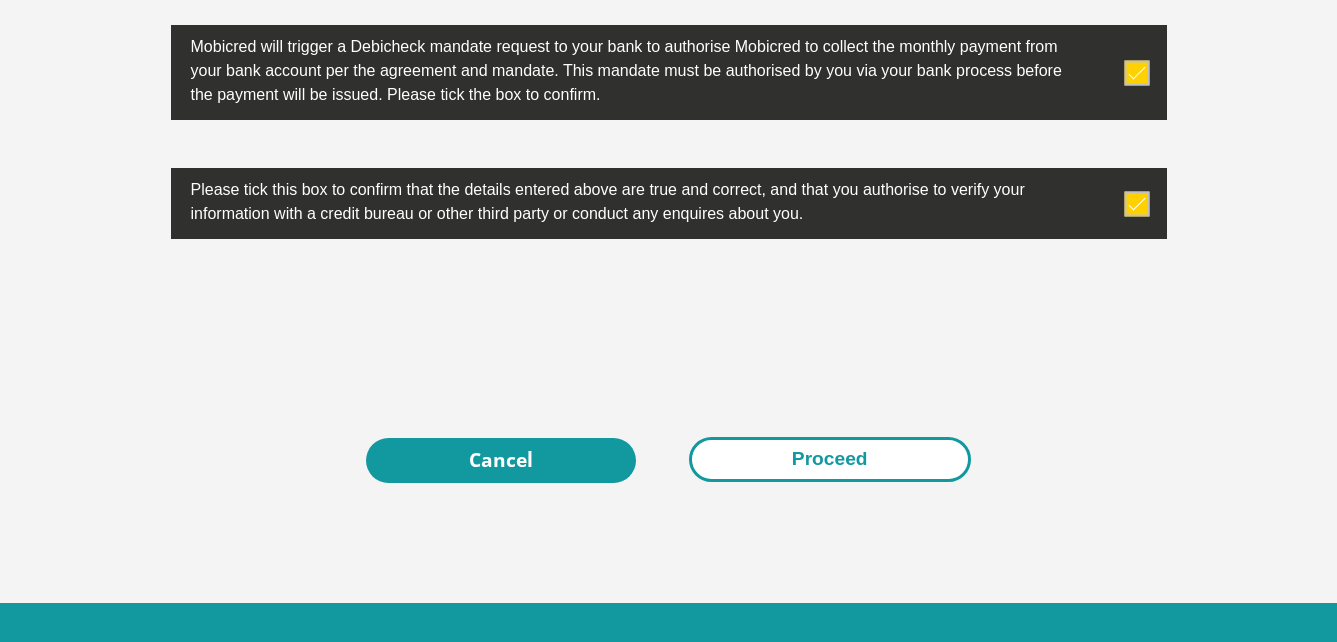 scroll, scrollTop: 6557, scrollLeft: 0, axis: vertical 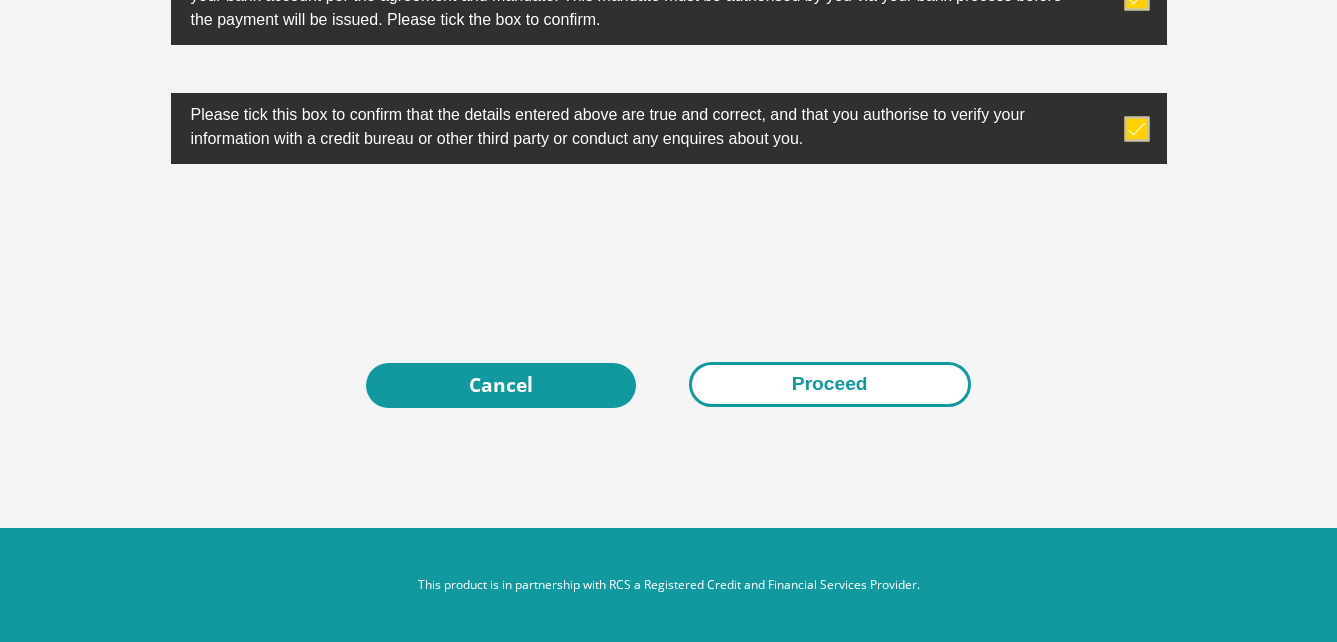 click on "Proceed" at bounding box center [830, 384] 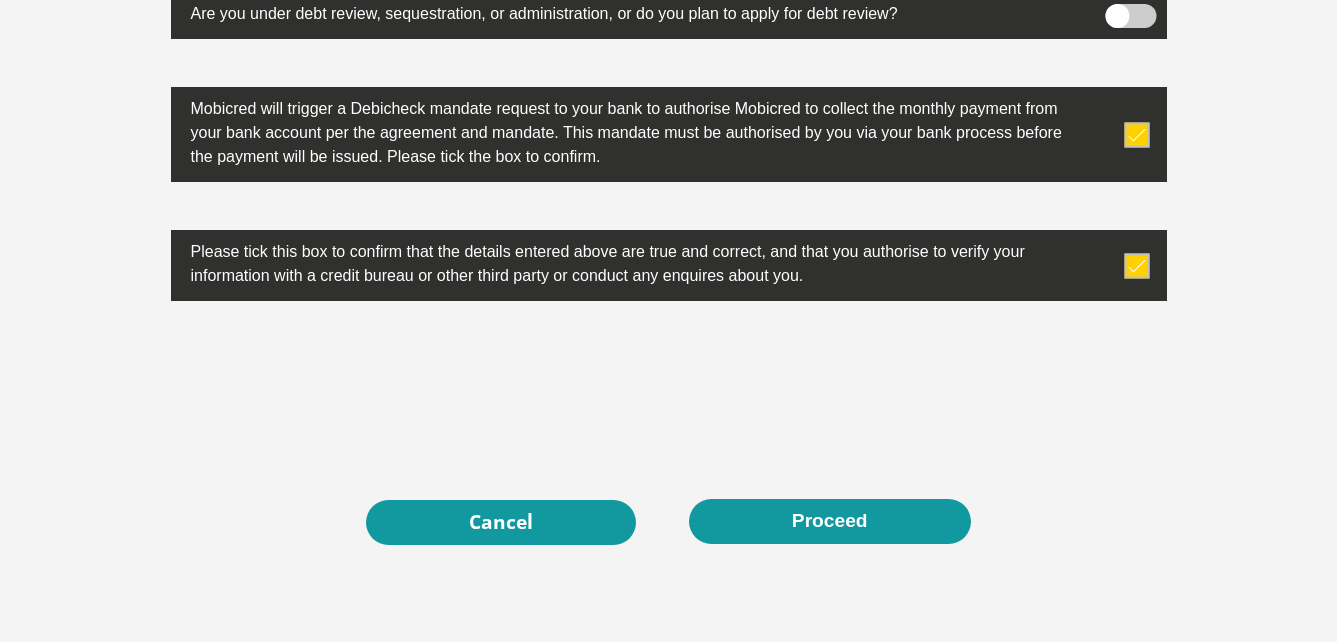 scroll, scrollTop: 6417, scrollLeft: 0, axis: vertical 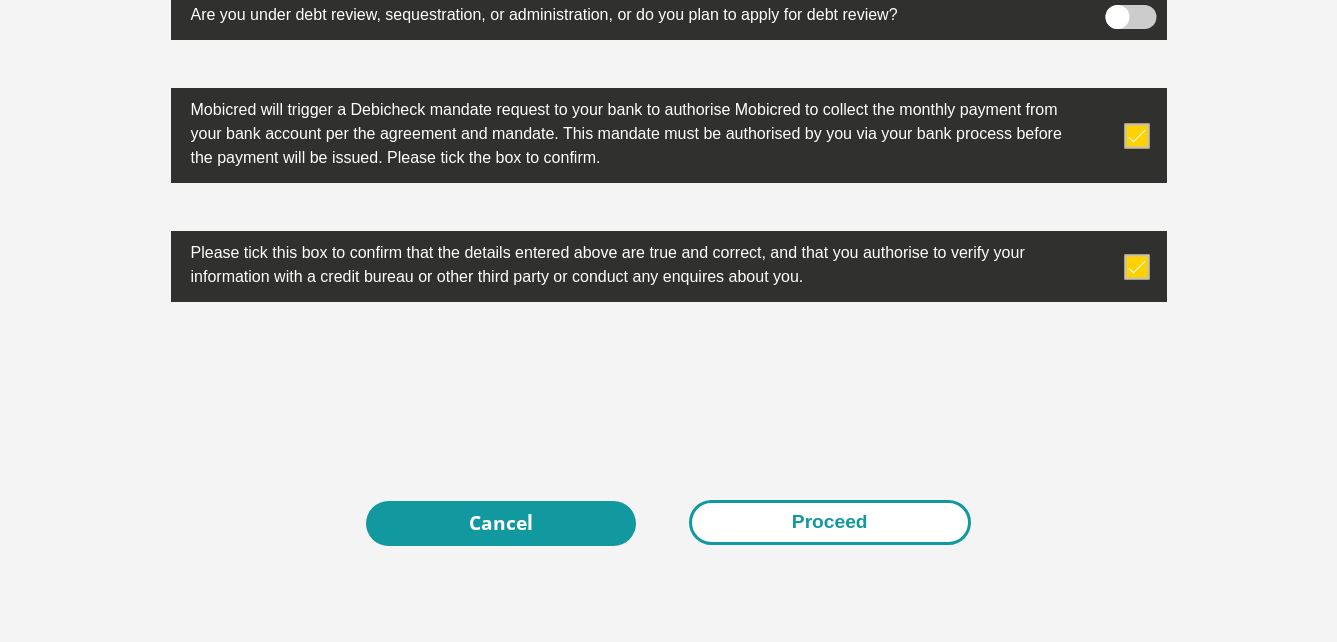click on "Proceed" at bounding box center (830, 522) 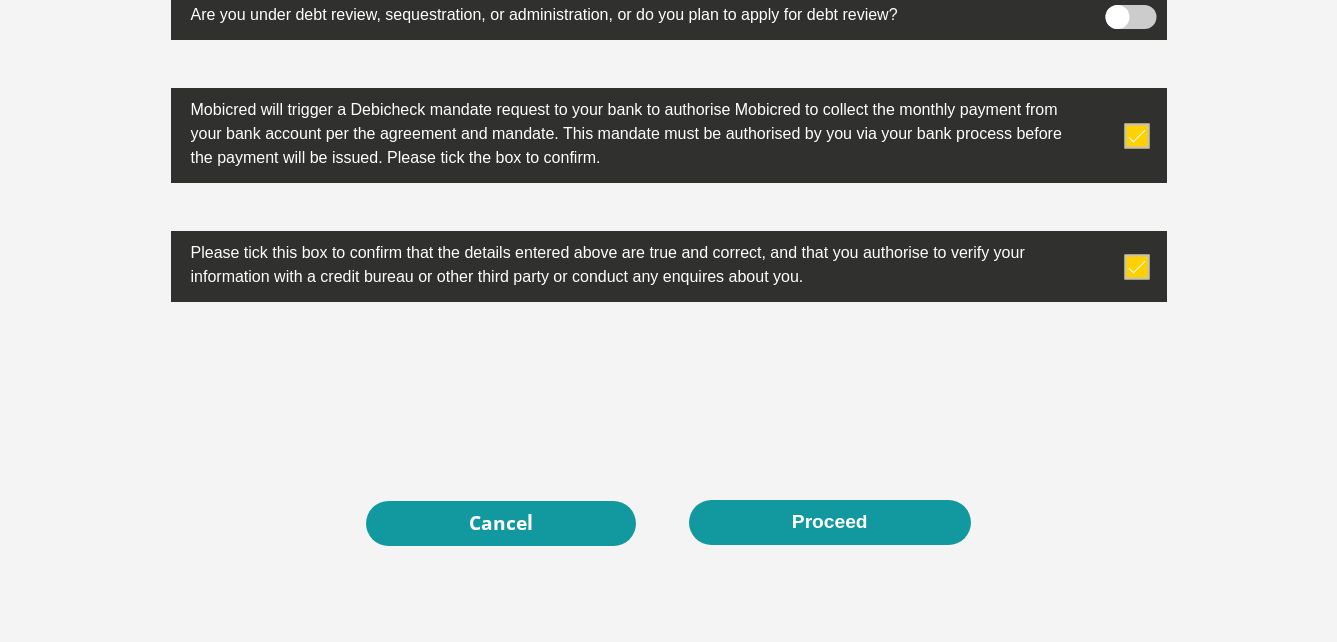 drag, startPoint x: 866, startPoint y: 508, endPoint x: 1065, endPoint y: 219, distance: 350.88745 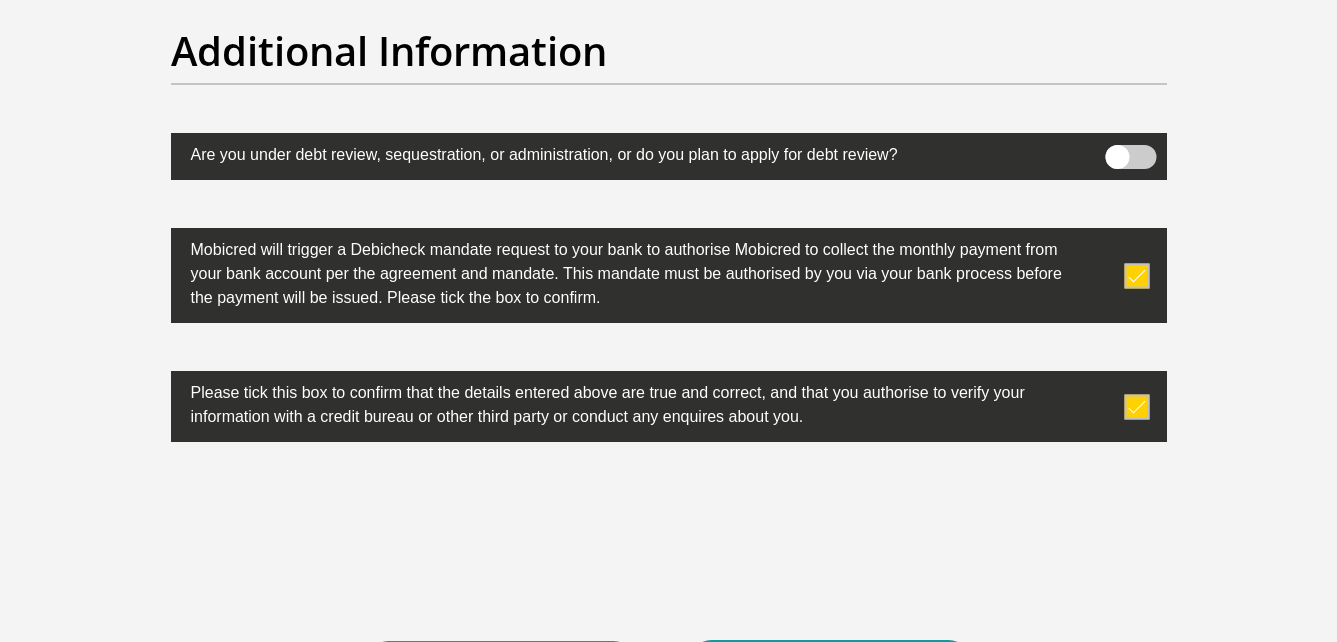 scroll, scrollTop: 6557, scrollLeft: 0, axis: vertical 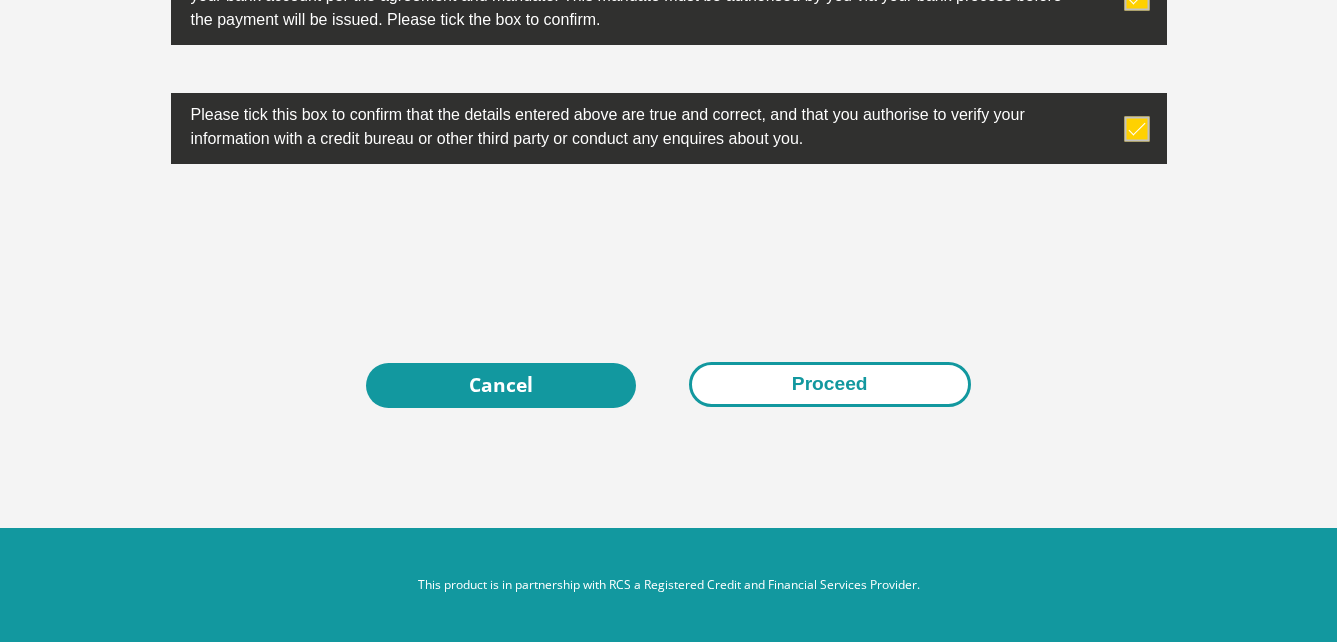 click on "Proceed" at bounding box center (830, 384) 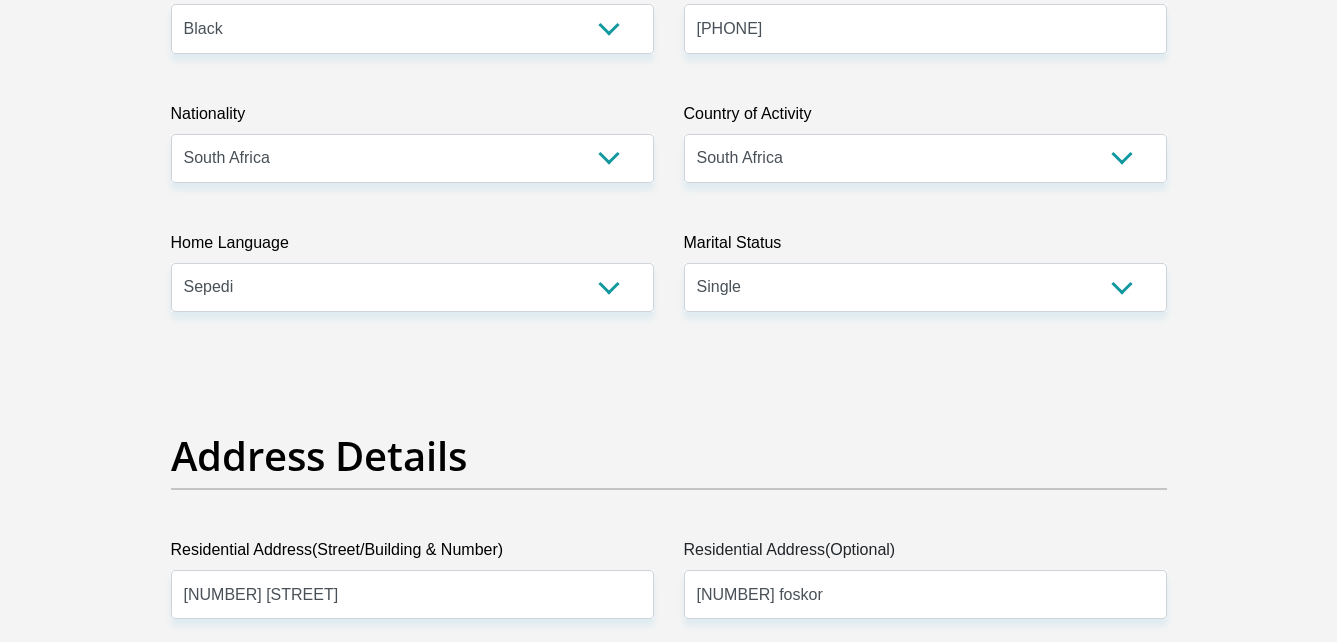 scroll, scrollTop: 0, scrollLeft: 0, axis: both 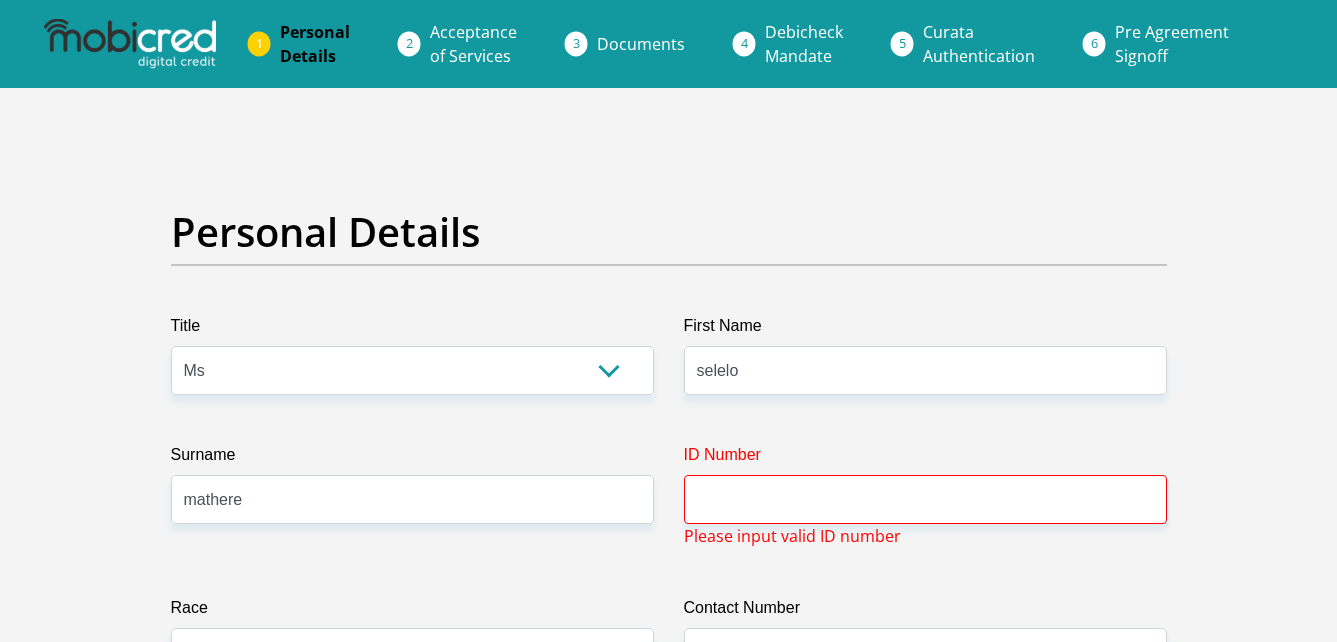 click on "Proceed" at bounding box center (830, 6939) 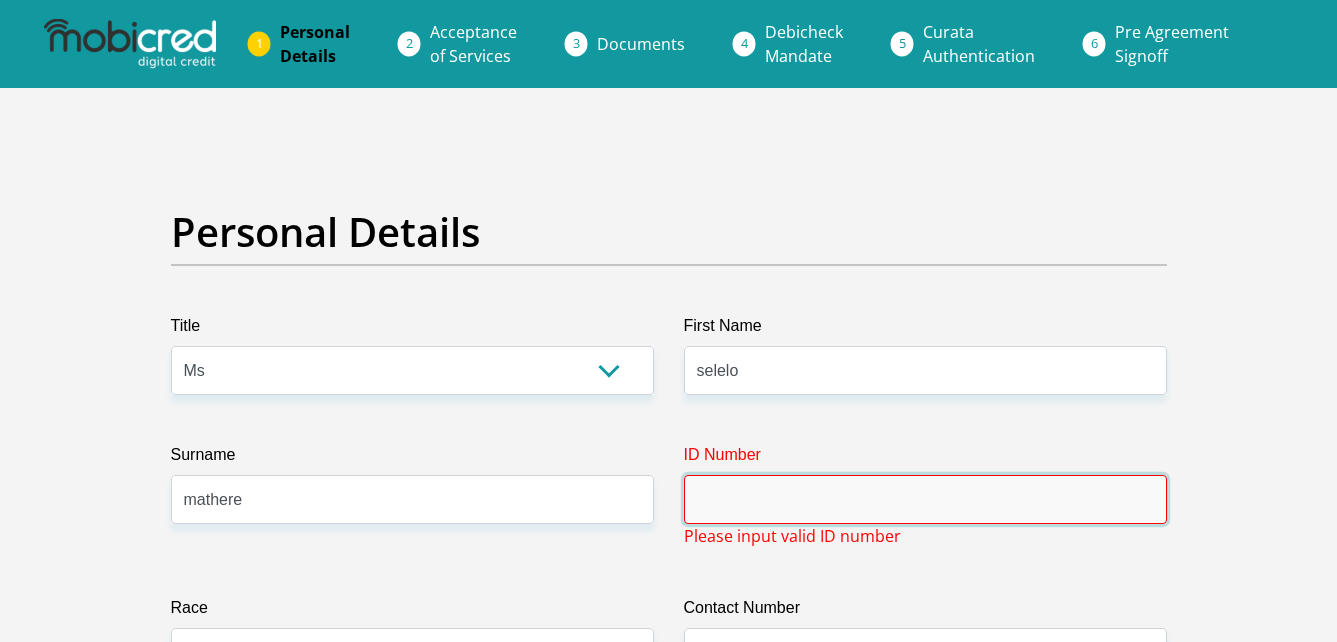 click on "ID Number" at bounding box center (925, 499) 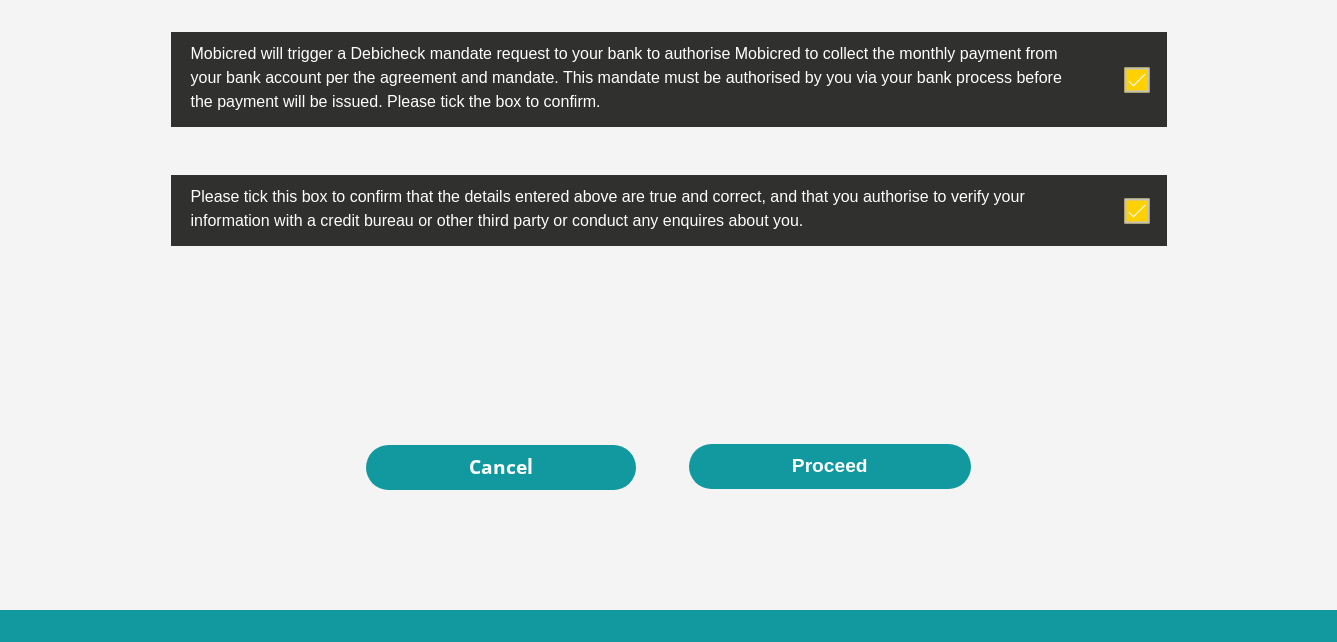 scroll, scrollTop: 6450, scrollLeft: 0, axis: vertical 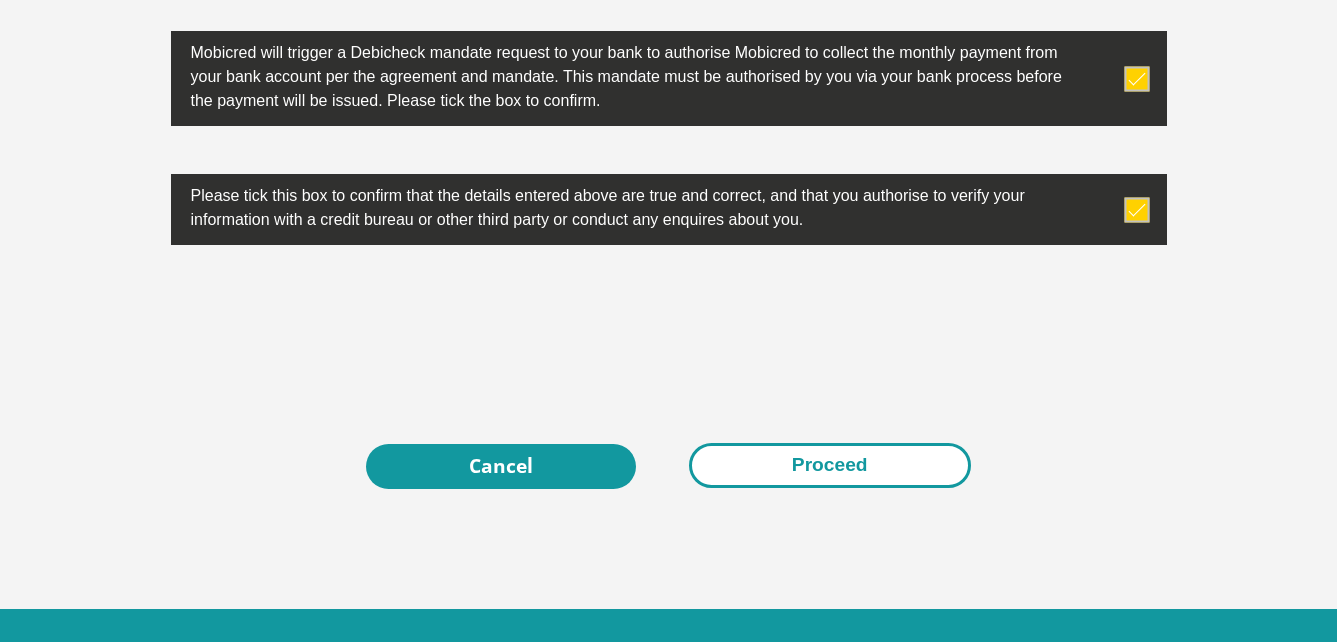 click on "Proceed" at bounding box center [830, 465] 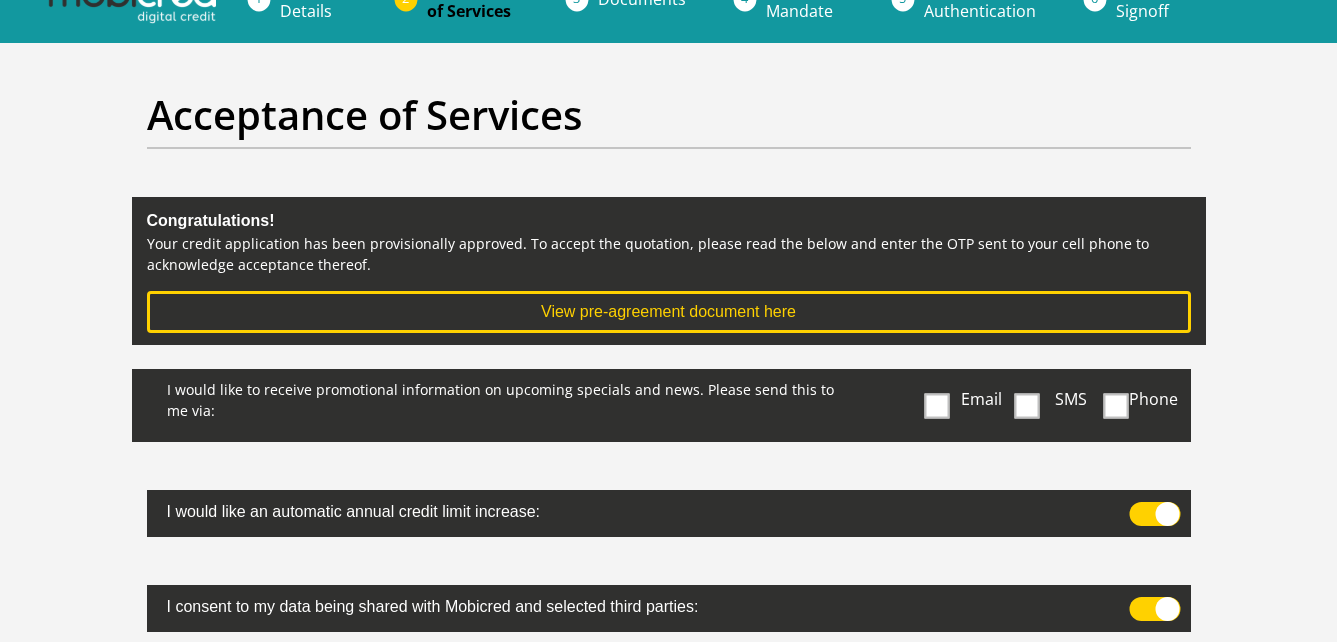 scroll, scrollTop: 54, scrollLeft: 0, axis: vertical 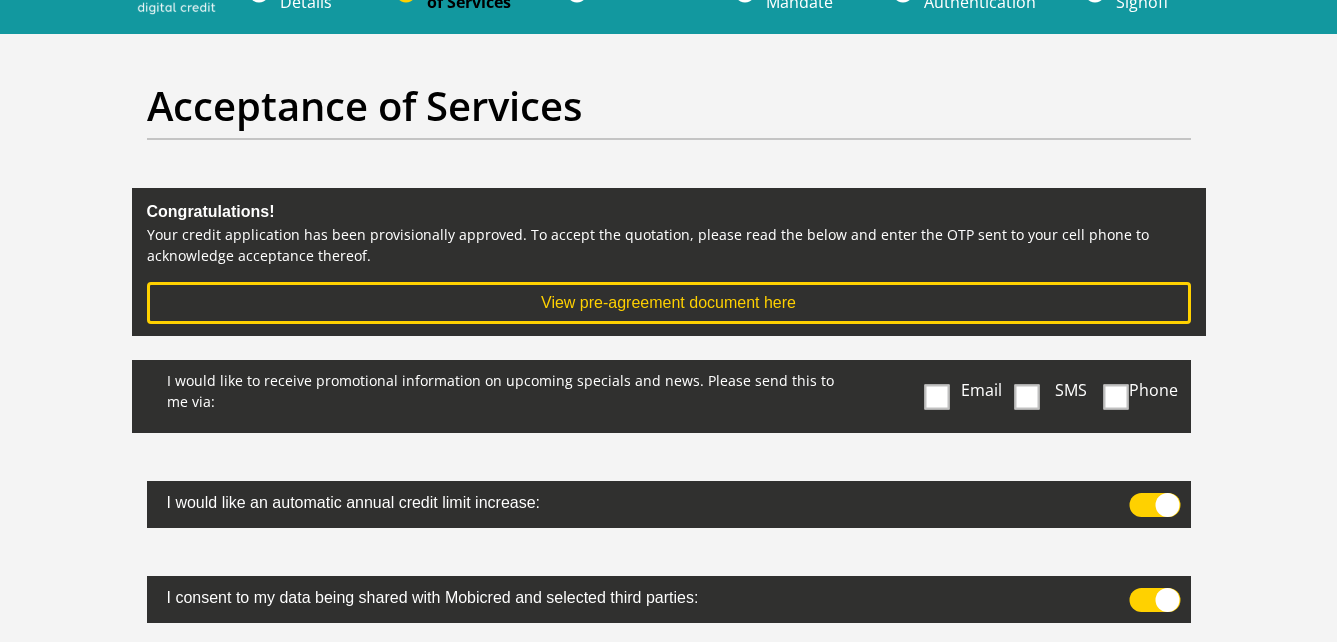 click at bounding box center (937, 396) 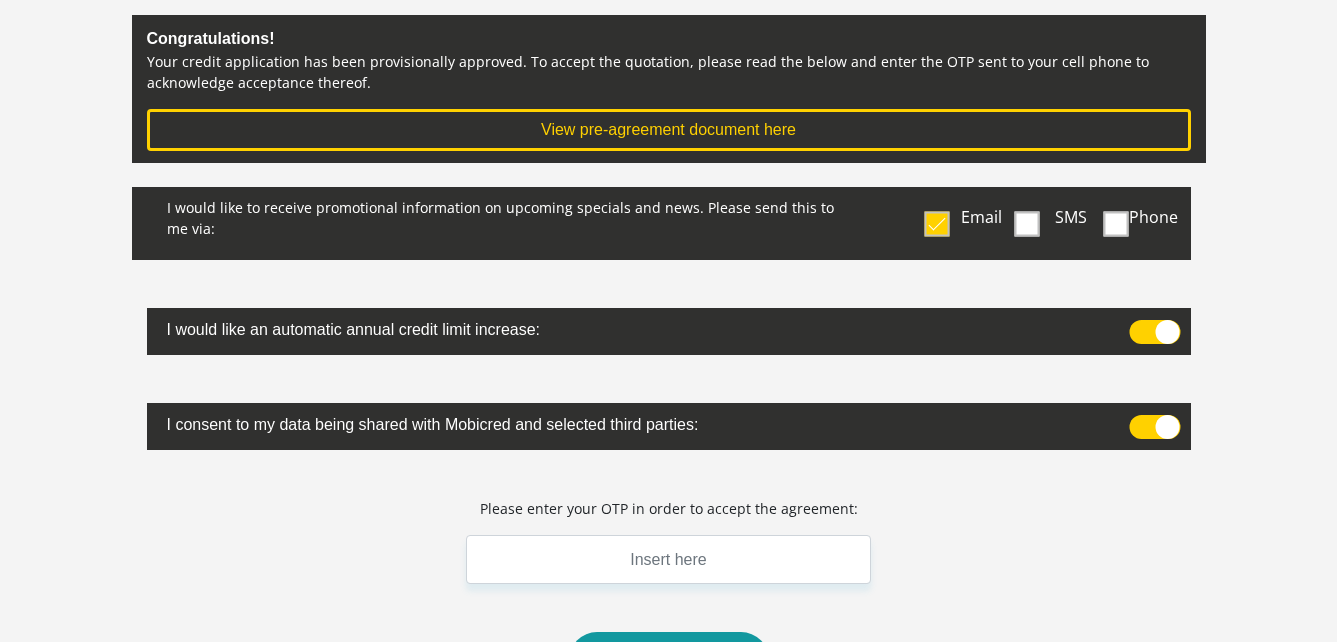scroll, scrollTop: 228, scrollLeft: 0, axis: vertical 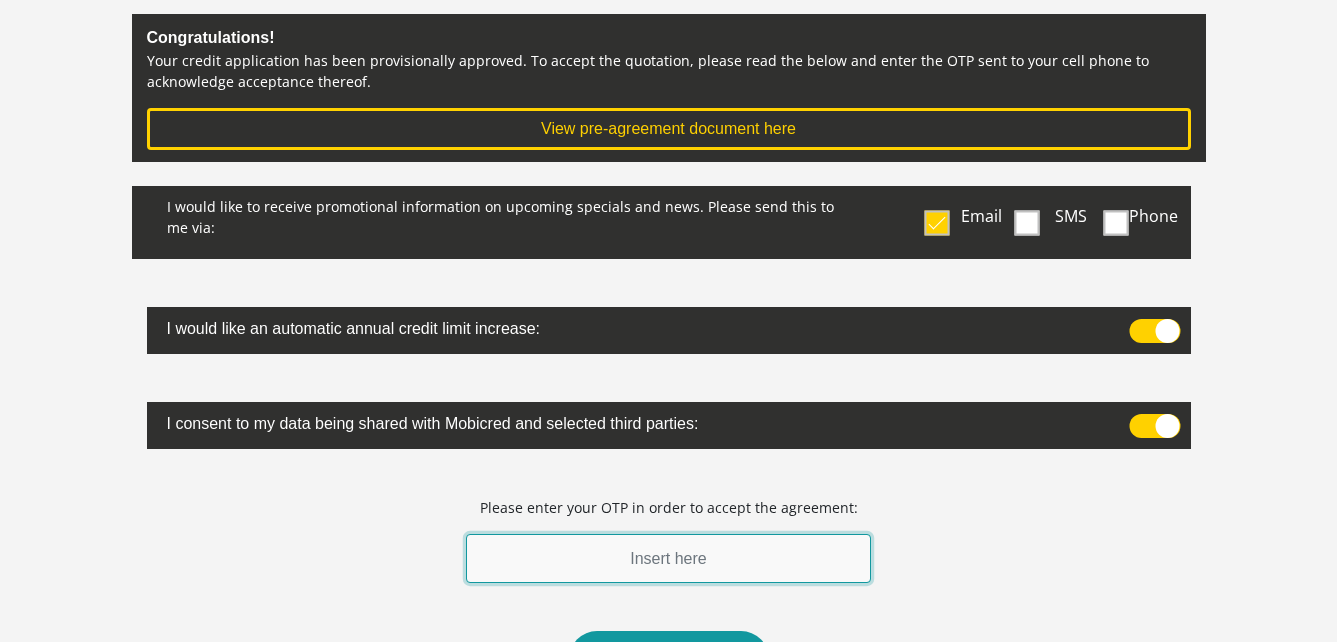 click at bounding box center (669, 558) 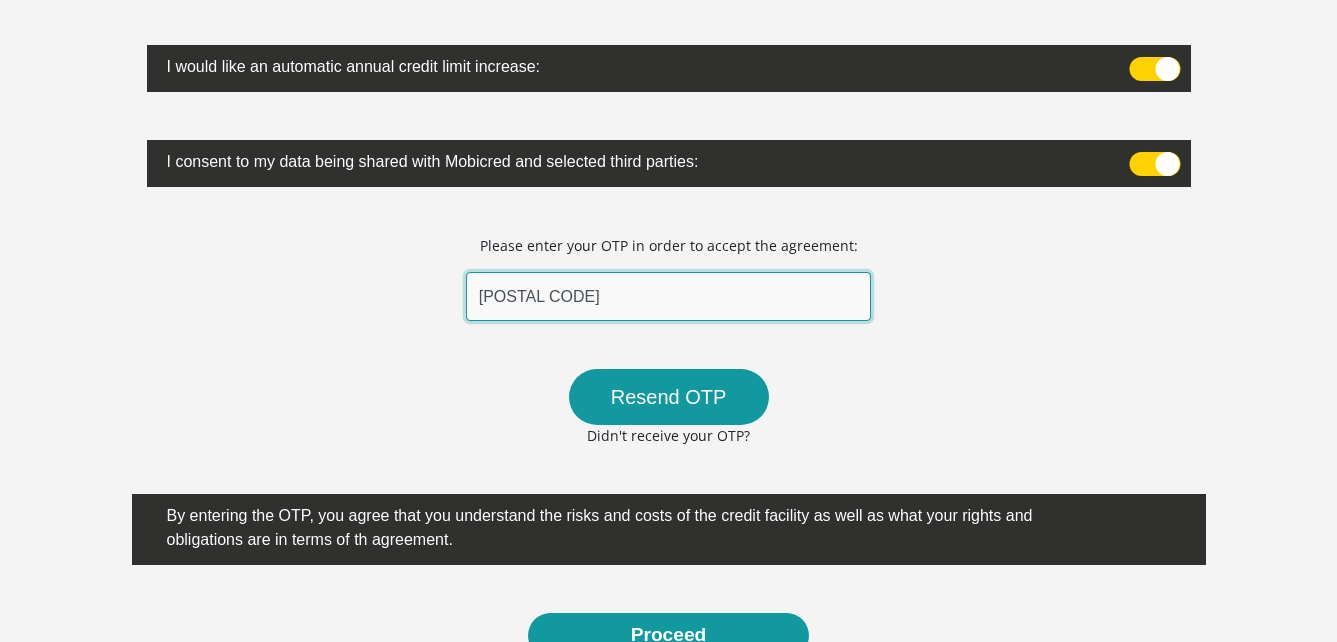 scroll, scrollTop: 491, scrollLeft: 0, axis: vertical 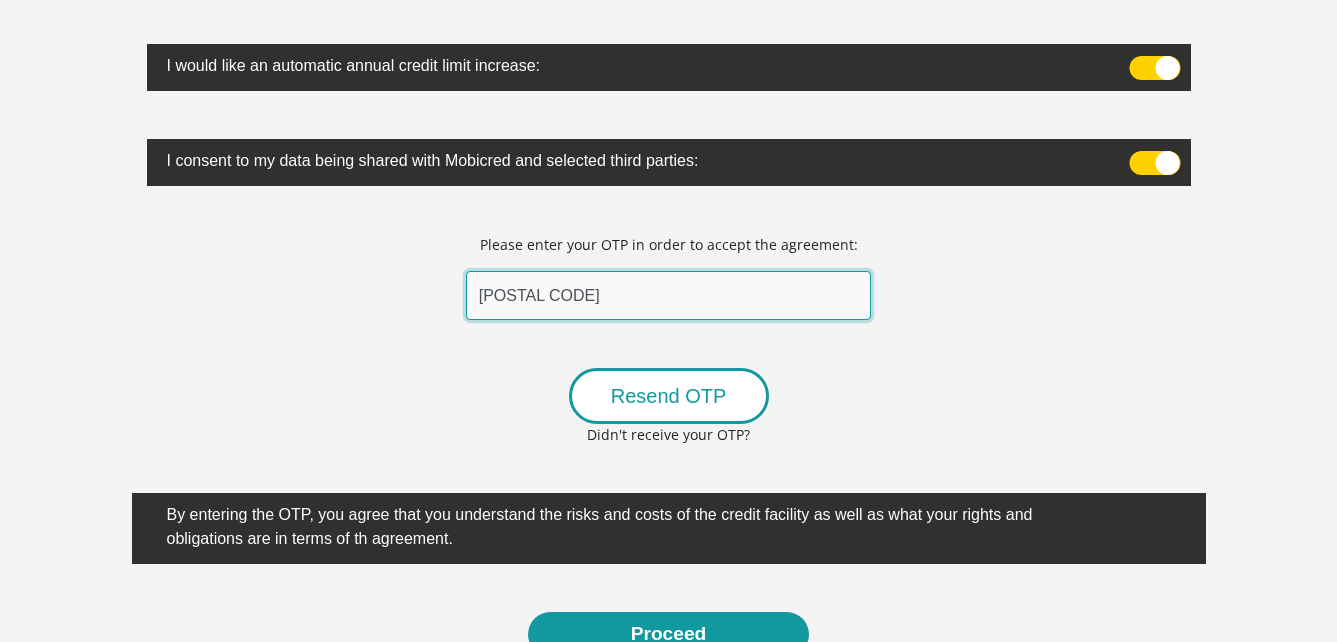 type on "631667" 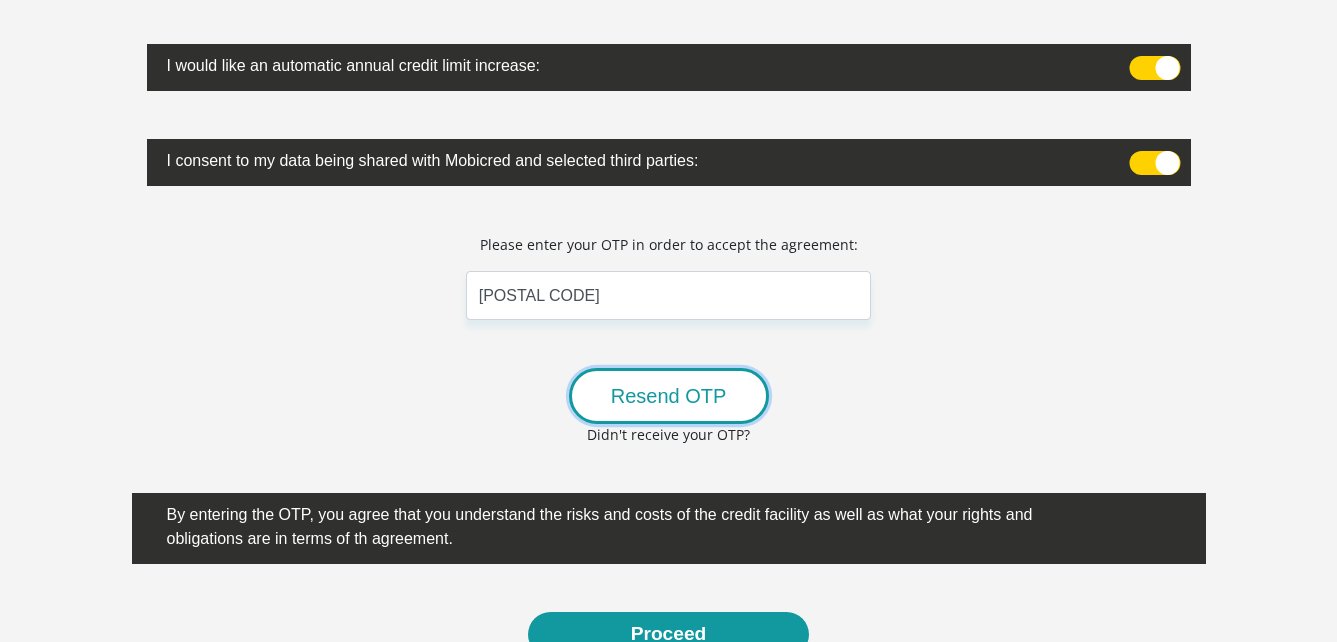click on "Resend OTP" at bounding box center (669, 396) 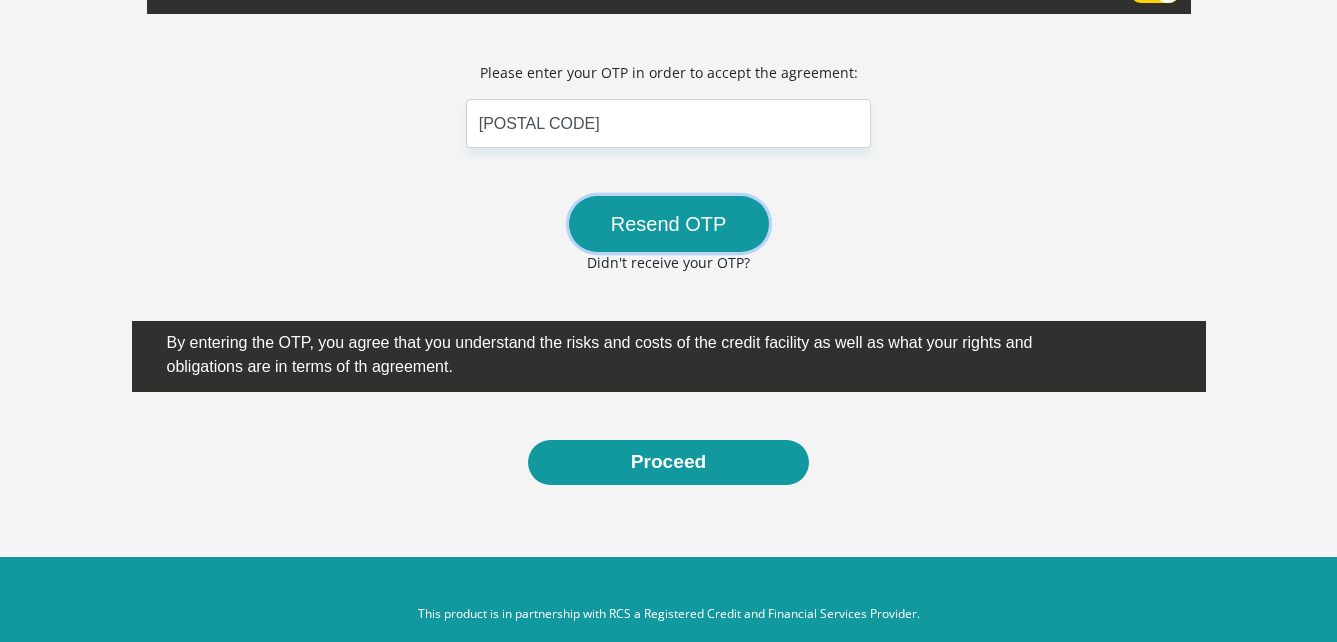 scroll, scrollTop: 692, scrollLeft: 0, axis: vertical 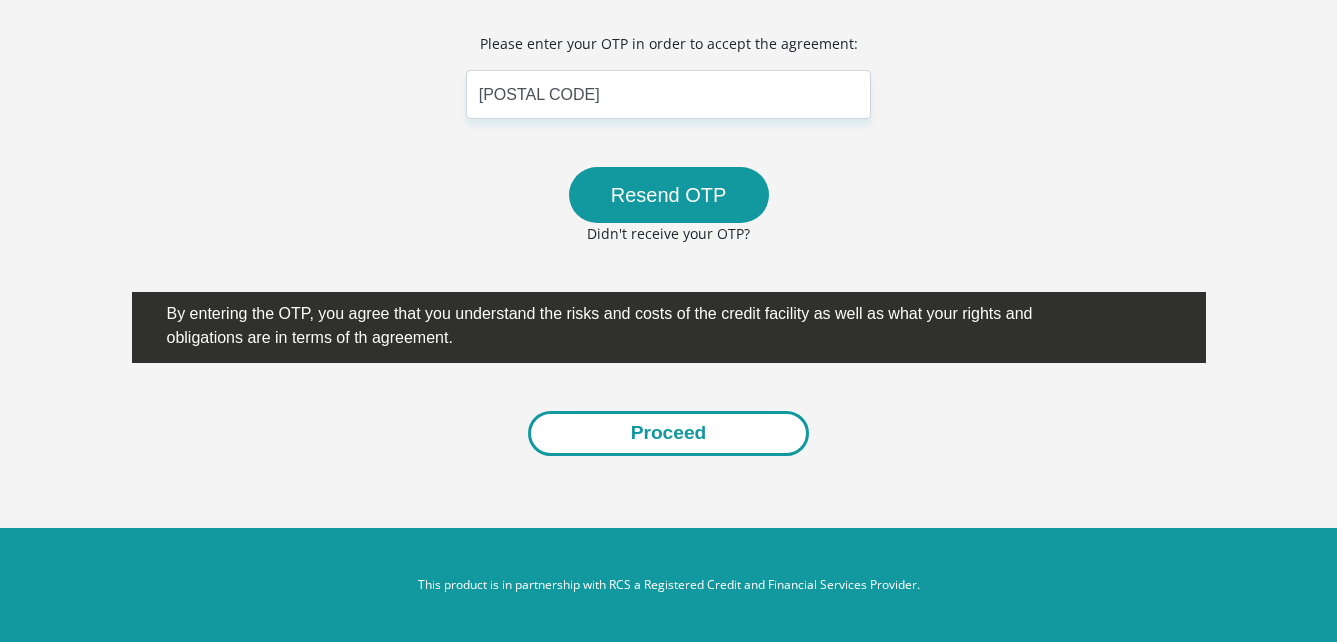 click on "Proceed" at bounding box center [669, 433] 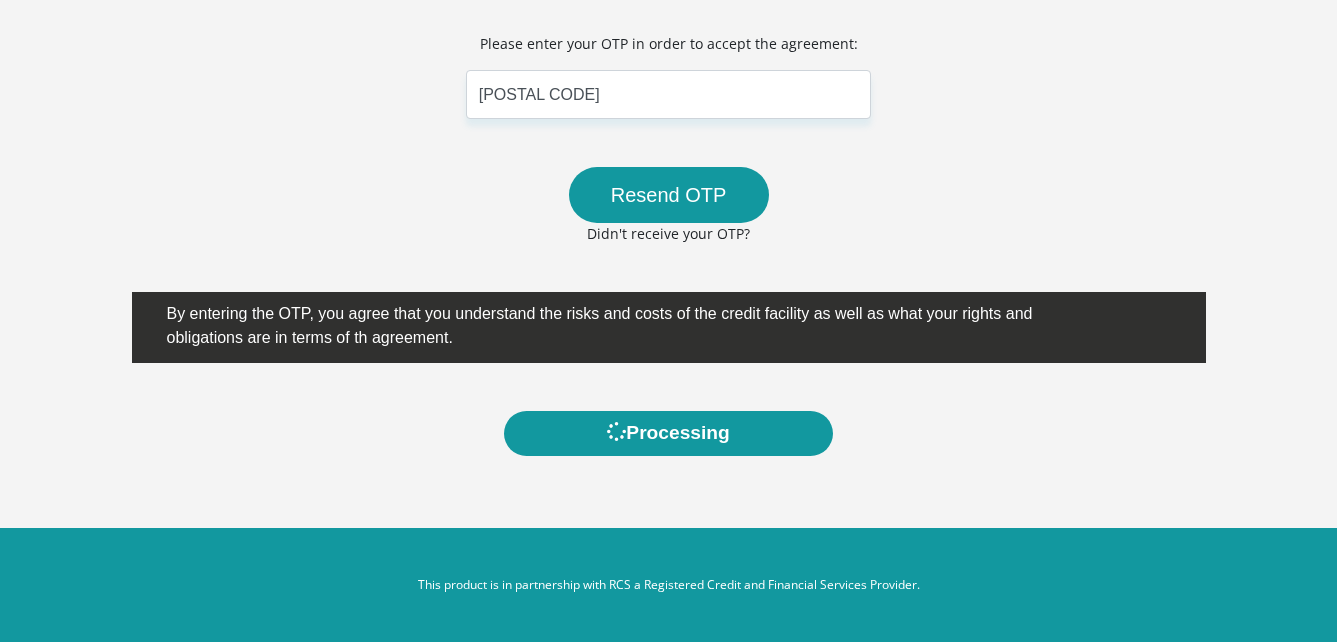 scroll, scrollTop: 0, scrollLeft: 0, axis: both 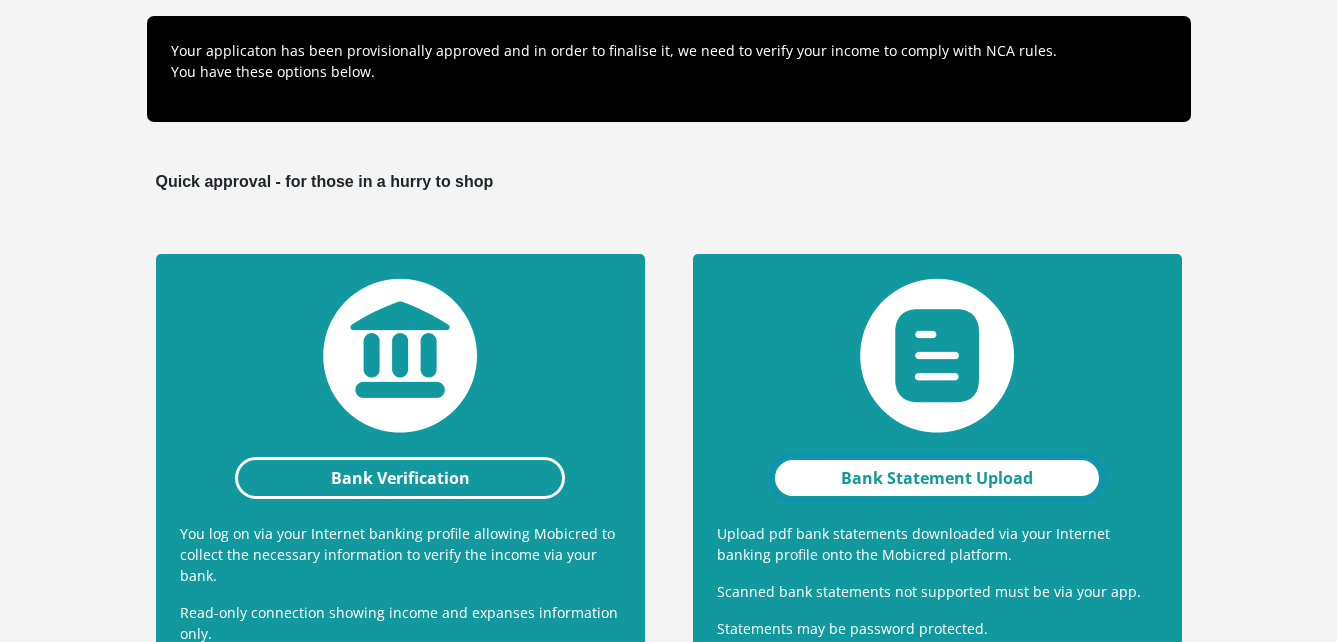 click on "Bank Statement Upload" at bounding box center (937, 478) 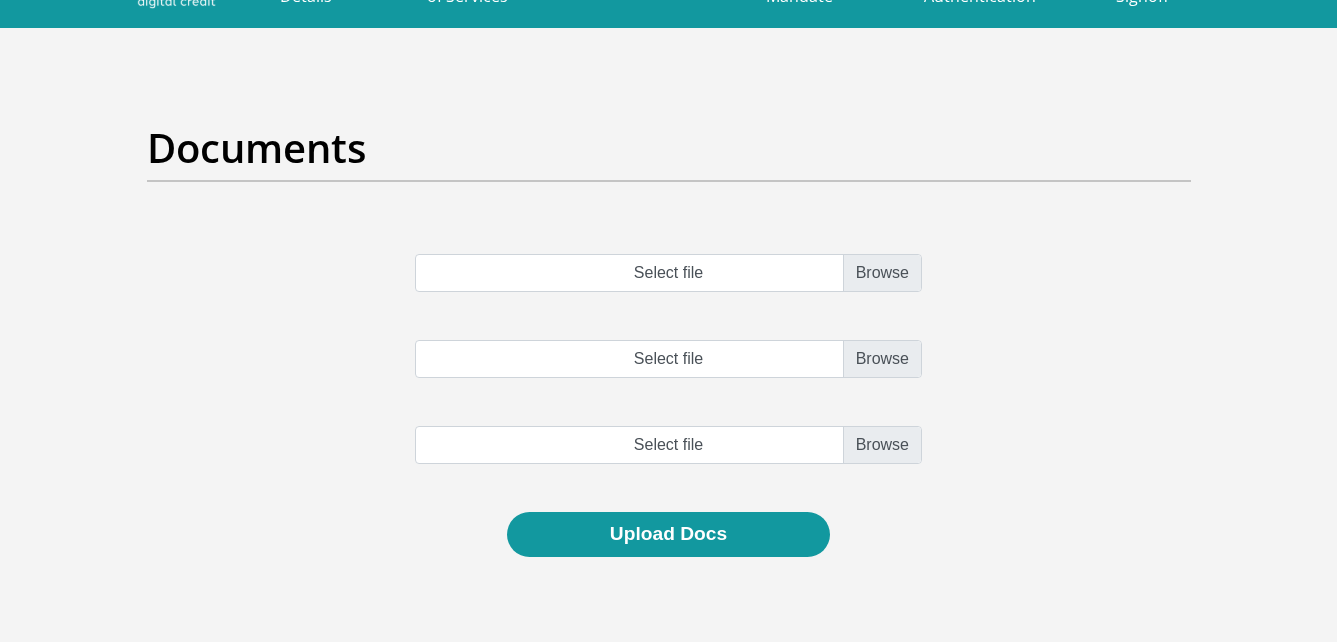 scroll, scrollTop: 59, scrollLeft: 0, axis: vertical 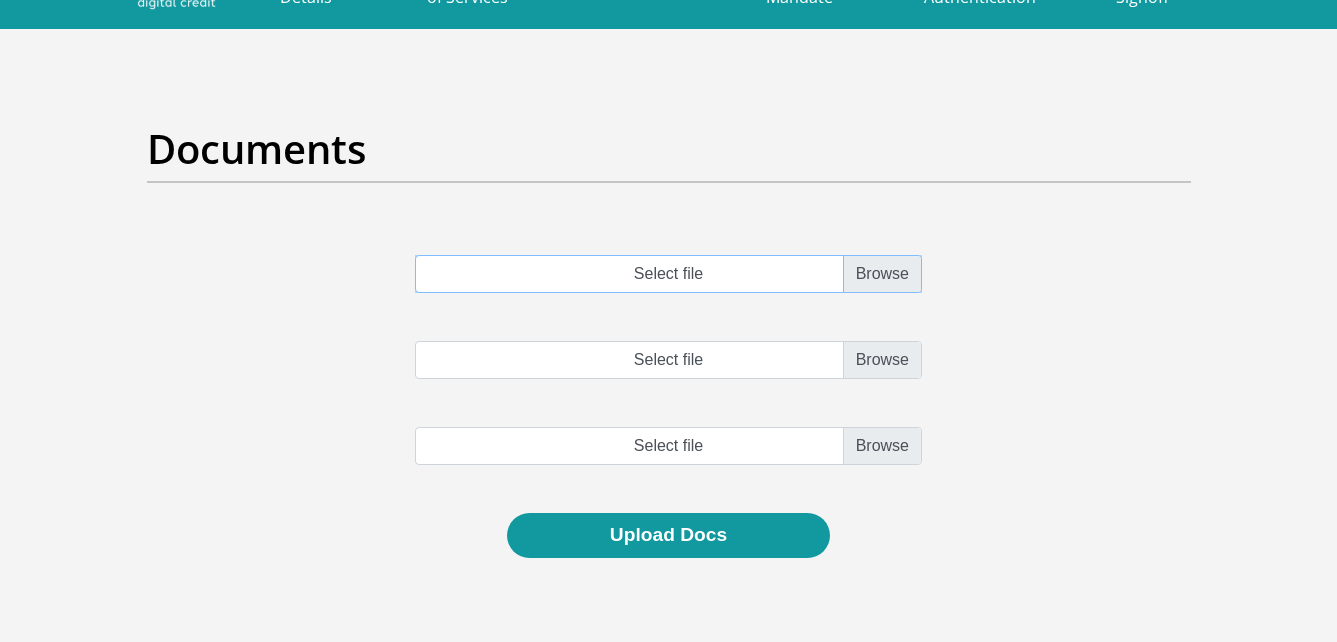 click on "Select file" at bounding box center (668, 274) 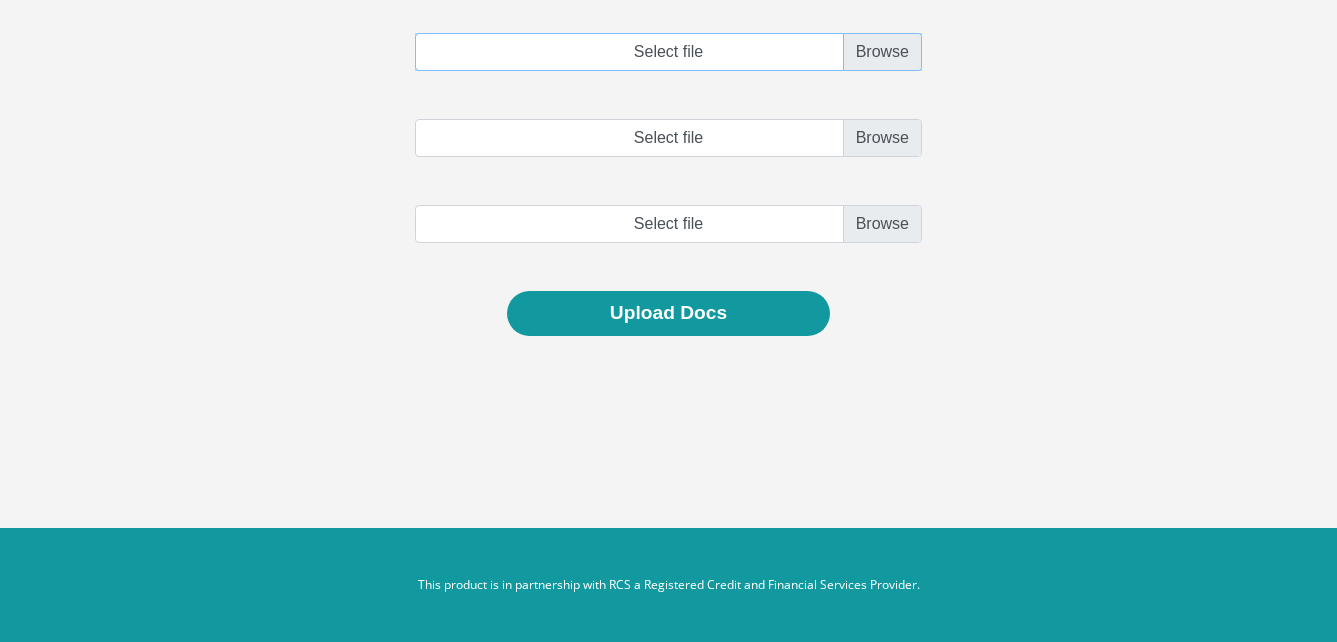 scroll, scrollTop: 0, scrollLeft: 0, axis: both 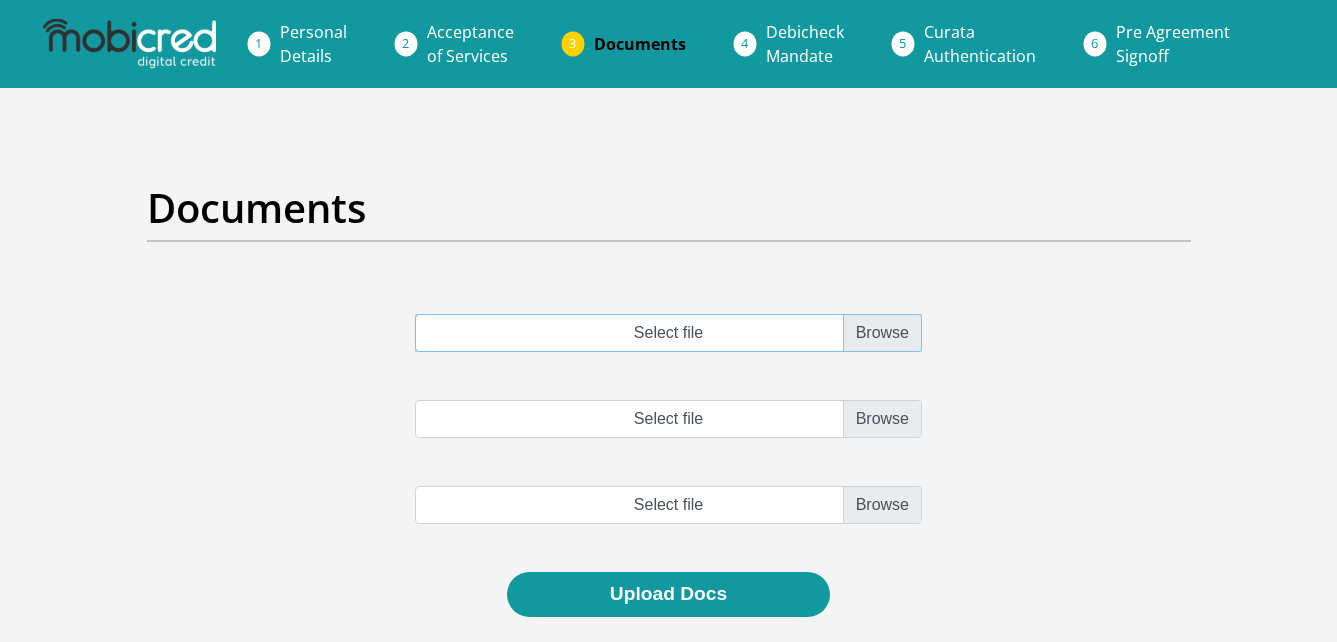 click on "Select file" at bounding box center (668, 333) 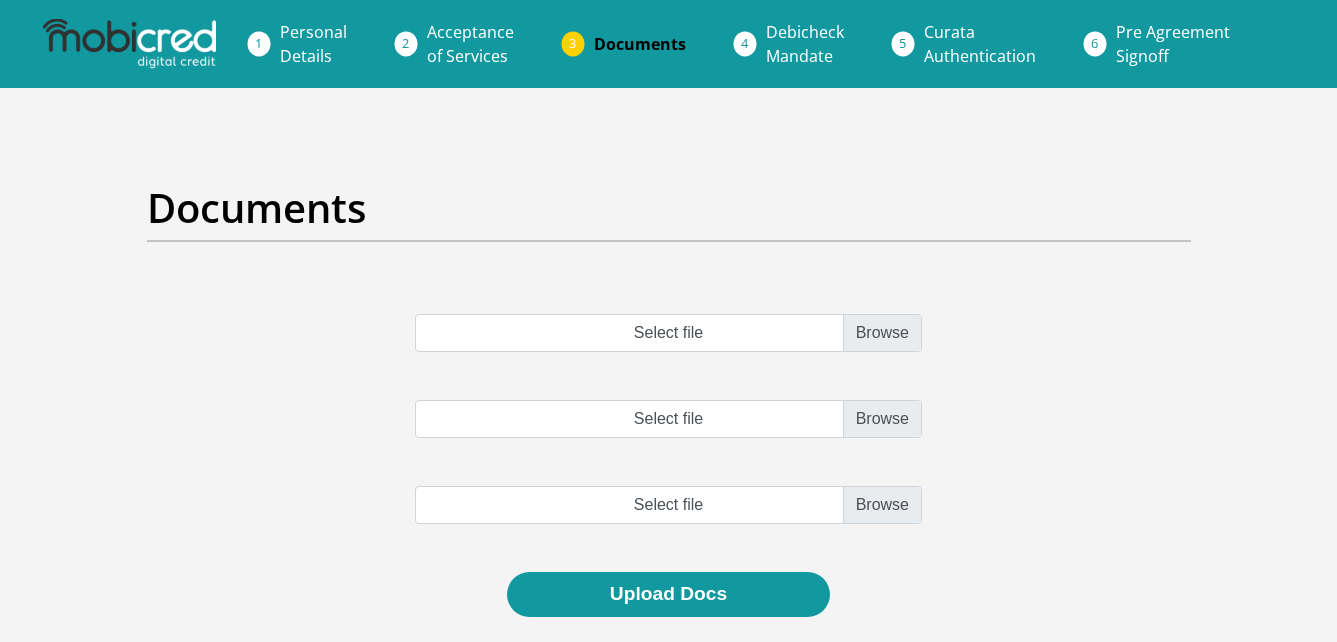 drag, startPoint x: 700, startPoint y: 325, endPoint x: 856, endPoint y: 218, distance: 189.16924 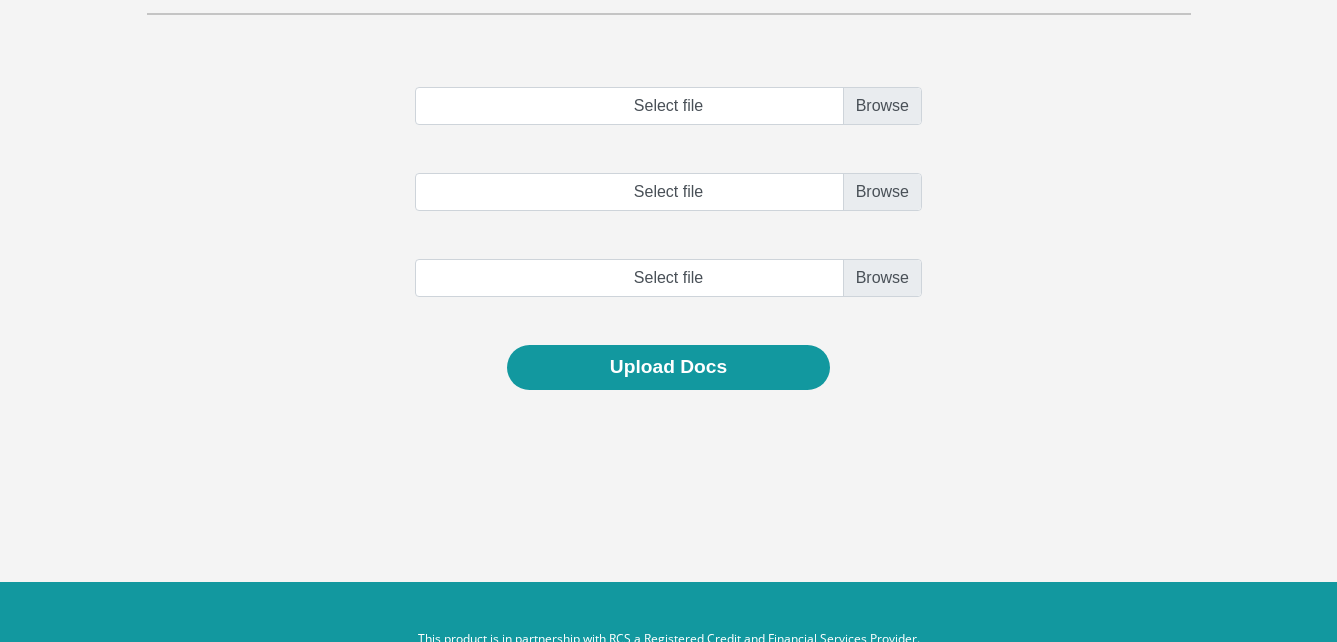 scroll, scrollTop: 281, scrollLeft: 0, axis: vertical 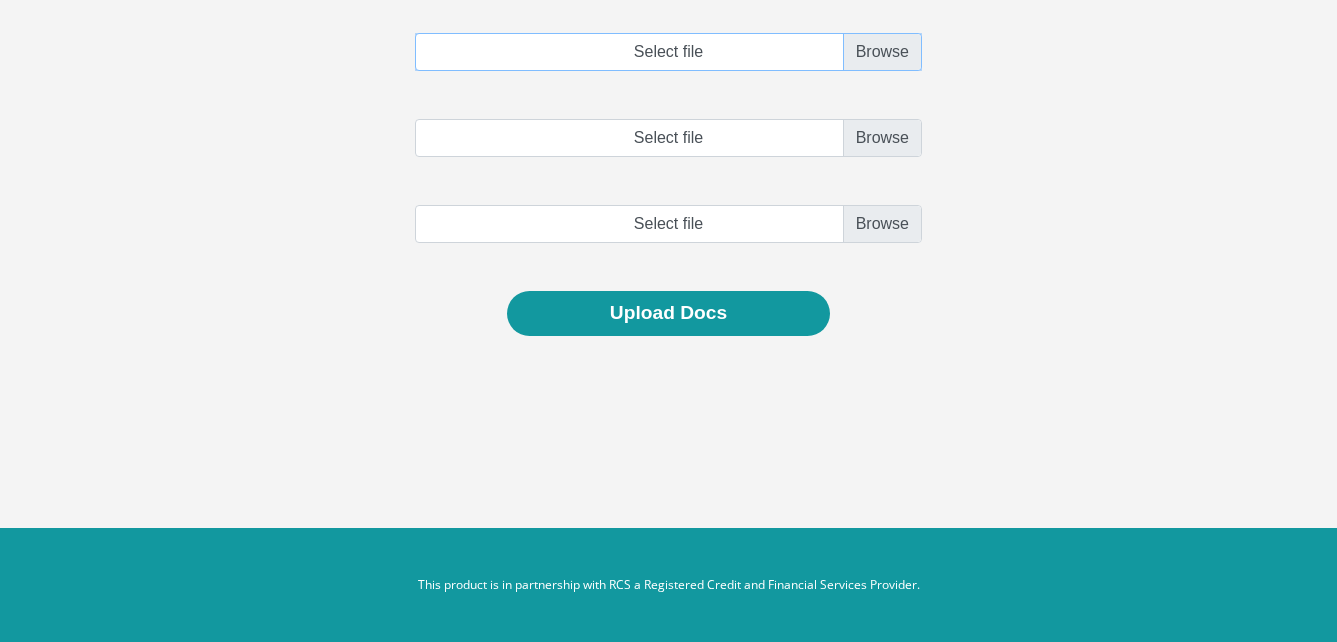 click on "Select file" at bounding box center (668, 52) 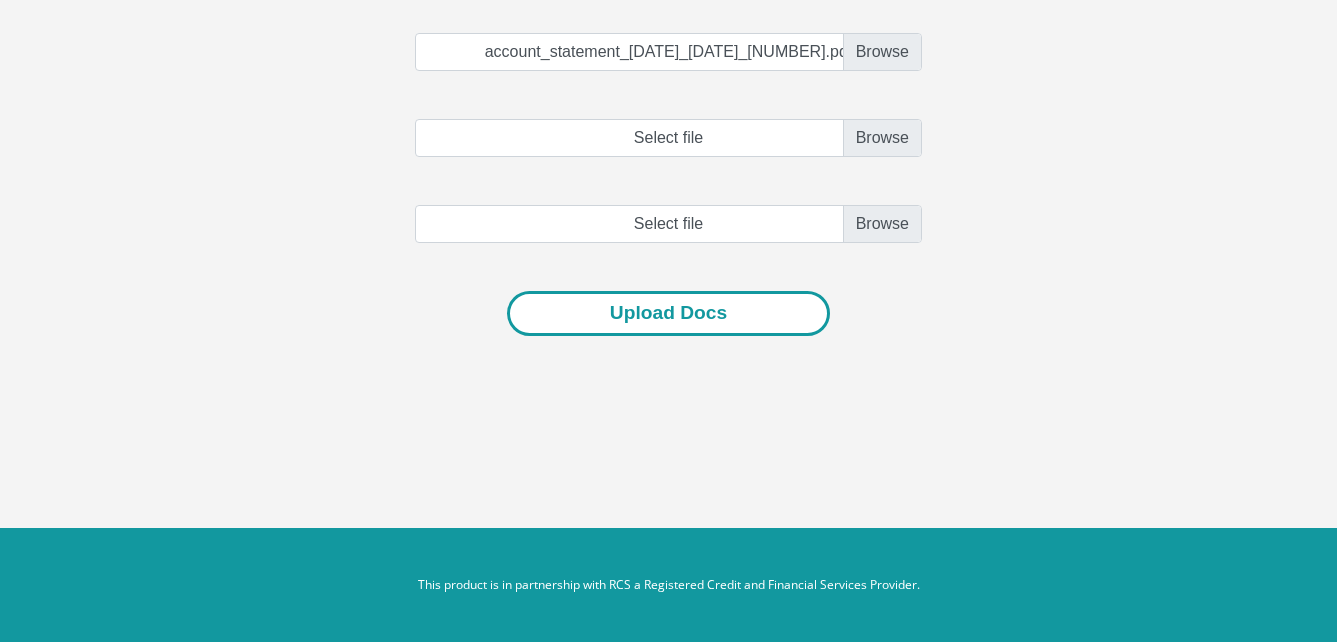 click on "Upload Docs" at bounding box center (668, 313) 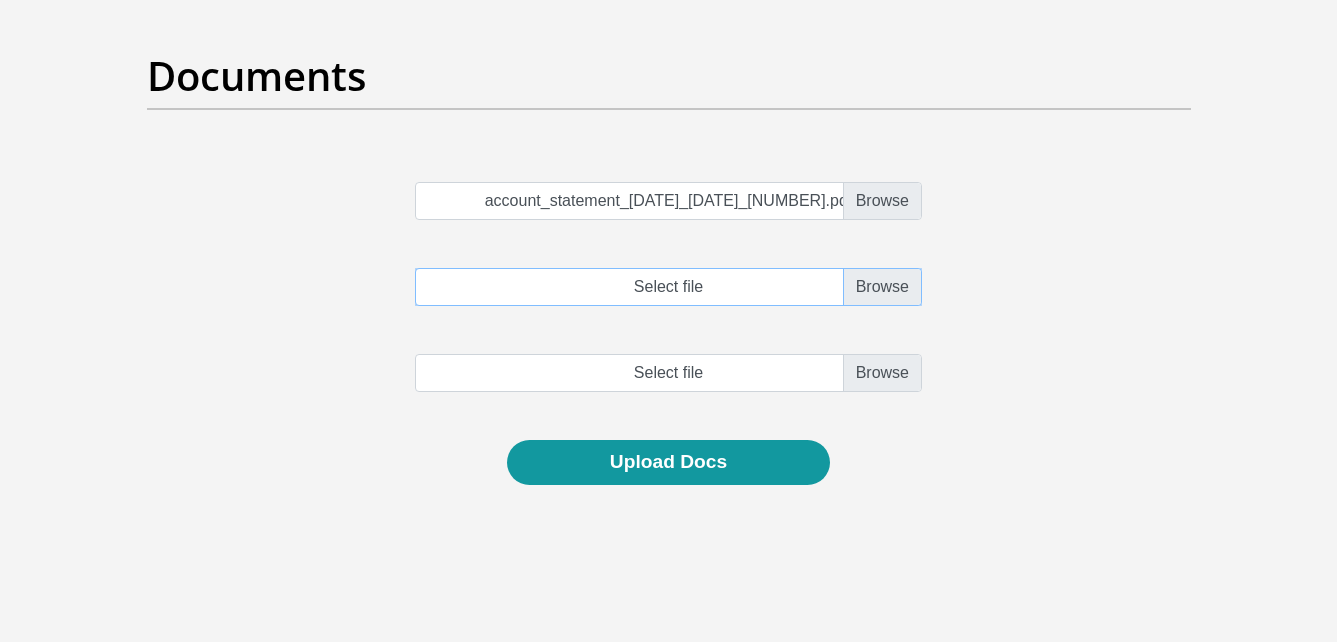 scroll, scrollTop: 135, scrollLeft: 0, axis: vertical 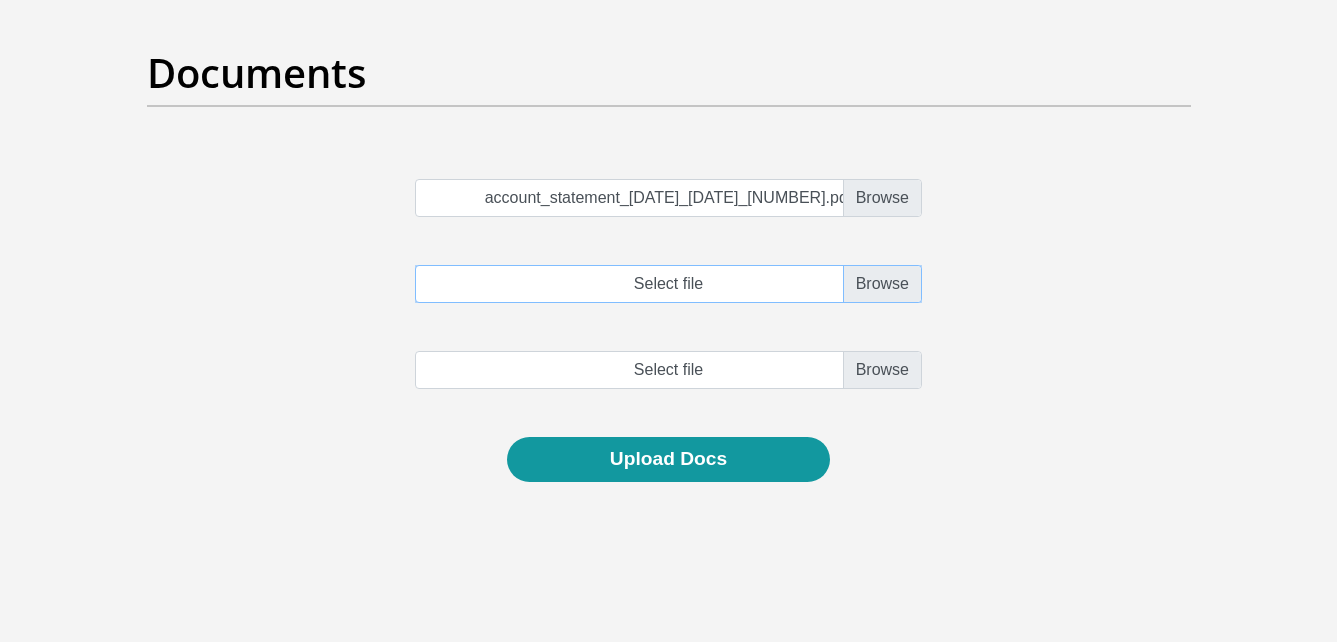 click on "Select file" at bounding box center (668, 284) 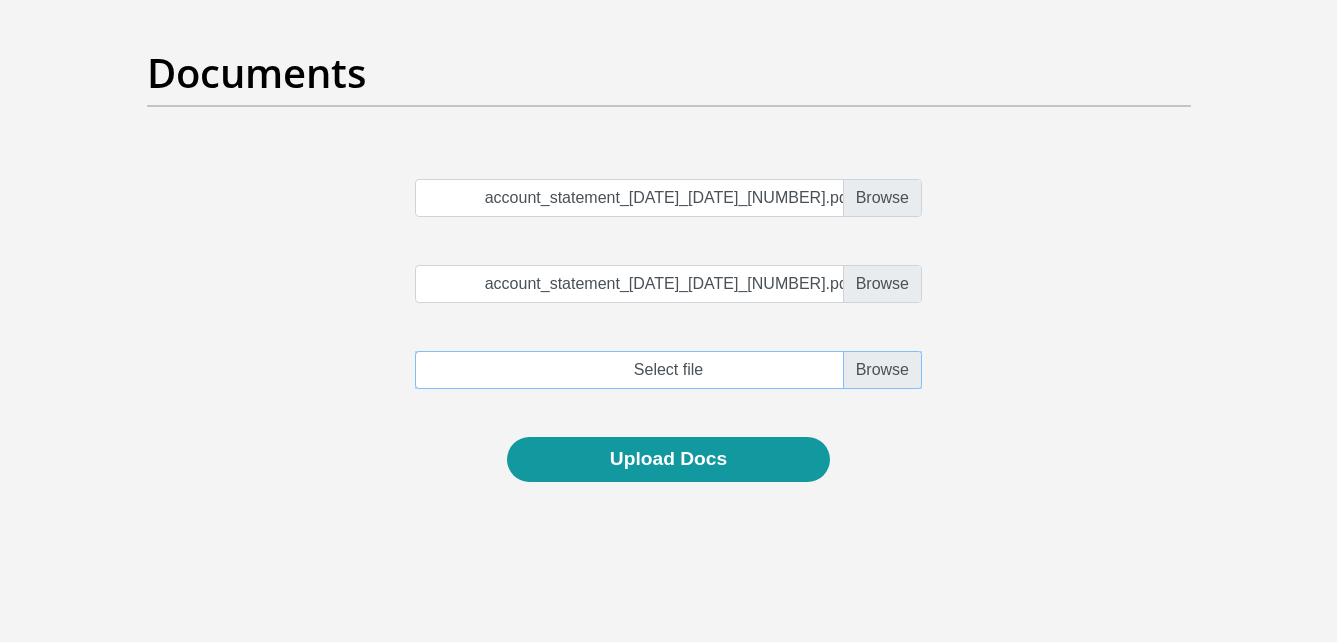 click at bounding box center (668, 370) 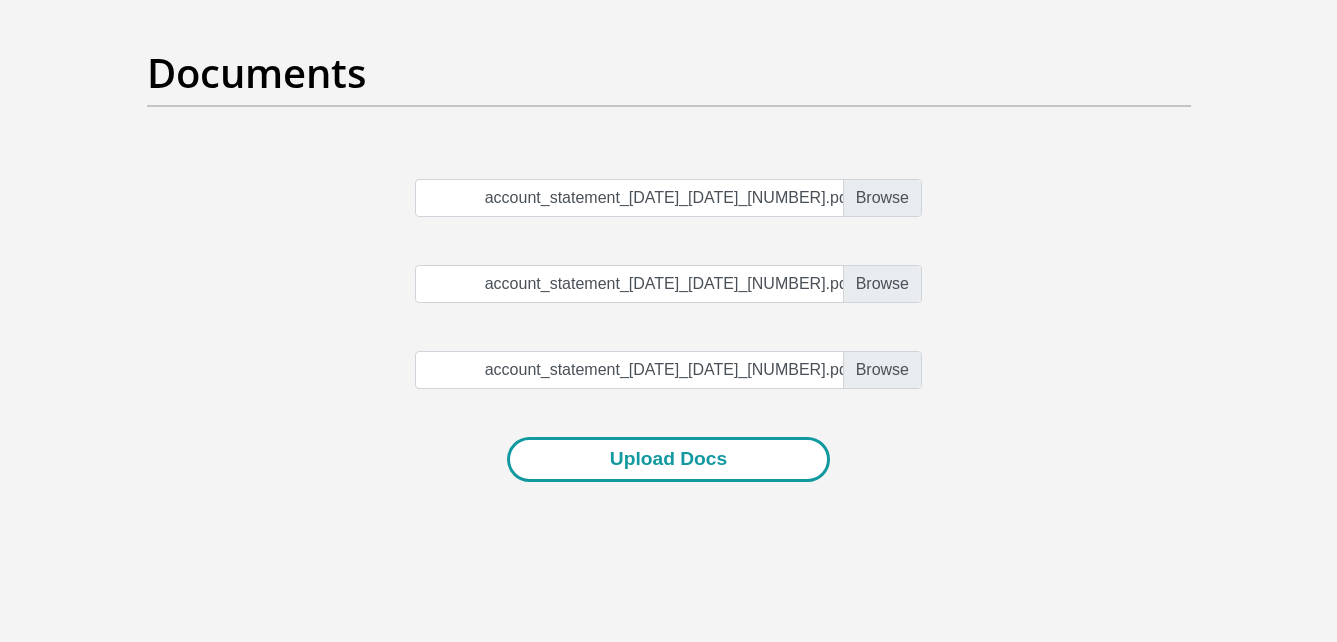 click on "Upload Docs" at bounding box center (668, 459) 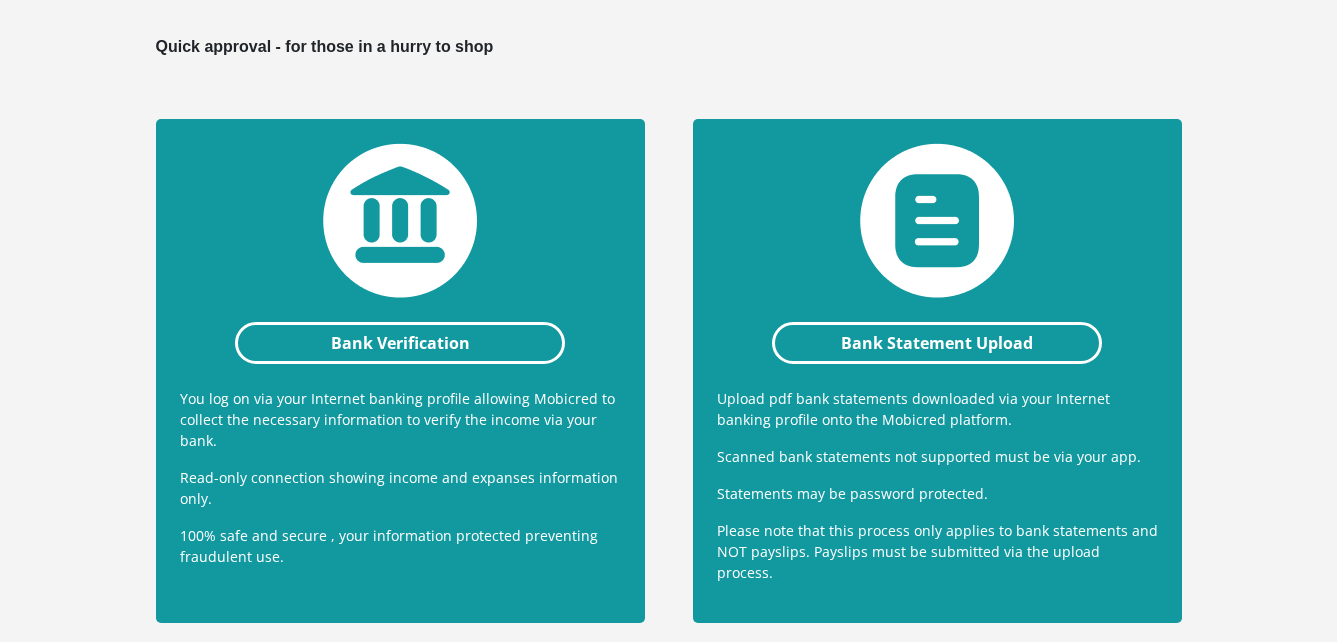 scroll, scrollTop: 377, scrollLeft: 0, axis: vertical 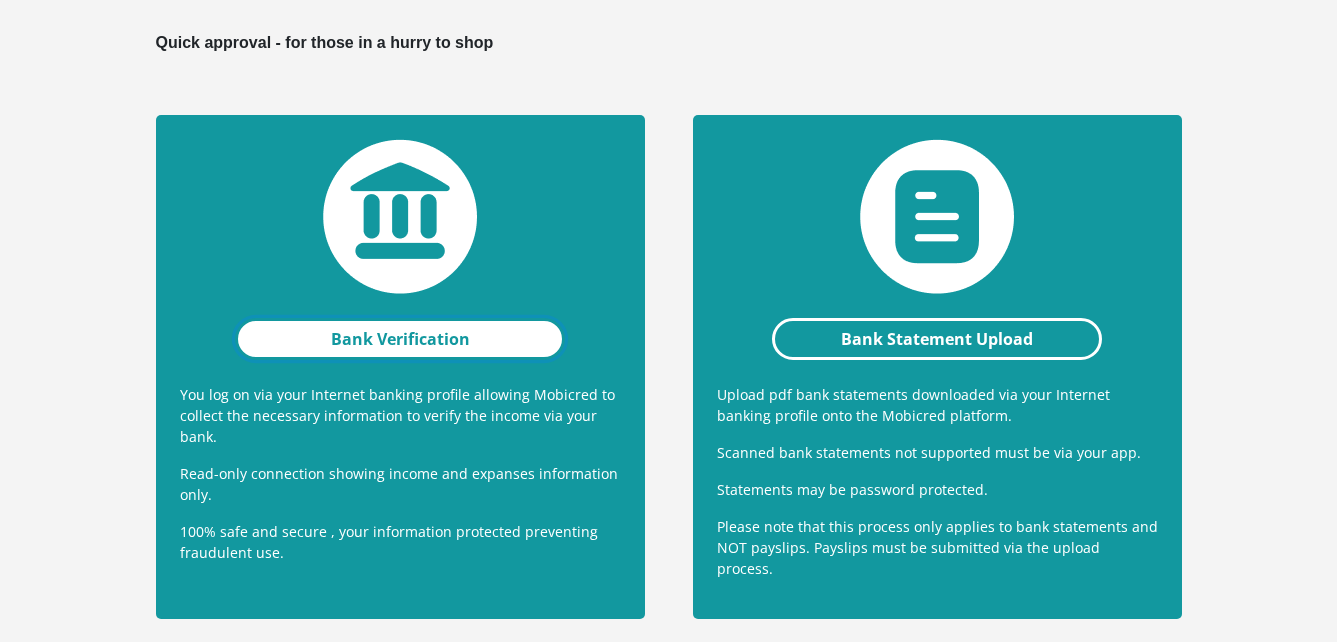 click on "Bank Verification" at bounding box center (400, 339) 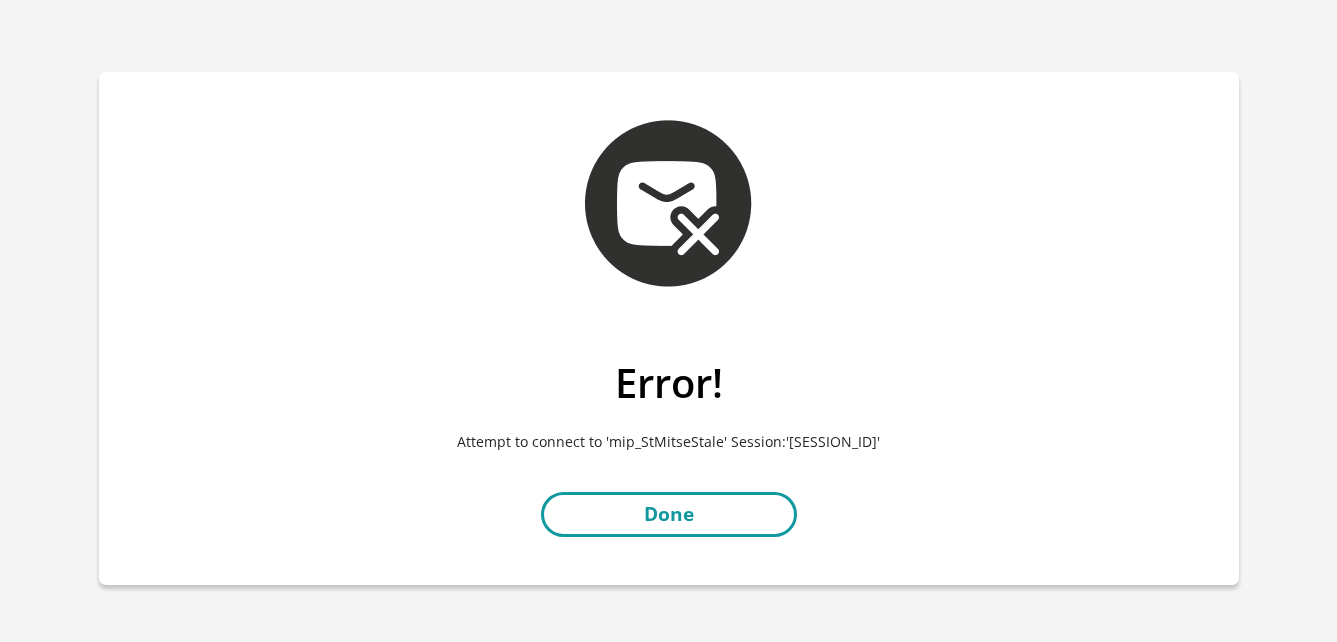 scroll, scrollTop: 0, scrollLeft: 0, axis: both 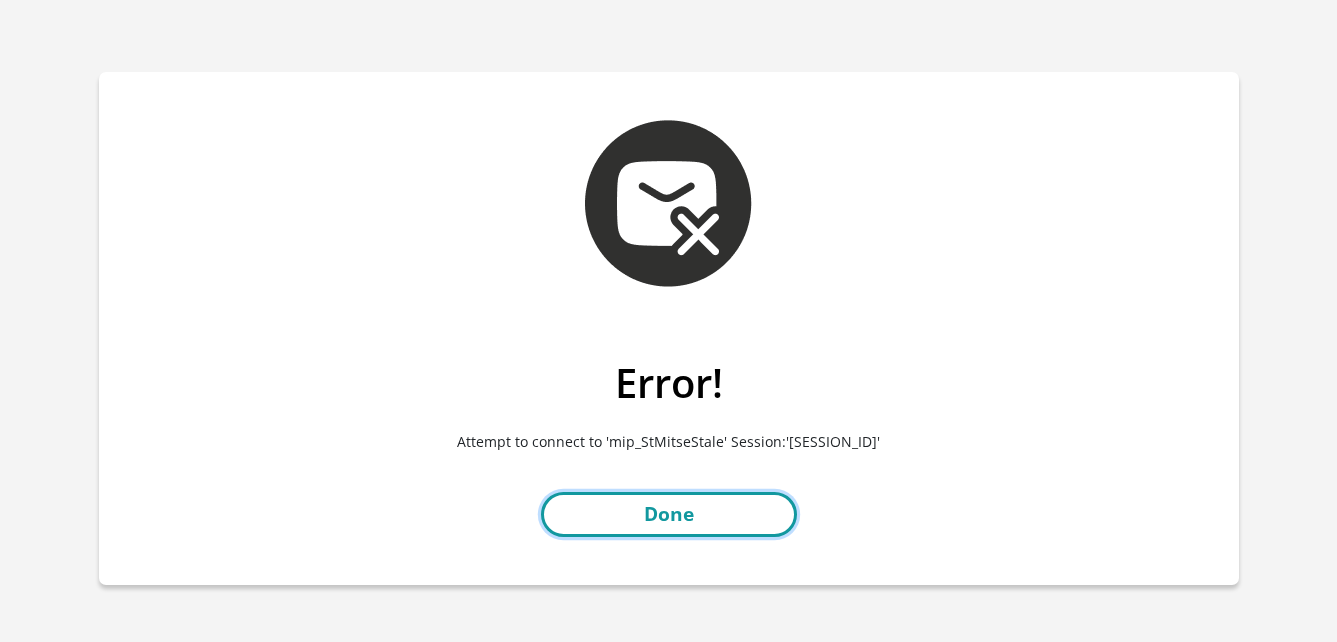 click on "Done" at bounding box center (669, 514) 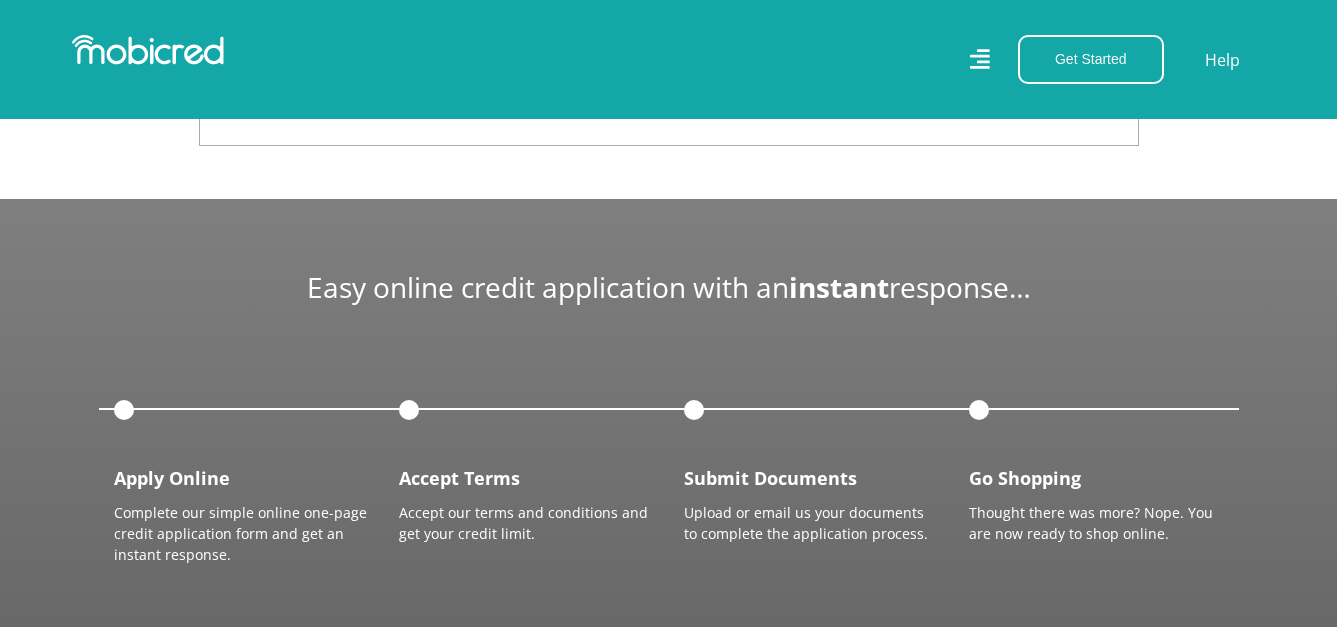 scroll, scrollTop: 1176, scrollLeft: 0, axis: vertical 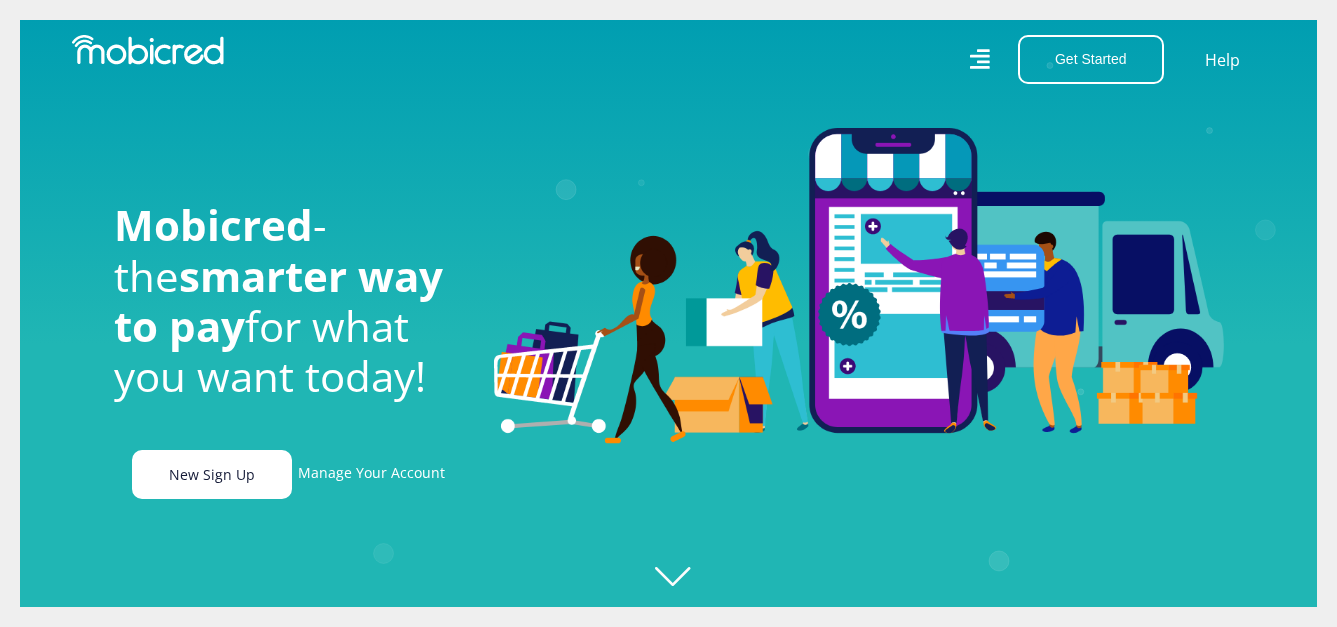 click on "New Sign Up" at bounding box center [212, 474] 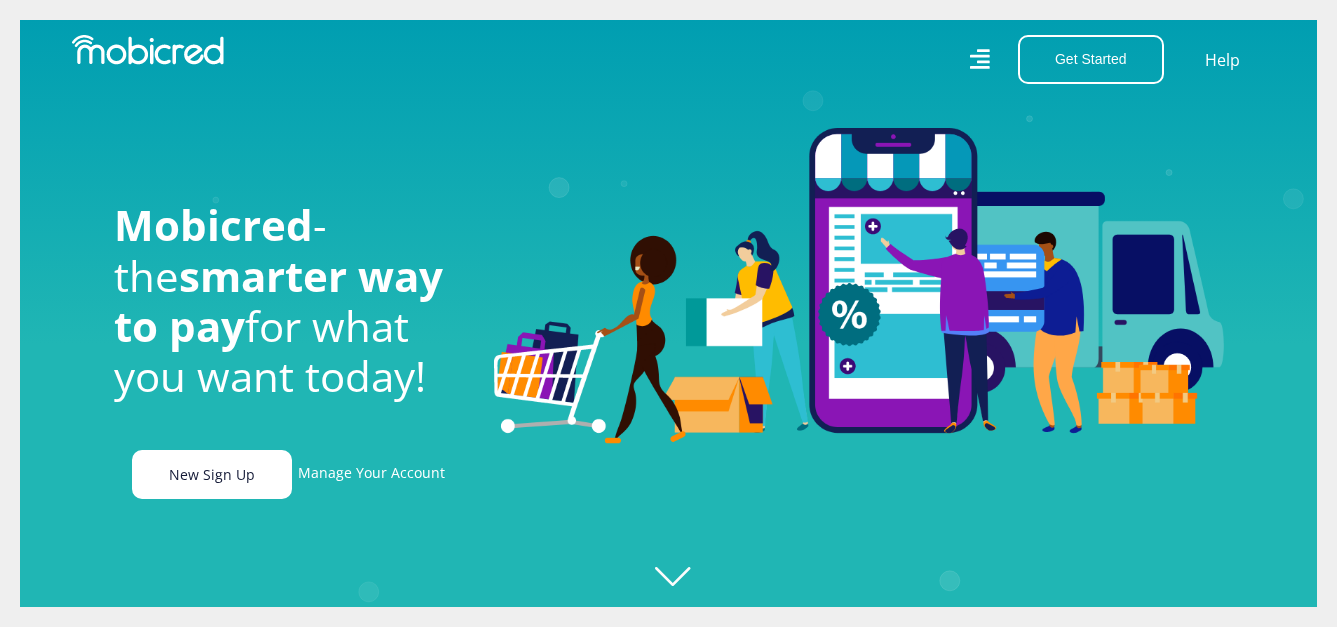 scroll, scrollTop: 0, scrollLeft: 2565, axis: horizontal 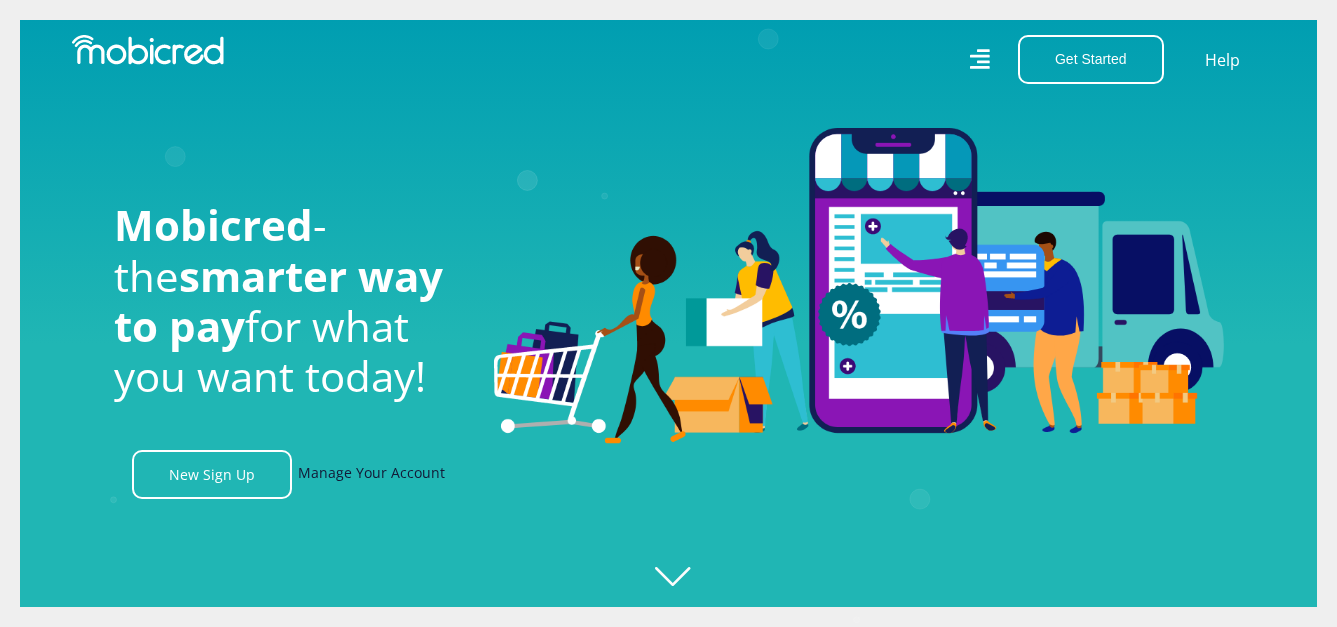 click on "Manage Your Account" at bounding box center (371, 474) 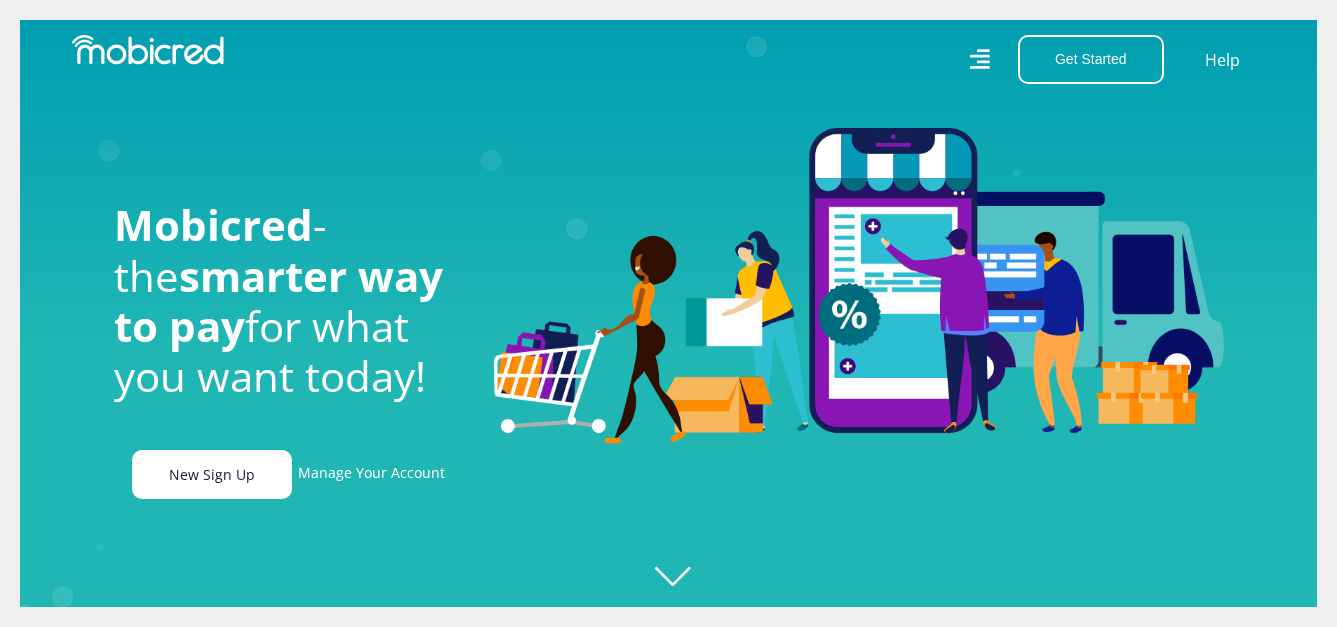 scroll, scrollTop: 0, scrollLeft: 4560, axis: horizontal 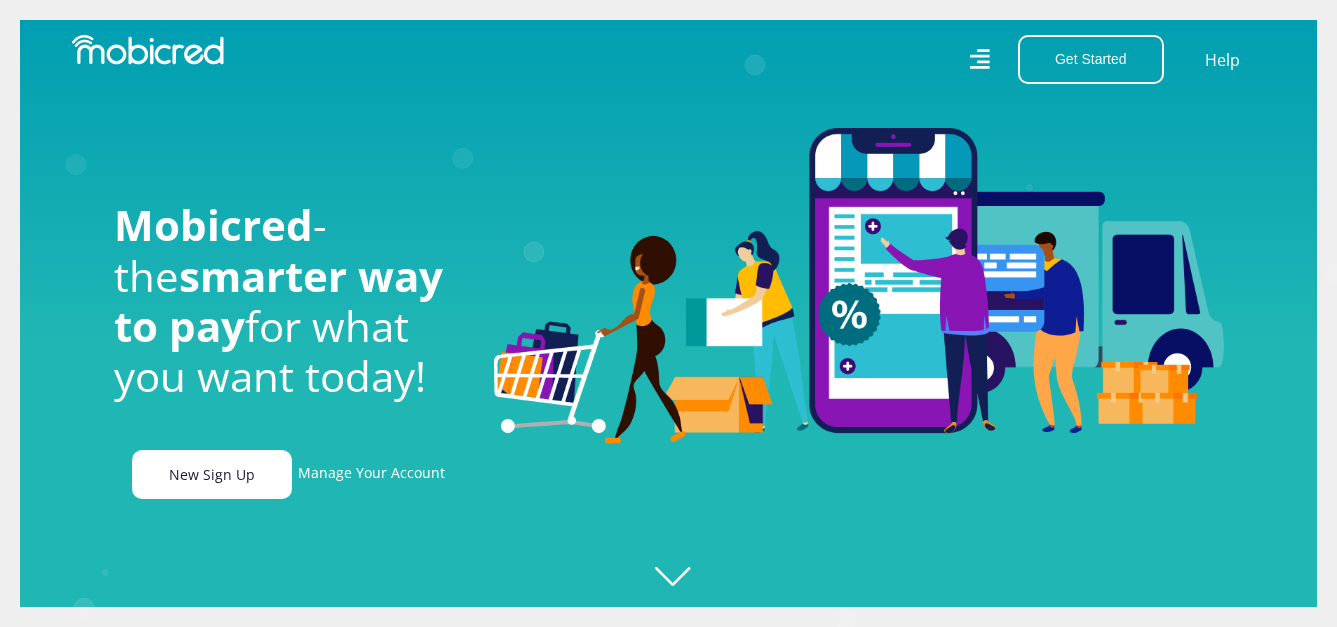 click on "New Sign Up" at bounding box center [212, 474] 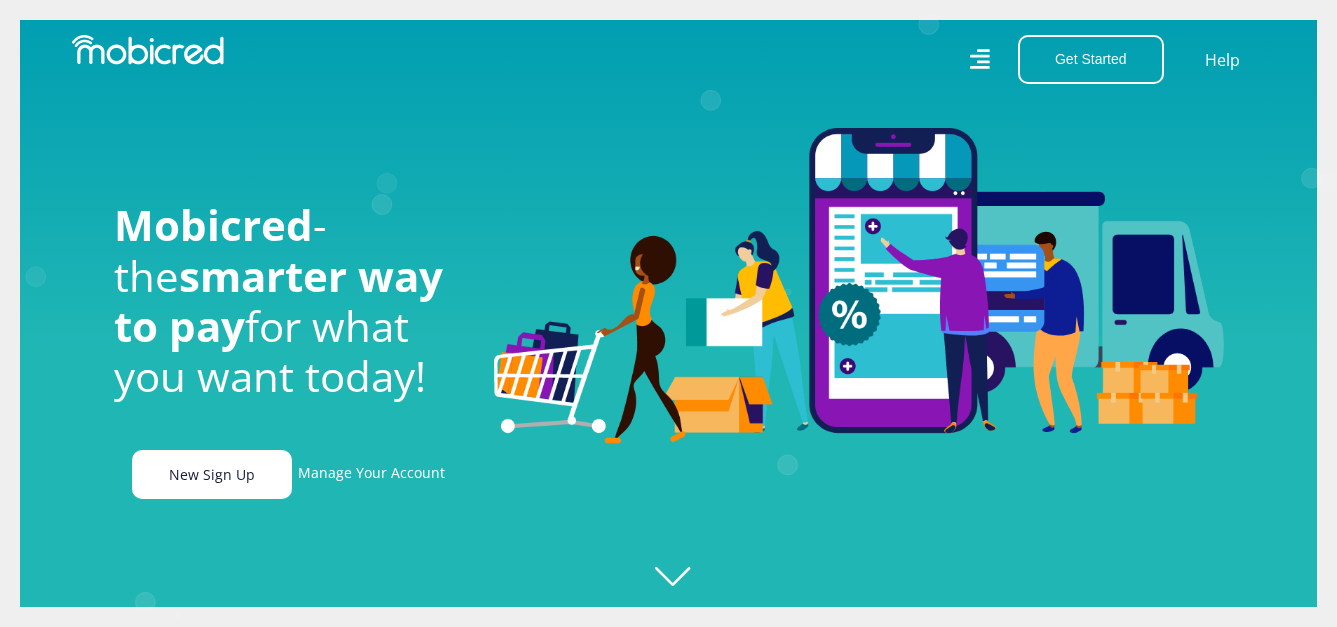 click on "New Sign Up" at bounding box center (212, 474) 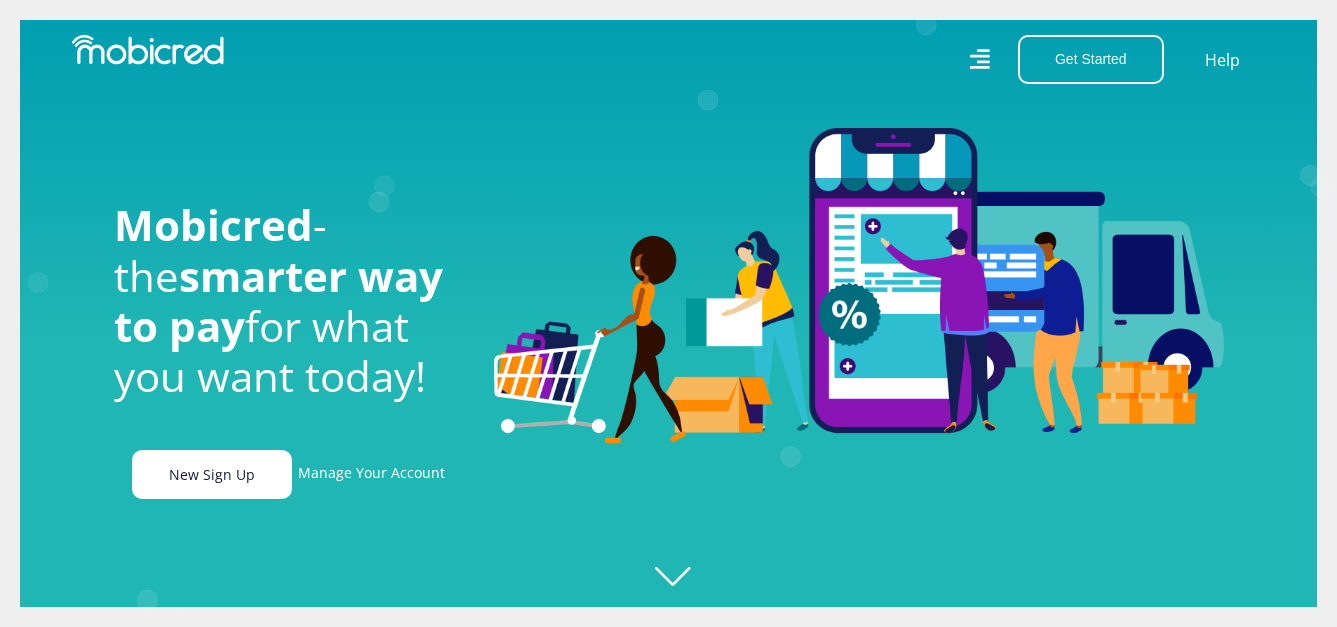 click on "New Sign Up" at bounding box center [212, 474] 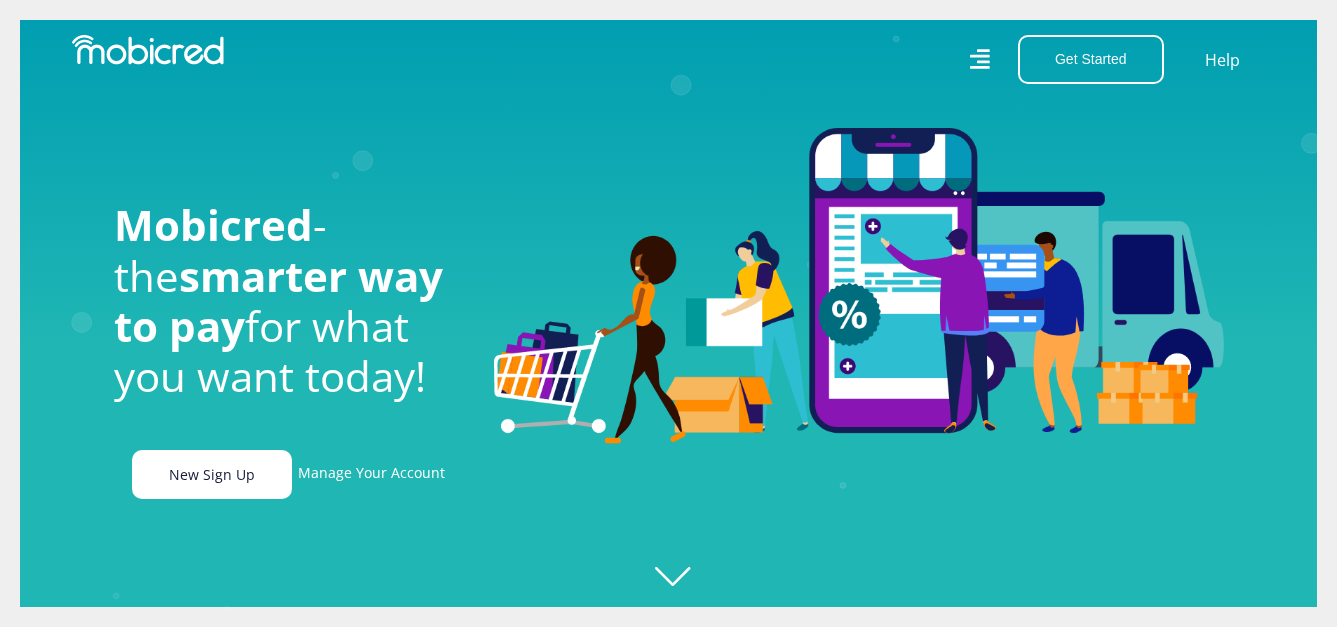 scroll, scrollTop: 0, scrollLeft: 0, axis: both 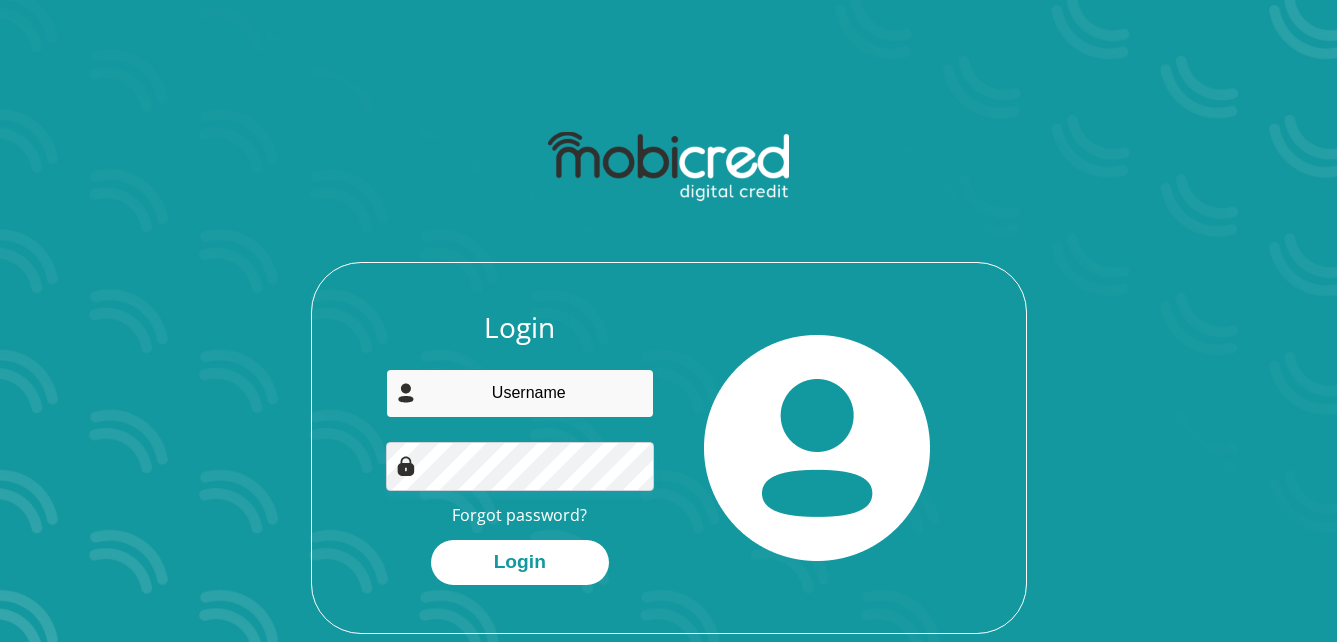 click at bounding box center [520, 393] 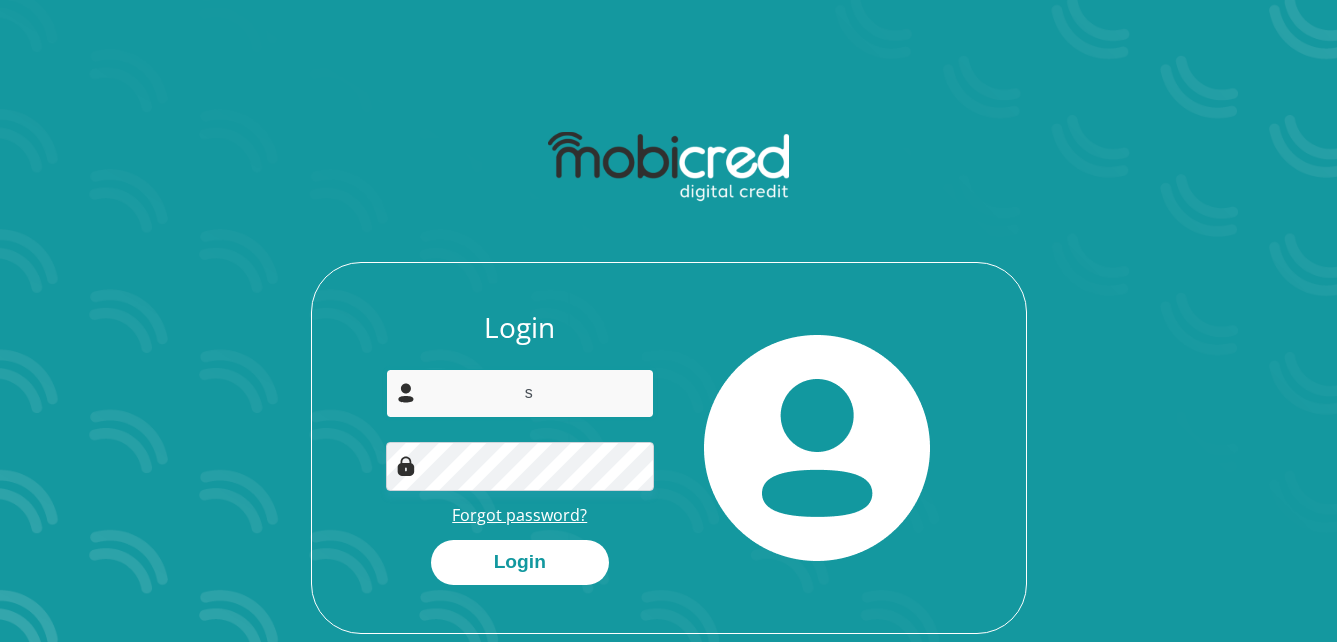 type on "s" 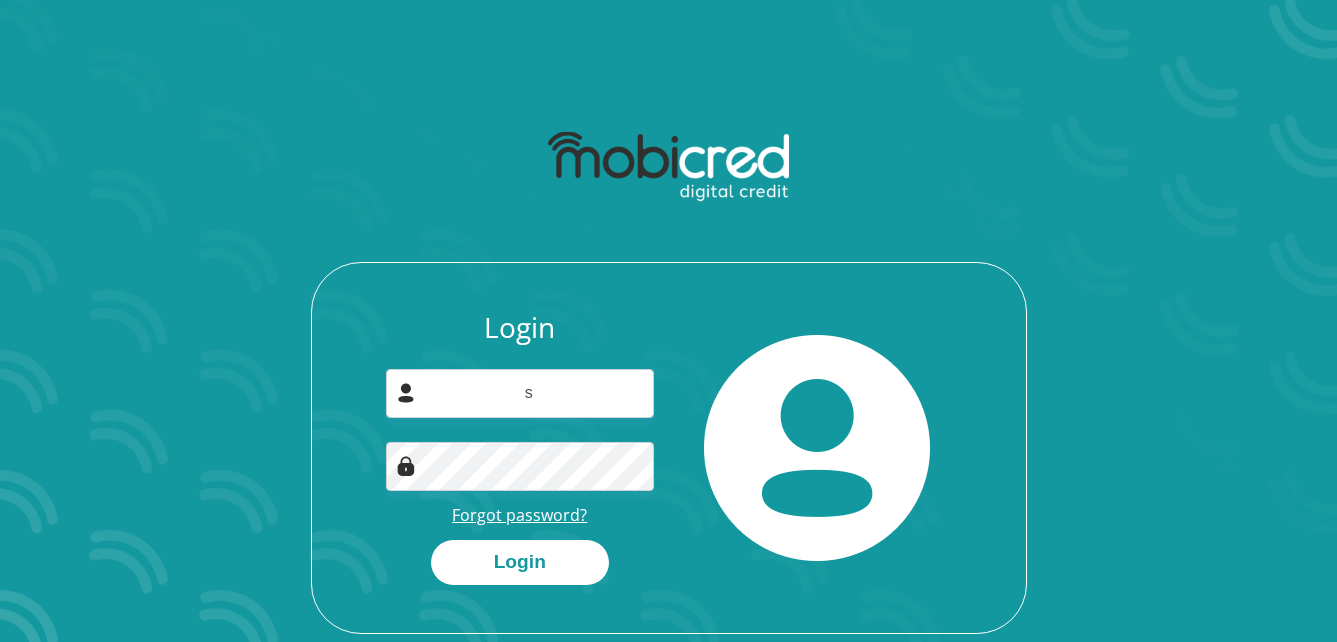 click on "Forgot password?" at bounding box center (519, 515) 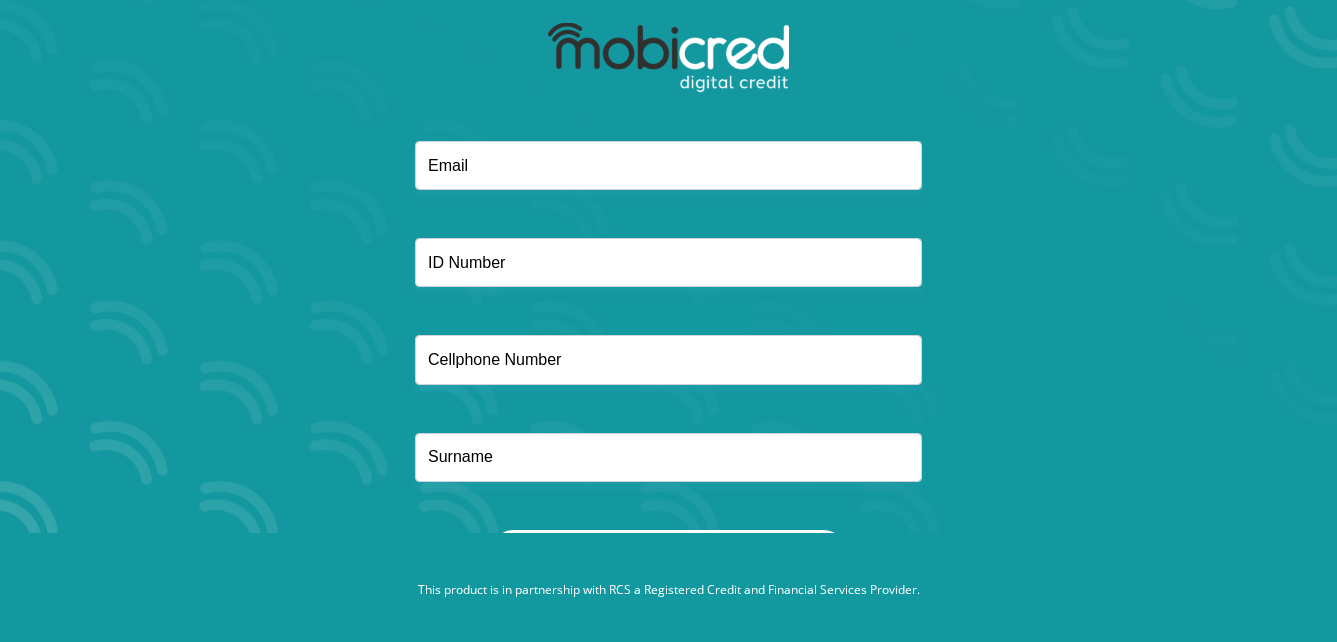 scroll, scrollTop: 114, scrollLeft: 0, axis: vertical 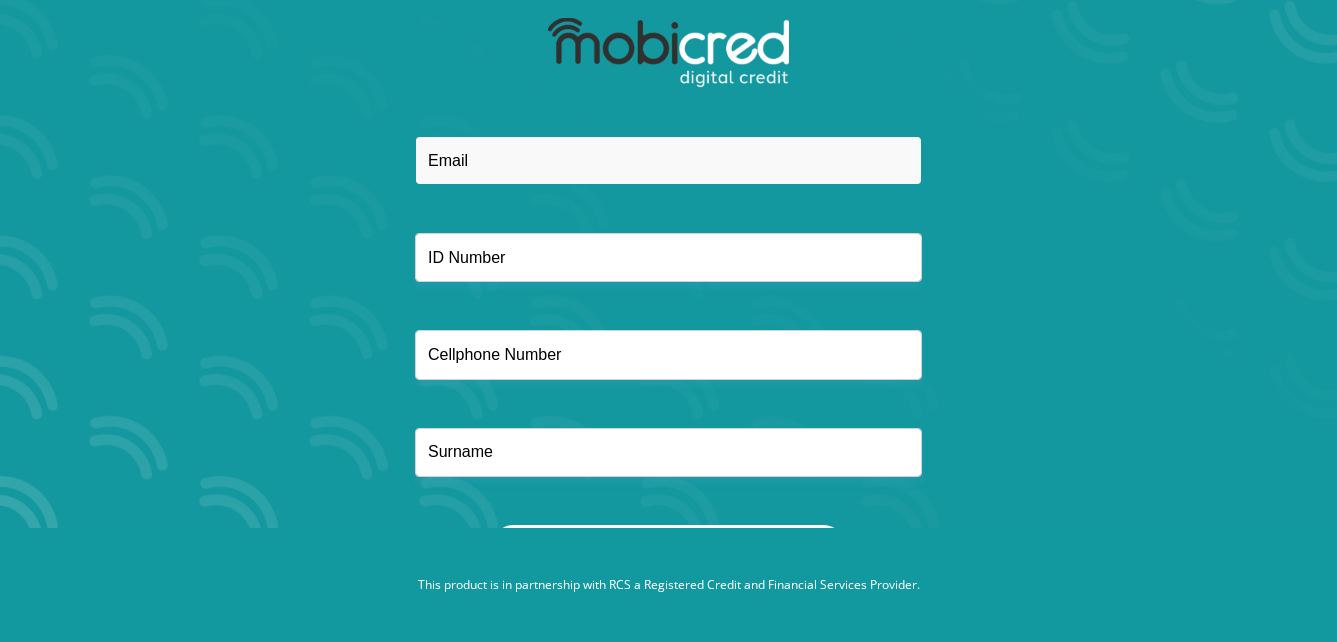 click at bounding box center [668, 160] 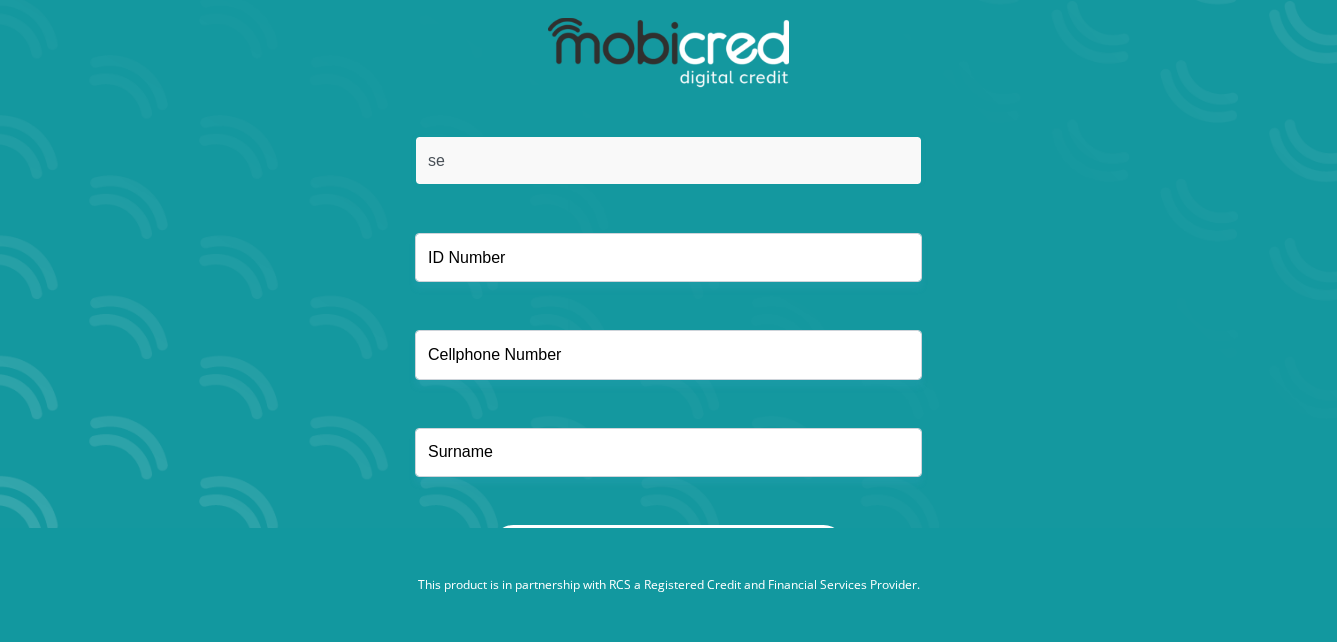 type on "s" 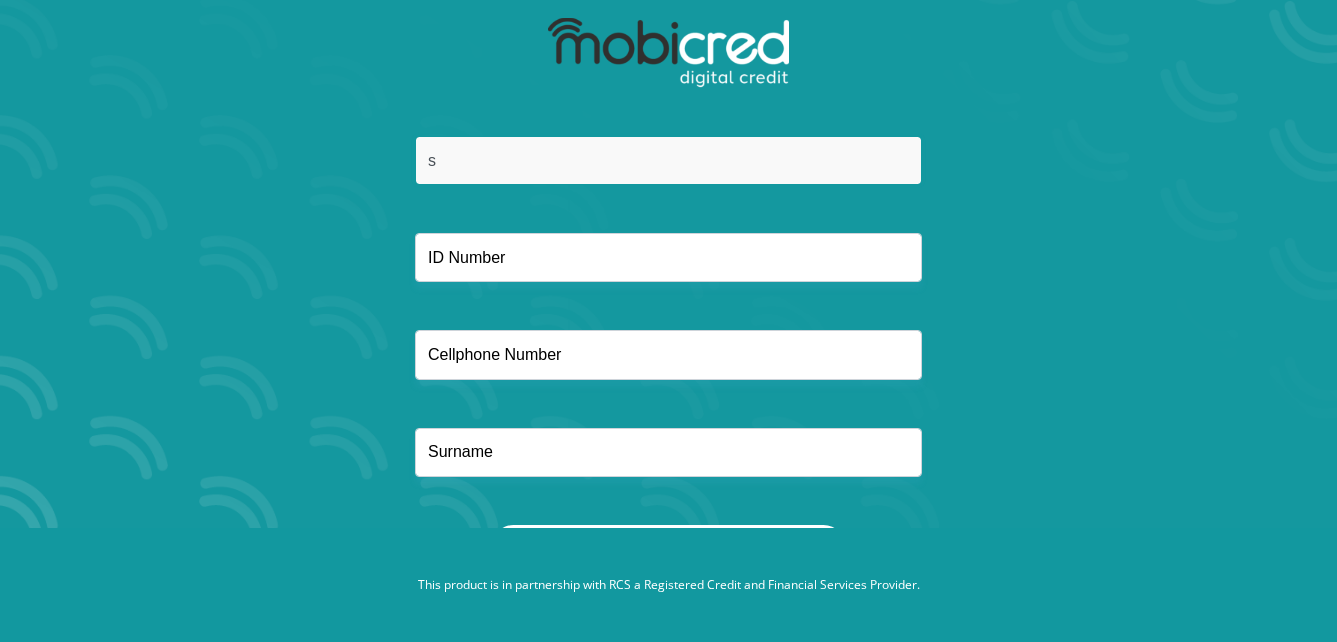 type 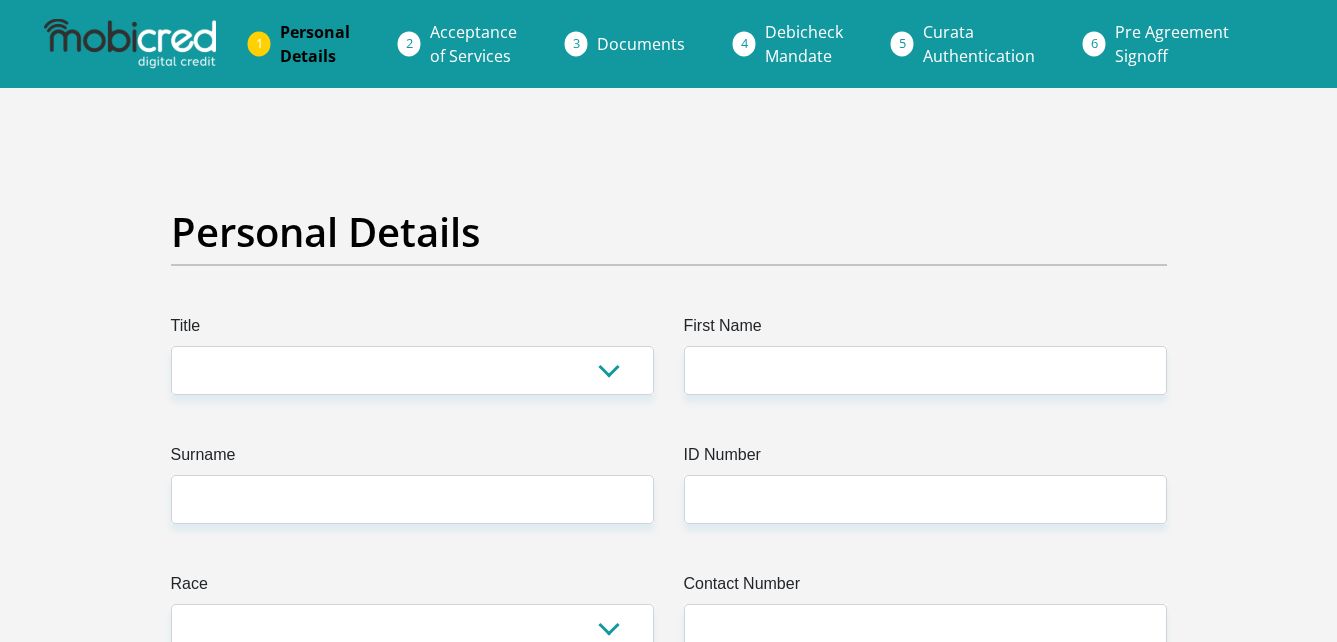 scroll, scrollTop: 0, scrollLeft: 0, axis: both 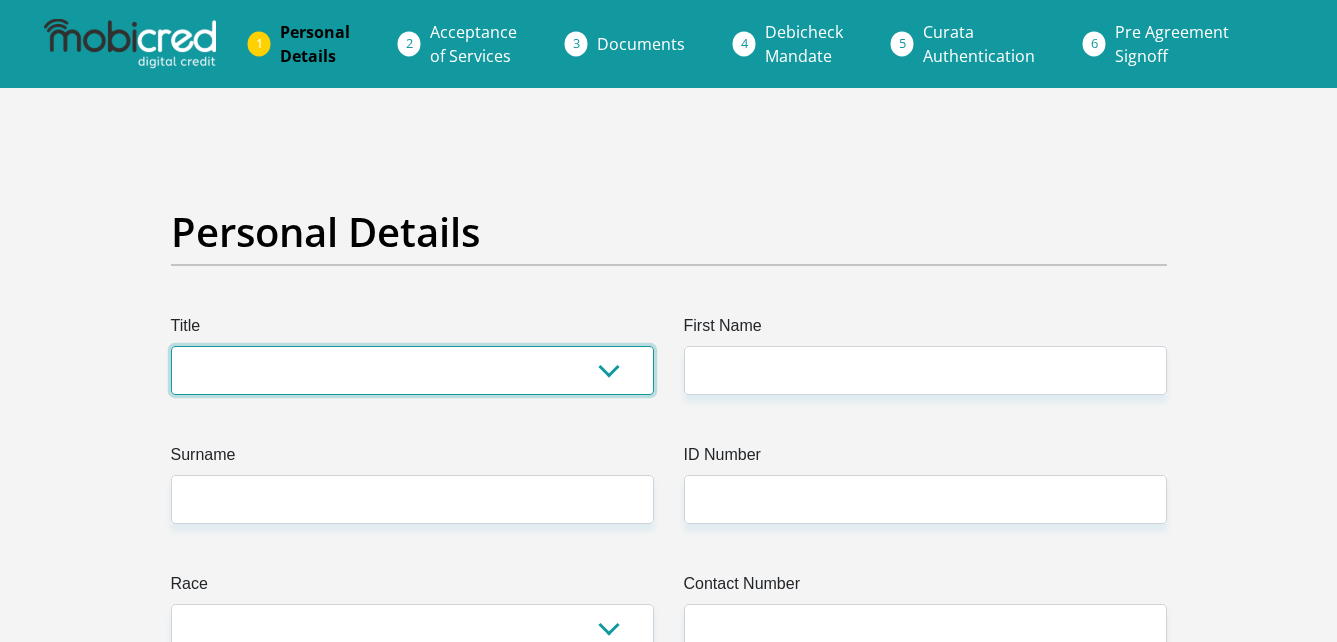 click on "Mr
Ms
Mrs
Dr
Other" at bounding box center [412, 370] 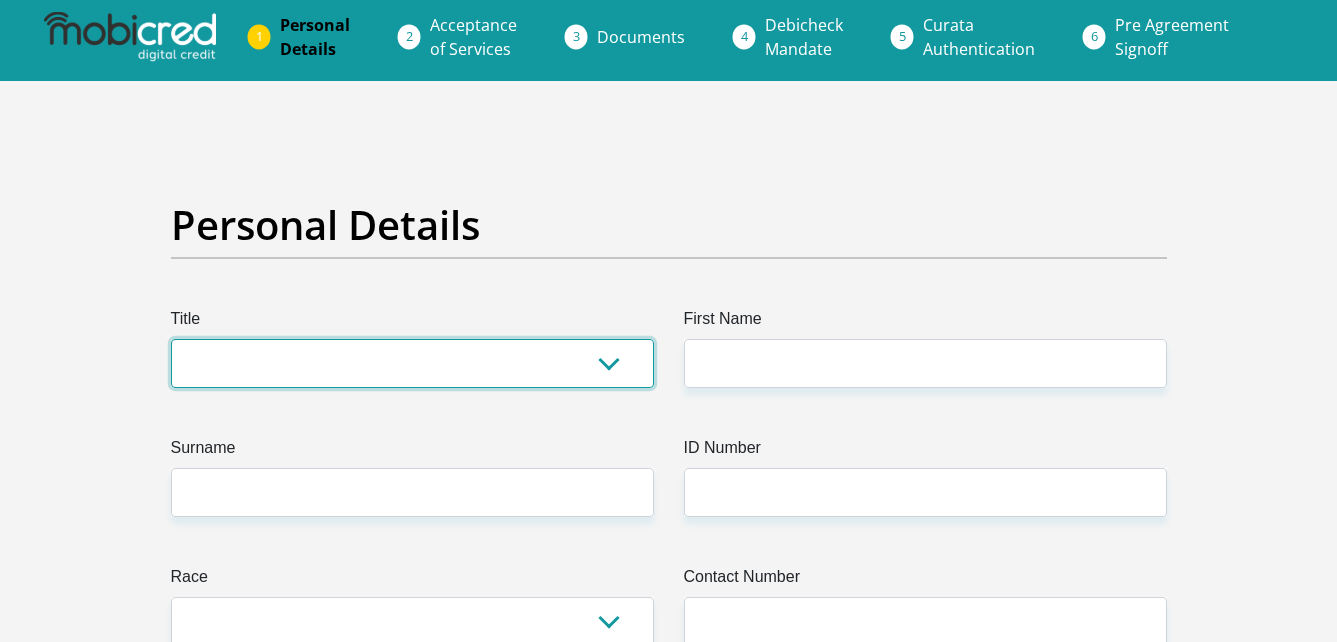 scroll, scrollTop: 0, scrollLeft: 0, axis: both 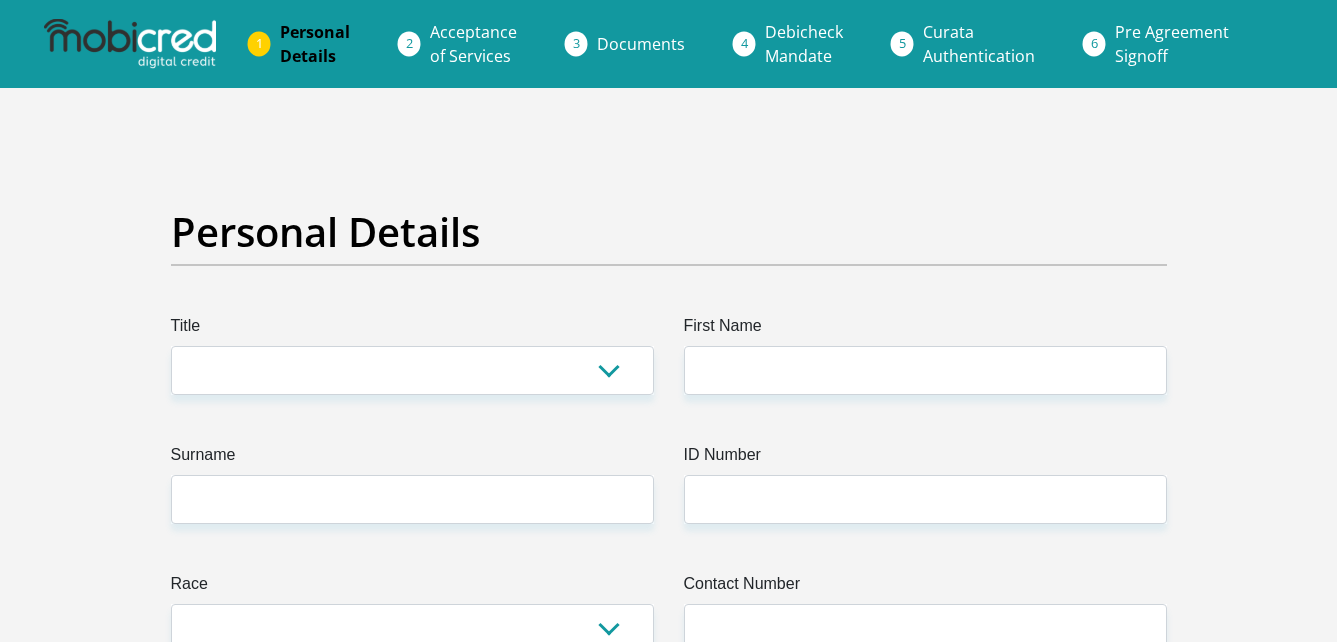 click on "Documents" at bounding box center (641, 44) 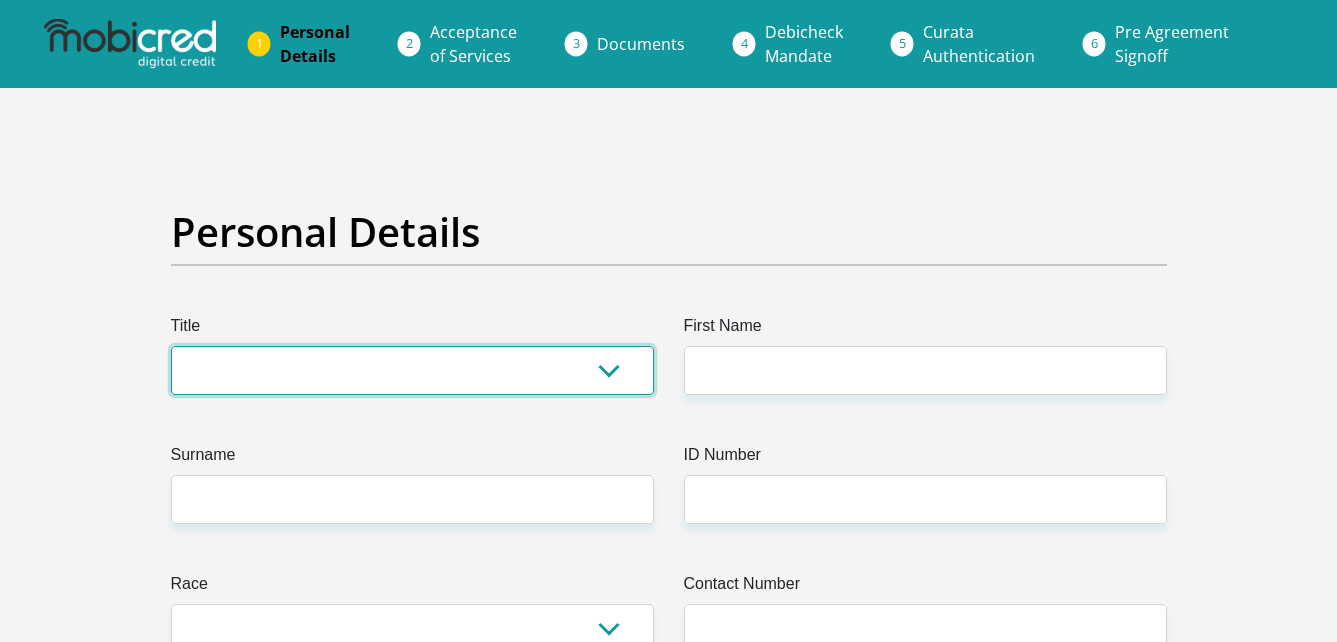 click on "Mr
Ms
Mrs
Dr
Other" at bounding box center [412, 370] 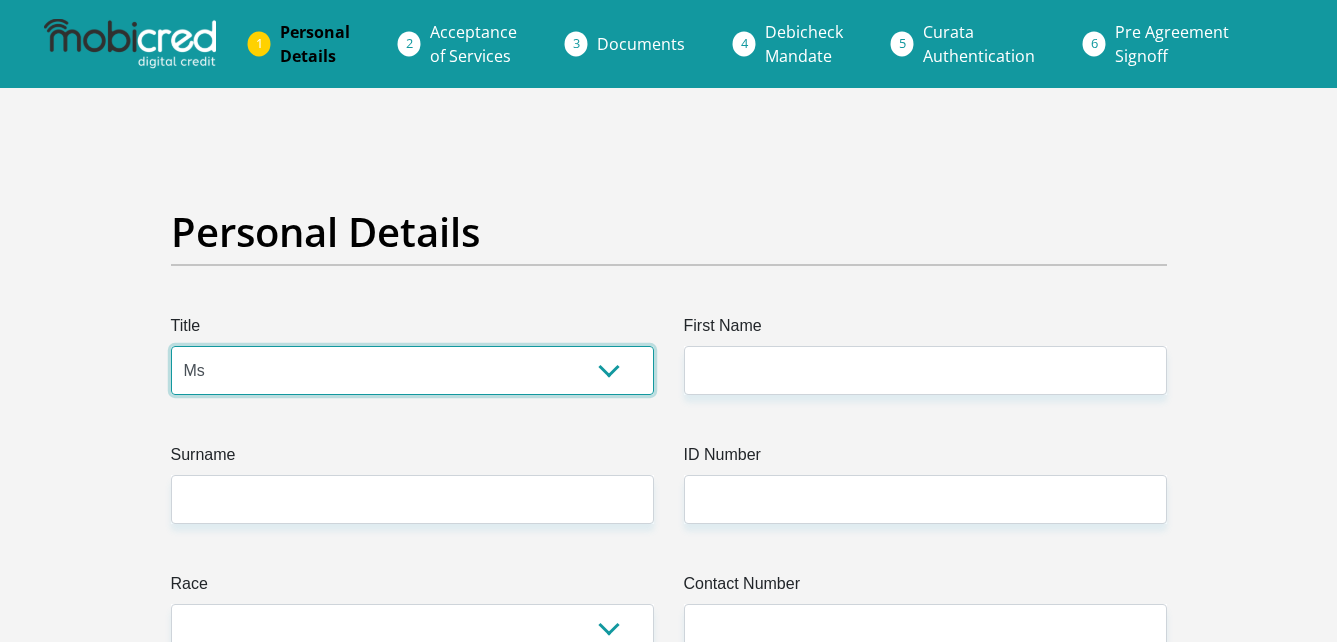 click on "Mr
Ms
Mrs
Dr
Other" at bounding box center (412, 370) 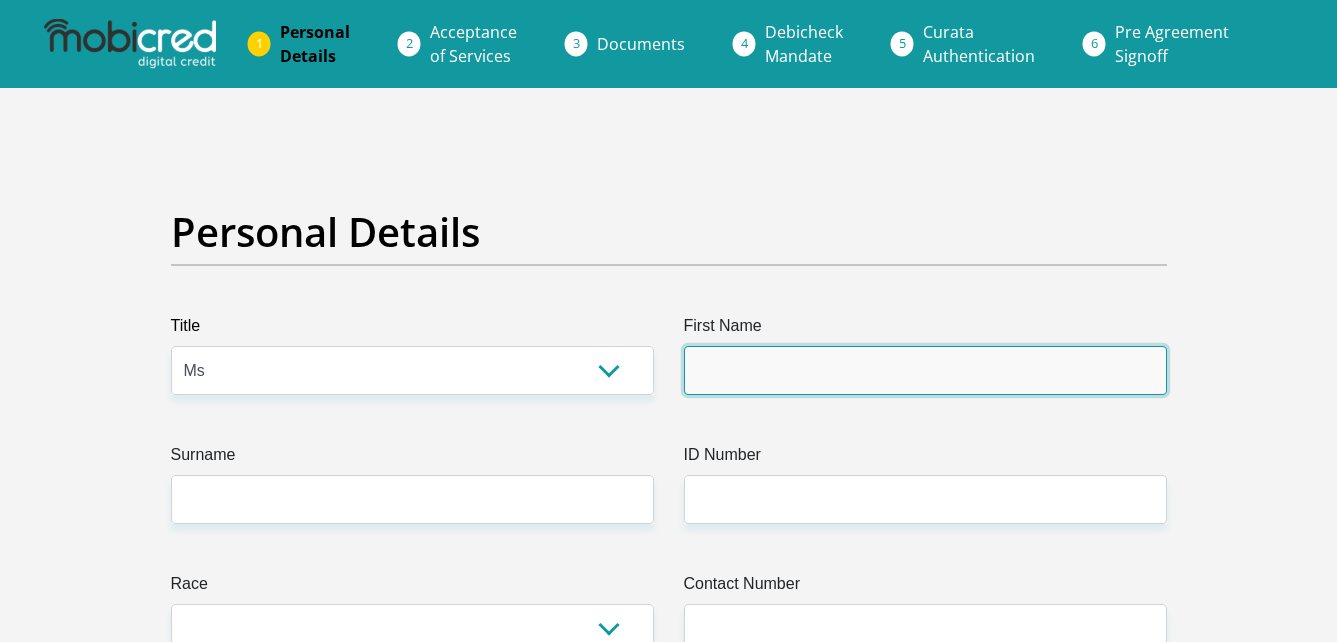 click on "First Name" at bounding box center [925, 370] 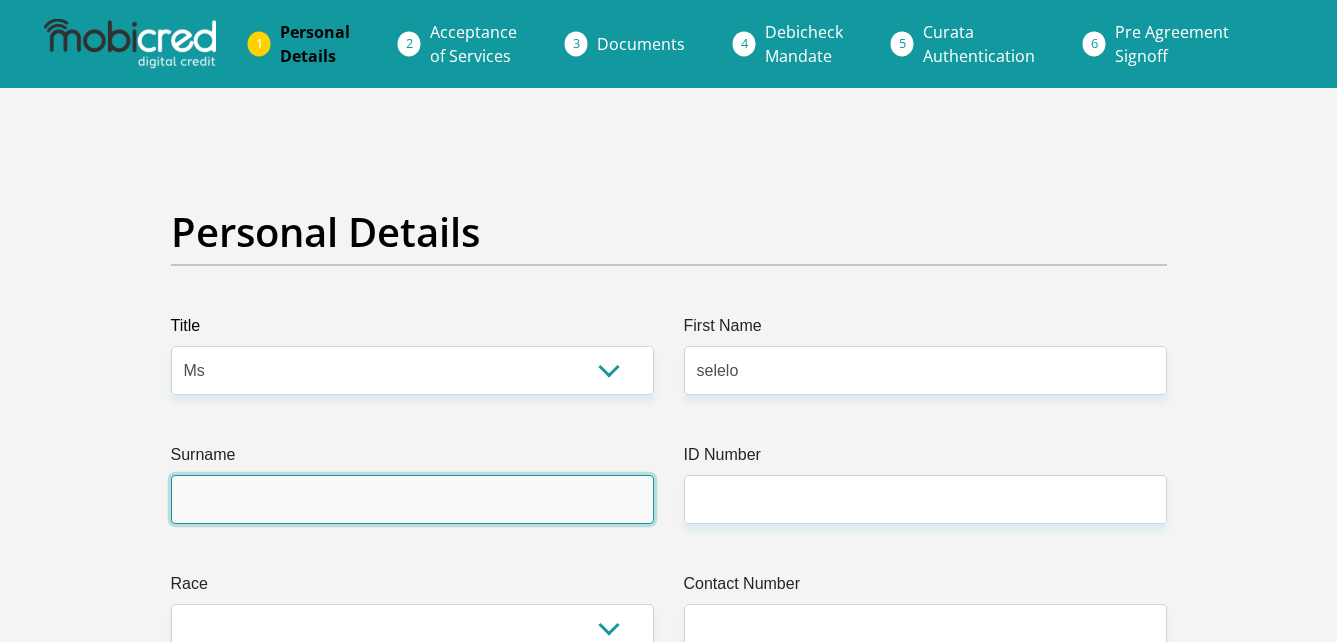 type on "mathere" 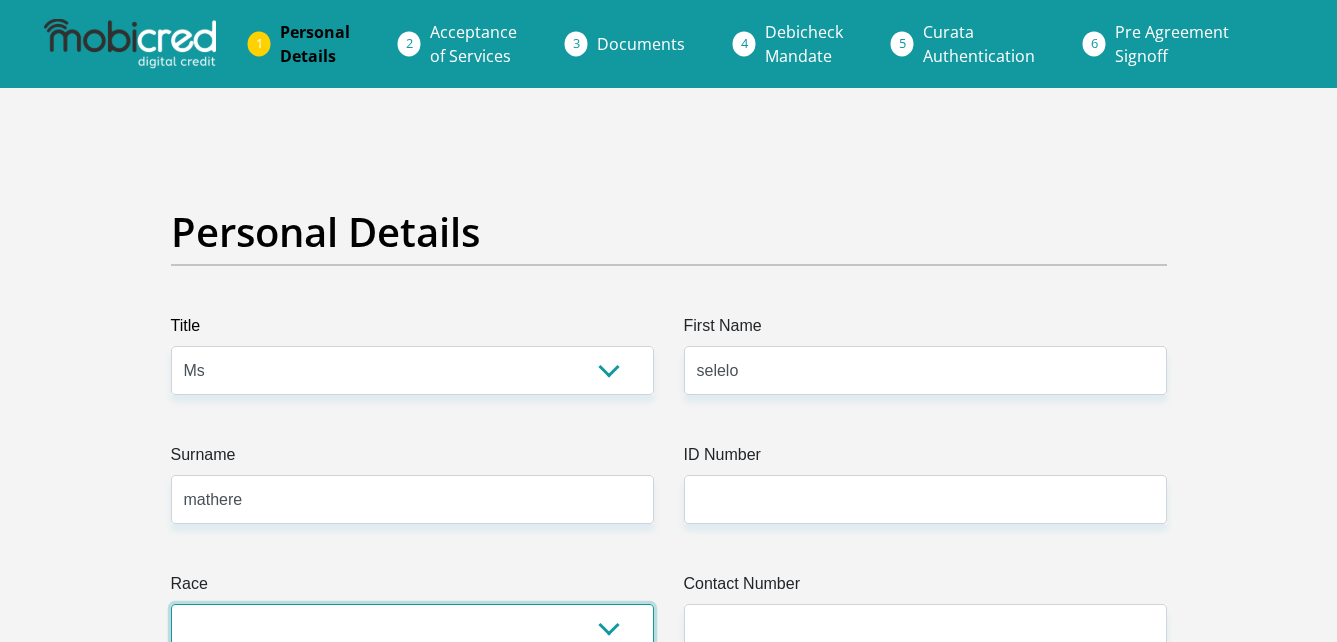 select on "1" 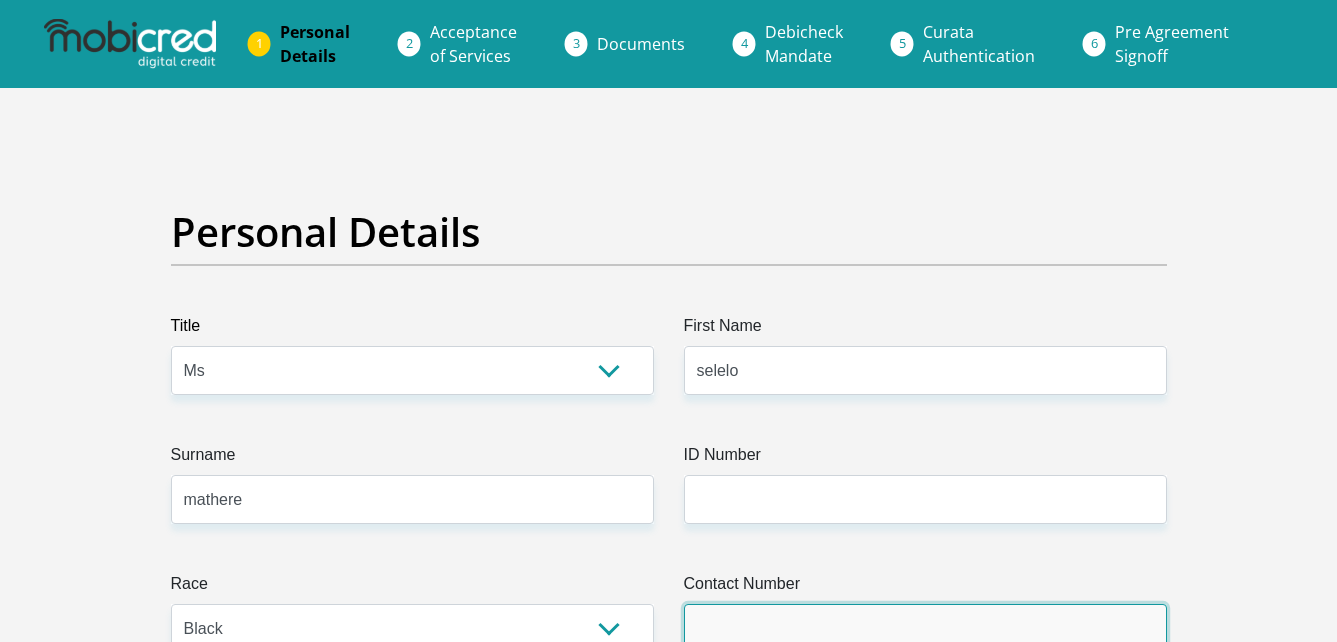 type on "0737115048" 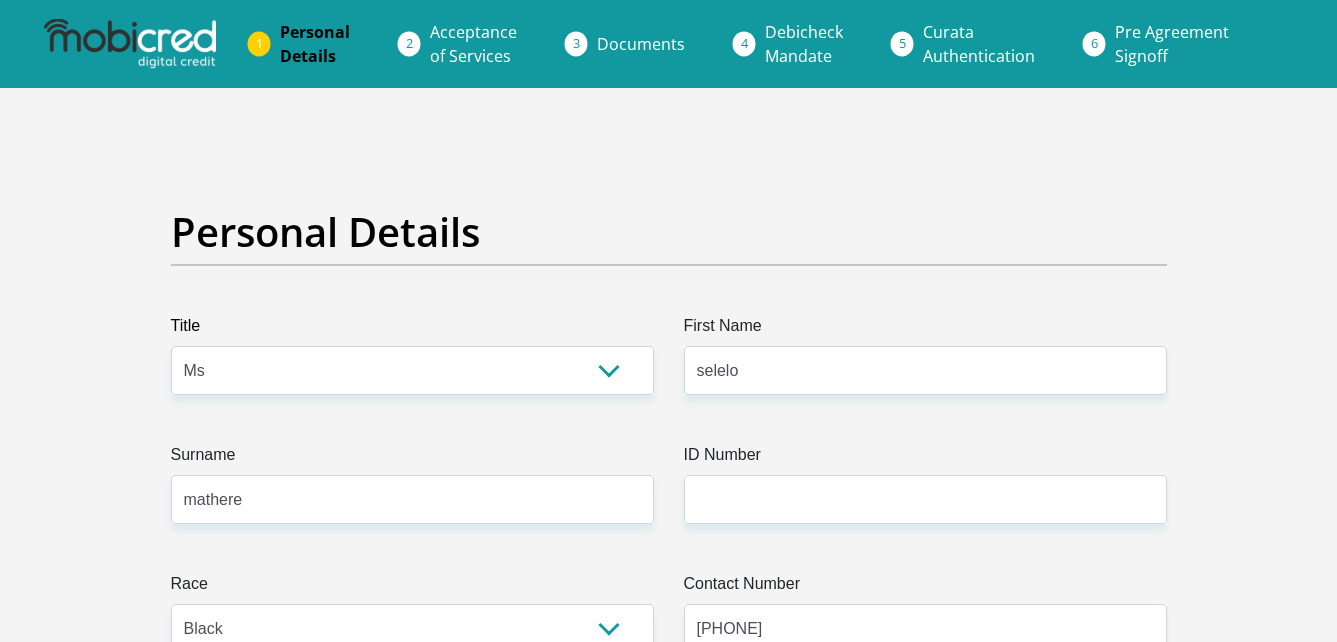 select on "ZAF" 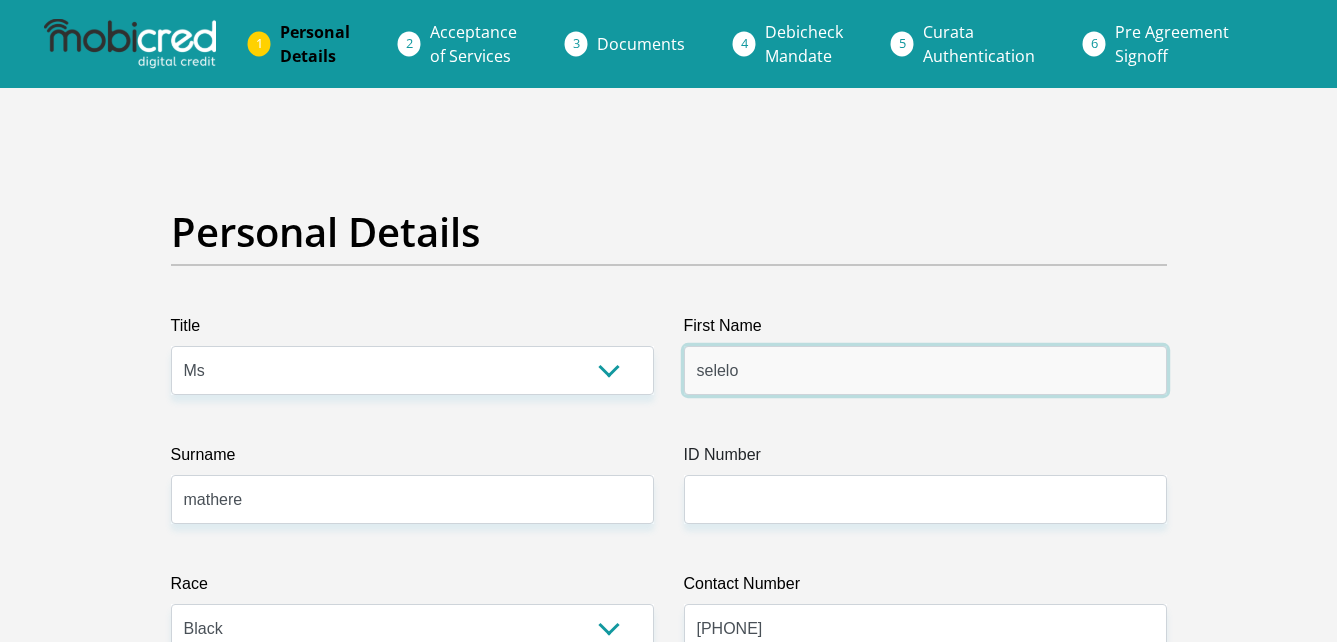 type on "CAPITEC BANK LIMITED" 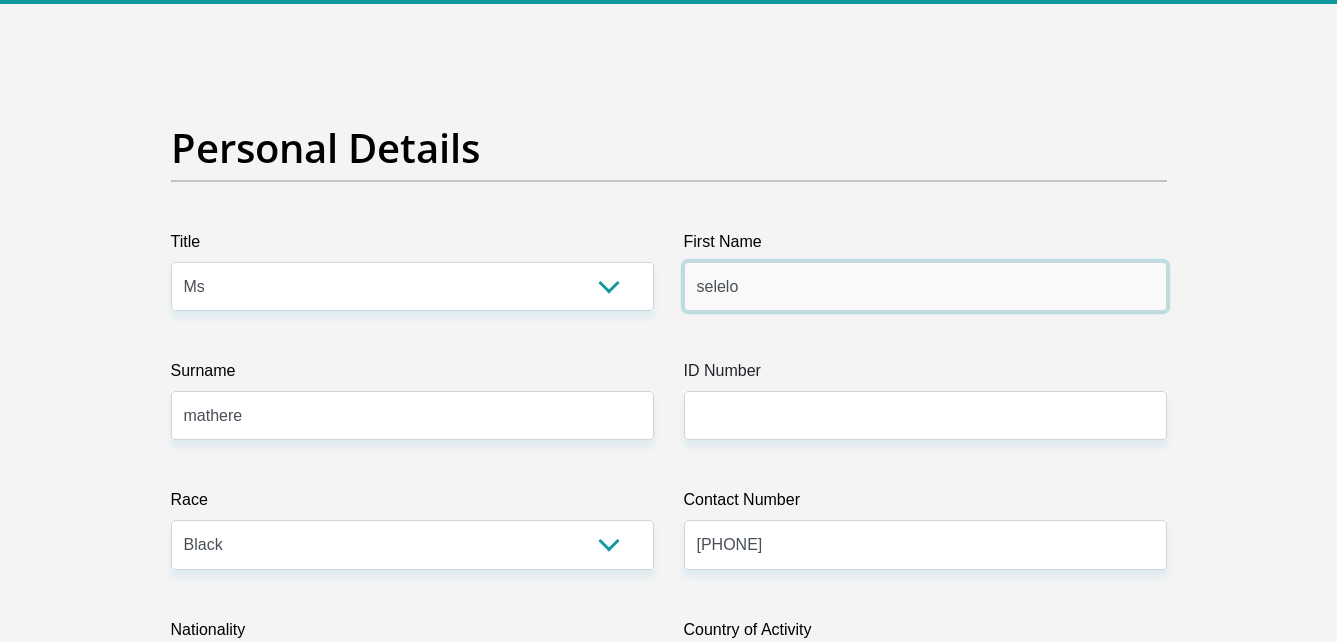 scroll, scrollTop: 87, scrollLeft: 0, axis: vertical 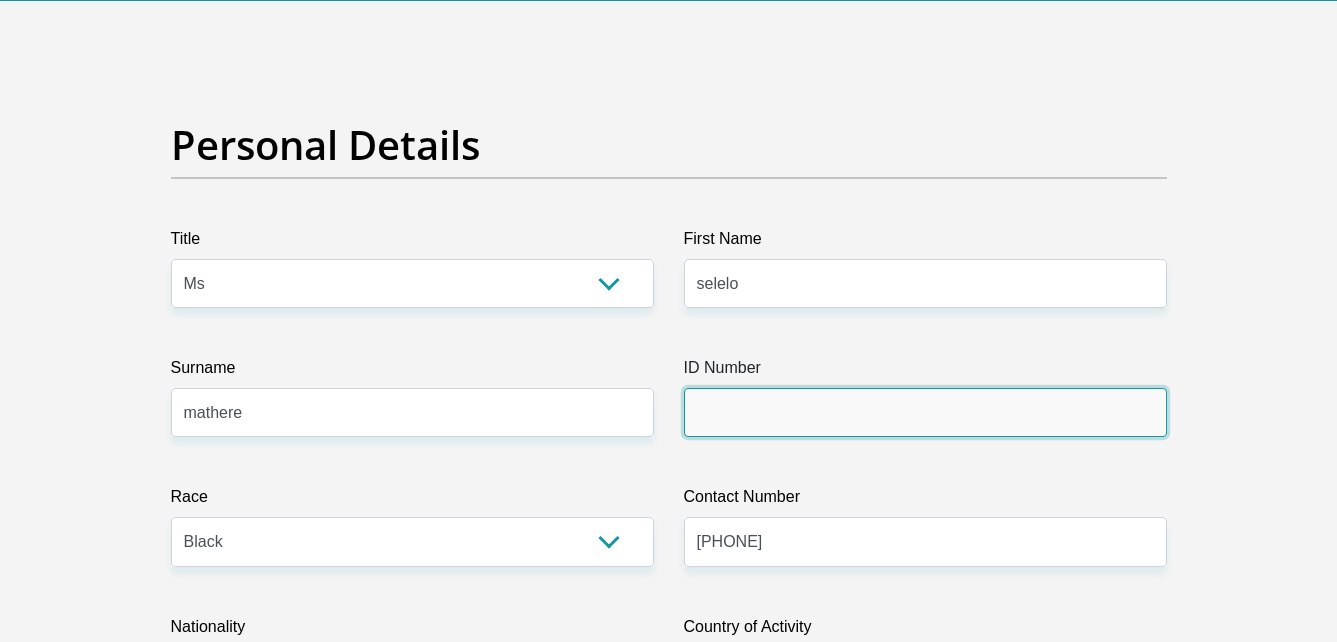 click on "ID Number" at bounding box center [925, 412] 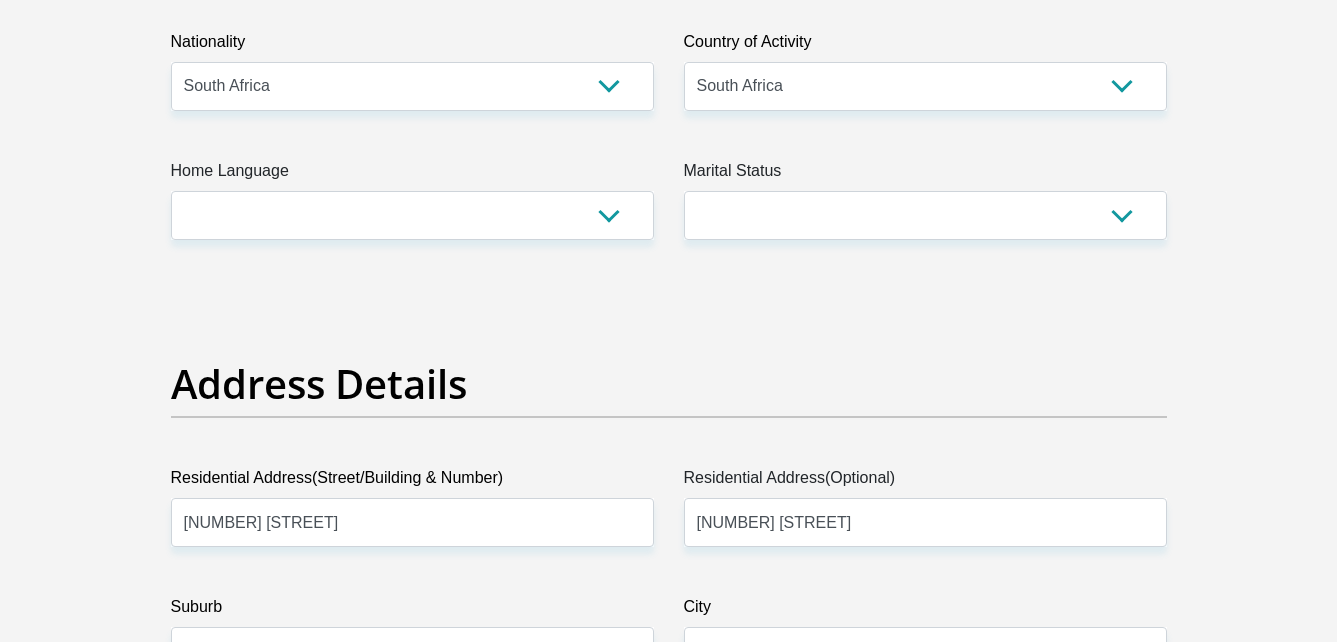 scroll, scrollTop: 675, scrollLeft: 0, axis: vertical 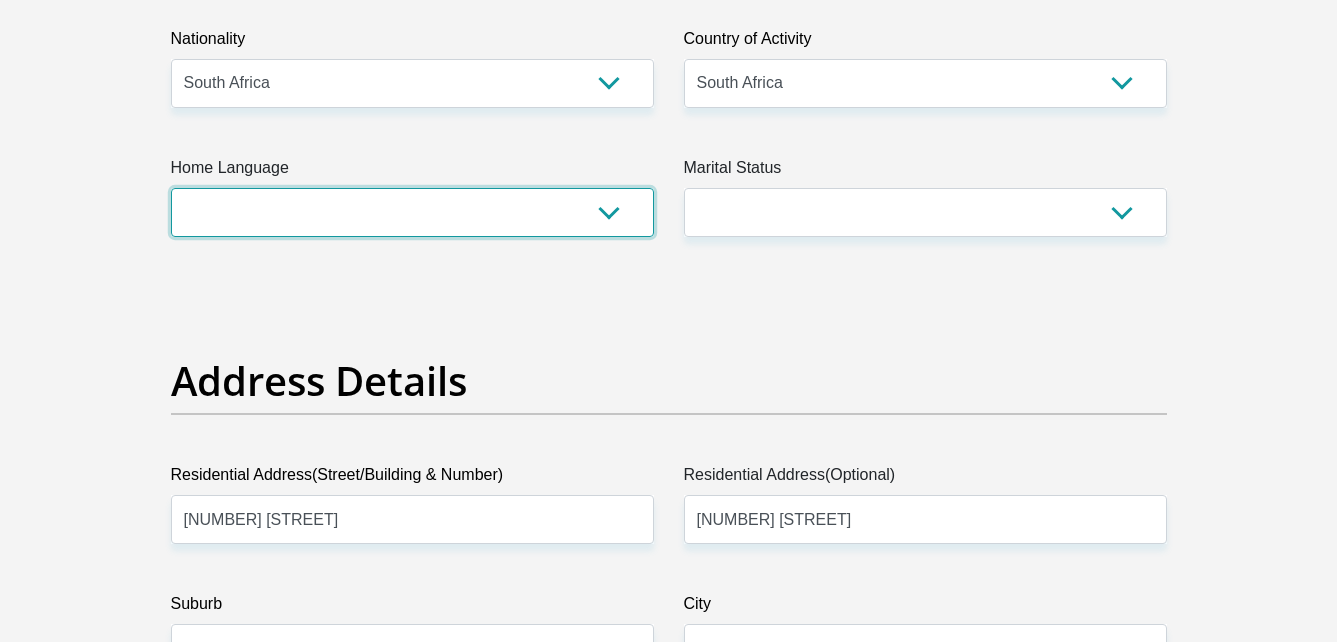 click on "Afrikaans
English
Sepedi
South Ndebele
Southern Sotho
Swati
Tsonga
Tswana
Venda
Xhosa
Zulu
Other" at bounding box center [412, 212] 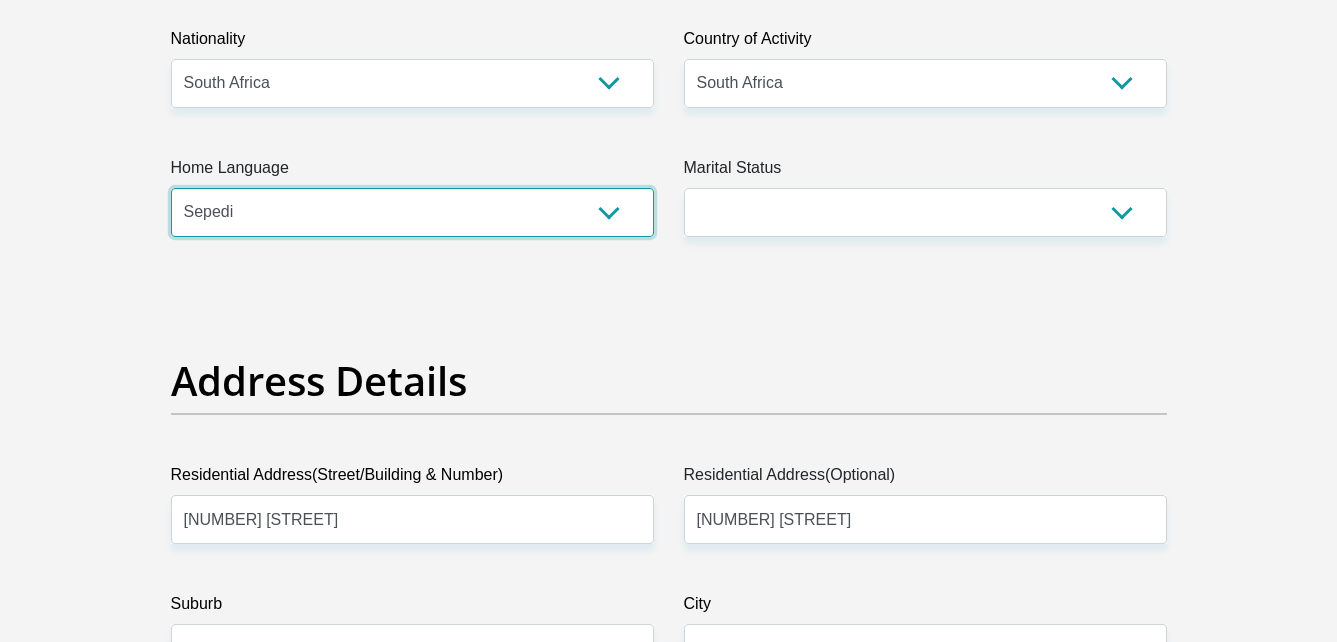 click on "Afrikaans
English
Sepedi
South Ndebele
Southern Sotho
Swati
Tsonga
Tswana
Venda
Xhosa
Zulu
Other" at bounding box center (412, 212) 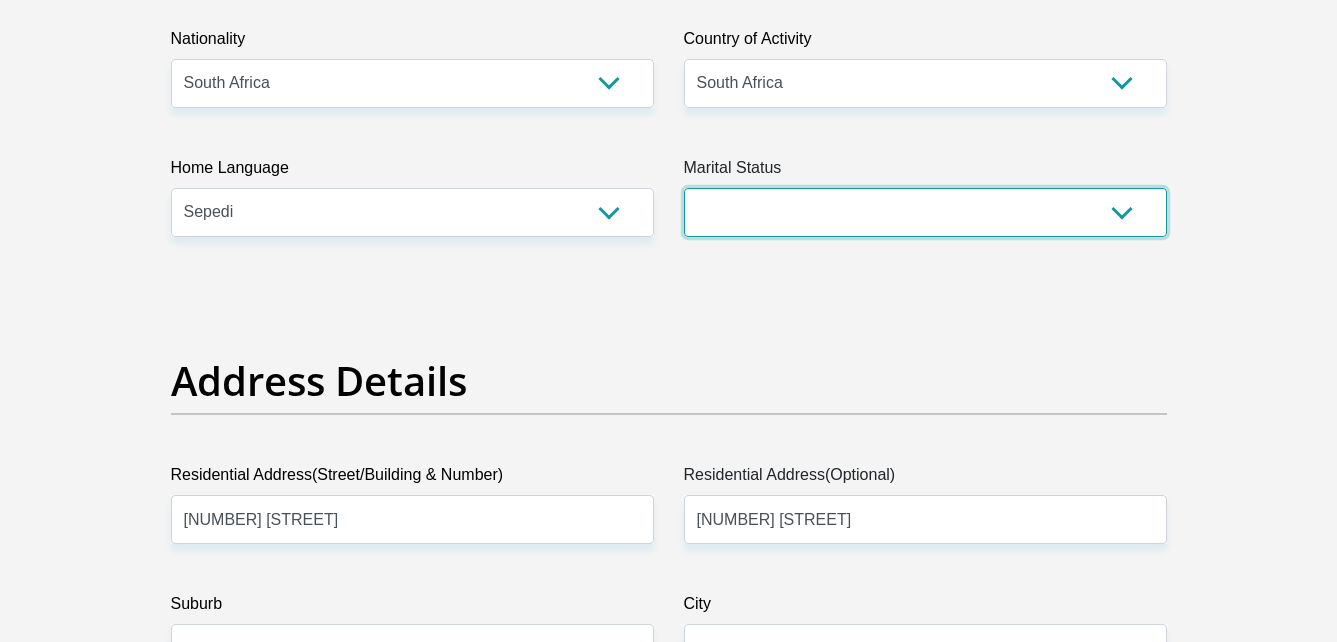 click on "Married ANC
Single
Divorced
Widowed
Married COP or Customary Law" at bounding box center (925, 212) 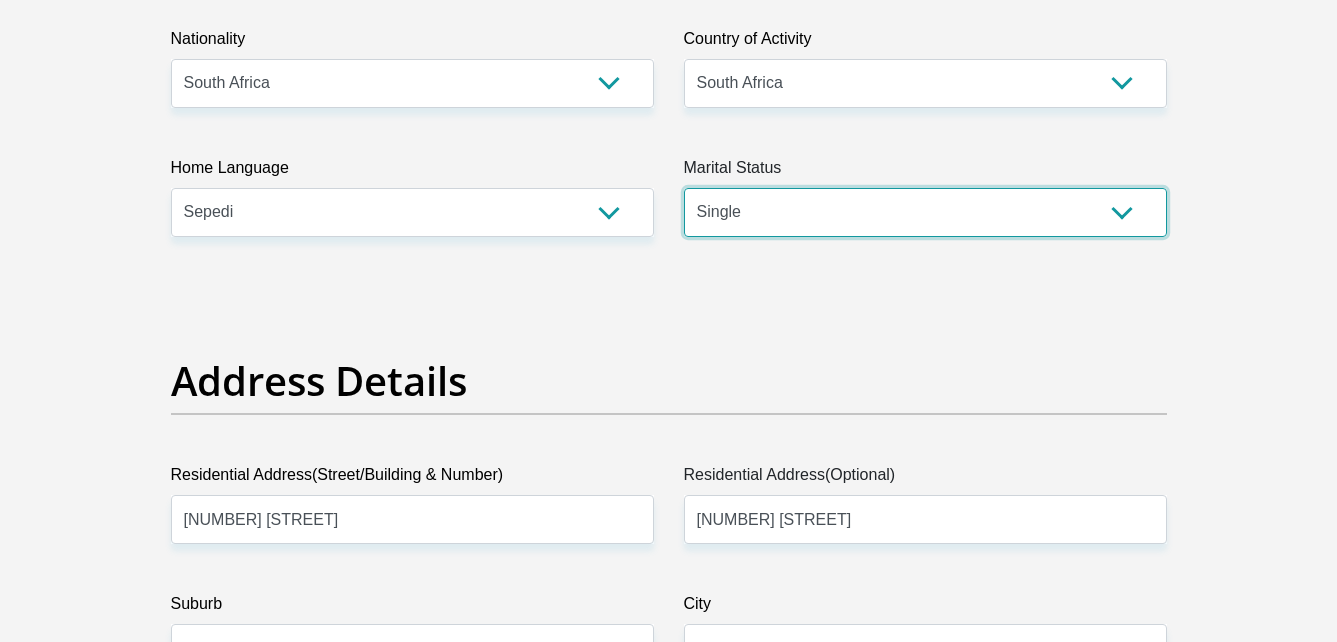 click on "Married ANC
Single
Divorced
Widowed
Married COP or Customary Law" at bounding box center [925, 212] 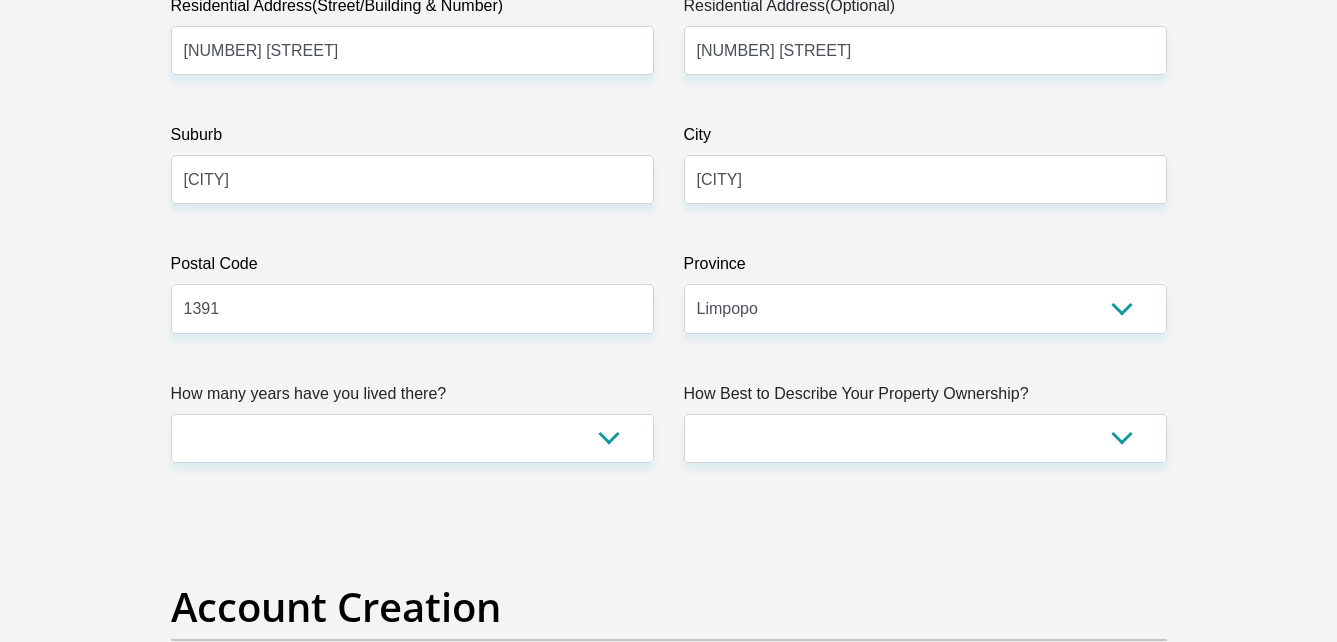 scroll, scrollTop: 1178, scrollLeft: 0, axis: vertical 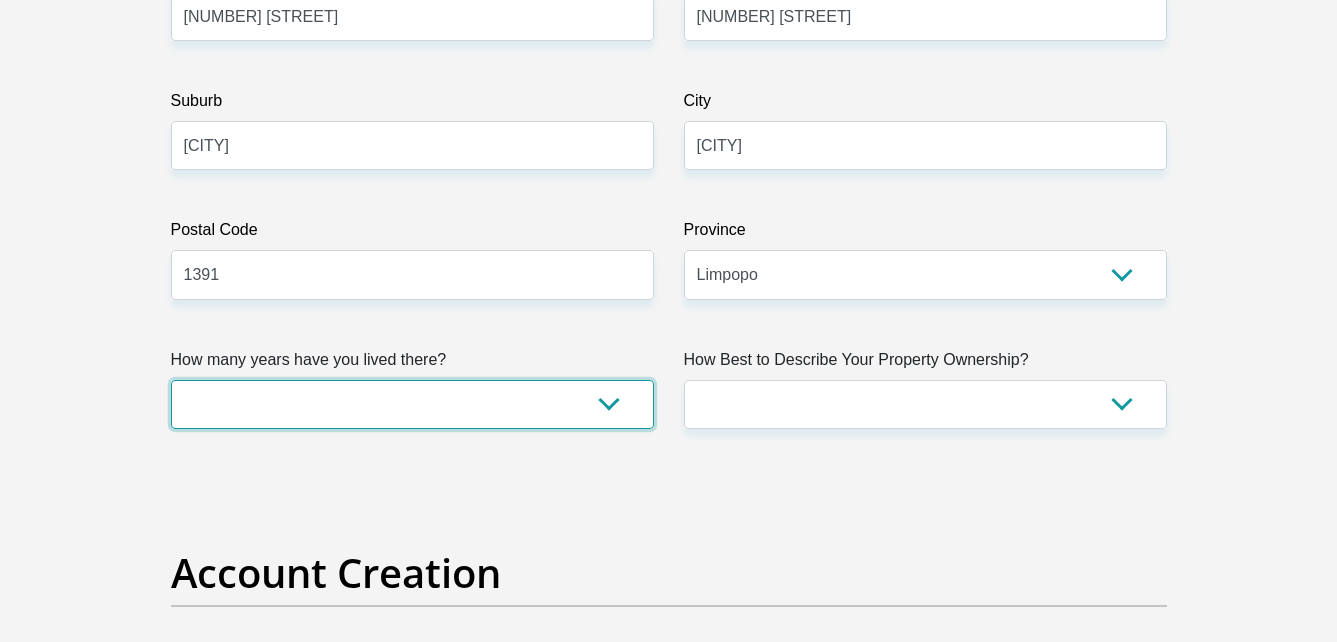 click on "less than 1 year
1-3 years
3-5 years
5+ years" at bounding box center (412, 404) 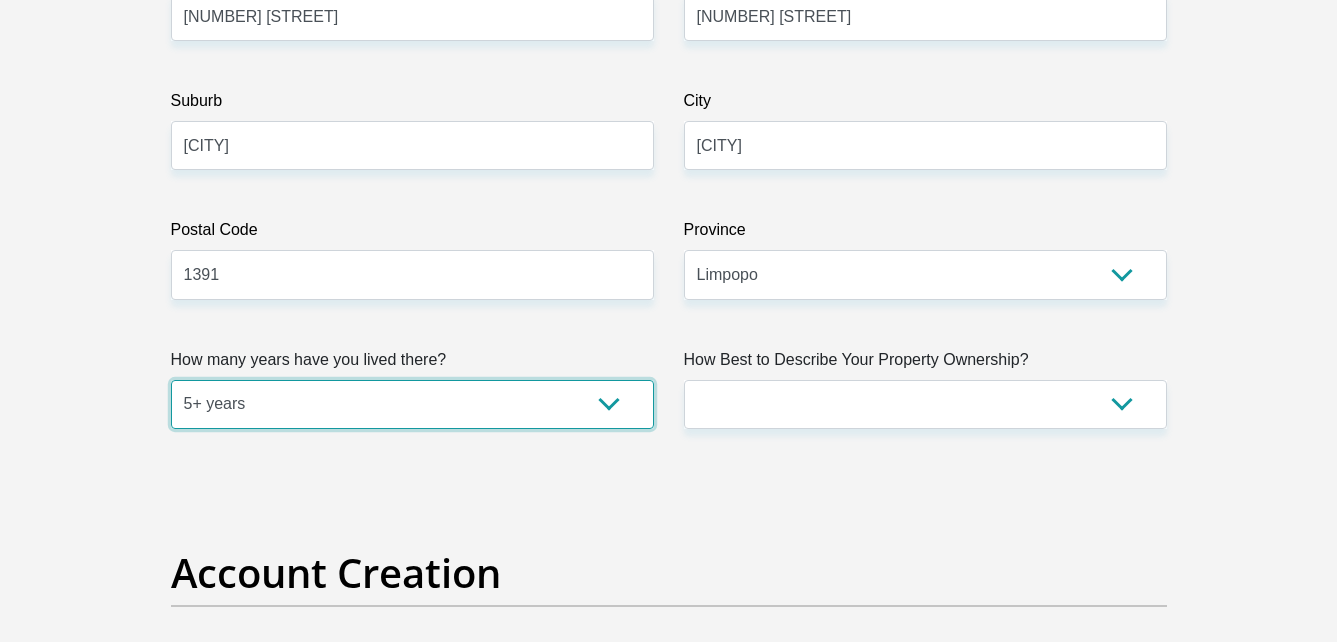 click on "less than 1 year
1-3 years
3-5 years
5+ years" at bounding box center [412, 404] 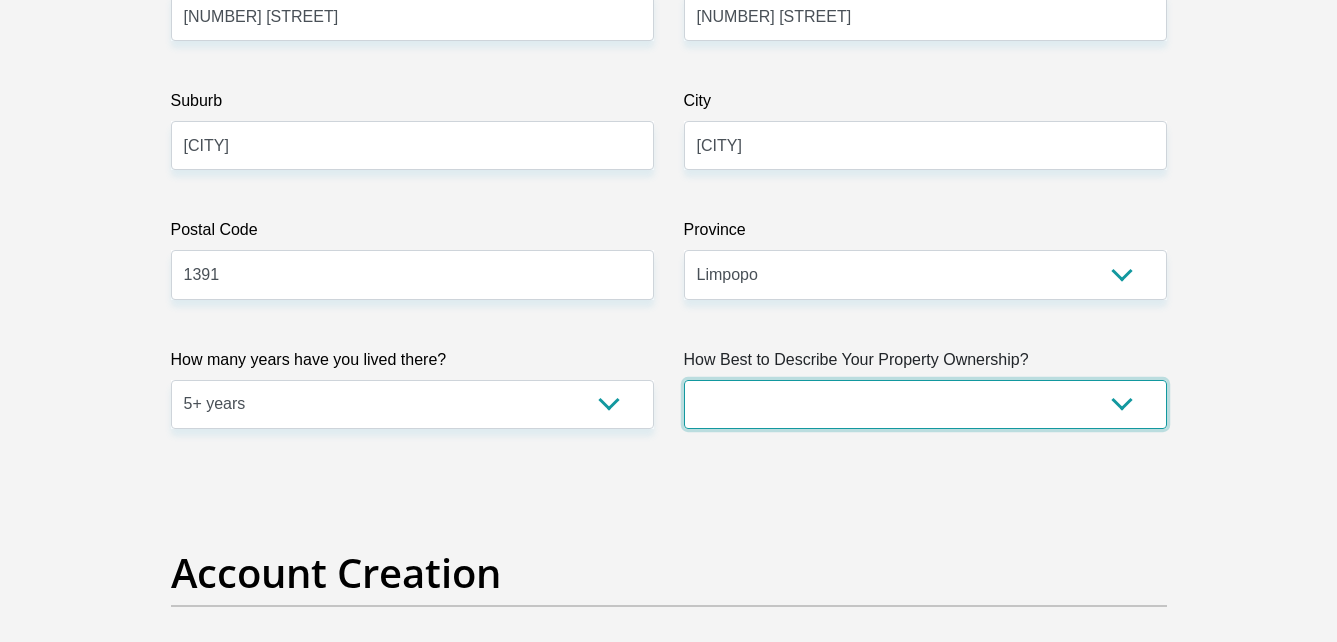 click on "Owned
Rented
Family Owned
Company Dwelling" at bounding box center (925, 404) 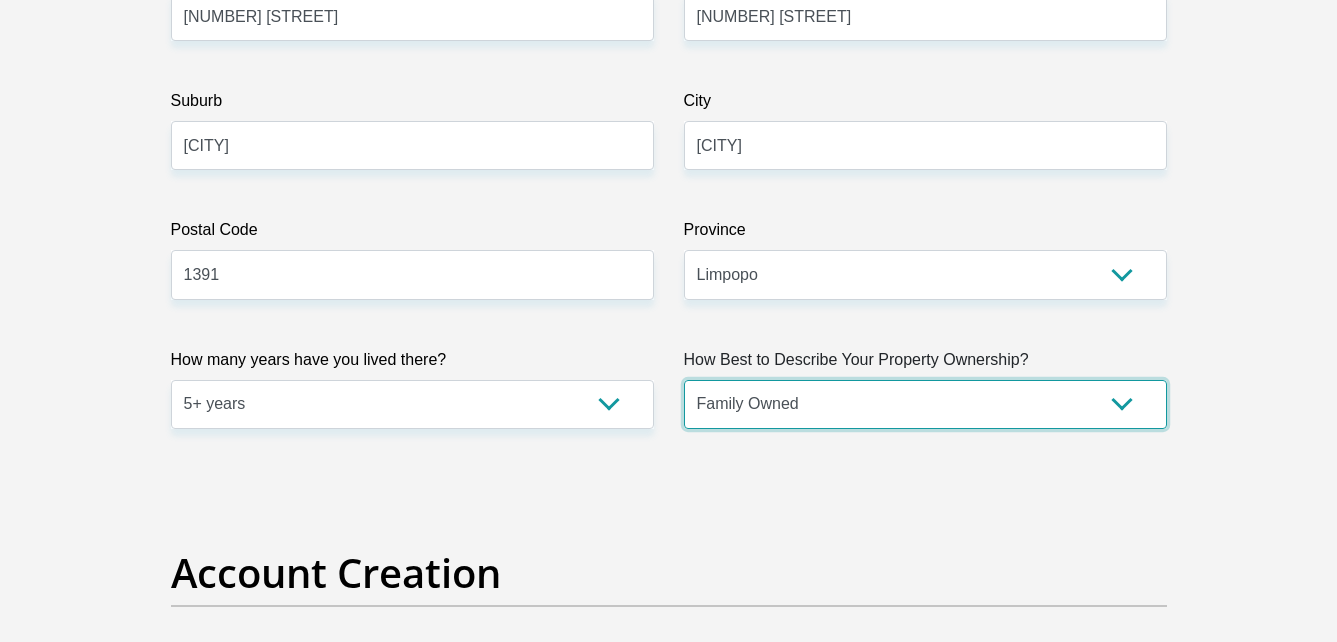click on "Owned
Rented
Family Owned
Company Dwelling" at bounding box center (925, 404) 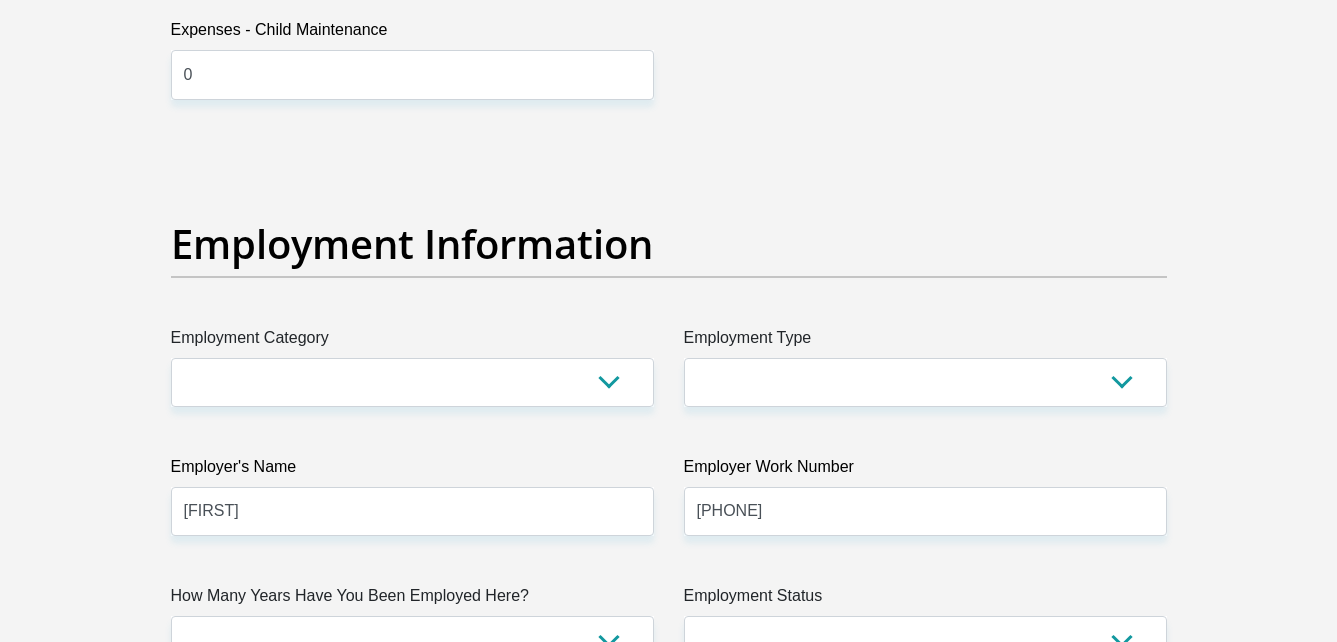 scroll, scrollTop: 3430, scrollLeft: 0, axis: vertical 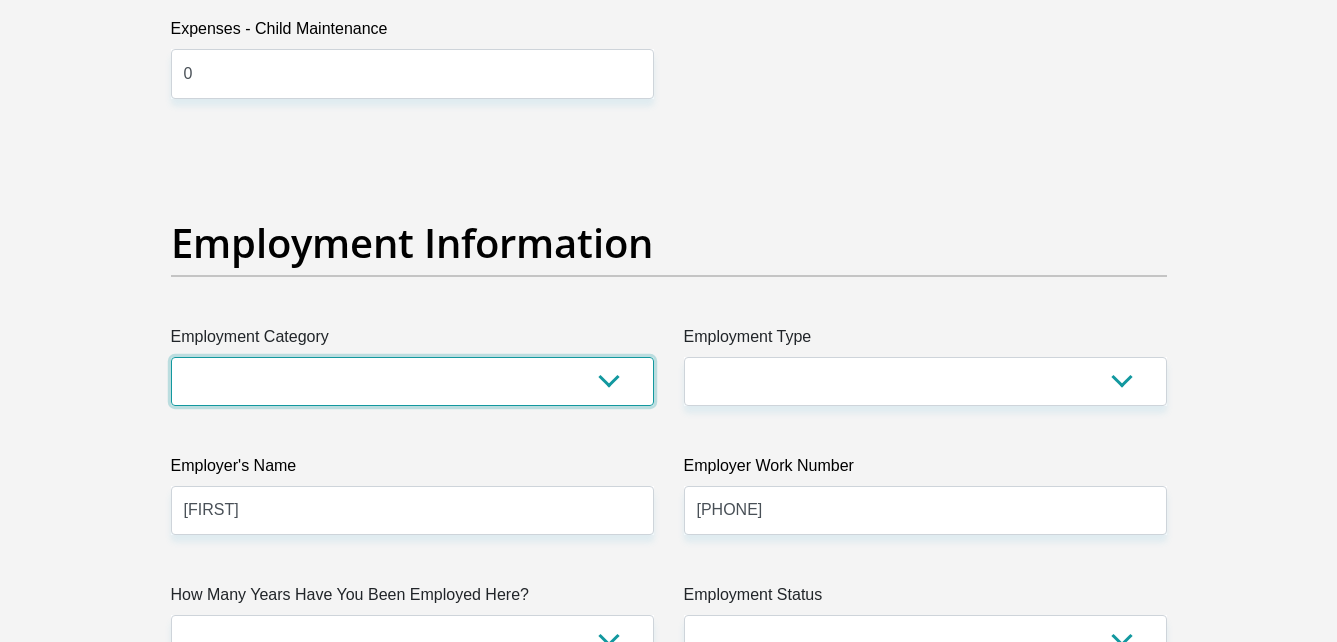 click on "AGRICULTURE
ALCOHOL & TOBACCO
CONSTRUCTION MATERIALS
METALLURGY
EQUIPMENT FOR RENEWABLE ENERGY
SPECIALIZED CONTRACTORS
CAR
GAMING (INCL. INTERNET
OTHER WHOLESALE
UNLICENSED PHARMACEUTICALS
CURRENCY EXCHANGE HOUSES
OTHER FINANCIAL INSTITUTIONS & INSURANCE
REAL ESTATE AGENTS
OIL & GAS
OTHER MATERIALS (E.G. IRON ORE)
PRECIOUS STONES & PRECIOUS METALS
POLITICAL ORGANIZATIONS
RELIGIOUS ORGANIZATIONS(NOT SECTS)
ACTI. HAVING BUSINESS DEAL WITH PUBLIC ADMINISTRATION
LAUNDROMATS" at bounding box center [412, 381] 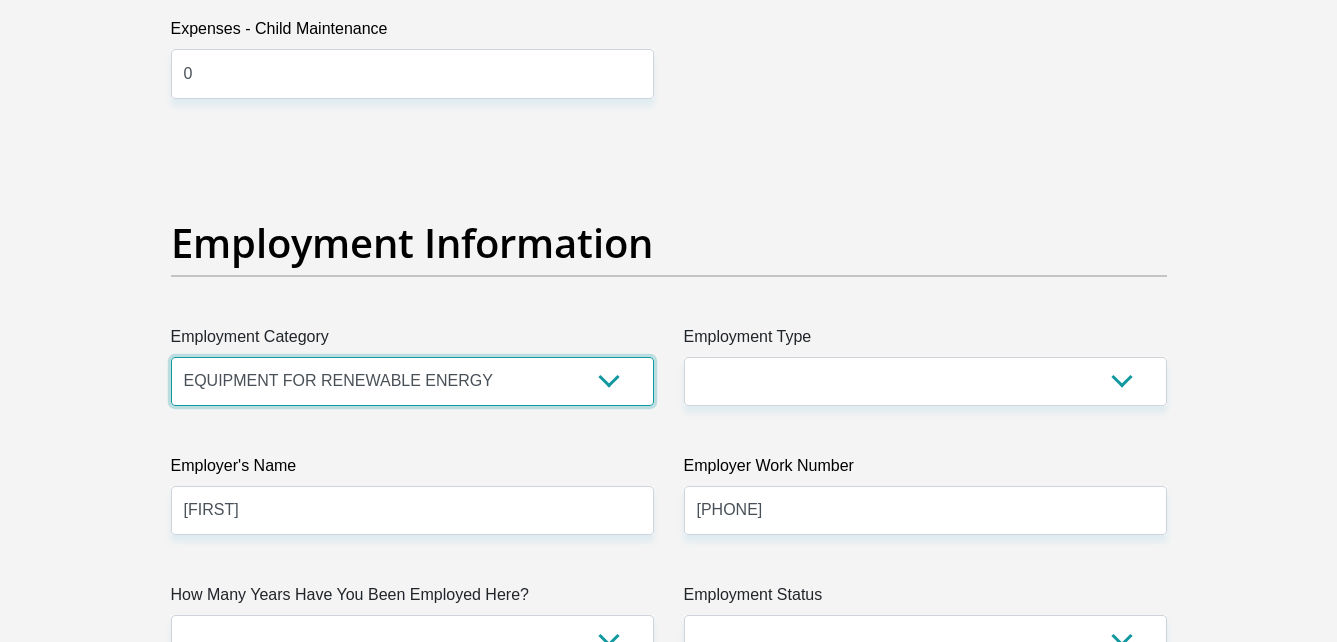 click on "AGRICULTURE
ALCOHOL & TOBACCO
CONSTRUCTION MATERIALS
METALLURGY
EQUIPMENT FOR RENEWABLE ENERGY
SPECIALIZED CONTRACTORS
CAR
GAMING (INCL. INTERNET
OTHER WHOLESALE
UNLICENSED PHARMACEUTICALS
CURRENCY EXCHANGE HOUSES
OTHER FINANCIAL INSTITUTIONS & INSURANCE
REAL ESTATE AGENTS
OIL & GAS
OTHER MATERIALS (E.G. IRON ORE)
PRECIOUS STONES & PRECIOUS METALS
POLITICAL ORGANIZATIONS
RELIGIOUS ORGANIZATIONS(NOT SECTS)
ACTI. HAVING BUSINESS DEAL WITH PUBLIC ADMINISTRATION
LAUNDROMATS" at bounding box center [412, 381] 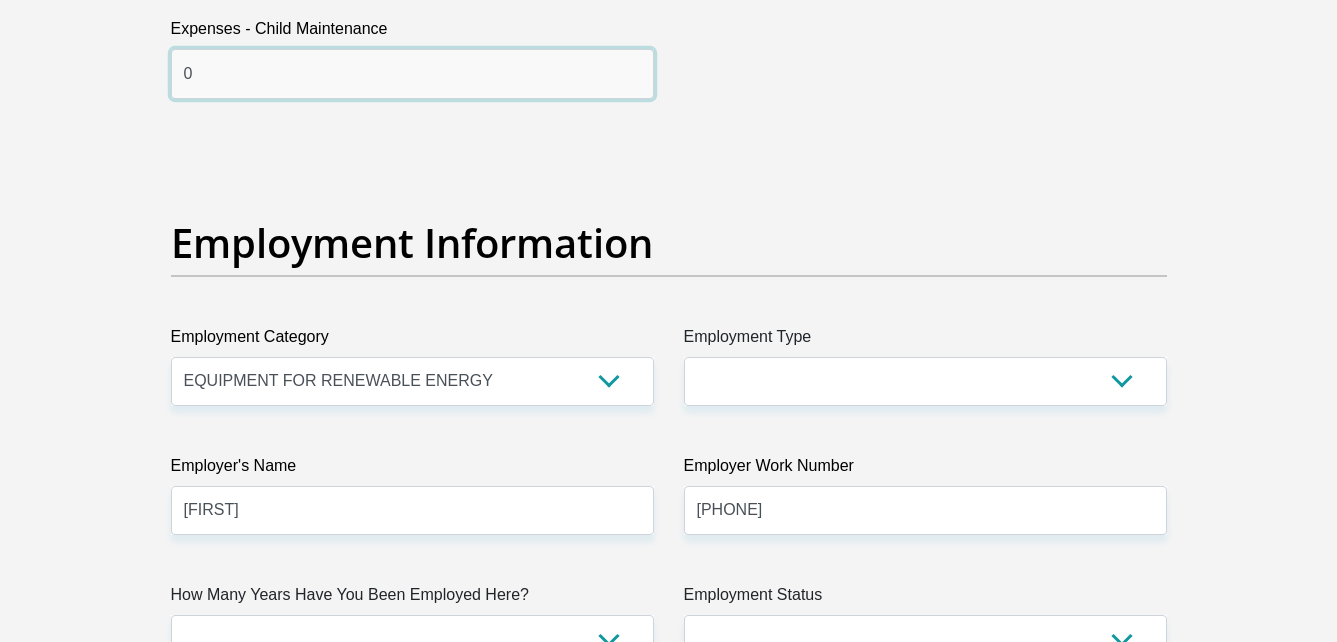 click on "0" at bounding box center (412, 73) 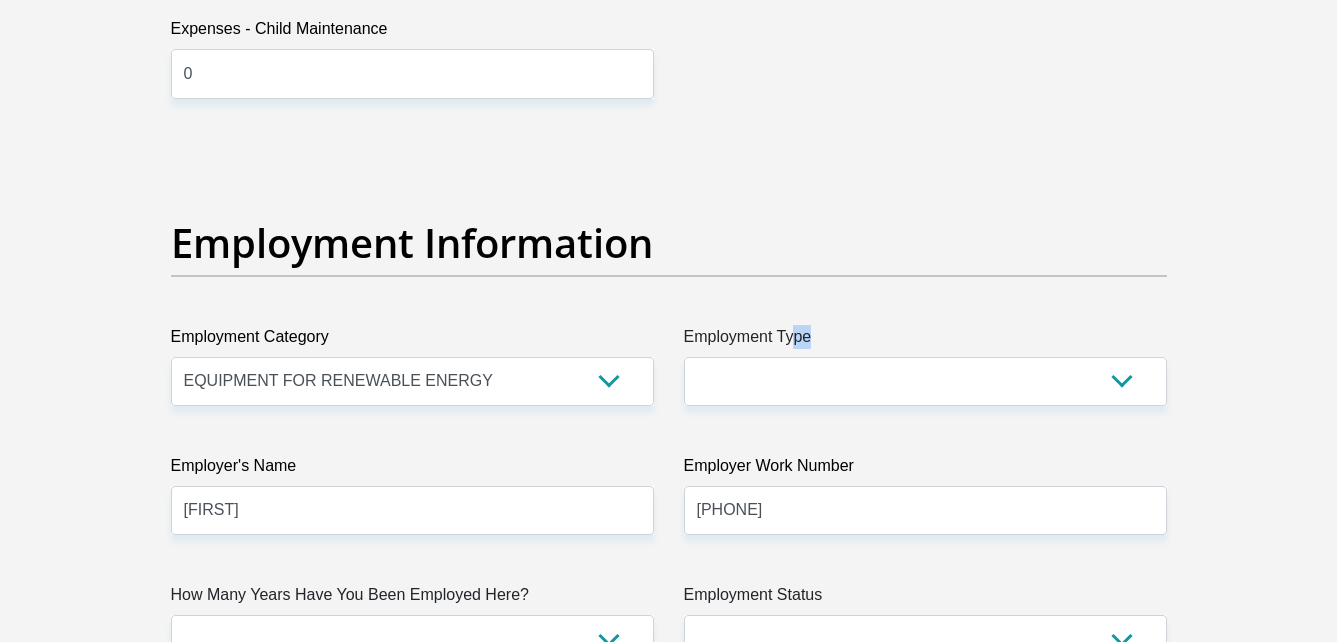 drag, startPoint x: 790, startPoint y: 351, endPoint x: 809, endPoint y: 370, distance: 26.870058 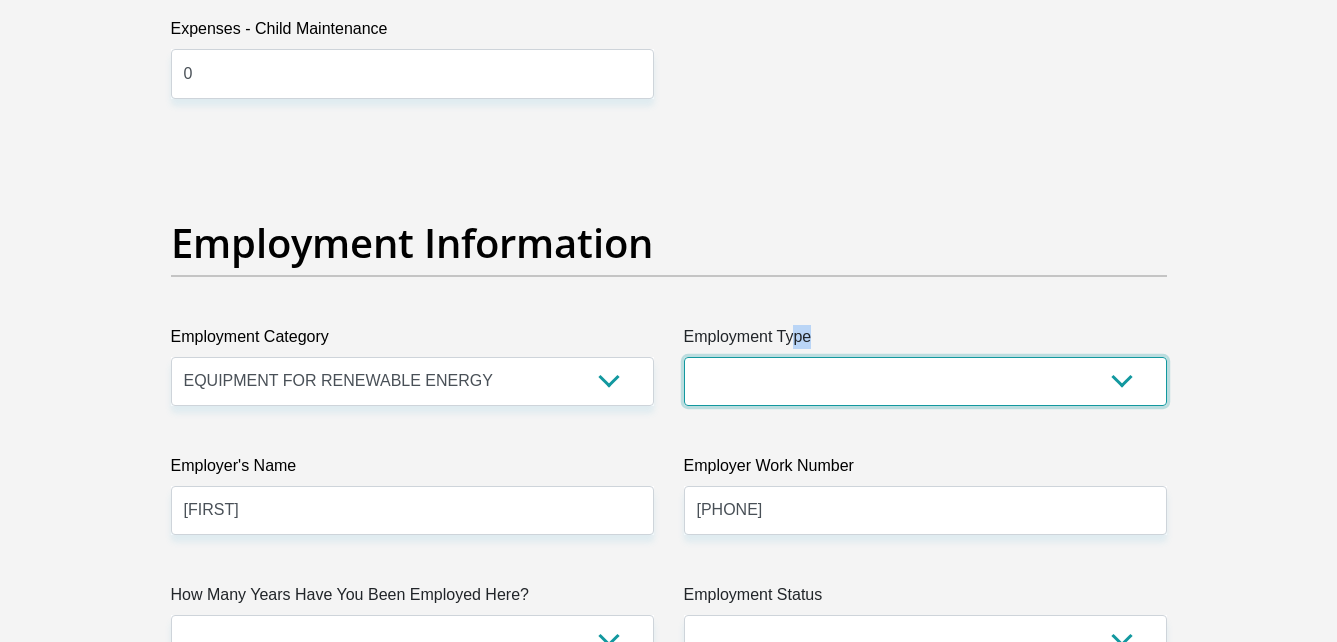 click on "College/Lecturer
Craft Seller
Creative
Driver
Executive
Farmer
Forces - Non Commissioned
Forces - Officer
Hawker
Housewife
Labourer
Licenced Professional
Manager
Miner
Non Licenced Professional
Office Staff/Clerk
Outside Worker
Pensioner
Permanent Teacher
Production/Manufacturing
Sales
Self-Employed
Semi-Professional Worker
Service Industry  Social Worker  Student" at bounding box center (925, 381) 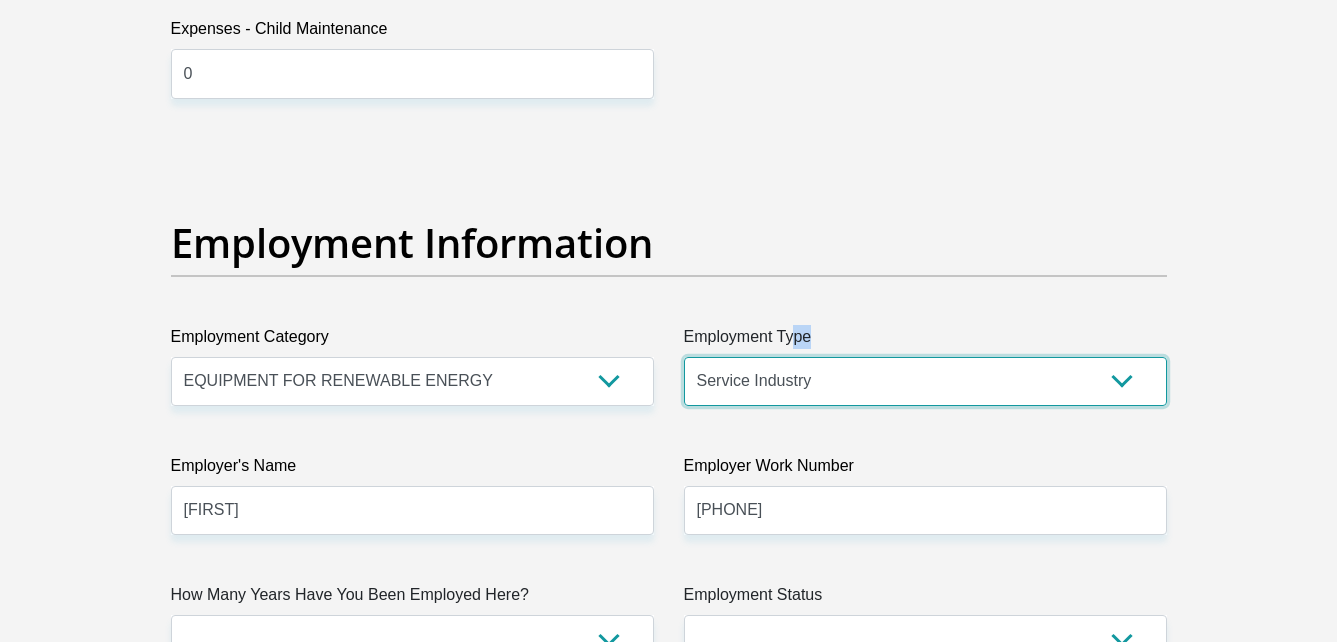 click on "College/Lecturer
Craft Seller
Creative
Driver
Executive
Farmer
Forces - Non Commissioned
Forces - Officer
Hawker
Housewife
Labourer
Licenced Professional
Manager
Miner
Non Licenced Professional
Office Staff/Clerk
Outside Worker
Pensioner
Permanent Teacher
Production/Manufacturing
Sales
Self-Employed
Semi-Professional Worker
Service Industry  Social Worker  Student" at bounding box center (925, 381) 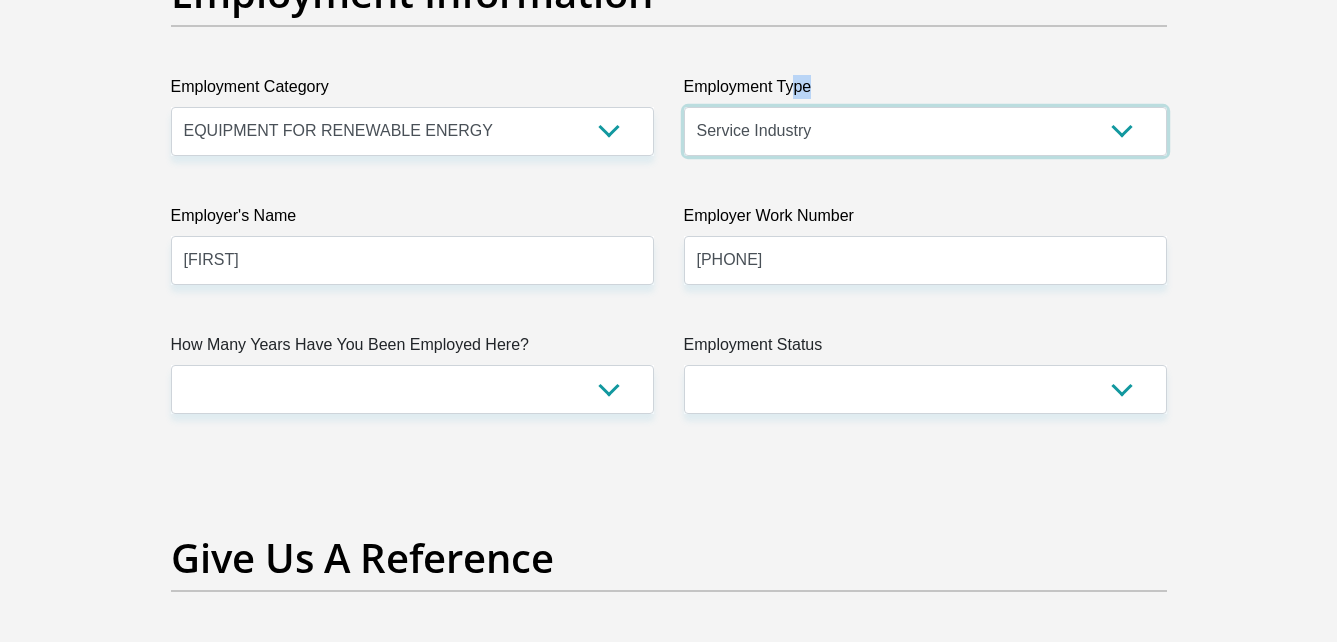 scroll, scrollTop: 3681, scrollLeft: 0, axis: vertical 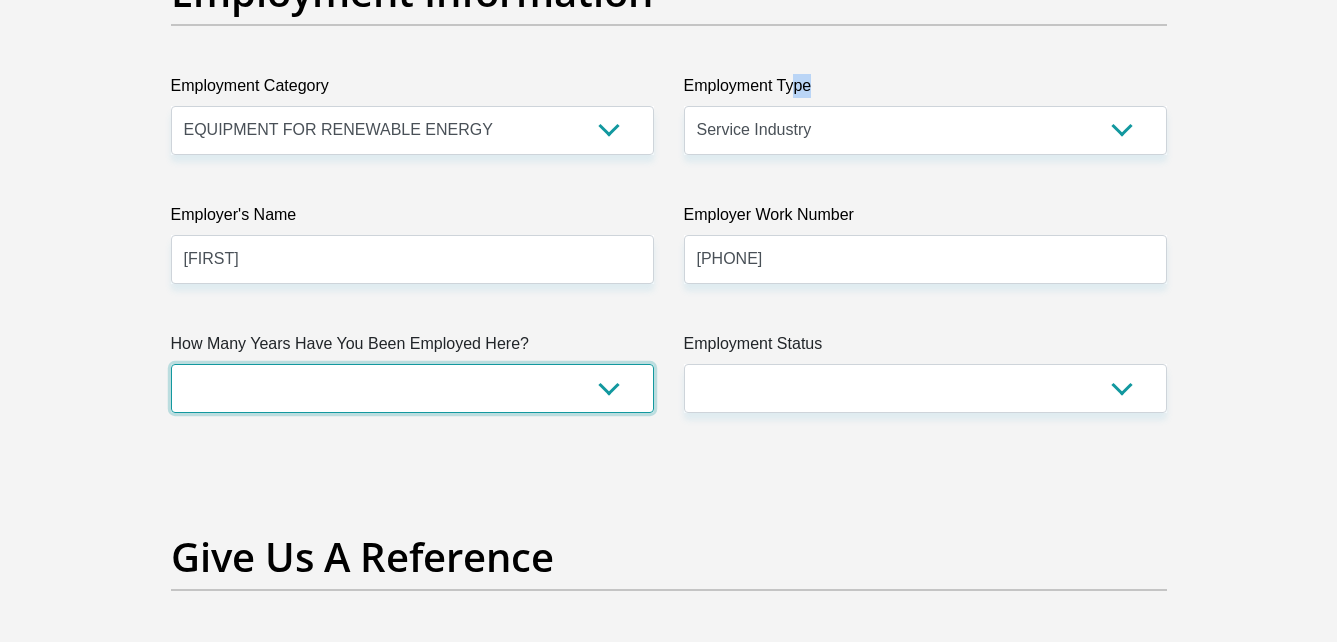 click on "less than 1 year
1-3 years
3-5 years
5+ years" at bounding box center [412, 388] 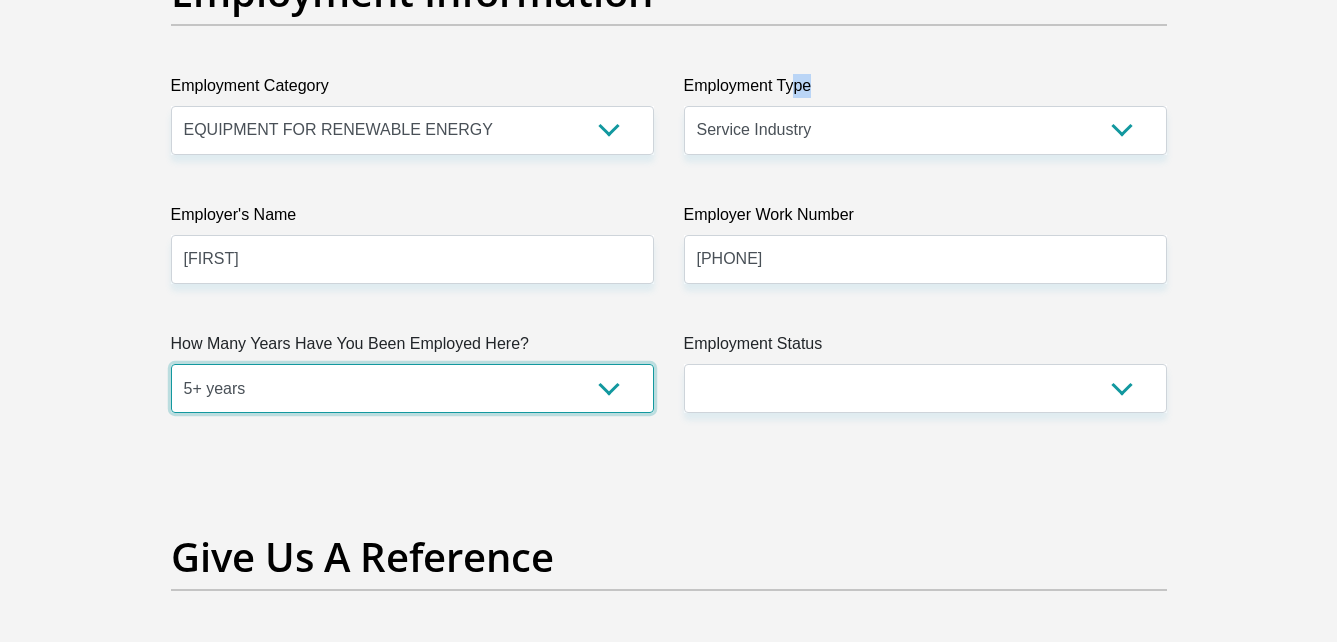 click on "less than 1 year
1-3 years
3-5 years
5+ years" at bounding box center [412, 388] 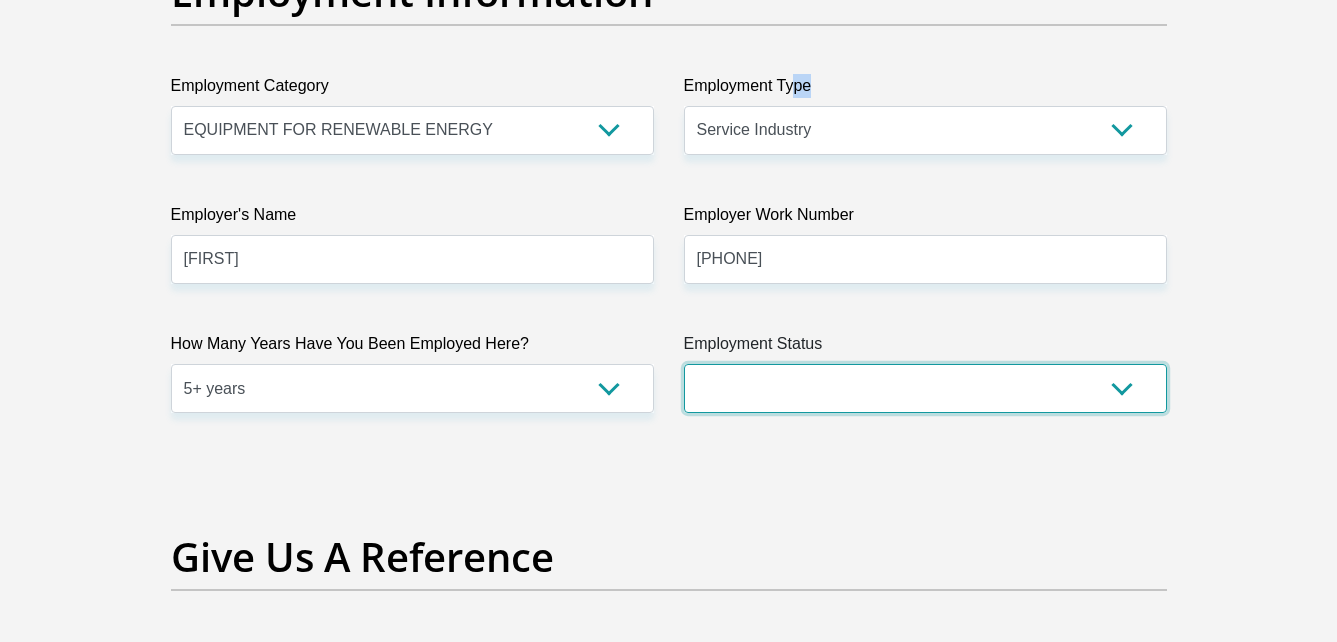 click on "Permanent/Full-time
Part-time/Casual
Contract Worker
Self-Employed
Housewife
Retired
Student
Medically Boarded
Disability
Unemployed" at bounding box center [925, 388] 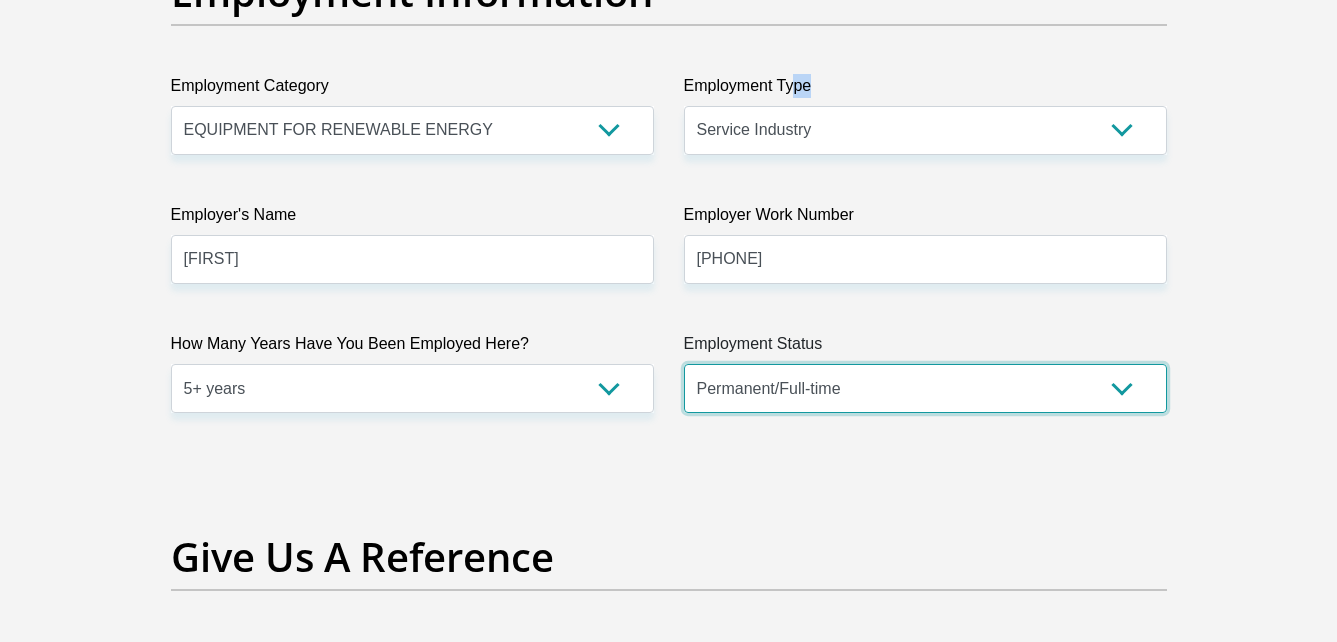 click on "Permanent/Full-time
Part-time/Casual
Contract Worker
Self-Employed
Housewife
Retired
Student
Medically Boarded
Disability
Unemployed" at bounding box center [925, 388] 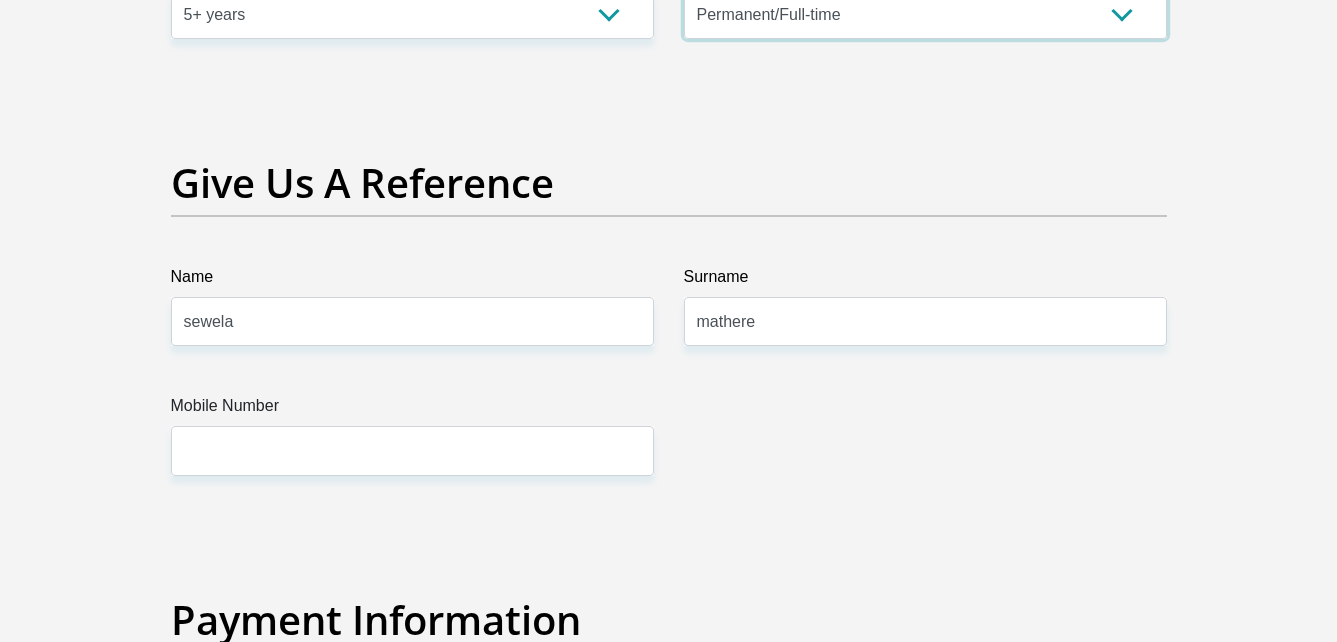 scroll, scrollTop: 4056, scrollLeft: 0, axis: vertical 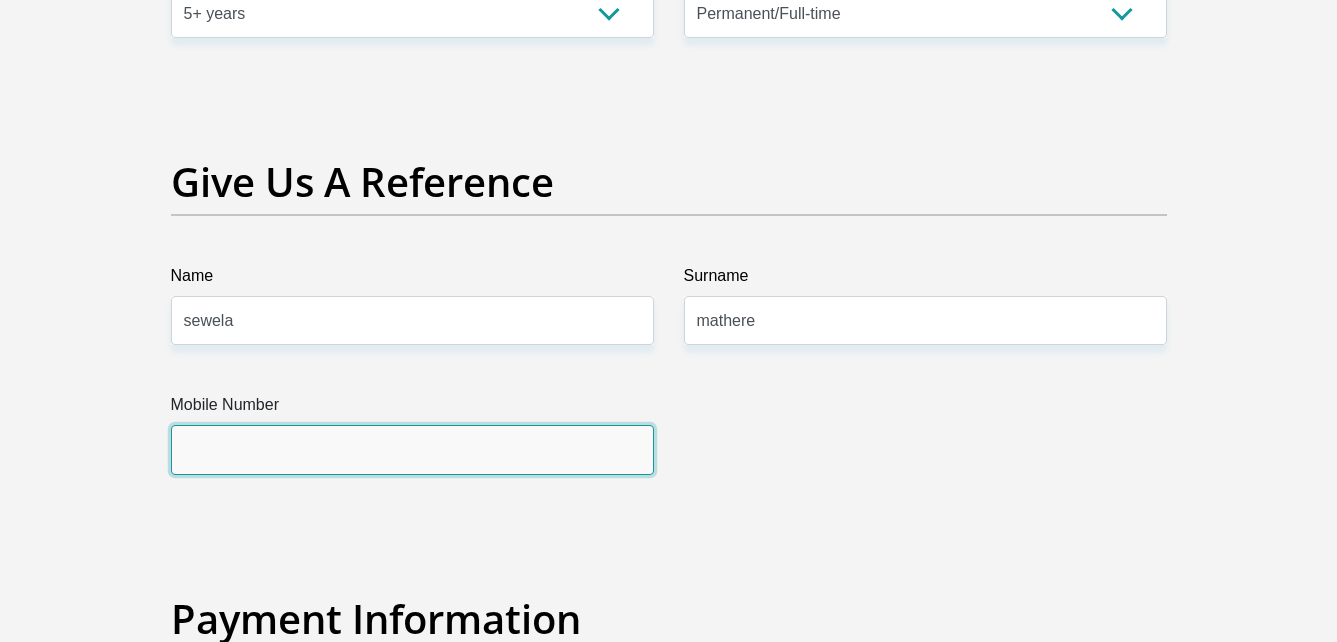 click on "Mobile Number" at bounding box center [412, 449] 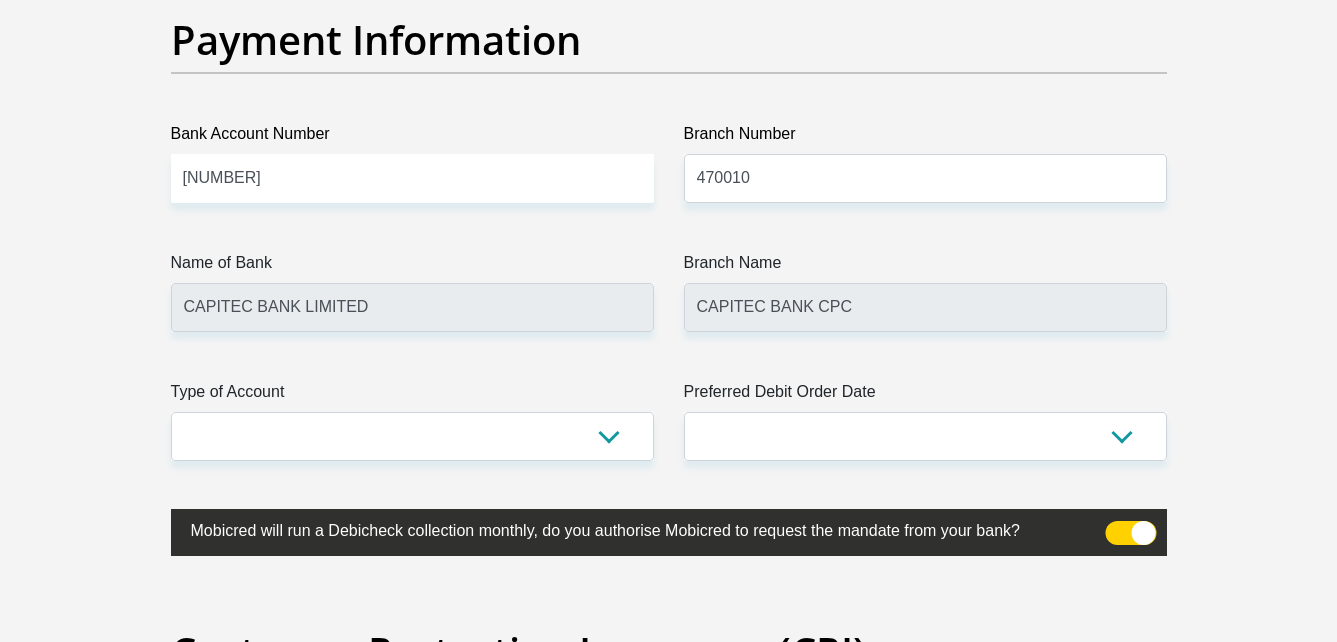 scroll, scrollTop: 4654, scrollLeft: 0, axis: vertical 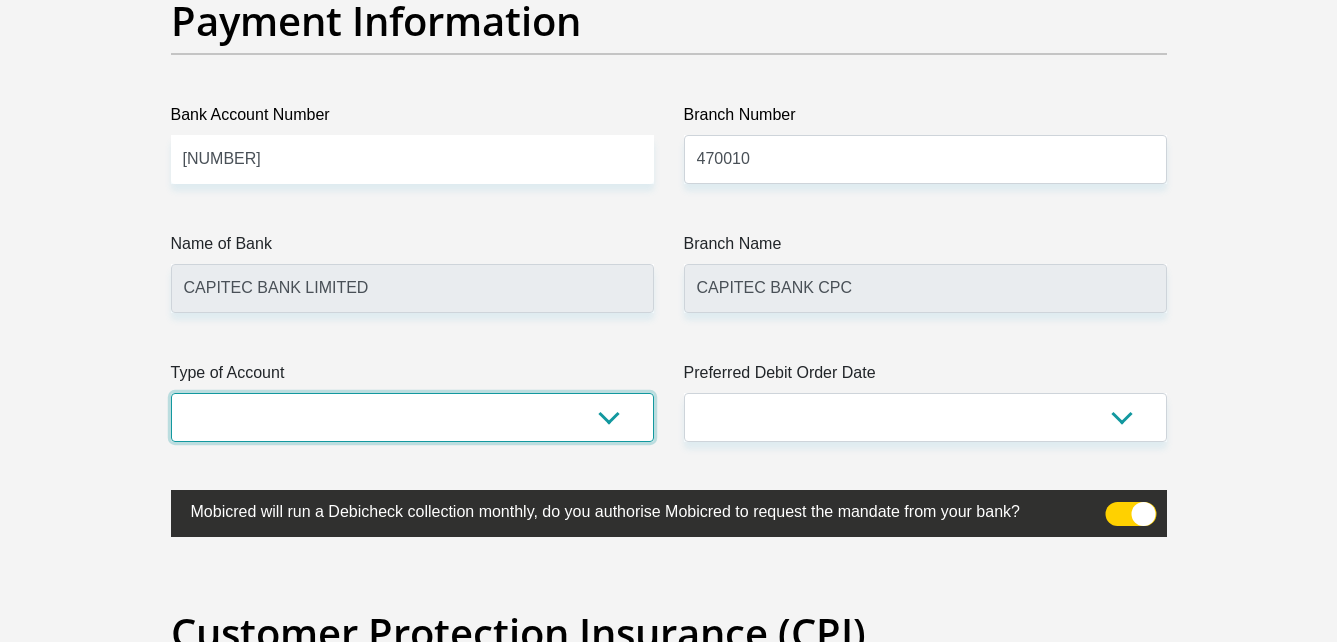 click on "Cheque
Savings" at bounding box center [412, 417] 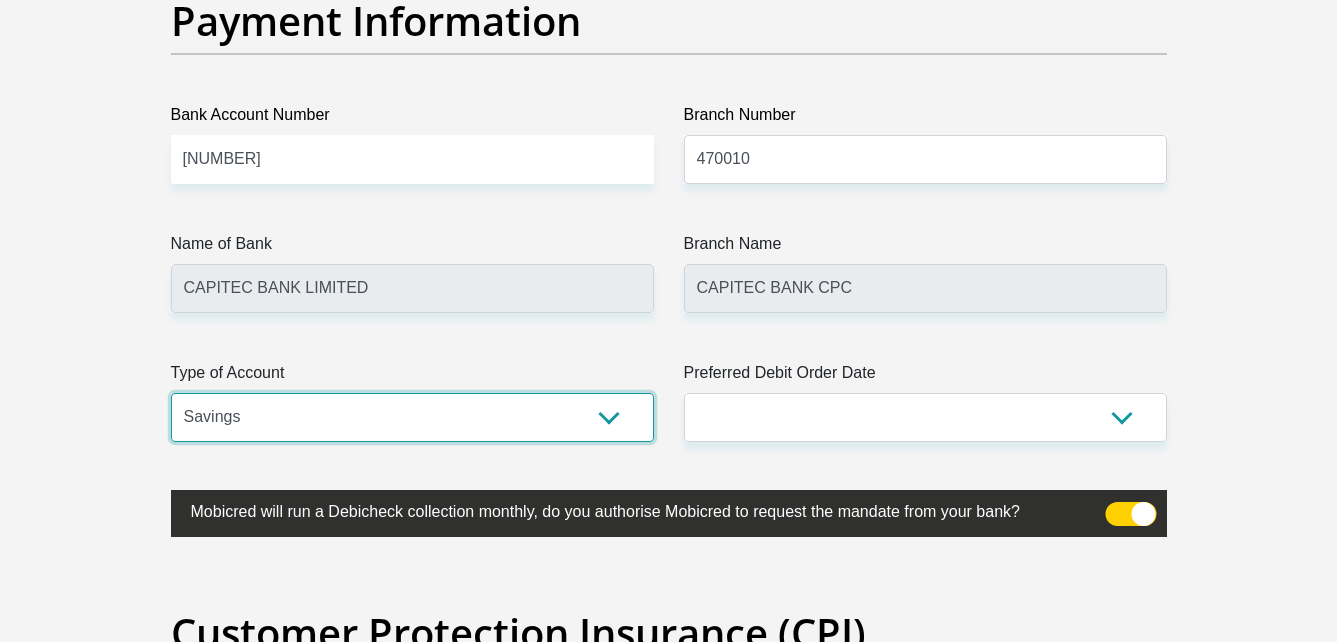 click on "Cheque
Savings" at bounding box center (412, 417) 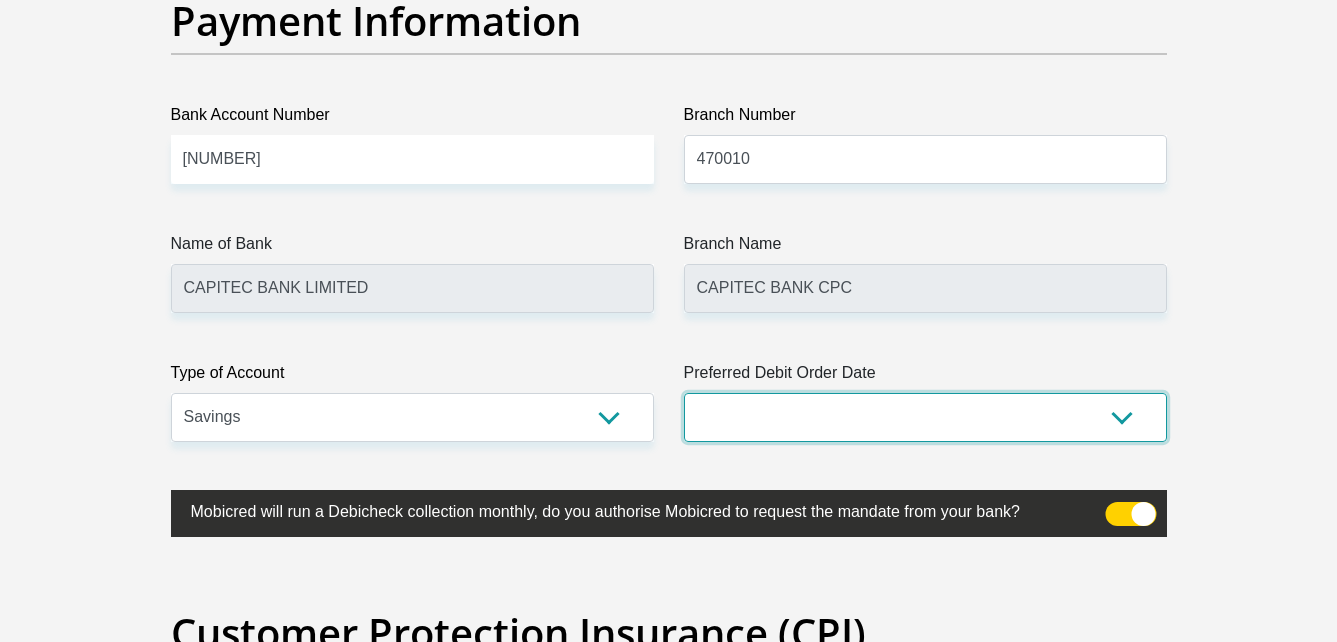 click on "1st
2nd
3rd
4th
5th
7th
18th
19th
20th
21st
22nd
23rd
24th
25th
26th
27th
28th
29th
30th" at bounding box center [925, 417] 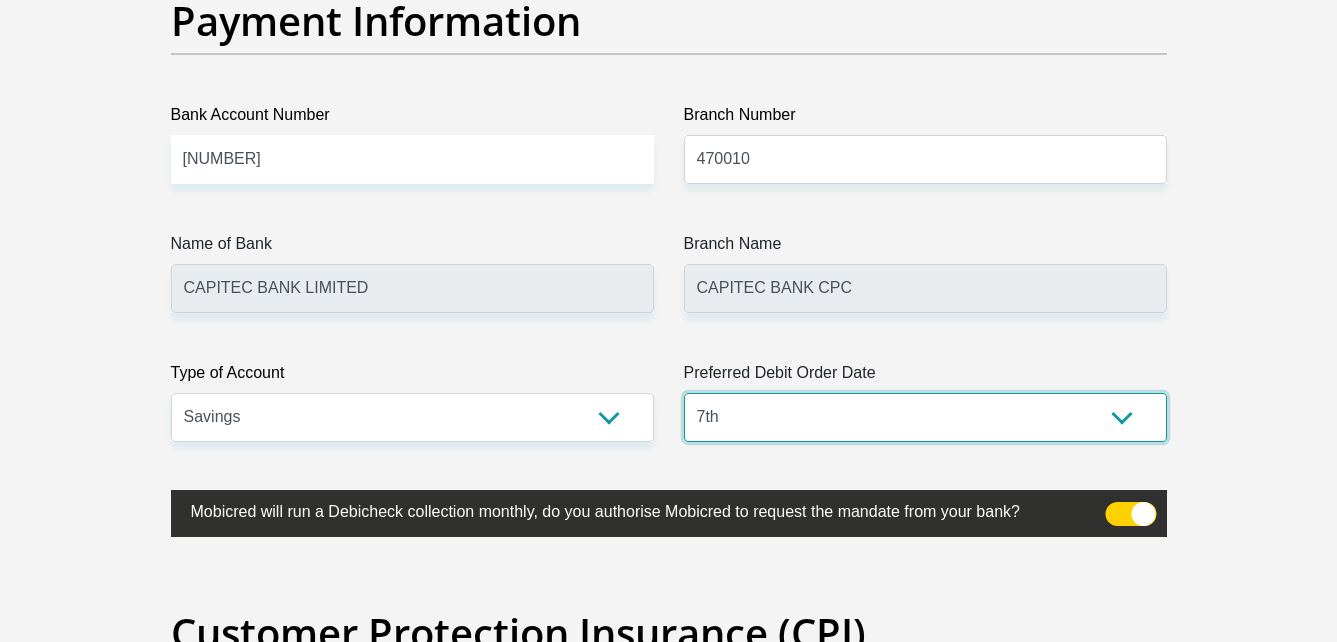 click on "1st
2nd
3rd
4th
5th
7th
18th
19th
20th
21st
22nd
23rd
24th
25th
26th
27th
28th
29th
30th" at bounding box center (925, 417) 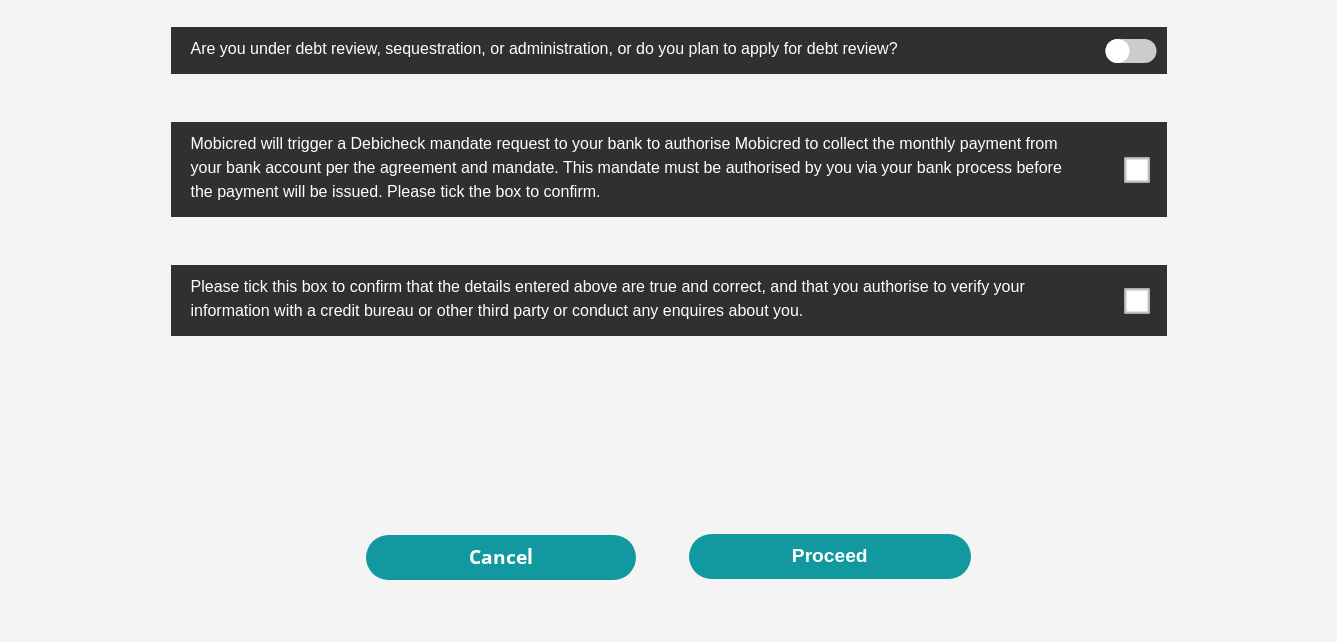 scroll, scrollTop: 6360, scrollLeft: 0, axis: vertical 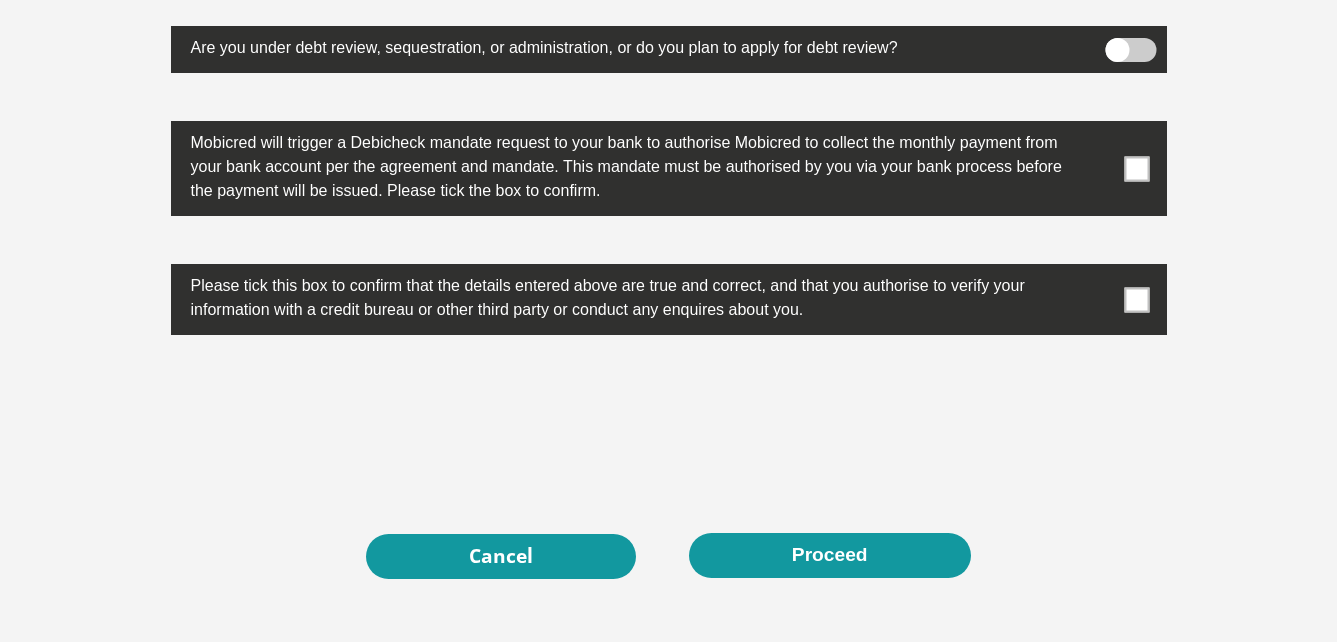 click at bounding box center (1136, 168) 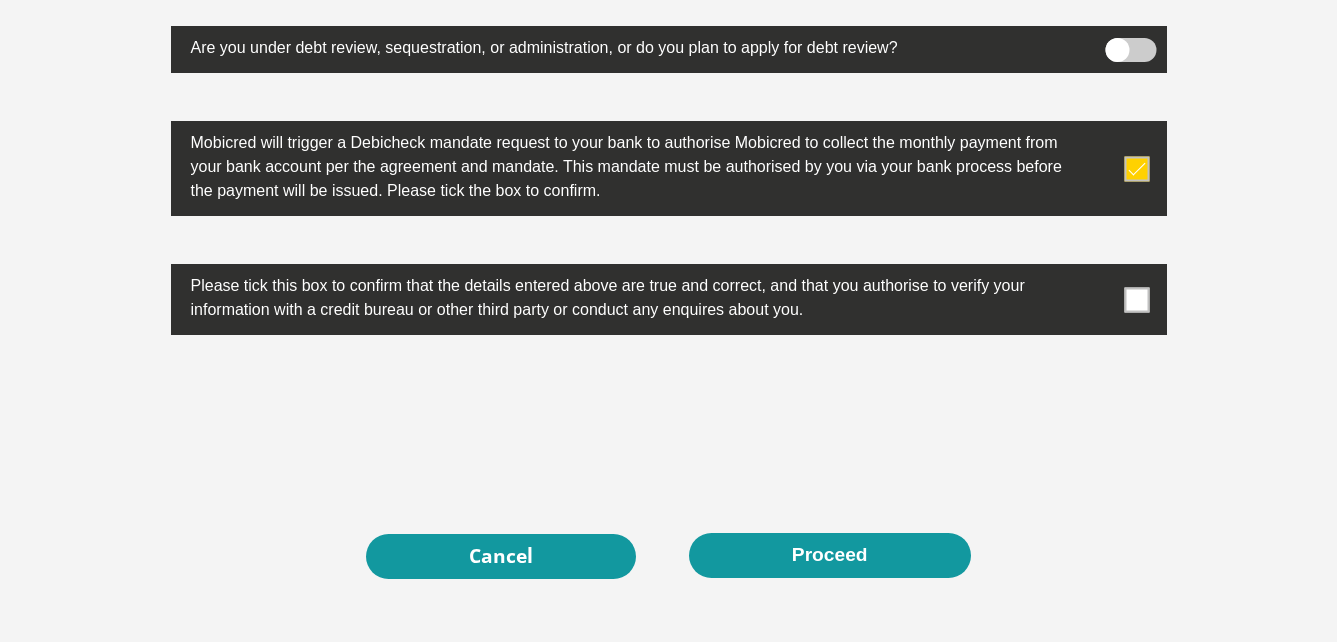 click at bounding box center (1136, 299) 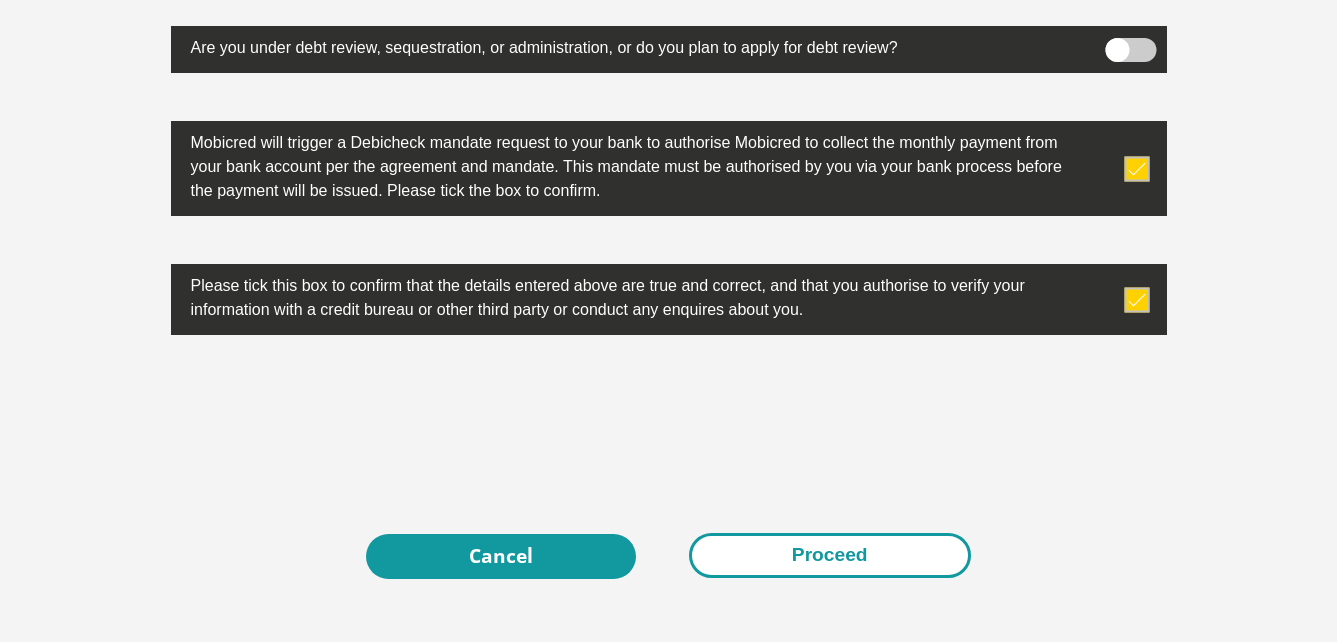click on "Proceed" at bounding box center [830, 555] 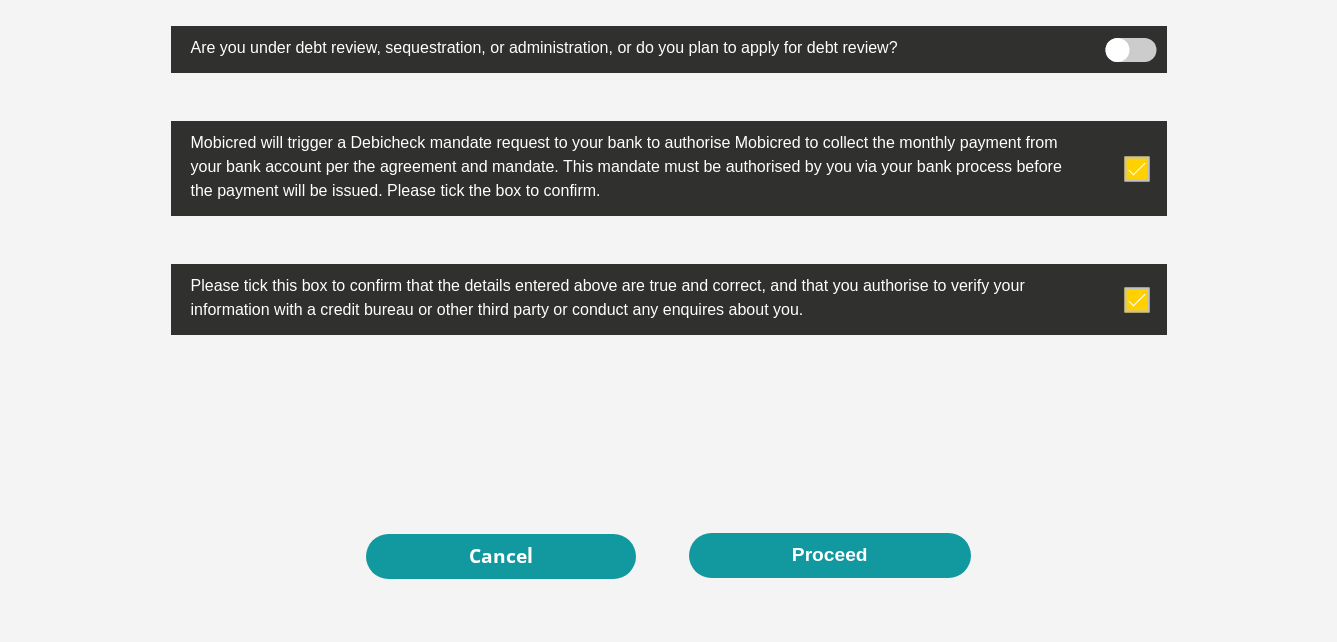 scroll, scrollTop: 0, scrollLeft: 0, axis: both 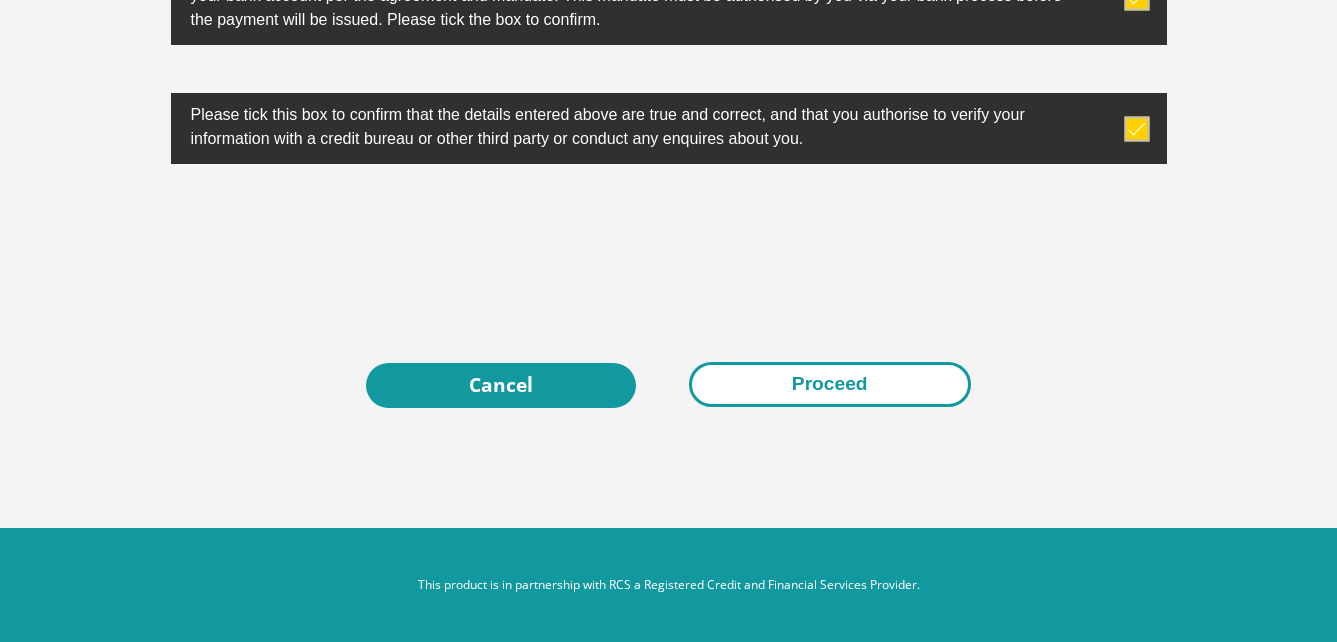 click on "Proceed" at bounding box center (830, 384) 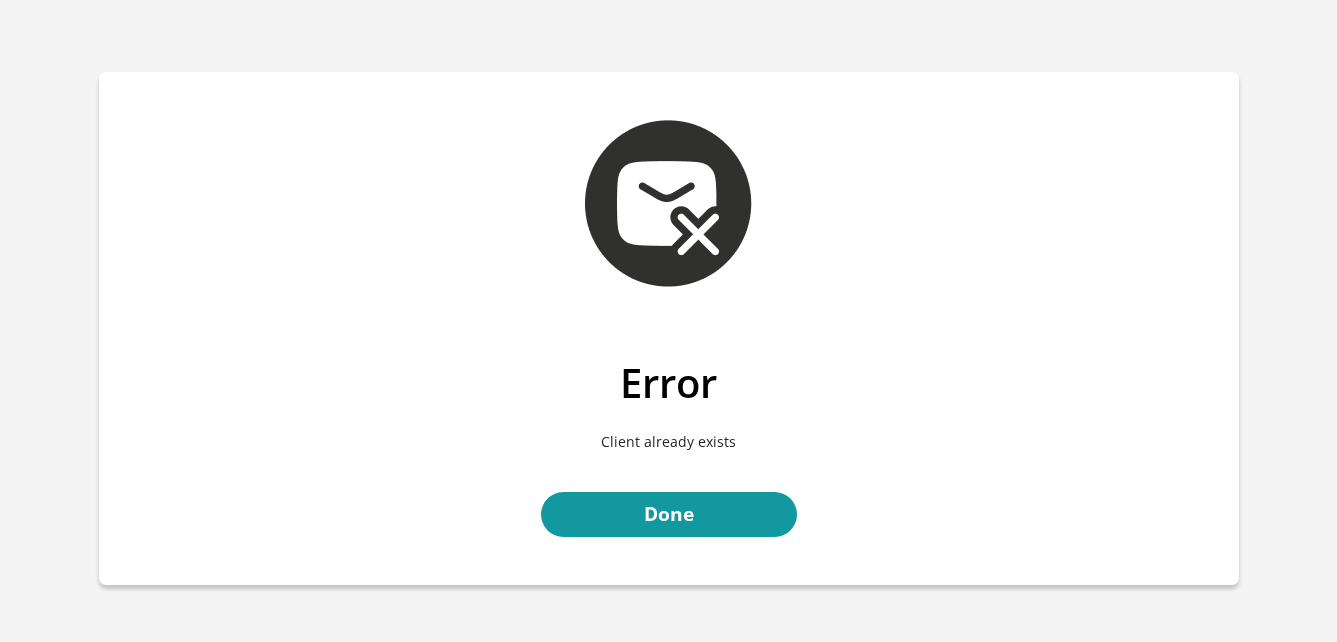 scroll, scrollTop: 0, scrollLeft: 0, axis: both 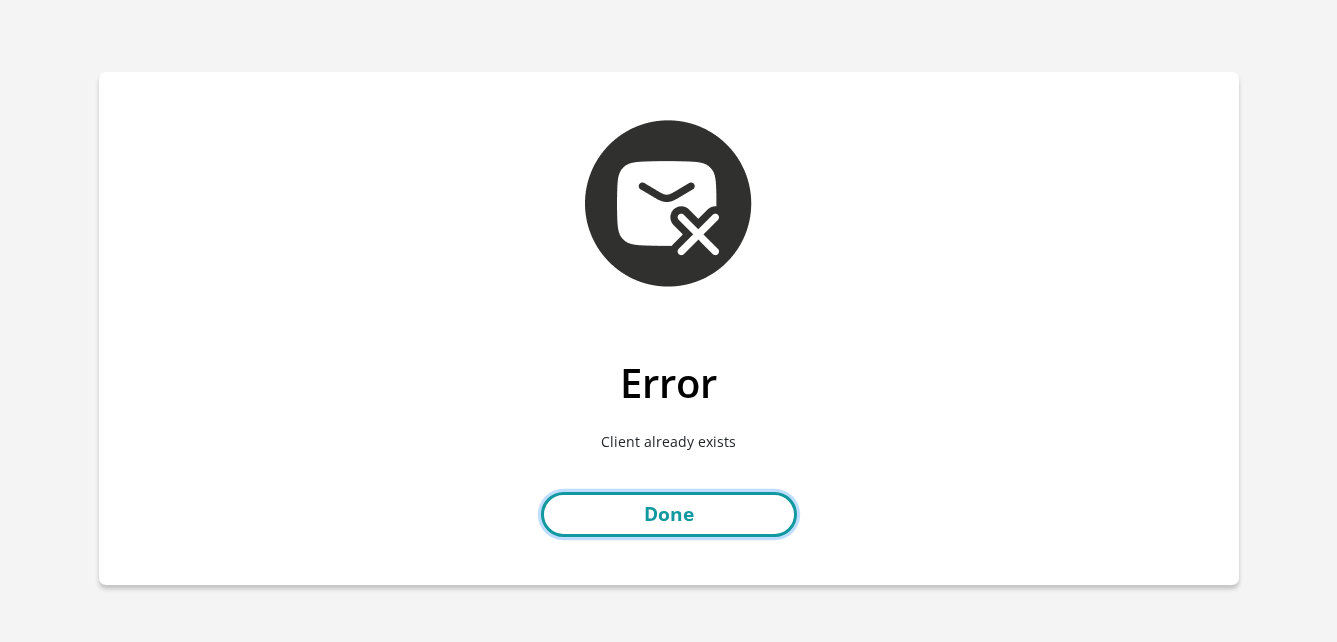 click on "Done" at bounding box center [669, 514] 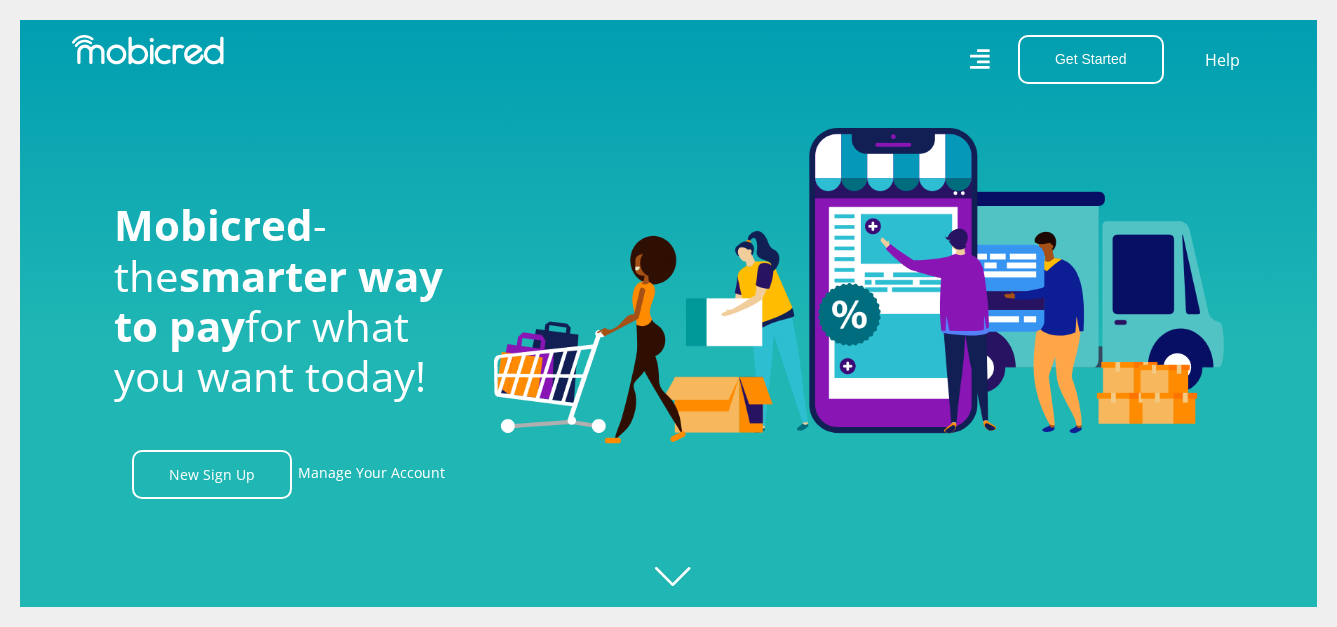scroll, scrollTop: 0, scrollLeft: 0, axis: both 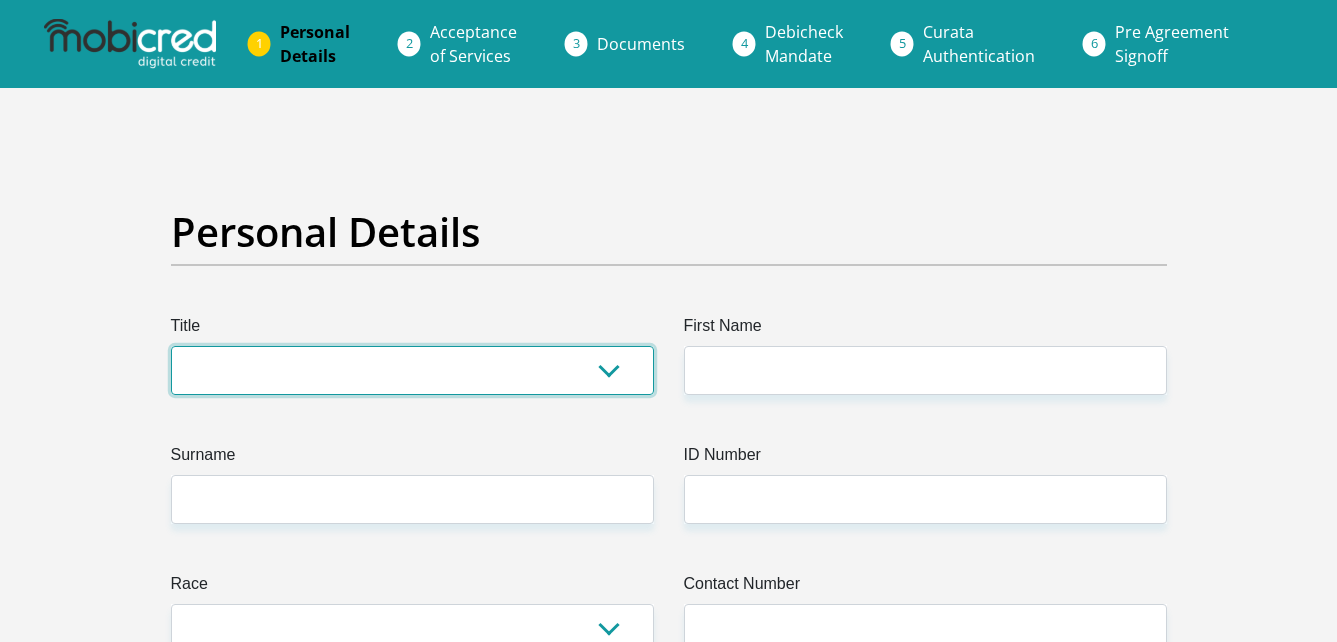 drag, startPoint x: 494, startPoint y: 360, endPoint x: 416, endPoint y: 386, distance: 82.219215 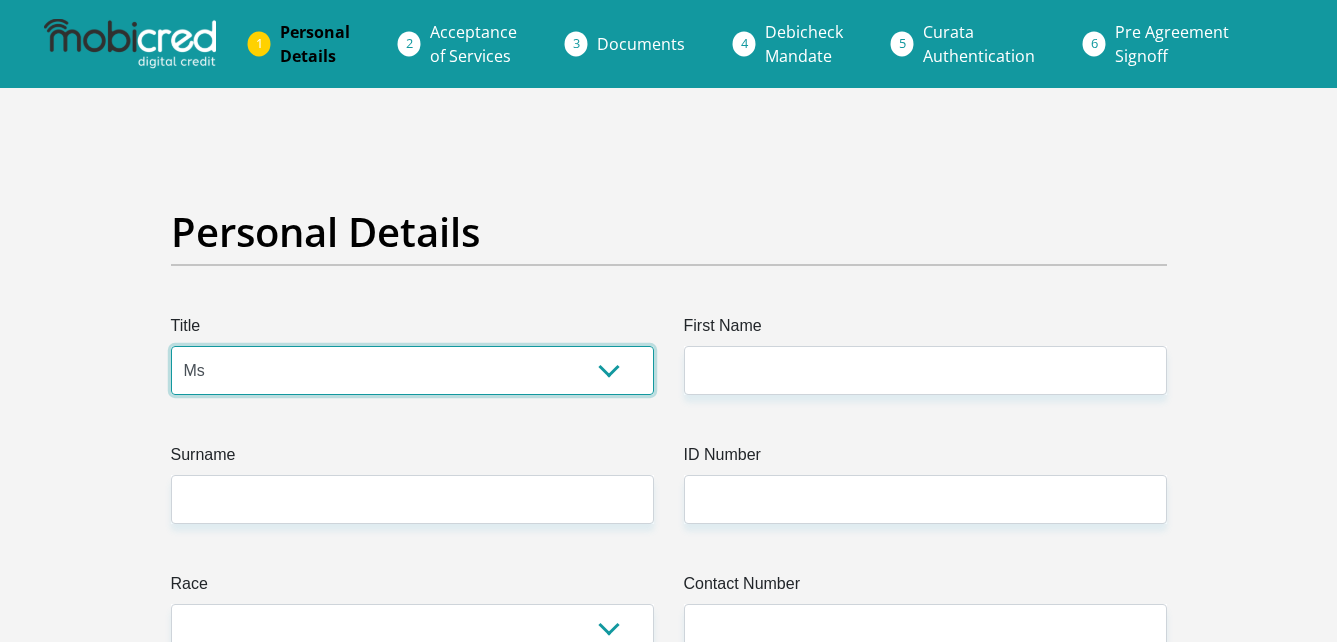click on "Mr
Ms
Mrs
Dr
Other" at bounding box center (412, 370) 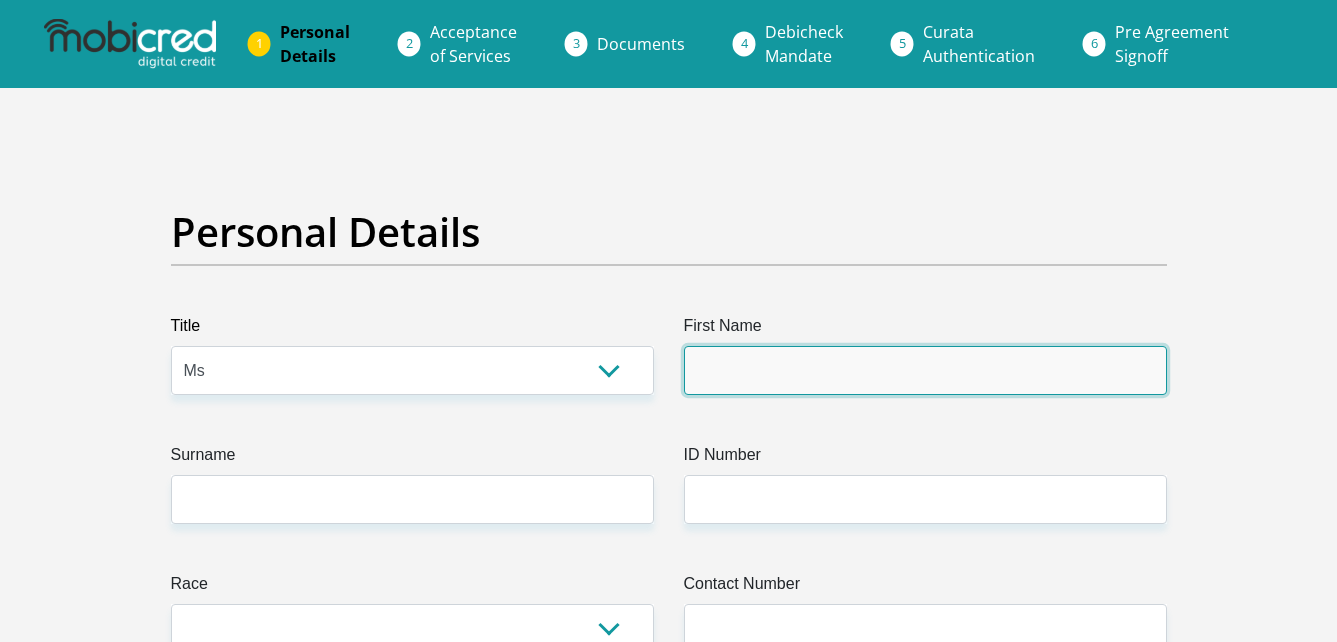 click on "First Name" at bounding box center (925, 370) 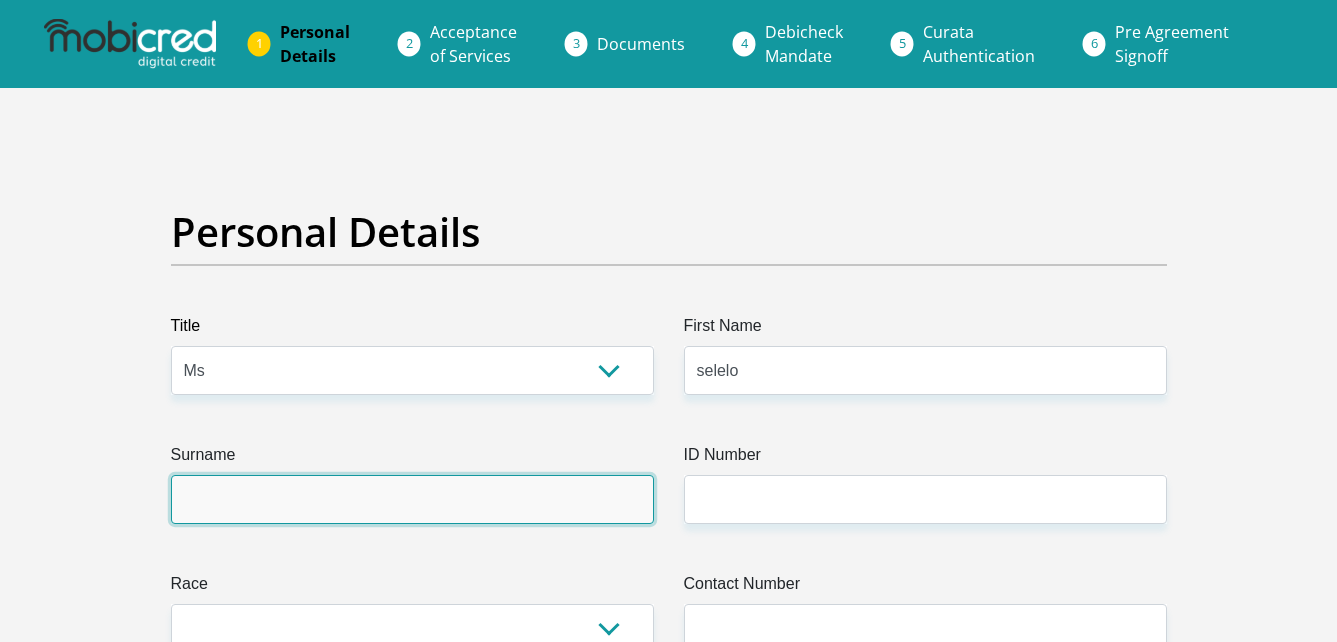 type on "mathere" 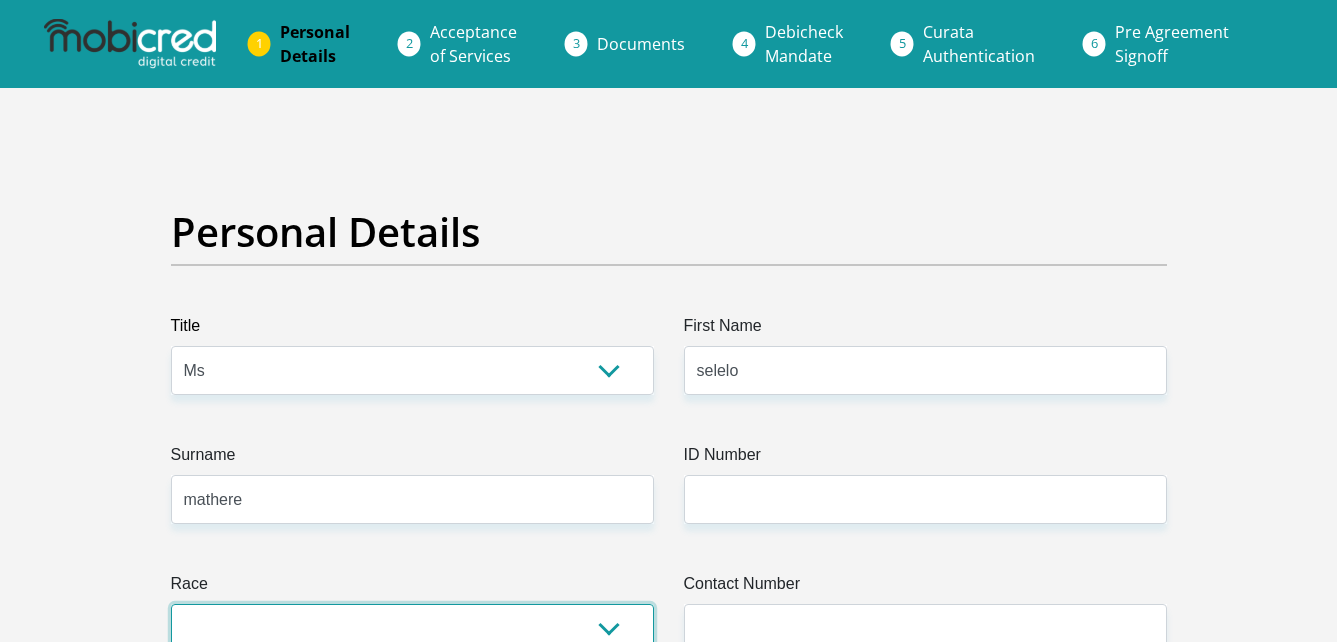 select on "1" 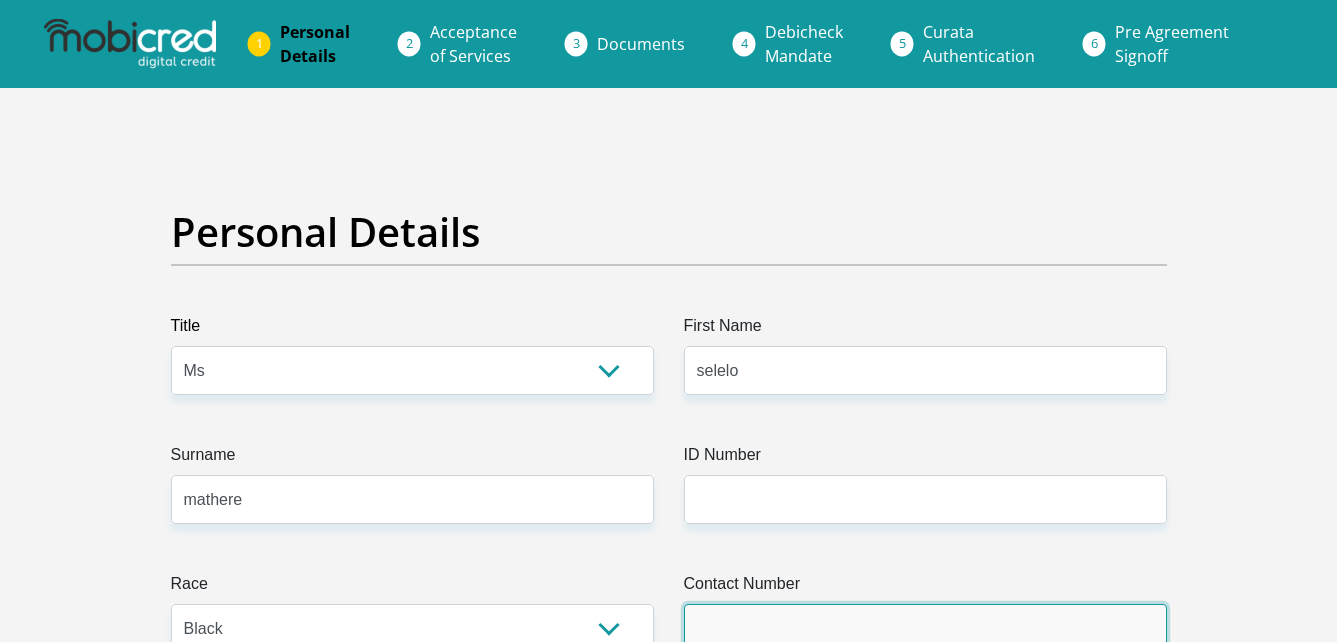 type on "[PHONE]" 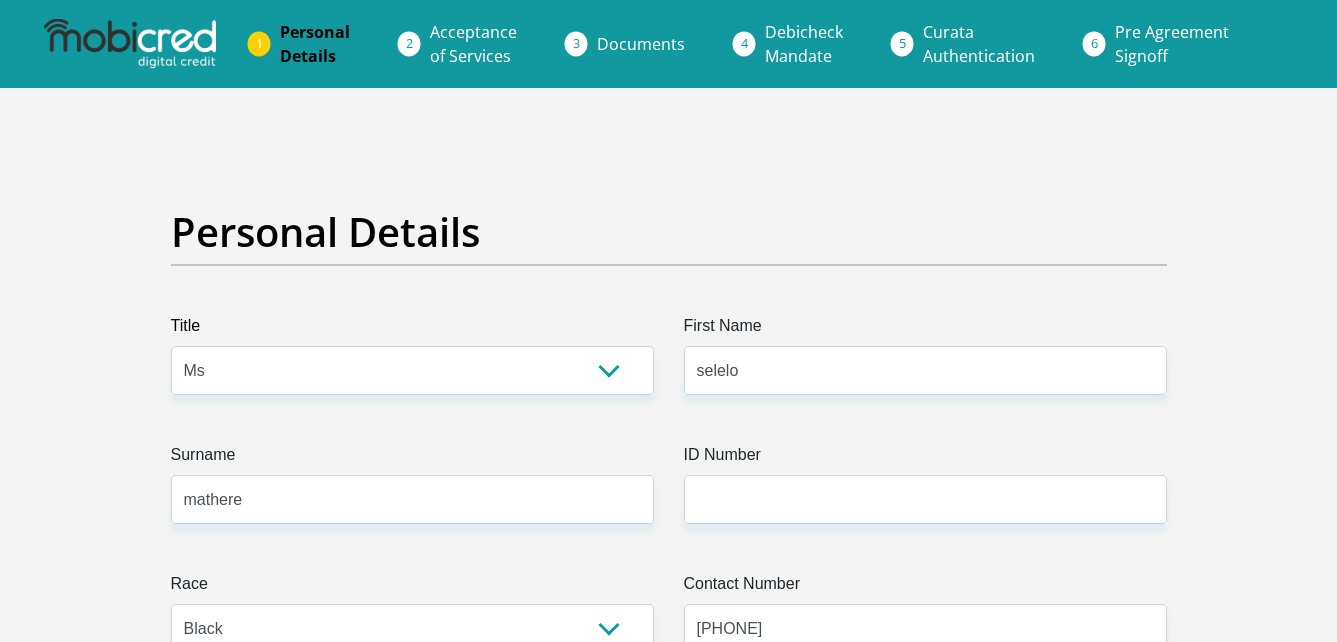 select on "ZAF" 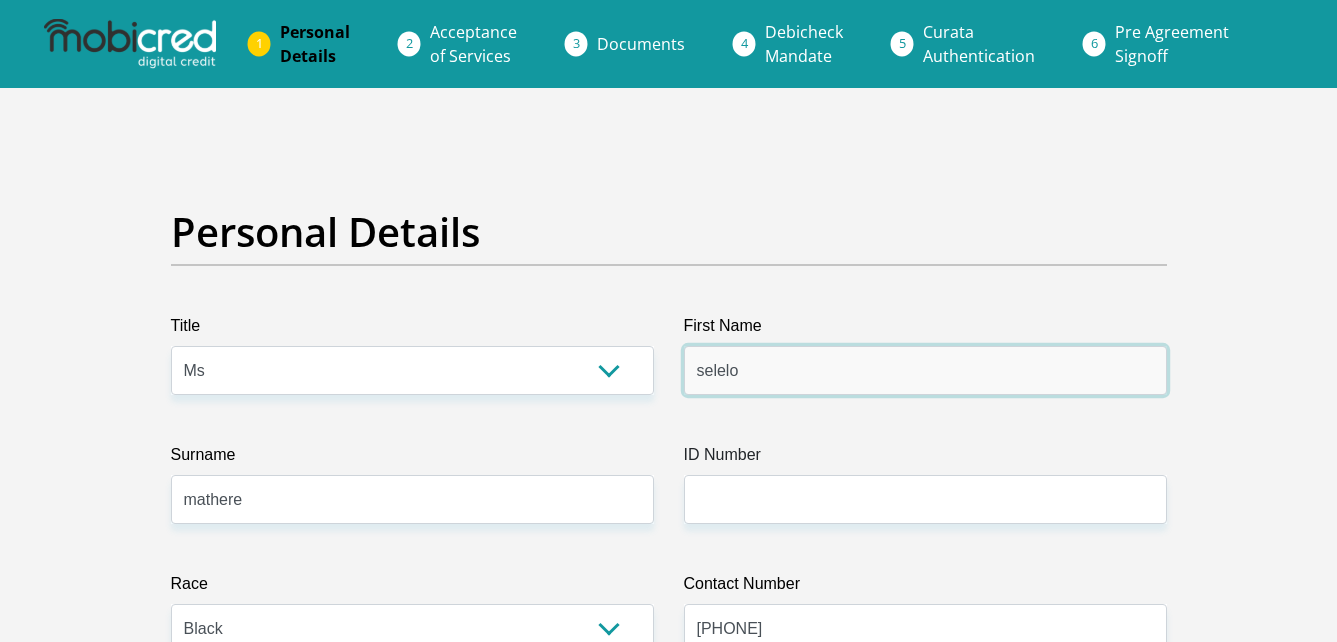 type on "CAPITEC BANK LIMITED" 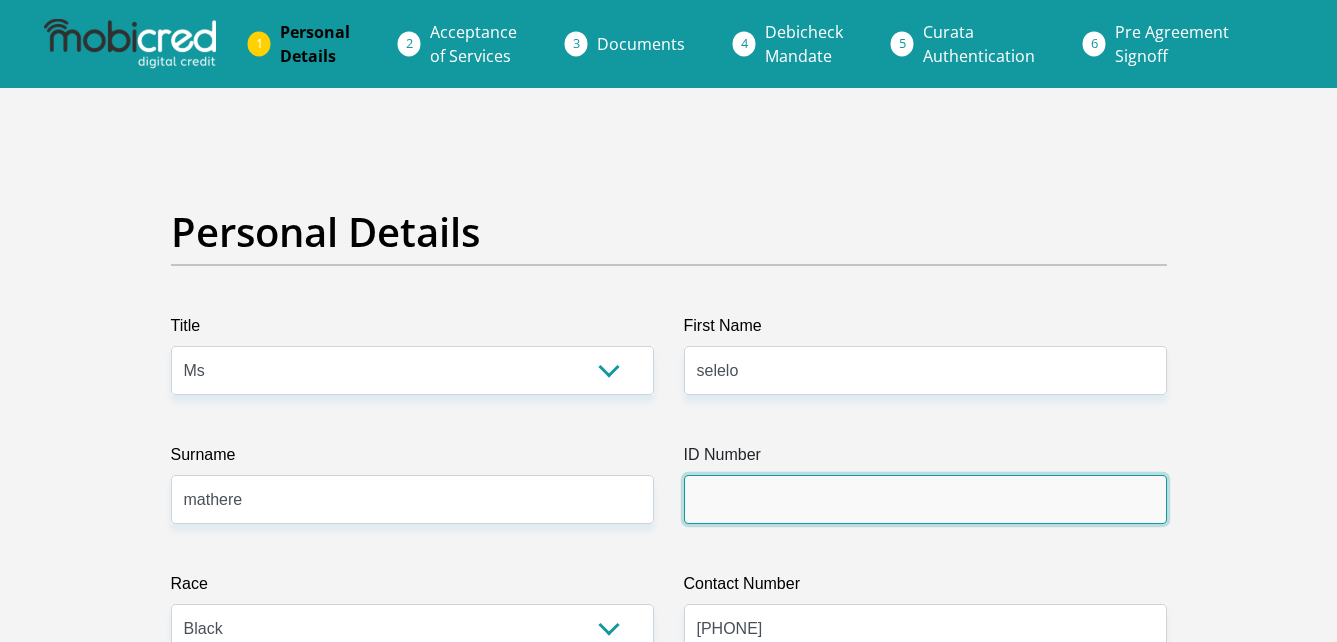 click on "ID Number" at bounding box center (925, 499) 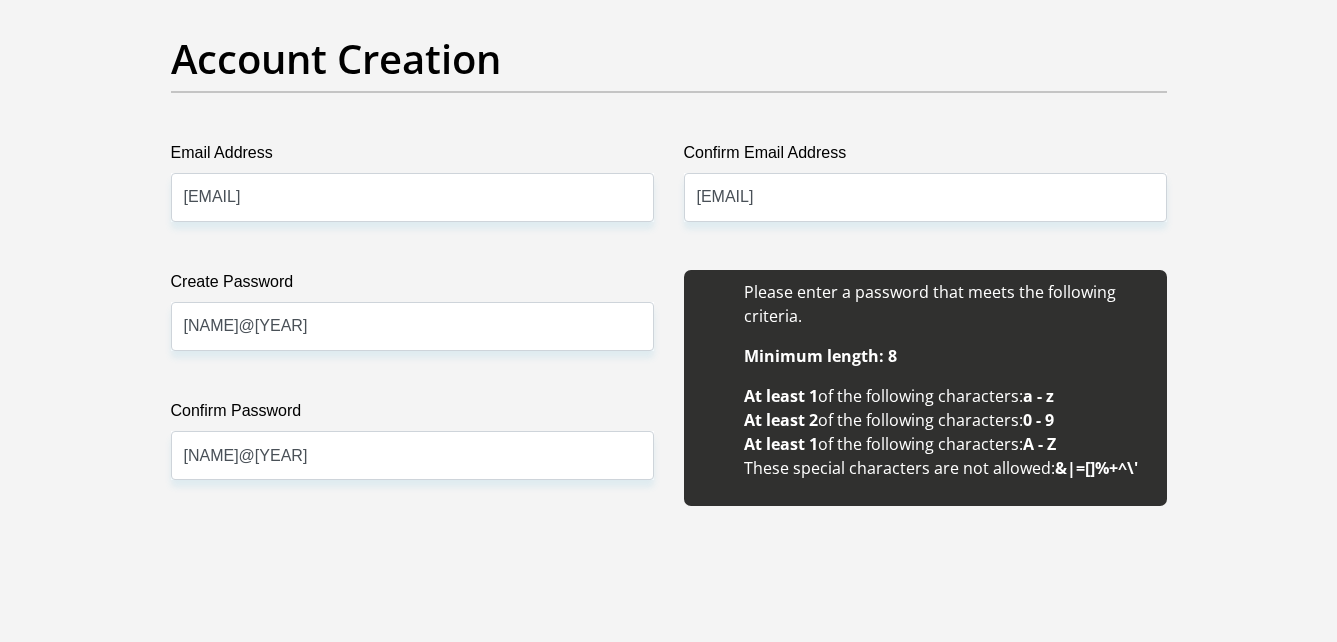 scroll, scrollTop: 1691, scrollLeft: 0, axis: vertical 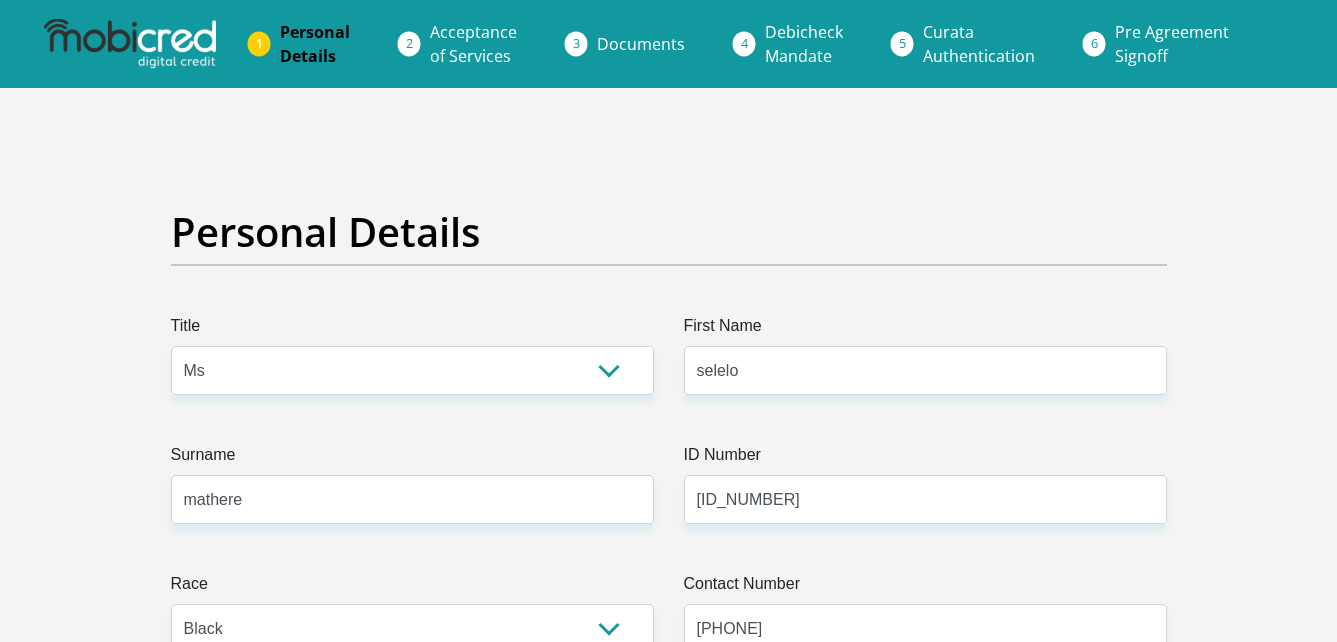 select on "Ms" 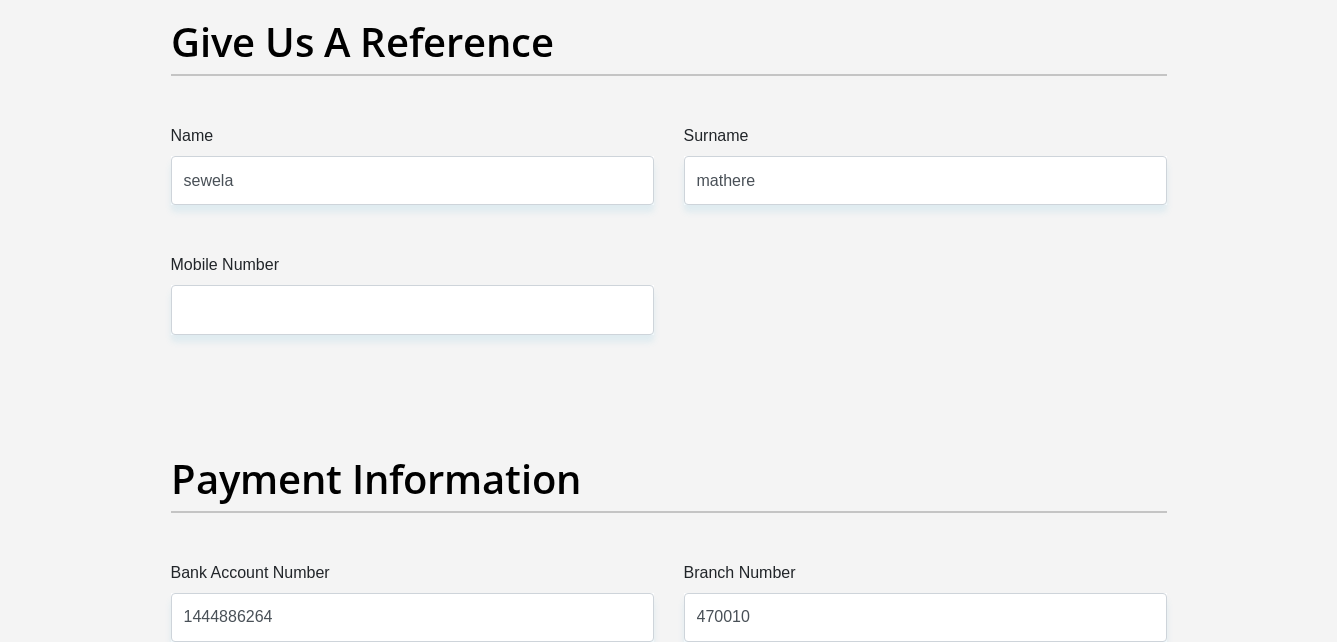 scroll, scrollTop: 4197, scrollLeft: 0, axis: vertical 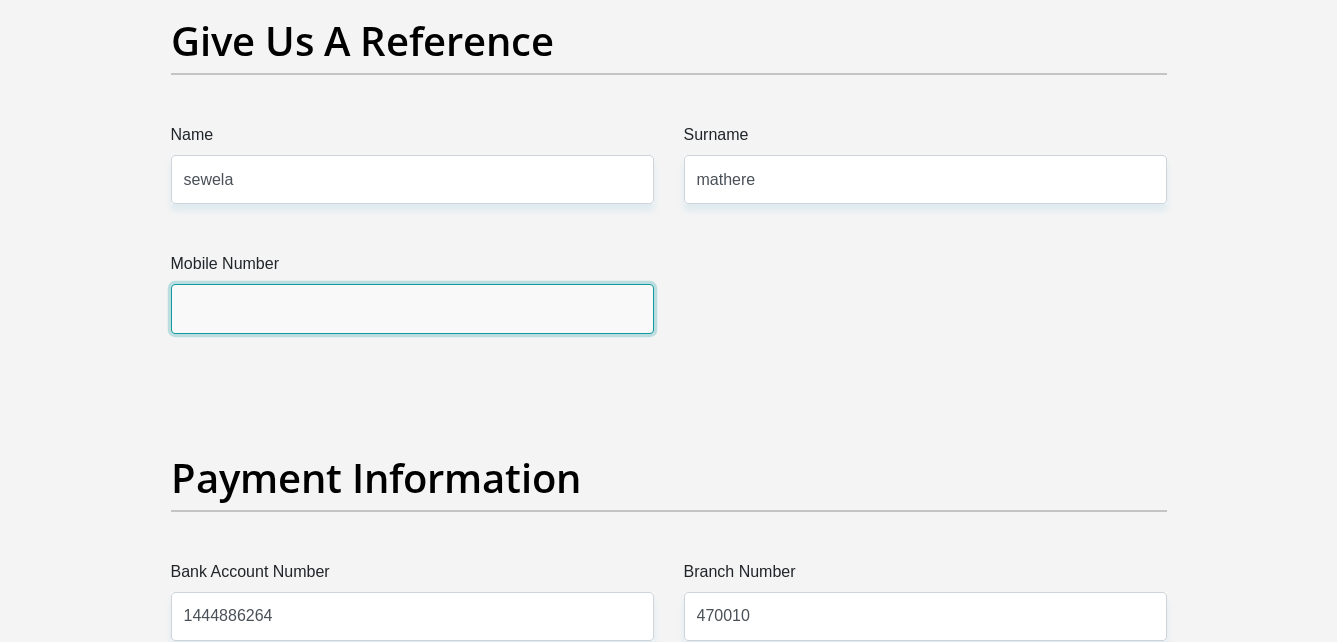 click on "Mobile Number" at bounding box center [412, 308] 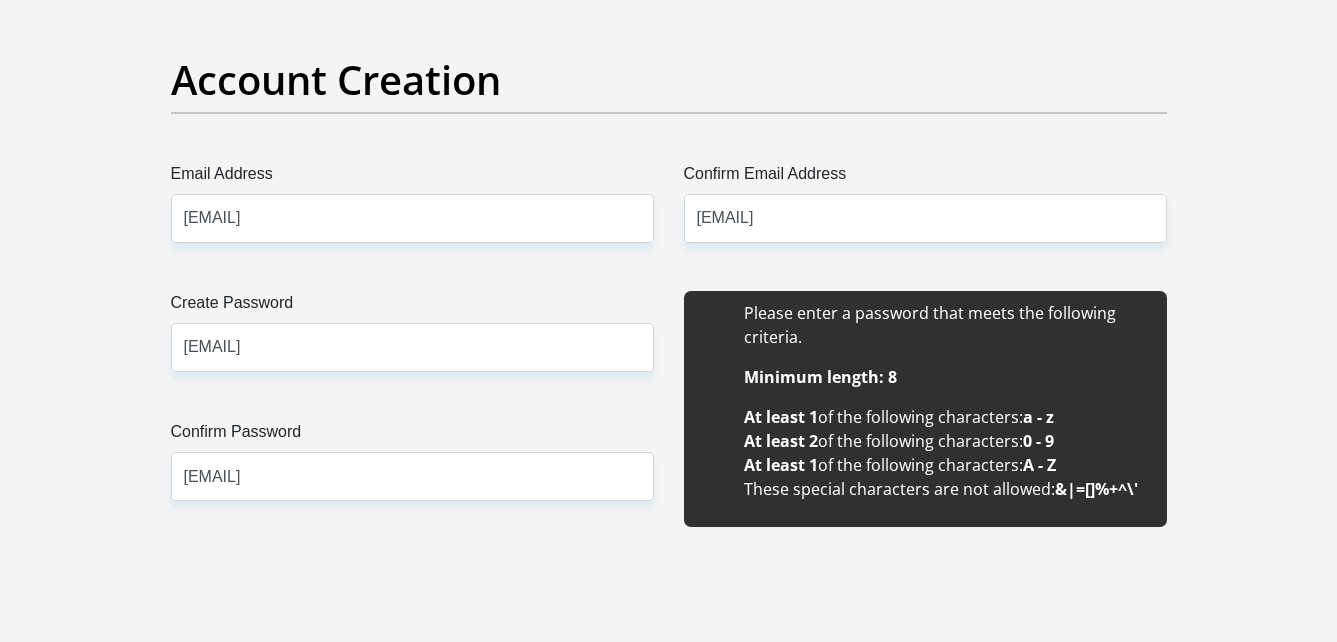 scroll, scrollTop: 1668, scrollLeft: 0, axis: vertical 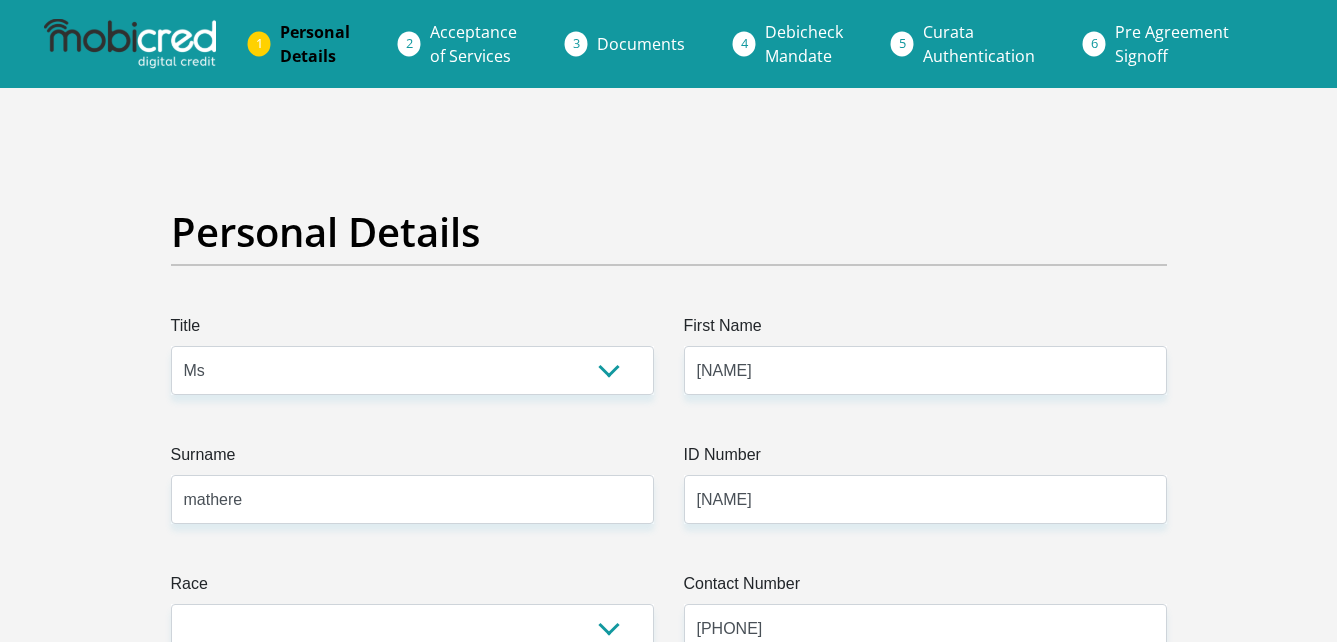 select on "Ms" 